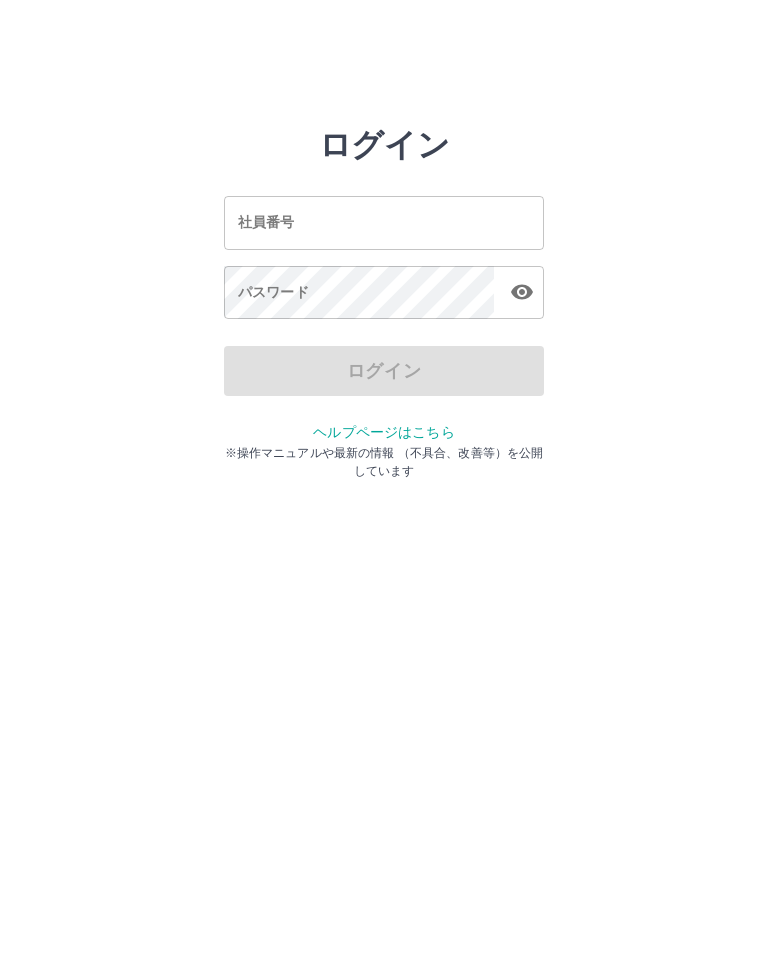 scroll, scrollTop: 0, scrollLeft: 0, axis: both 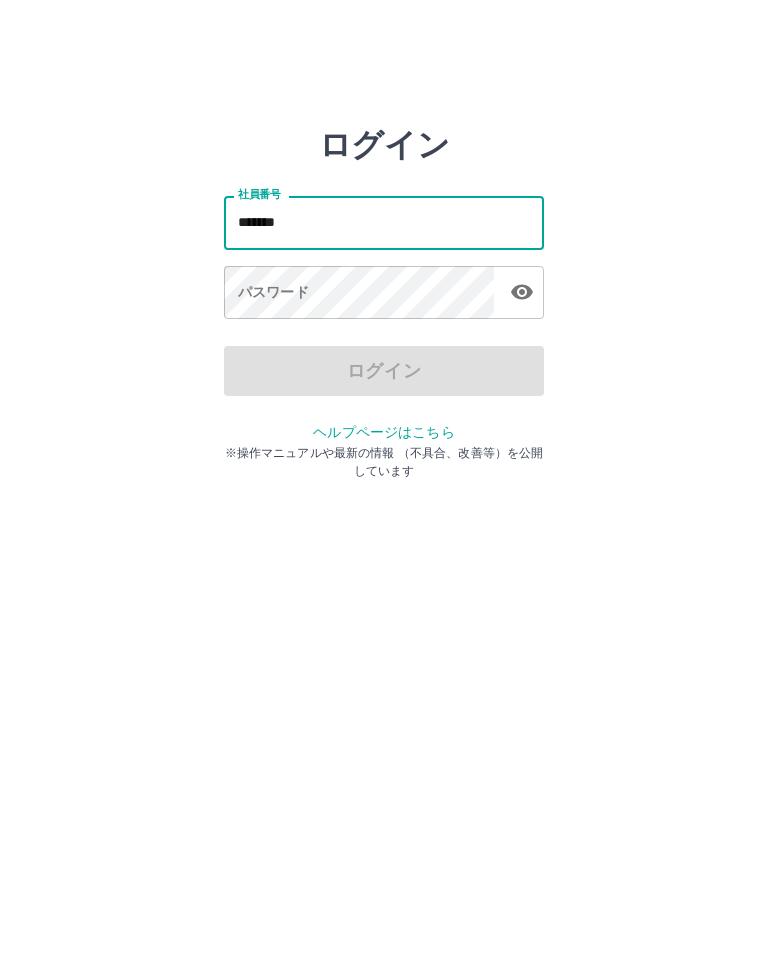type on "*******" 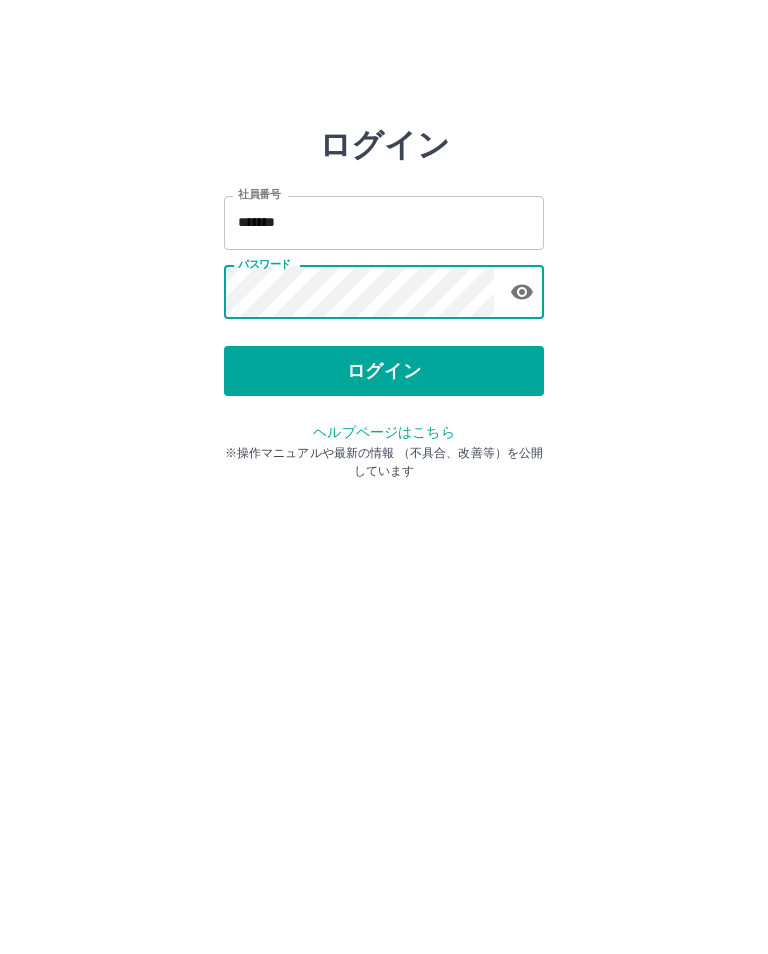 click on "ログイン" at bounding box center (384, 371) 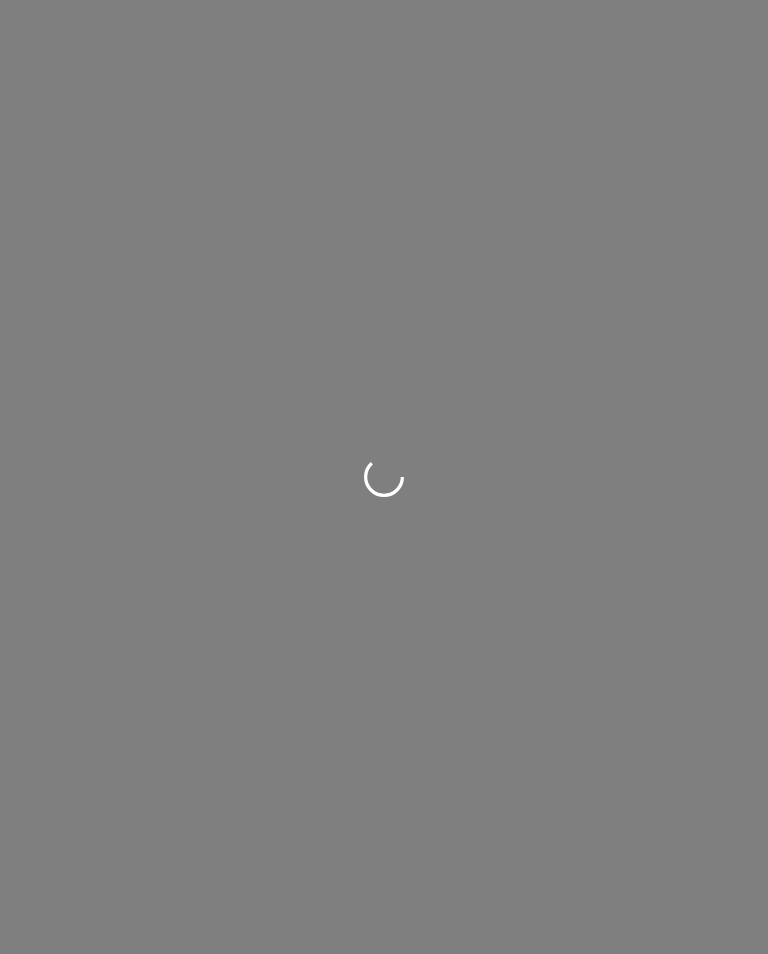 scroll, scrollTop: 0, scrollLeft: 0, axis: both 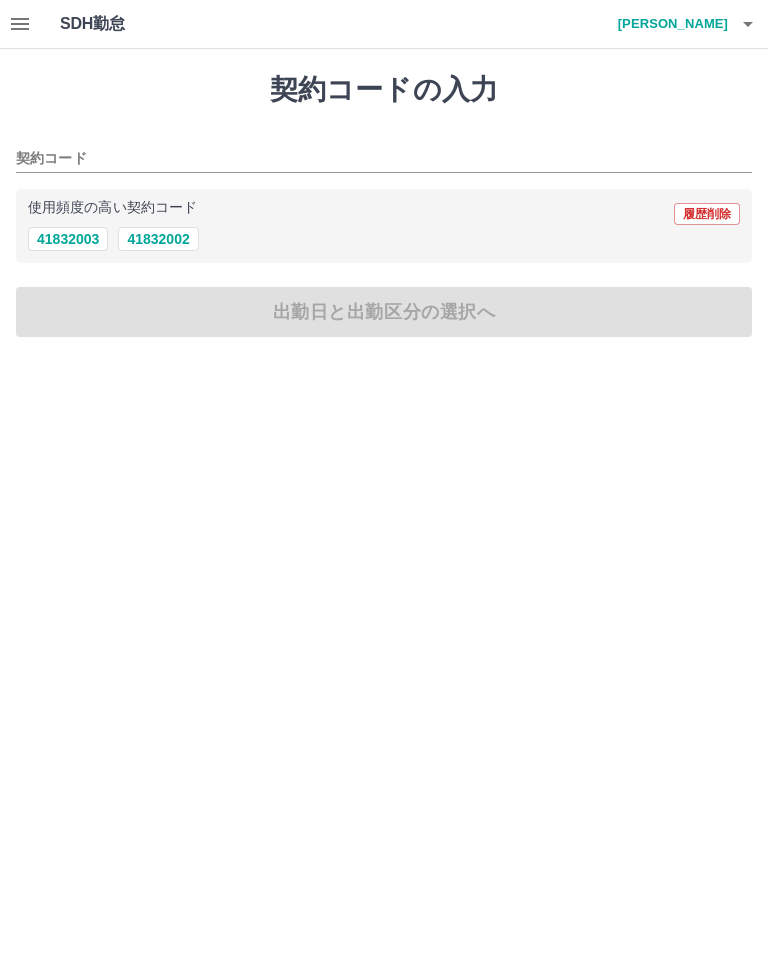 click on "41832002" at bounding box center [158, 239] 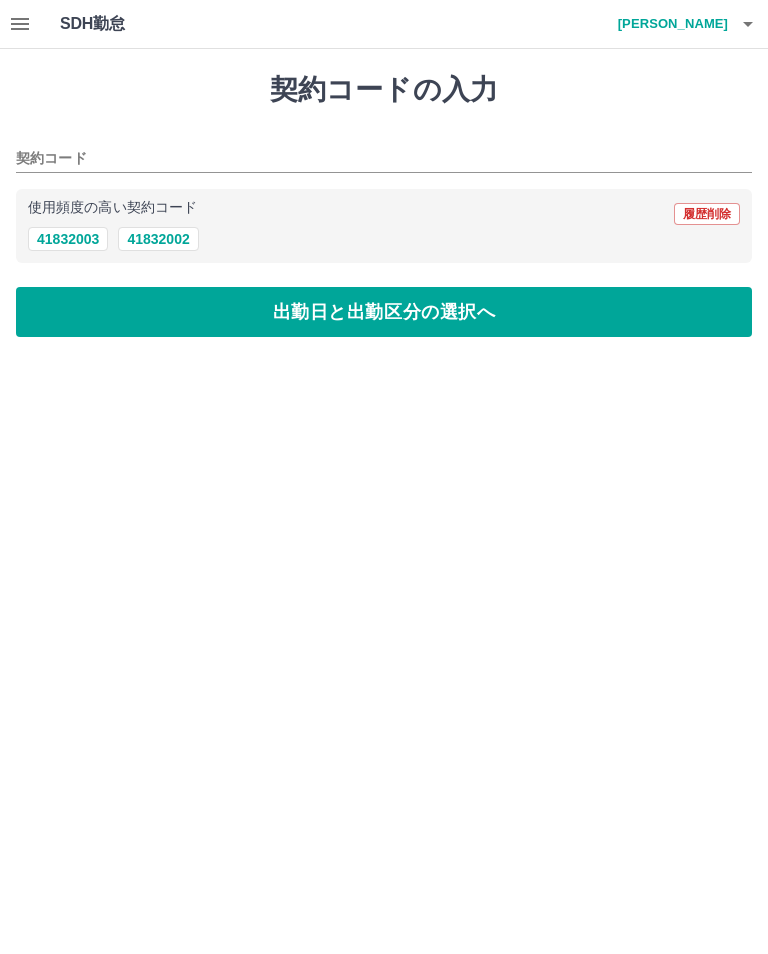 type on "********" 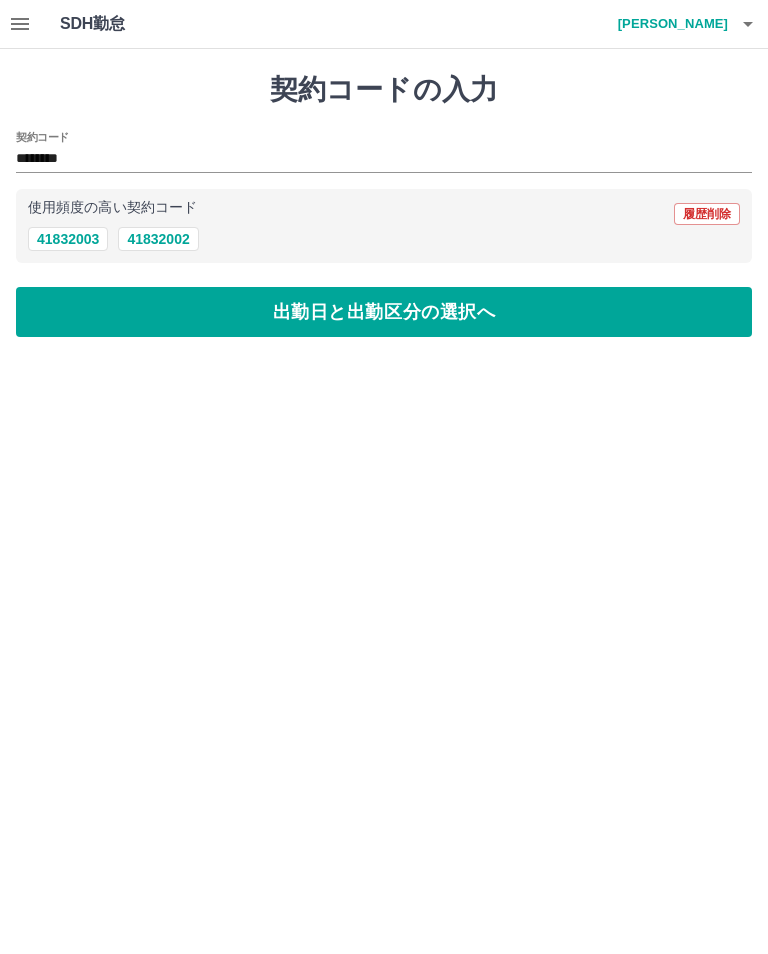 click on "出勤日と出勤区分の選択へ" at bounding box center (384, 312) 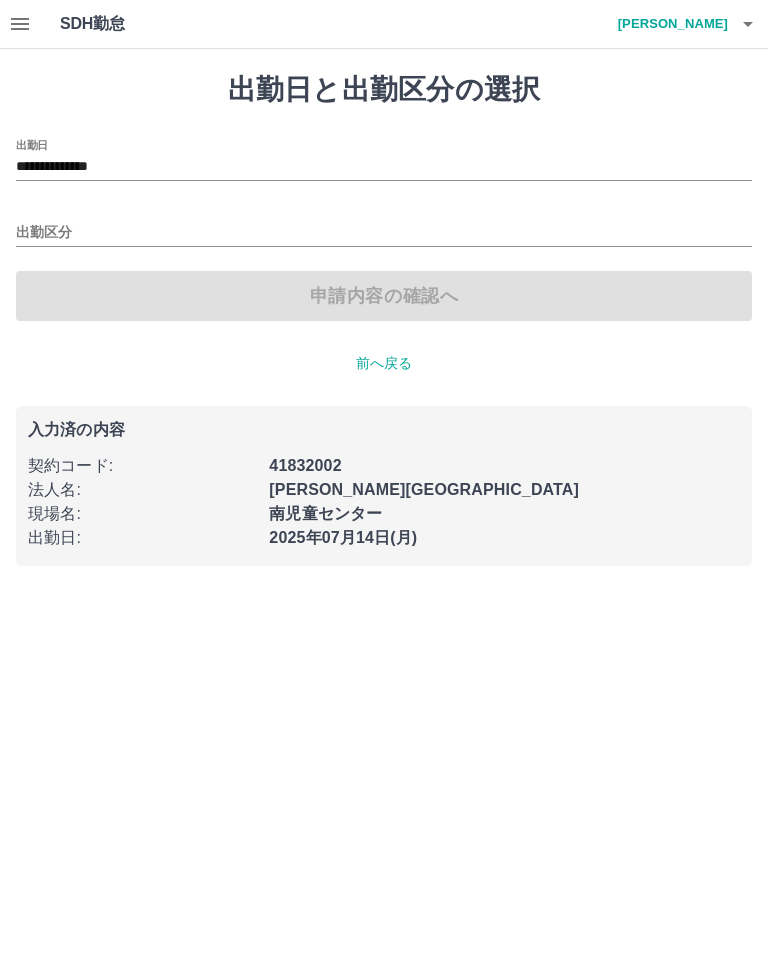 click on "**********" at bounding box center (384, 167) 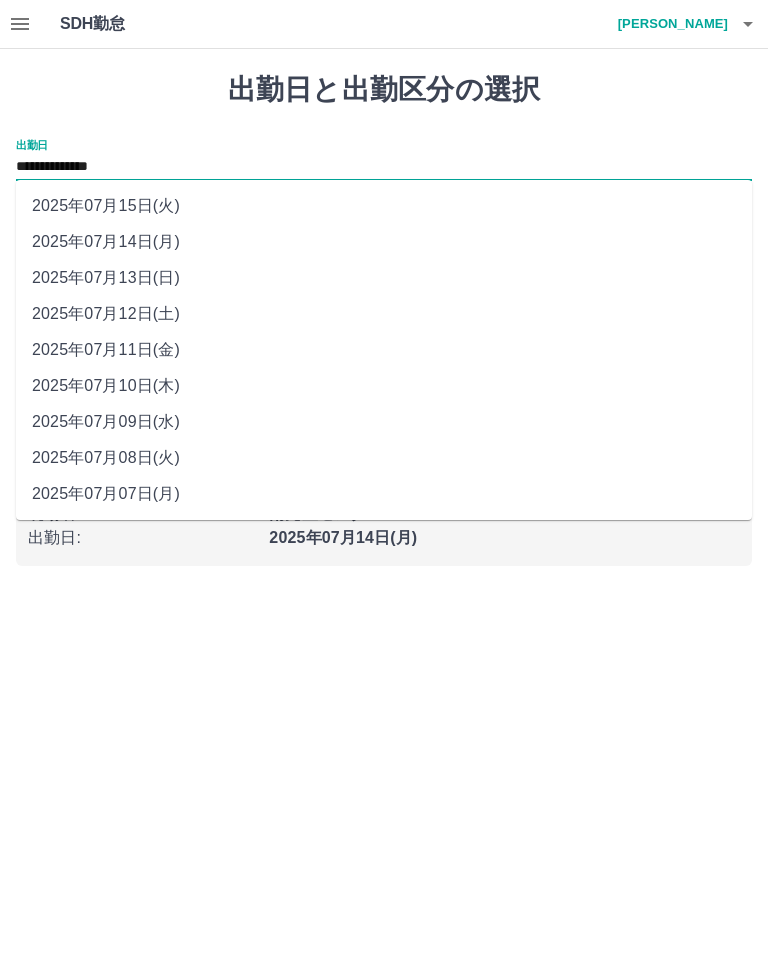 click on "2025年07月11日(金)" at bounding box center [384, 350] 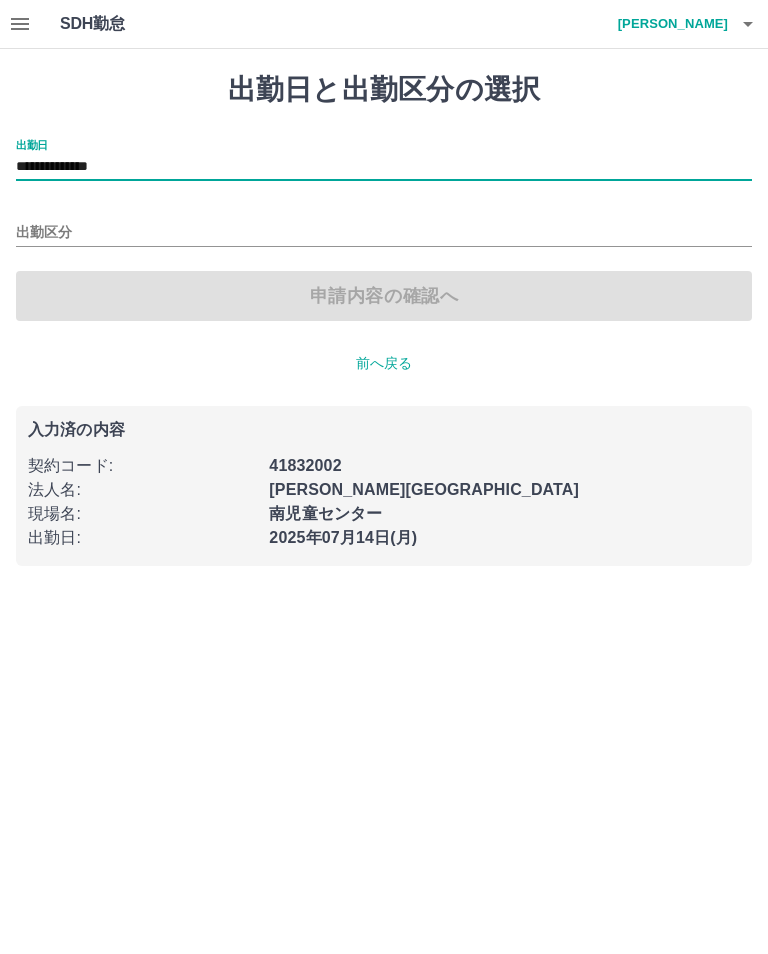 click on "出勤区分" at bounding box center (384, 233) 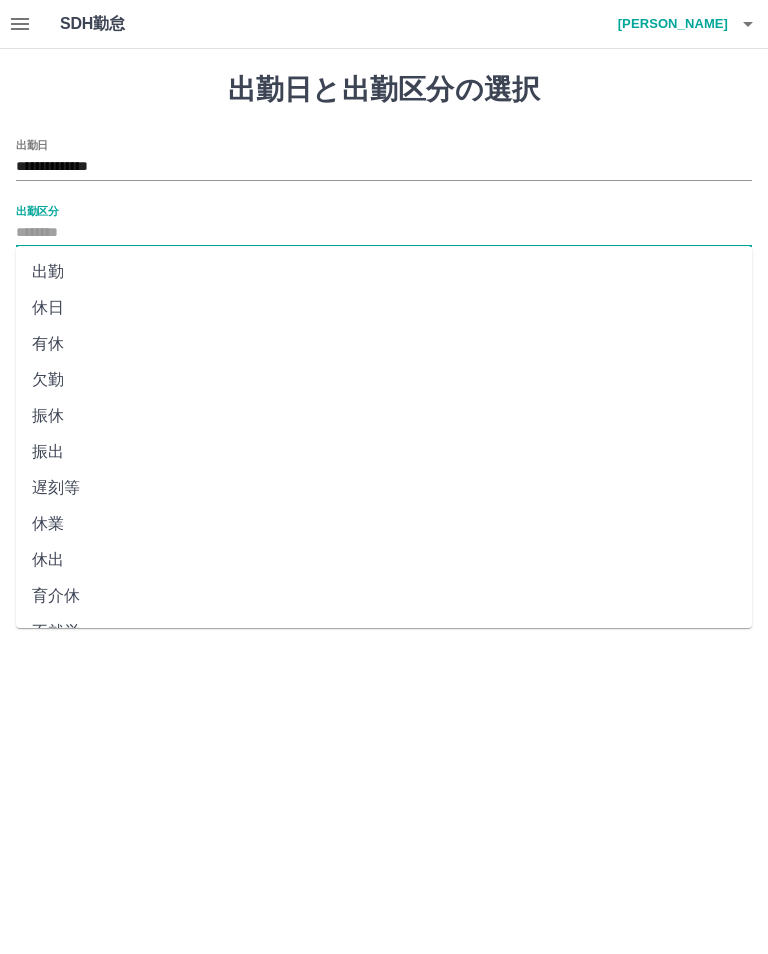 click on "出勤" at bounding box center [384, 272] 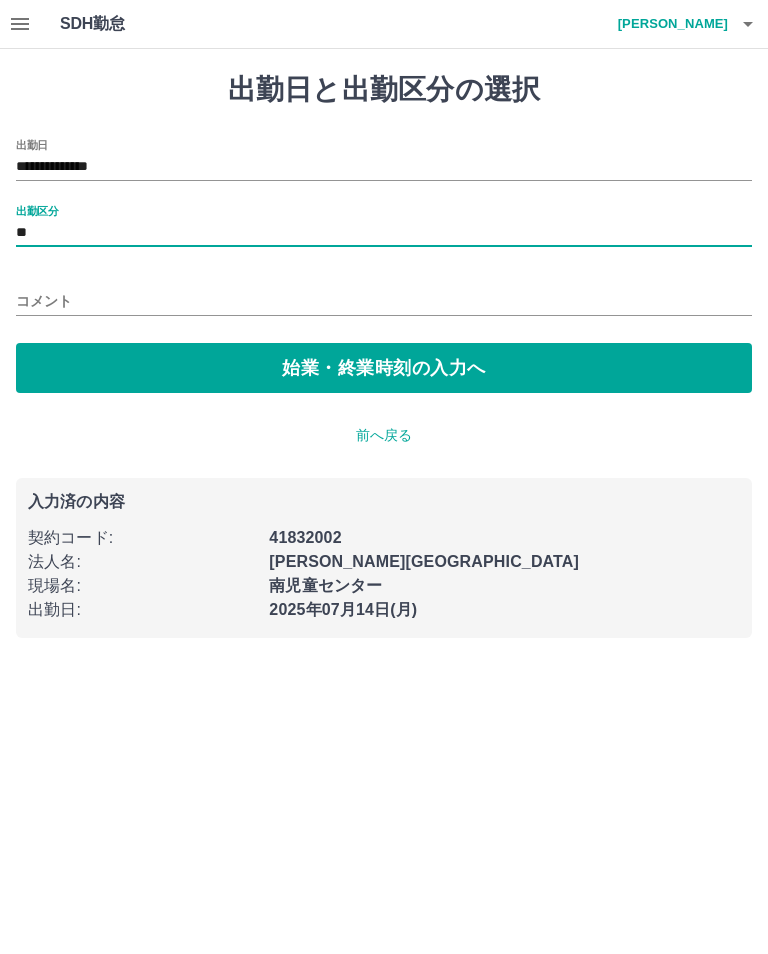 click on "始業・終業時刻の入力へ" at bounding box center [384, 368] 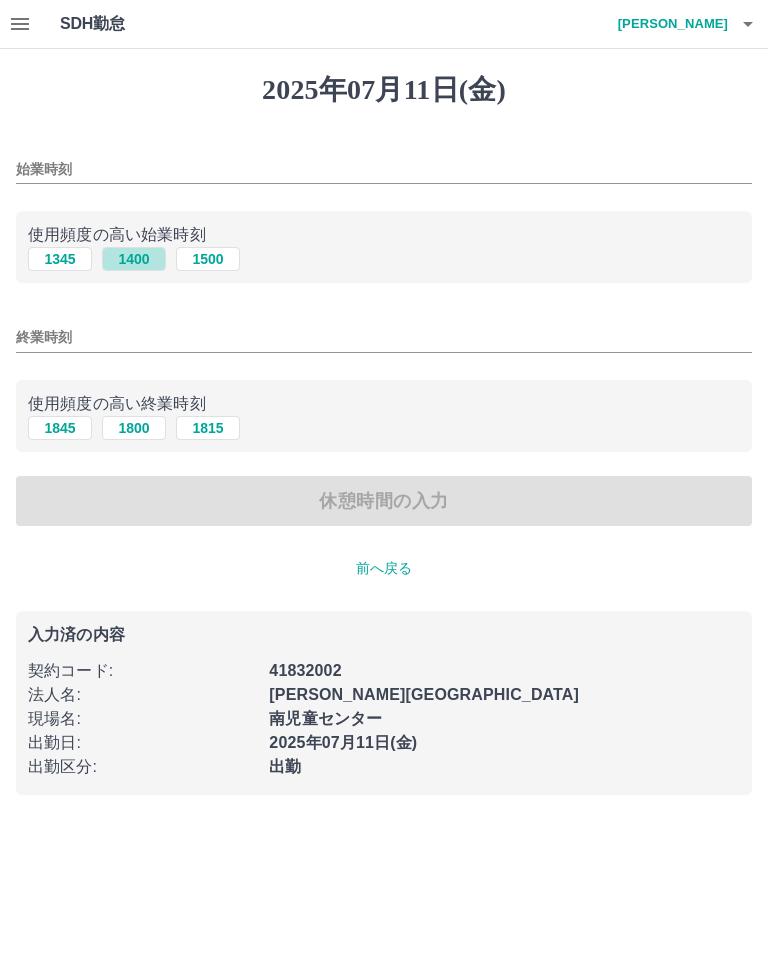 click on "1400" at bounding box center (134, 259) 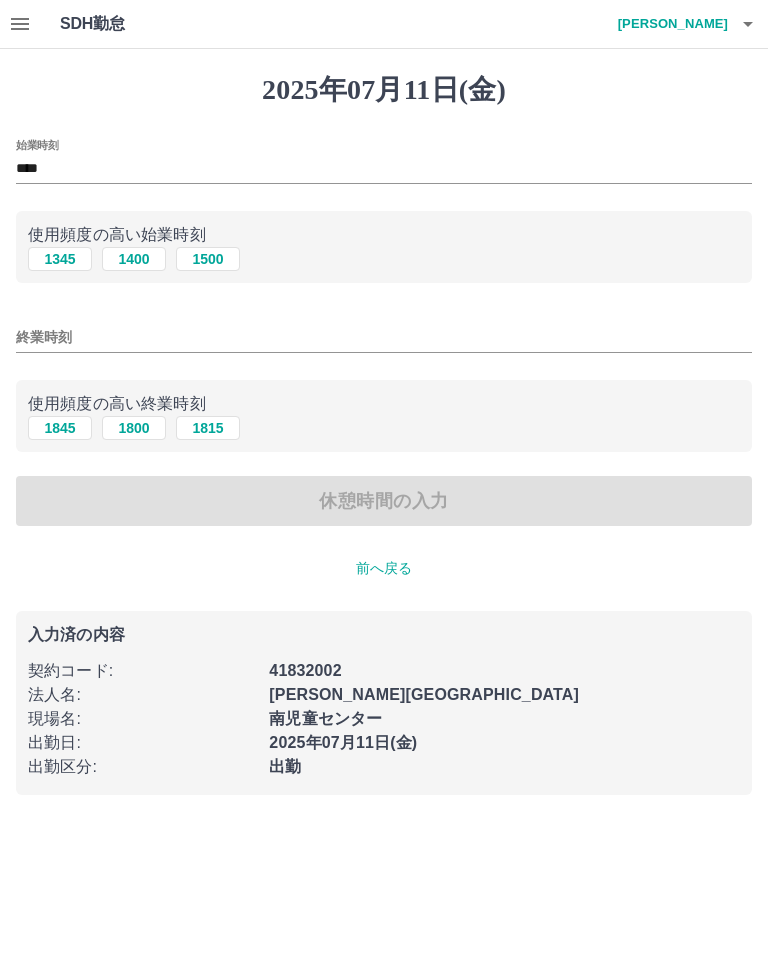 click on "終業時刻" at bounding box center (384, 337) 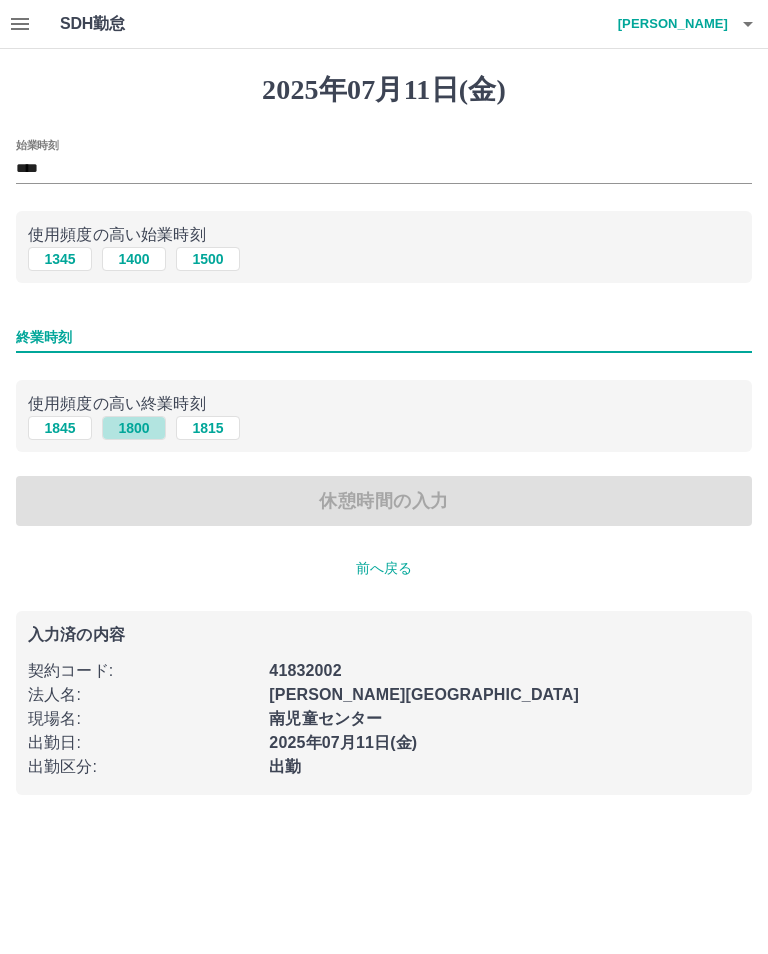 click on "1800" at bounding box center (134, 428) 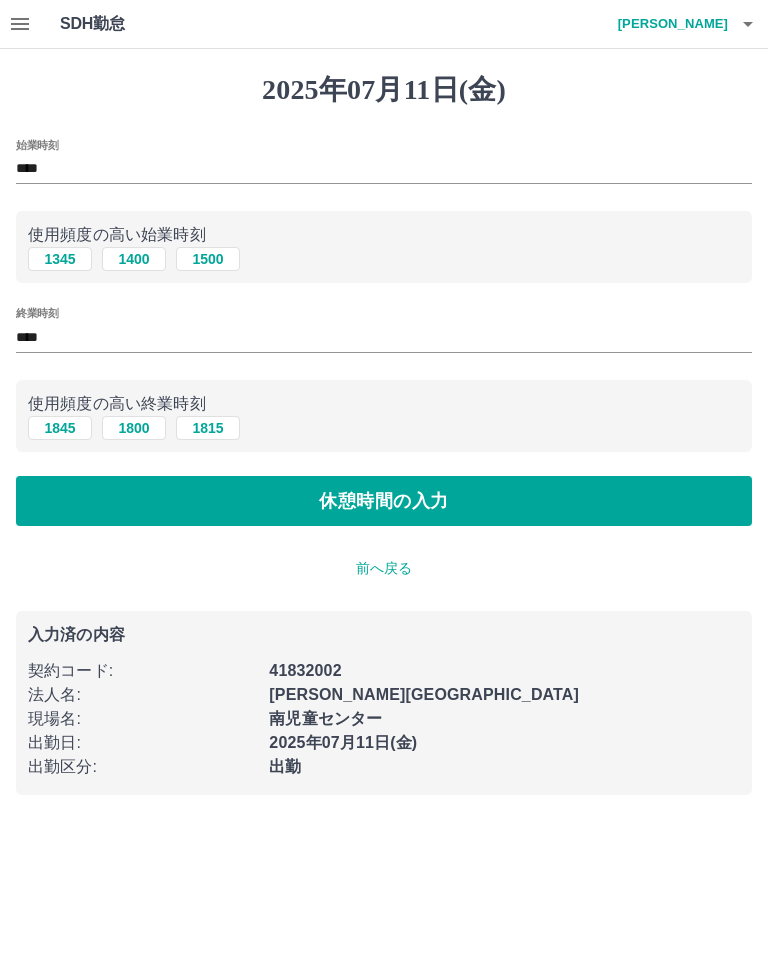 click on "休憩時間の入力" at bounding box center [384, 501] 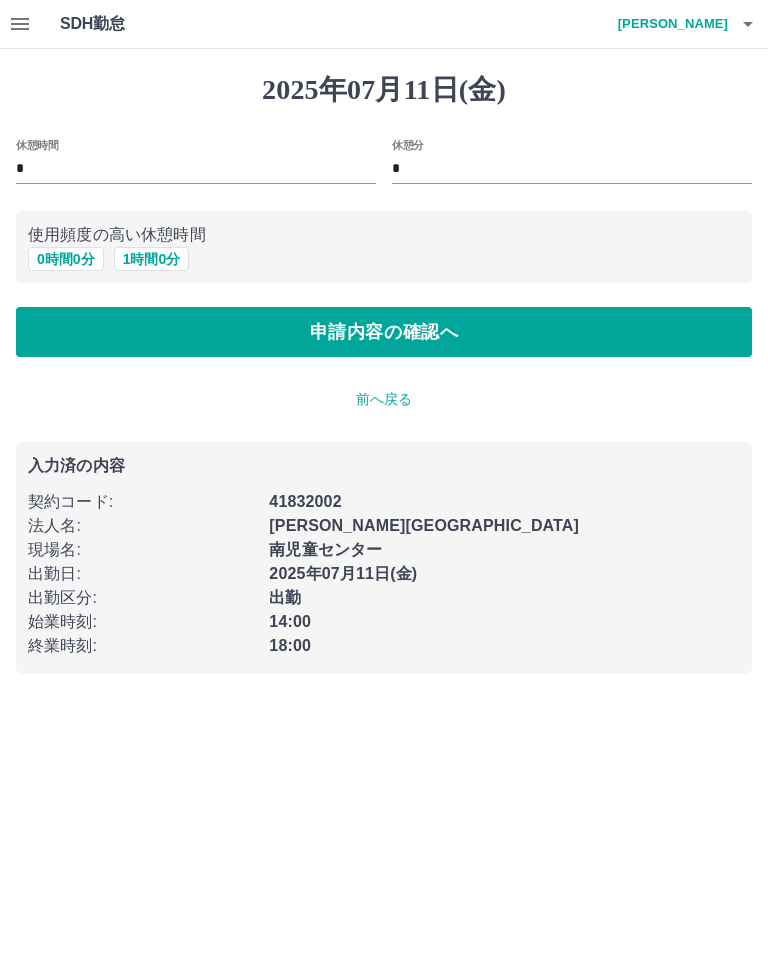 click on "申請内容の確認へ" at bounding box center (384, 332) 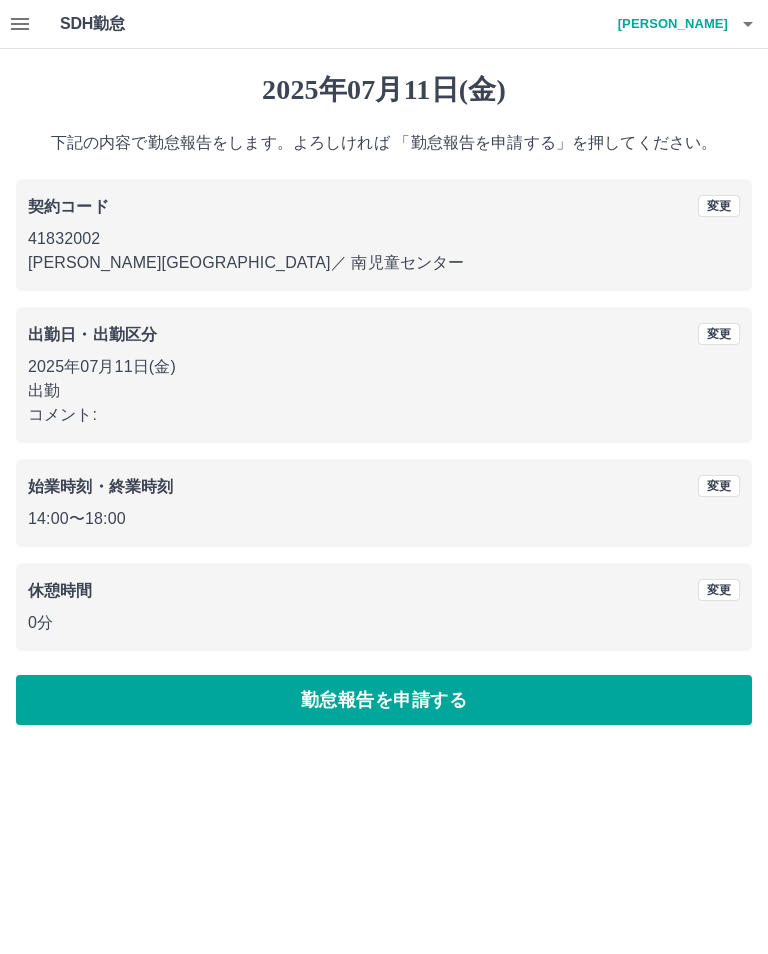 click on "勤怠報告を申請する" at bounding box center (384, 700) 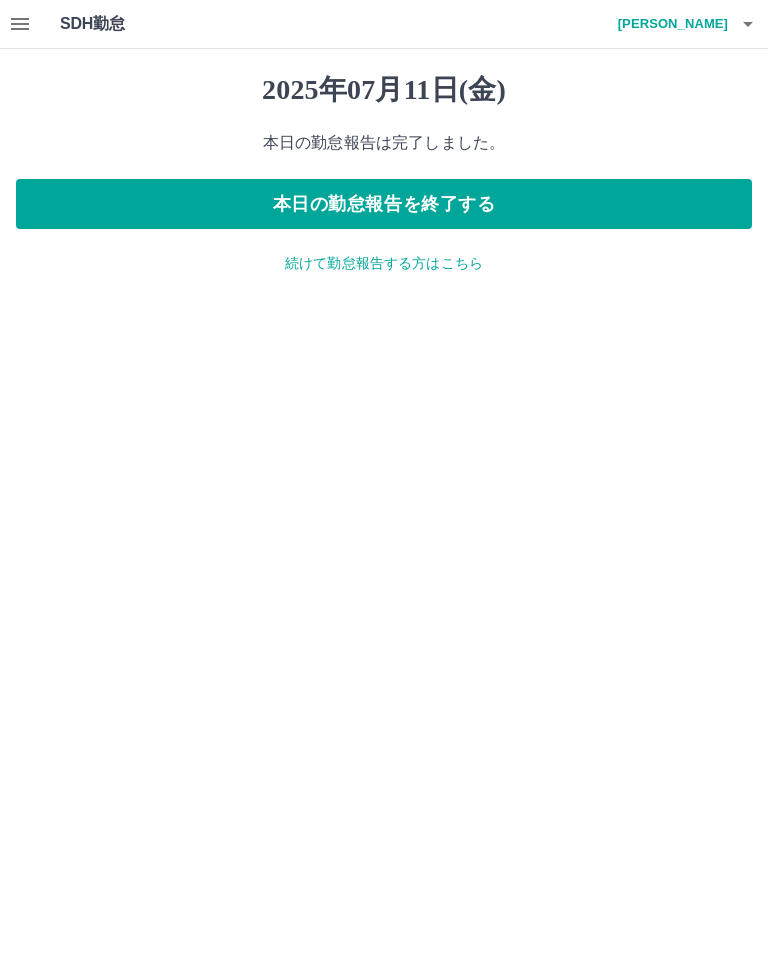 click on "続けて勤怠報告する方はこちら" at bounding box center [384, 263] 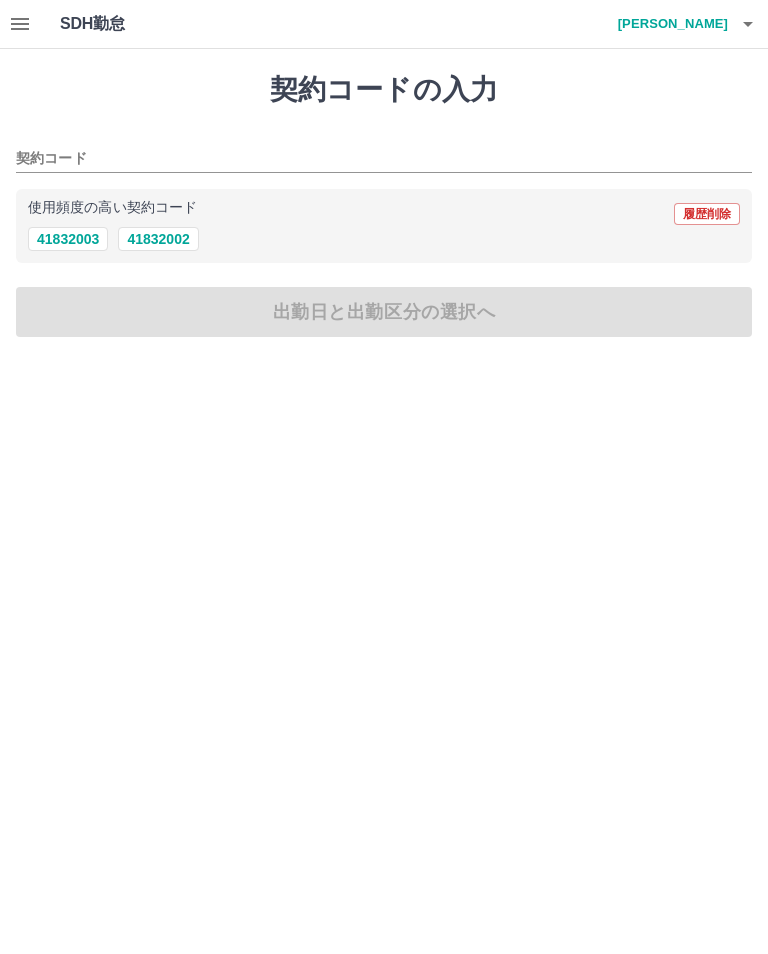 click on "41832002" at bounding box center (158, 239) 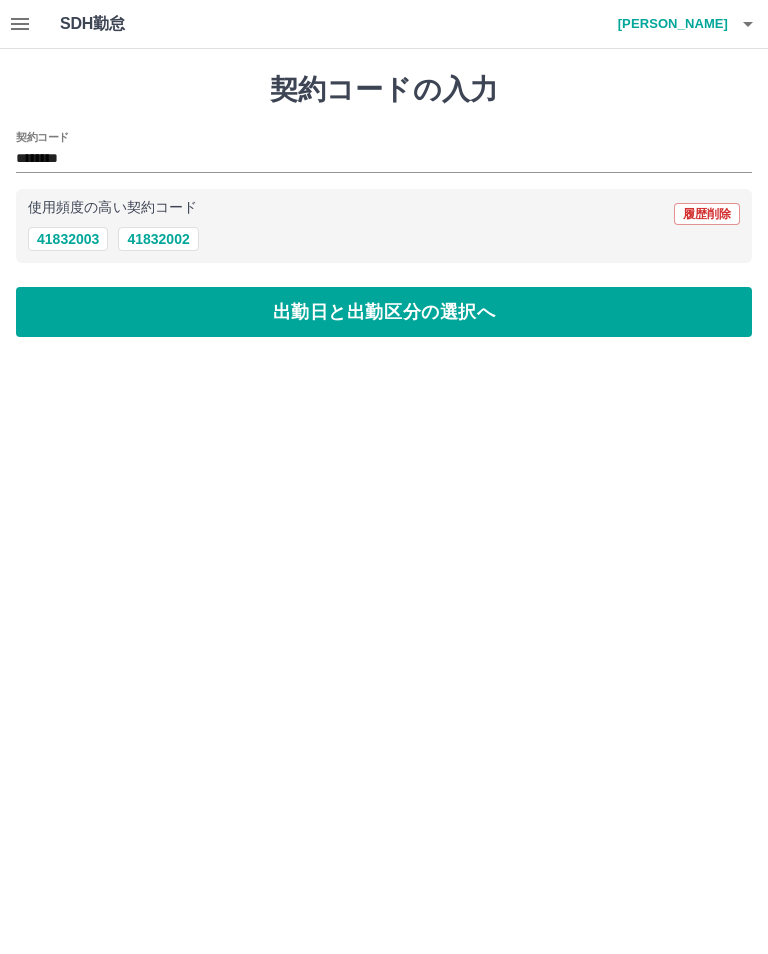click on "出勤日と出勤区分の選択へ" at bounding box center (384, 312) 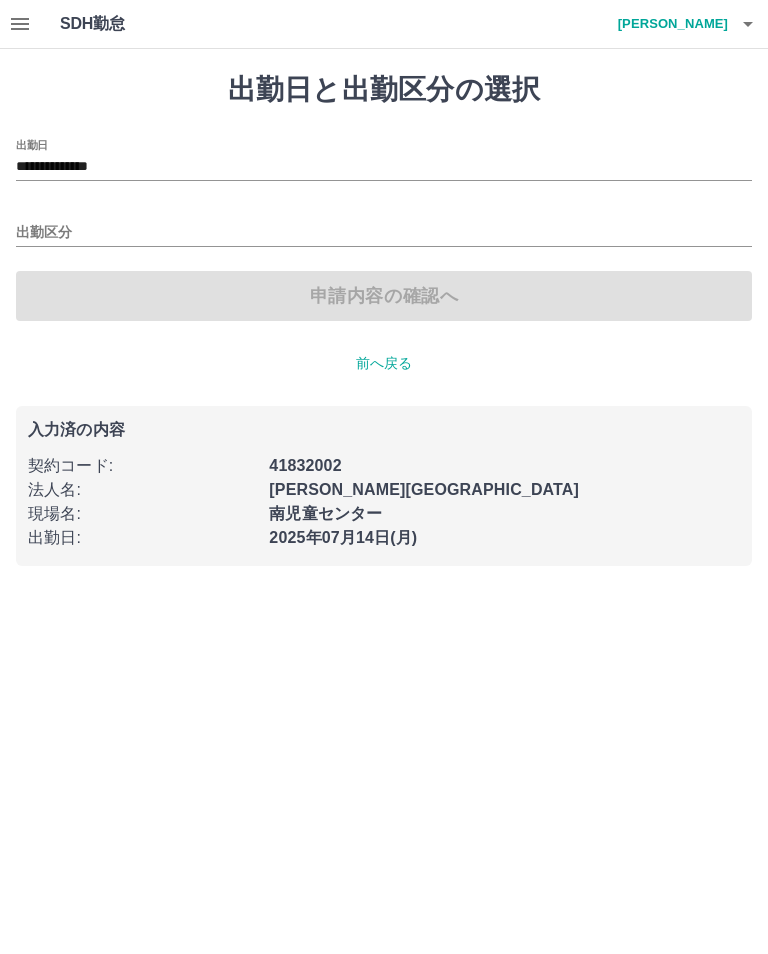 click on "出勤区分" at bounding box center [384, 233] 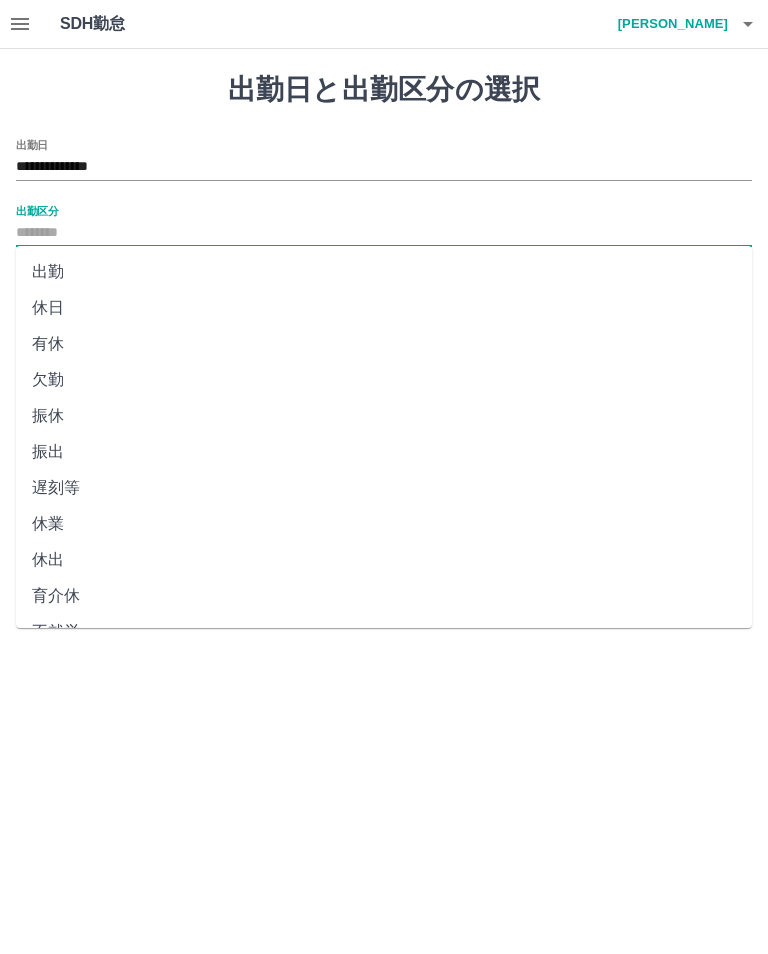 click on "休日" at bounding box center (384, 308) 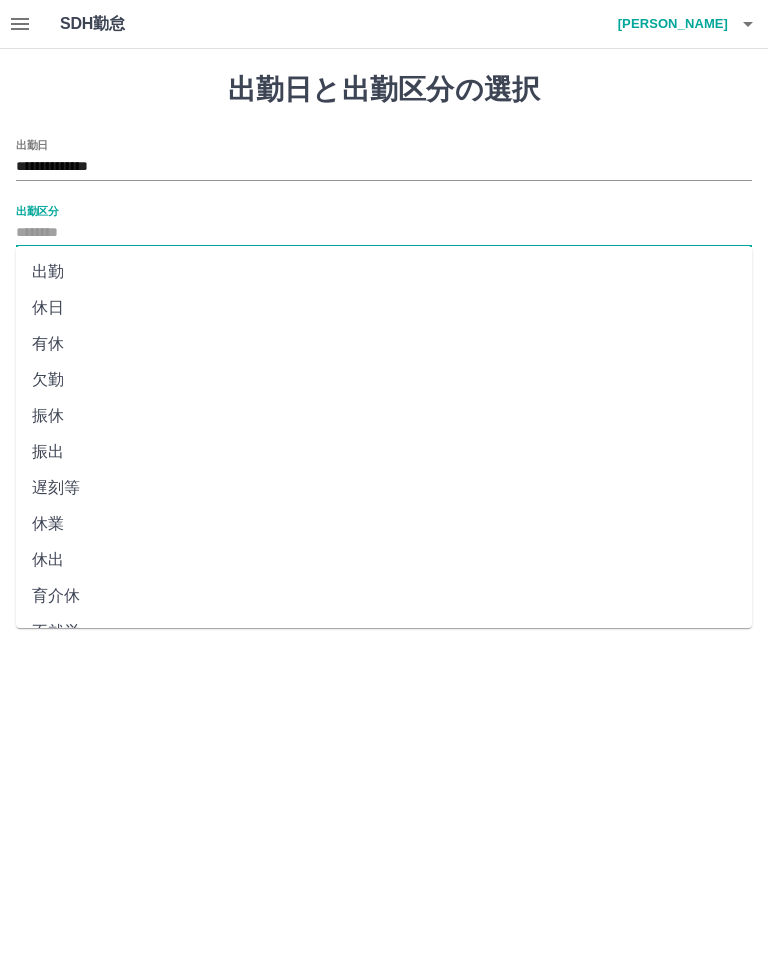 type on "**" 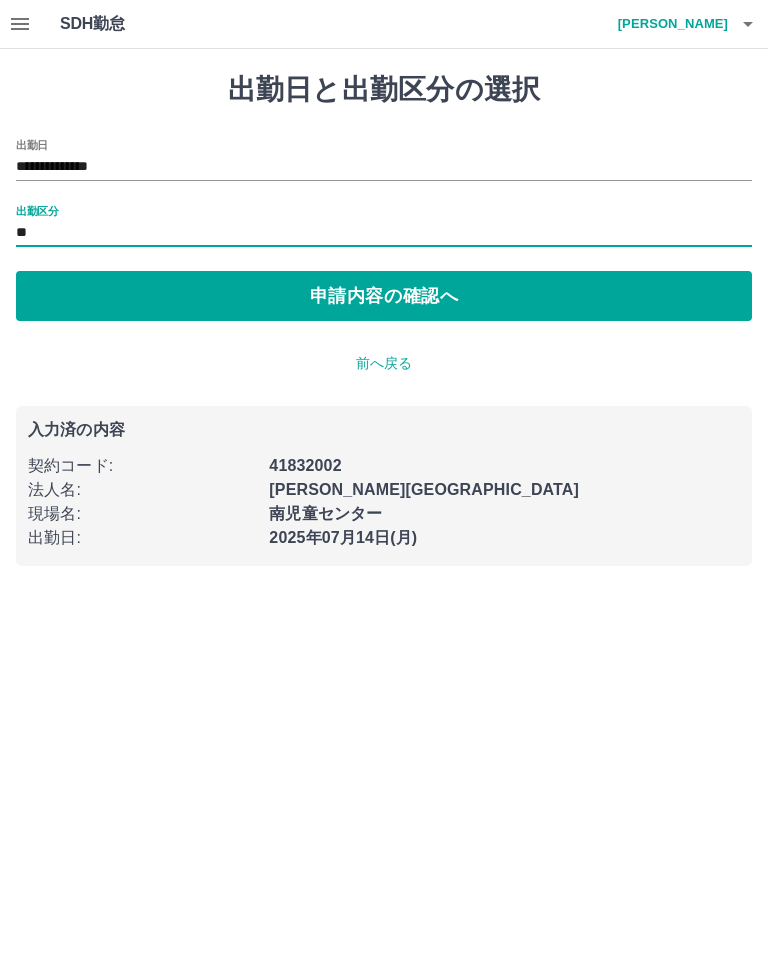 click on "**********" at bounding box center [384, 167] 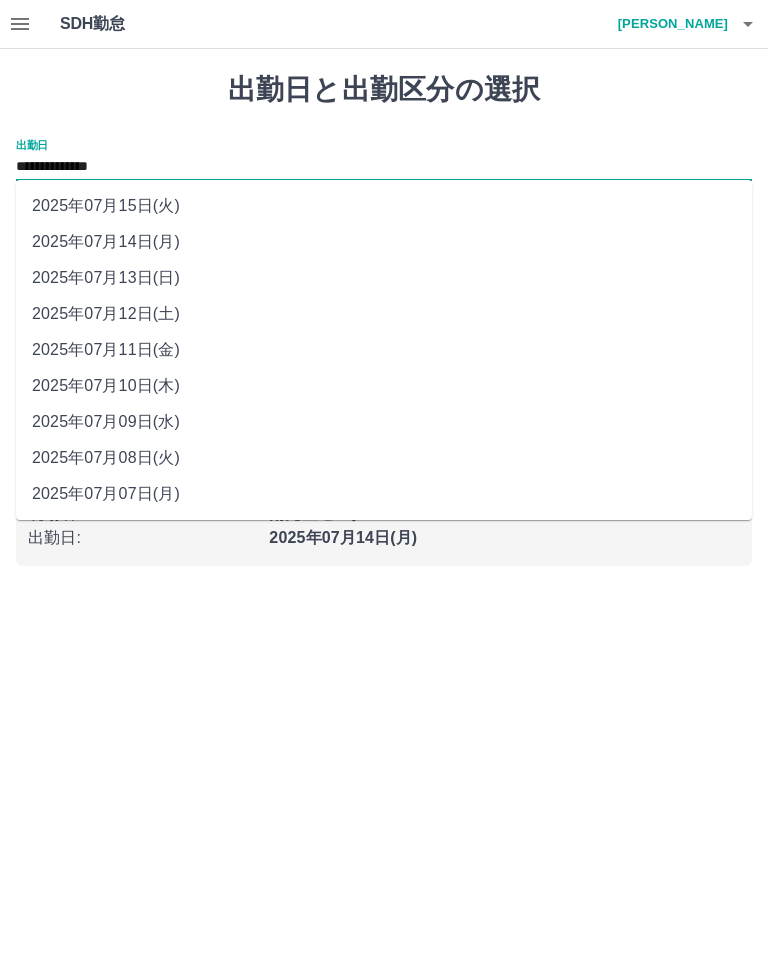click on "2025年07月12日(土)" at bounding box center (384, 314) 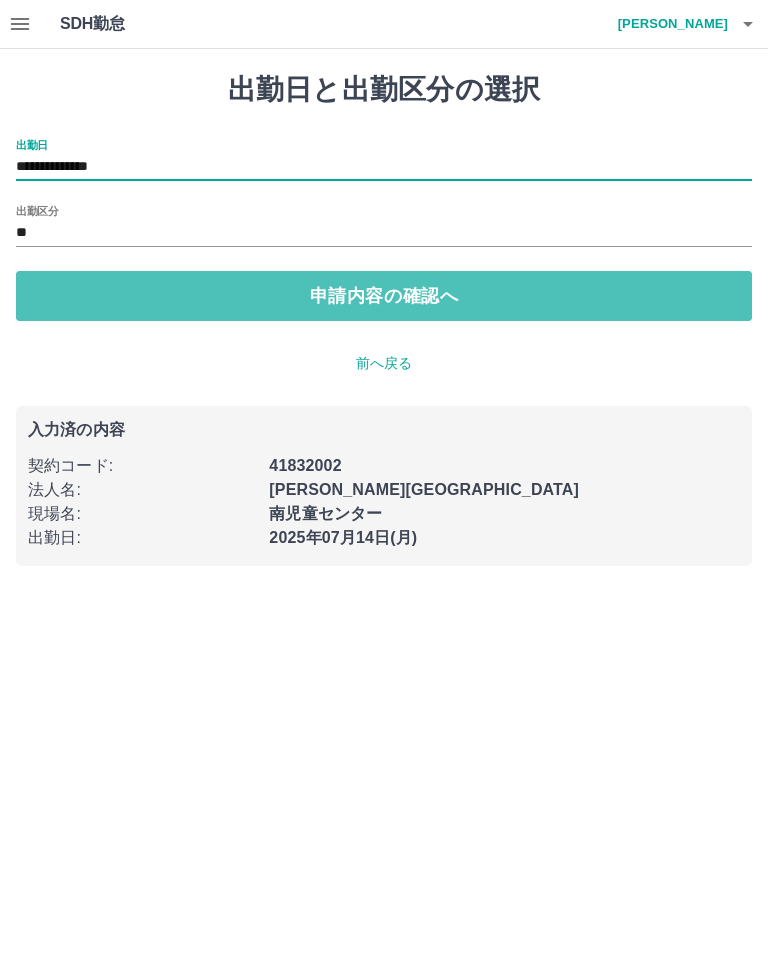 click on "申請内容の確認へ" at bounding box center (384, 296) 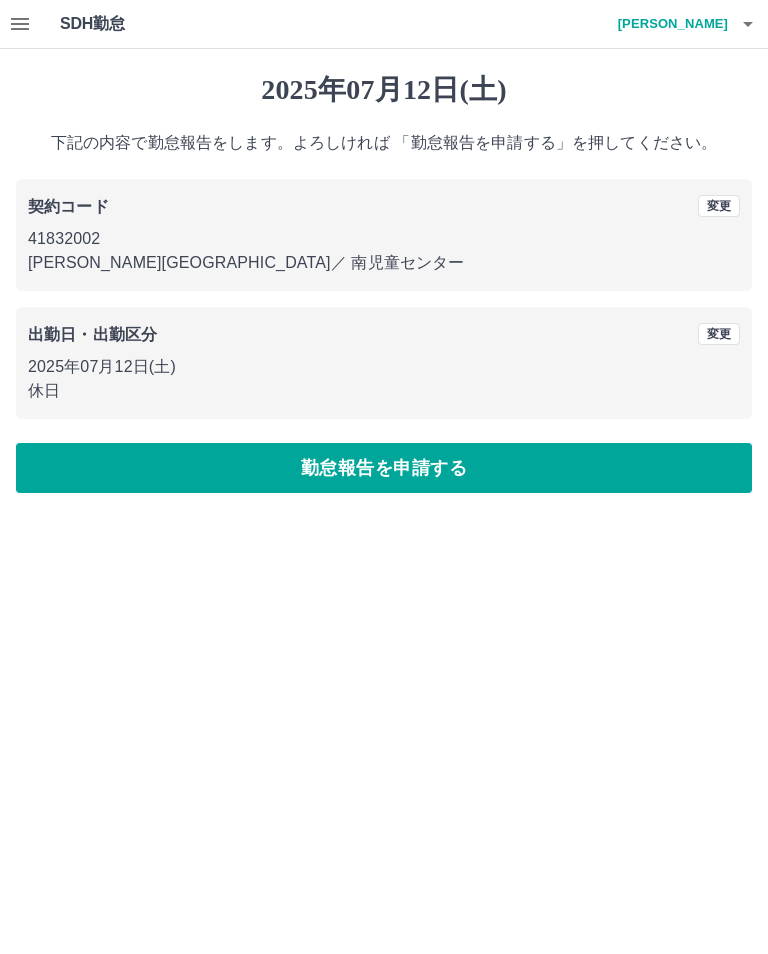 click on "勤怠報告を申請する" at bounding box center (384, 468) 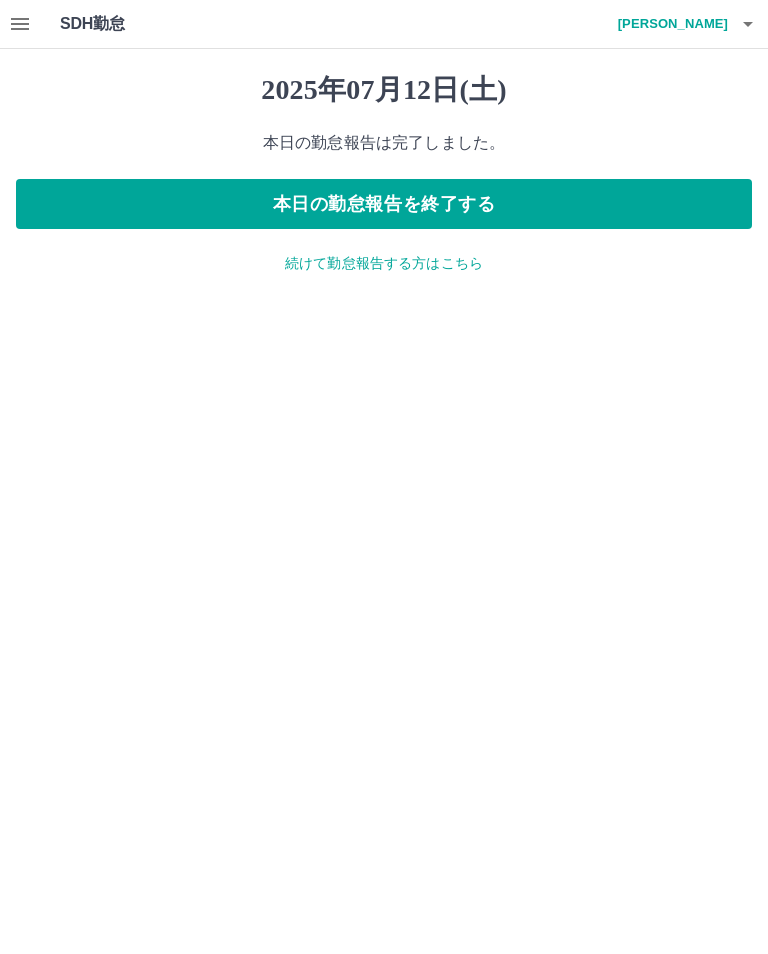 click on "続けて勤怠報告する方はこちら" at bounding box center (384, 263) 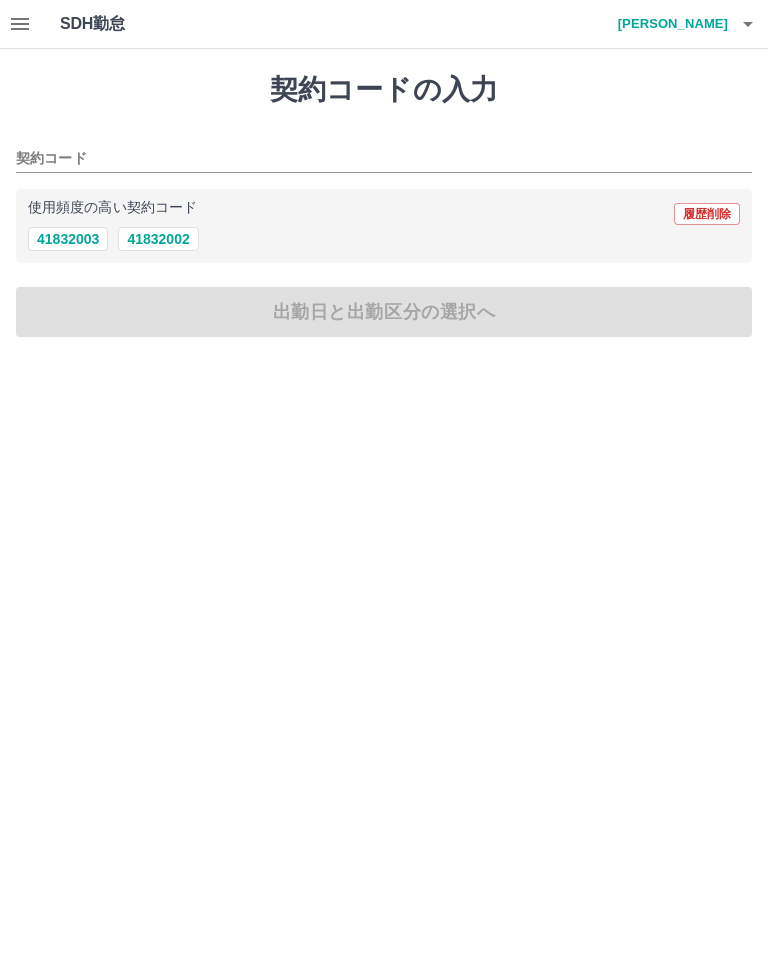 click on "41832002" at bounding box center (158, 239) 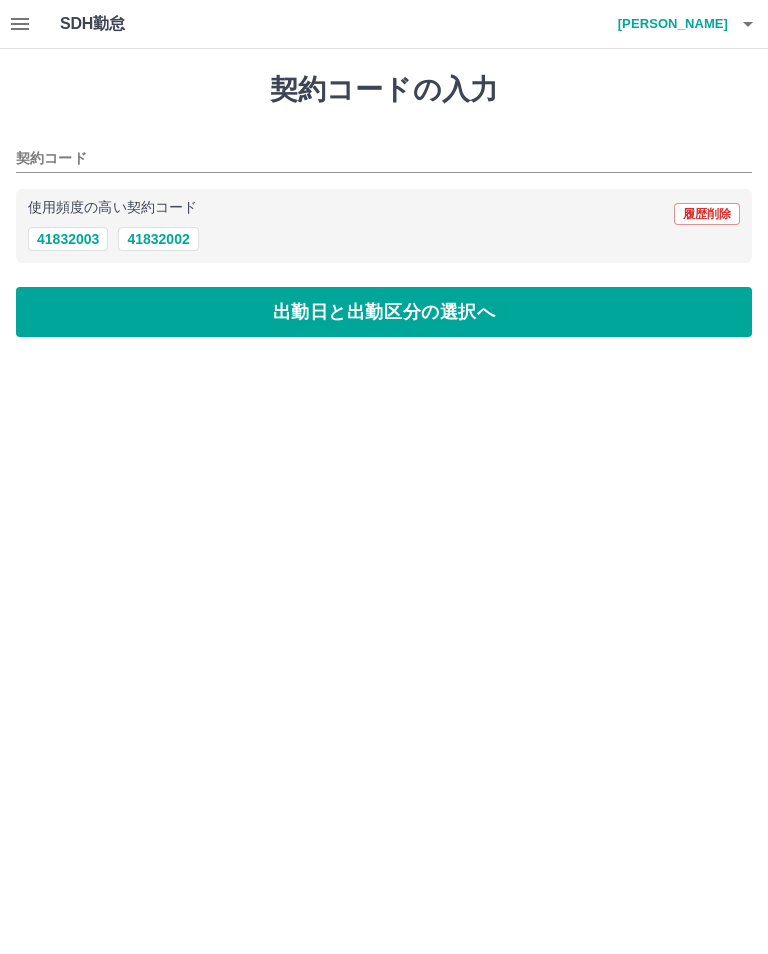 type on "********" 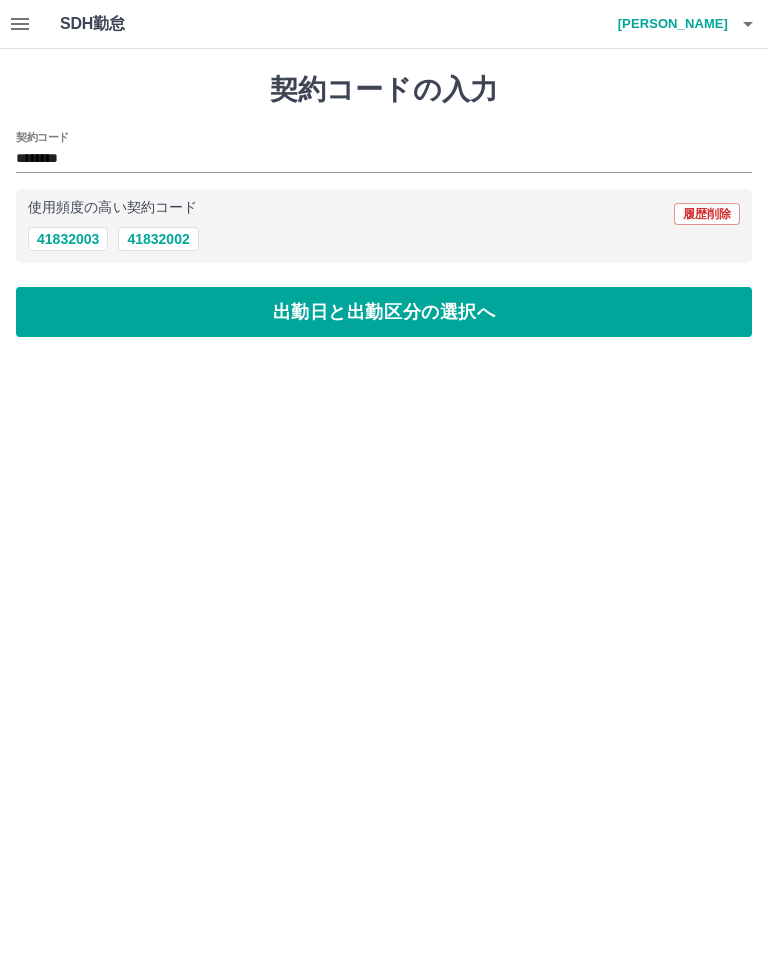 click on "出勤日と出勤区分の選択へ" at bounding box center [384, 312] 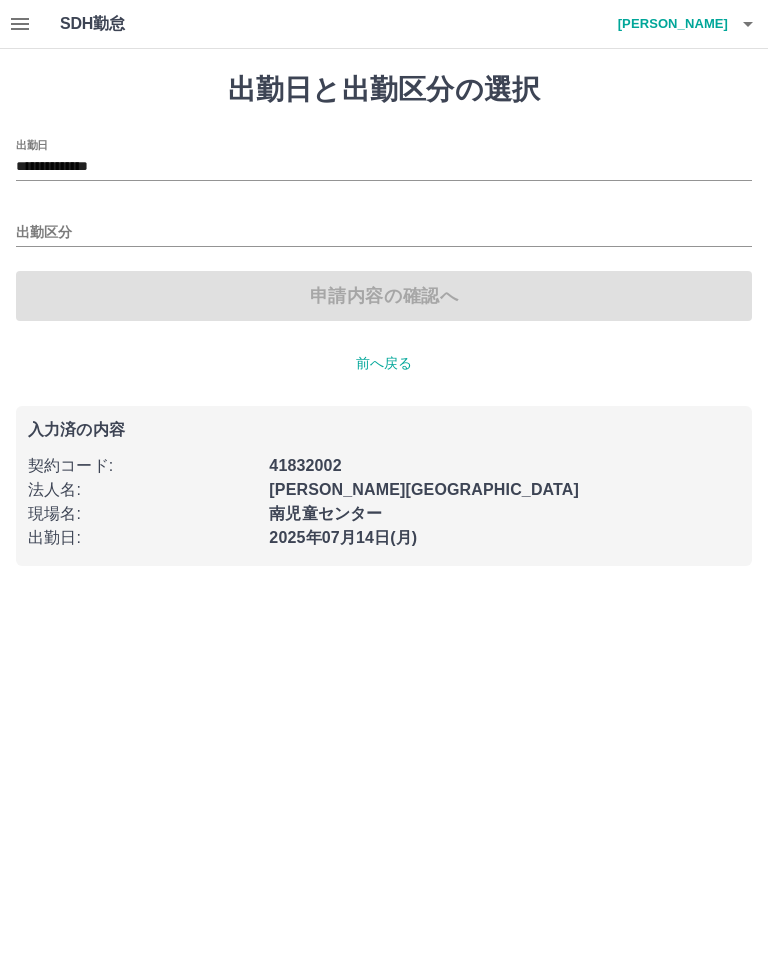 click on "**********" at bounding box center (384, 167) 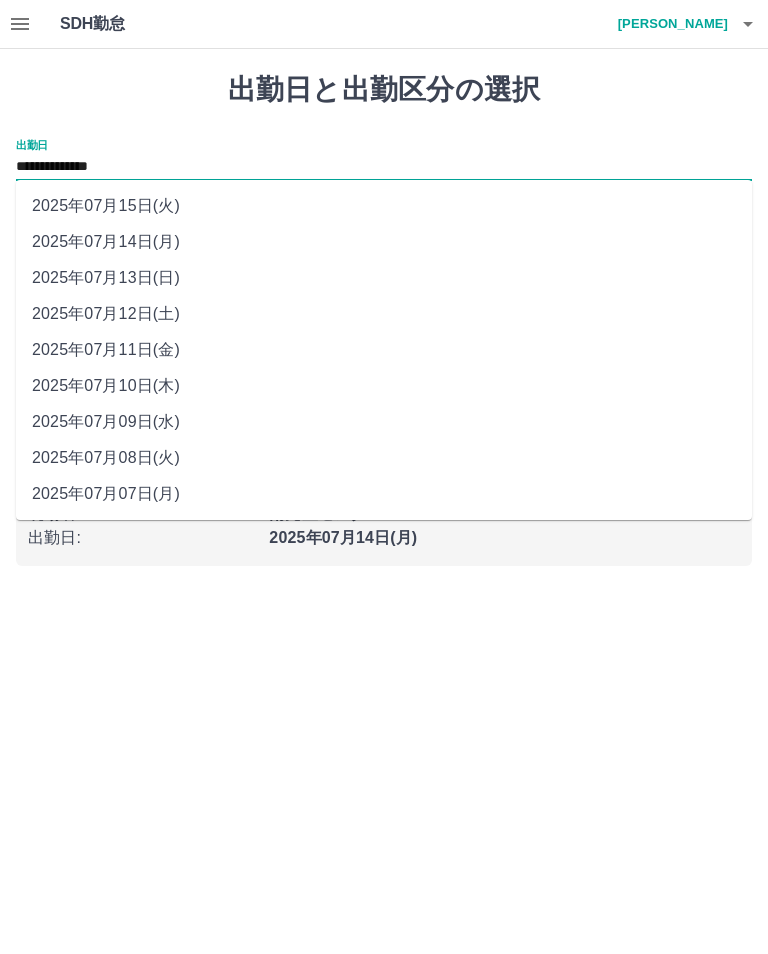 click on "2025年07月13日(日)" at bounding box center [384, 278] 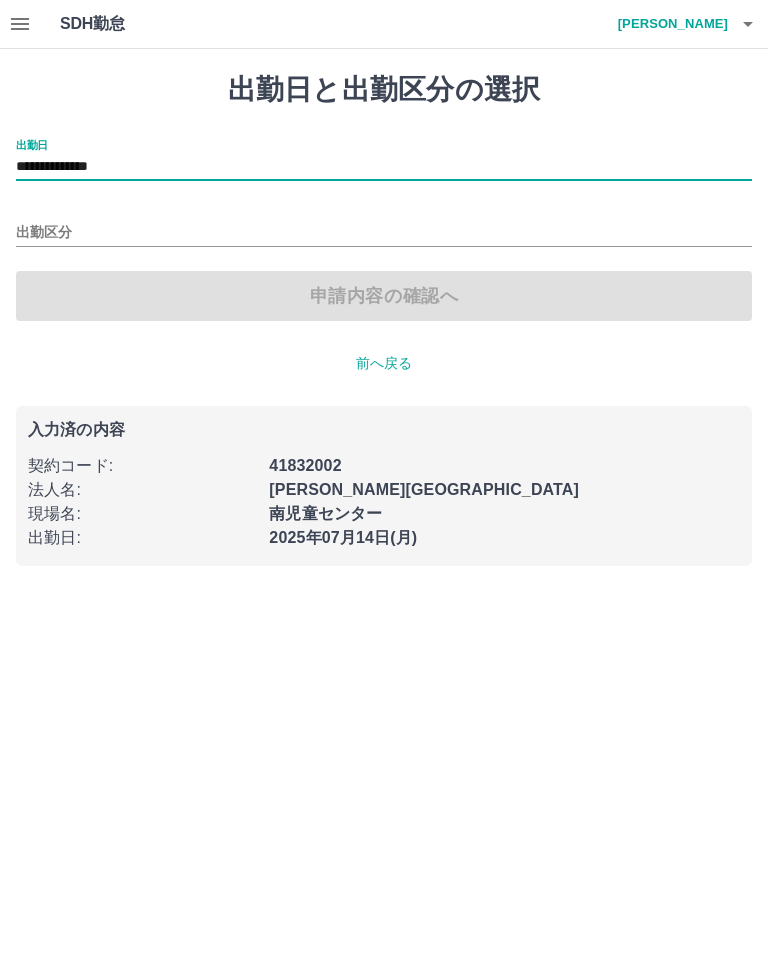 type on "**********" 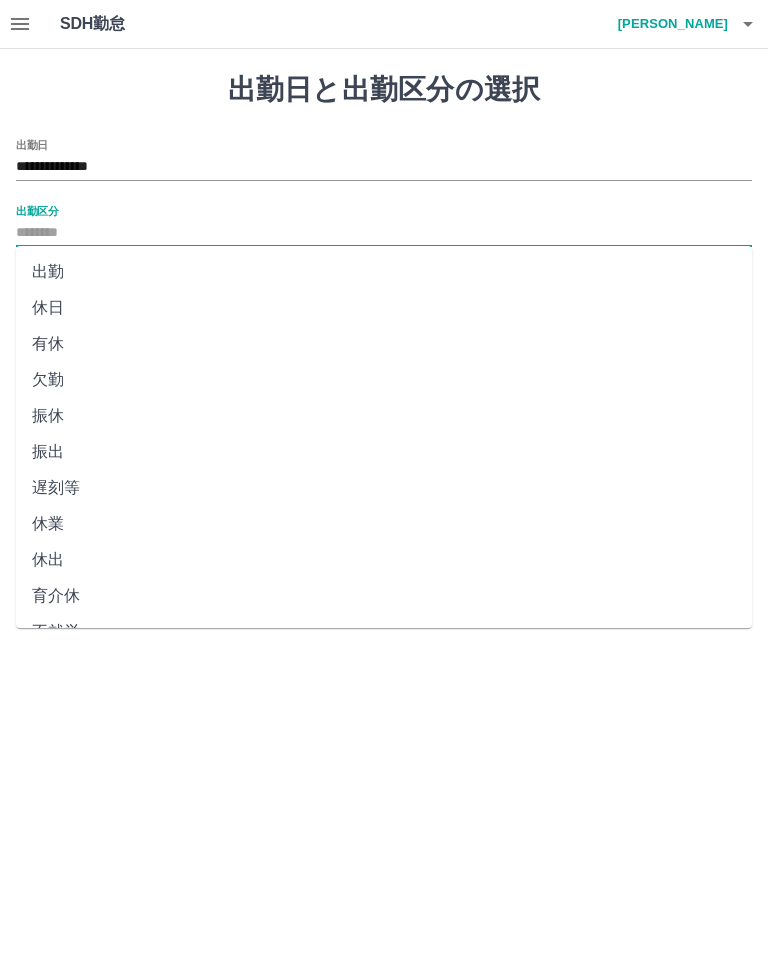 click on "不就労" at bounding box center (384, 632) 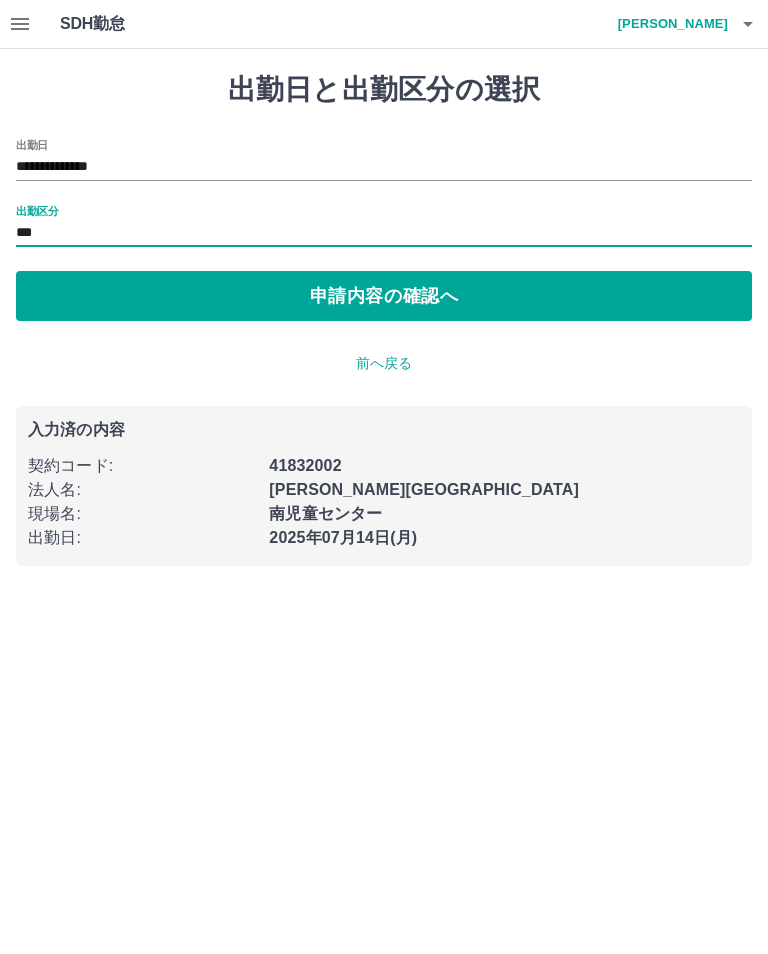 click on "申請内容の確認へ" at bounding box center [384, 296] 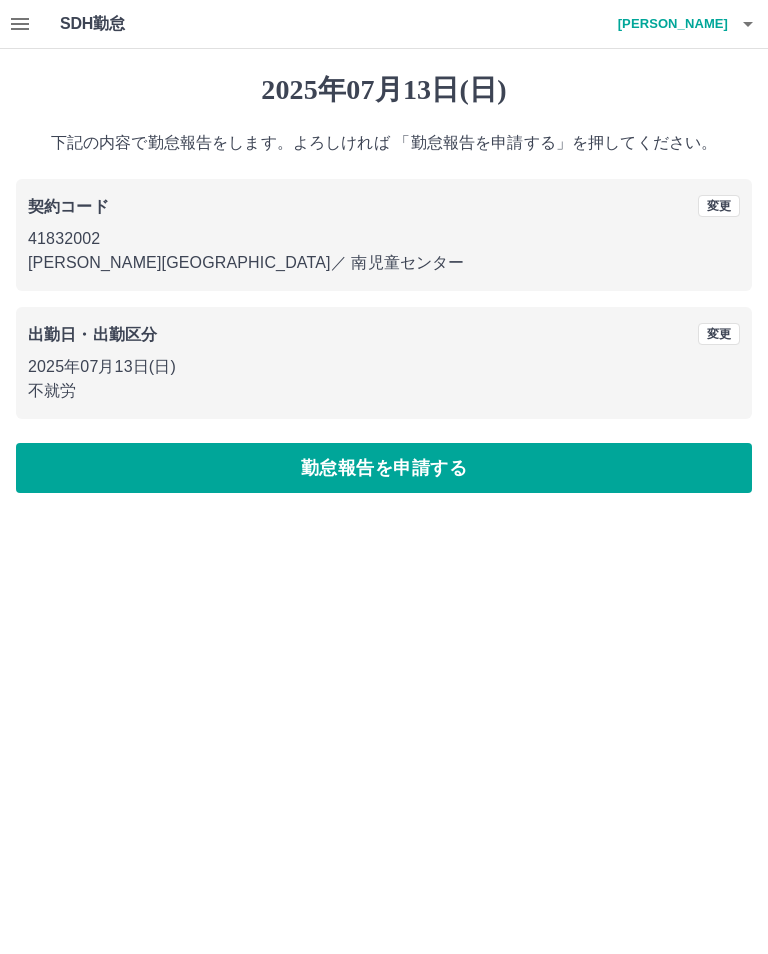 click on "勤怠報告を申請する" at bounding box center (384, 468) 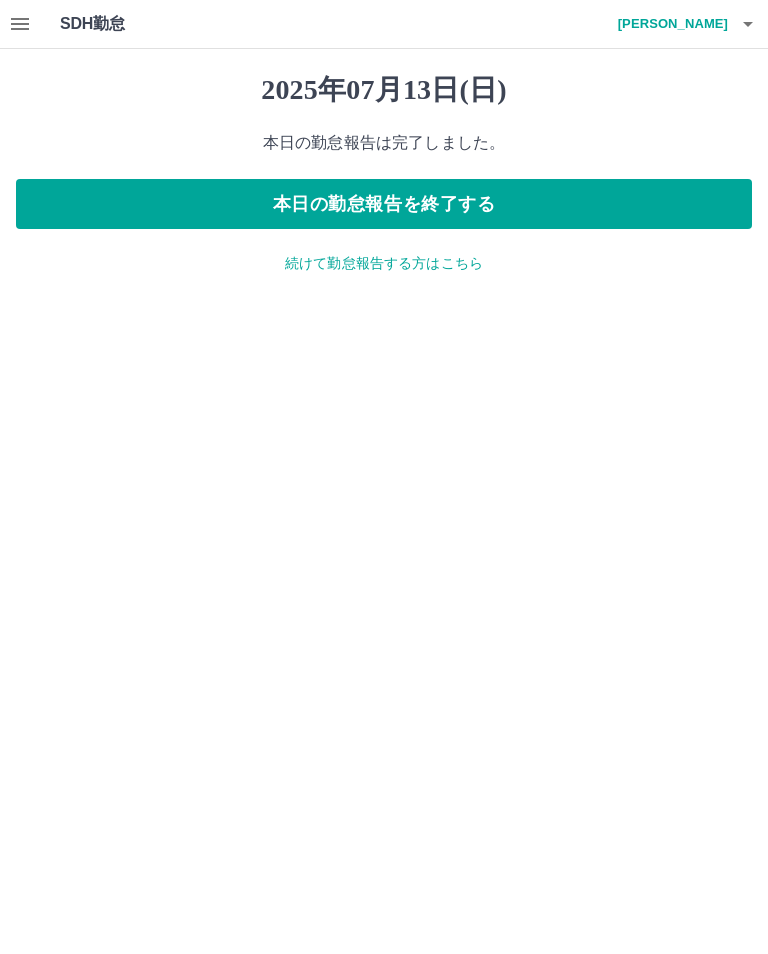 click on "本日の勤怠報告を終了する" at bounding box center (384, 204) 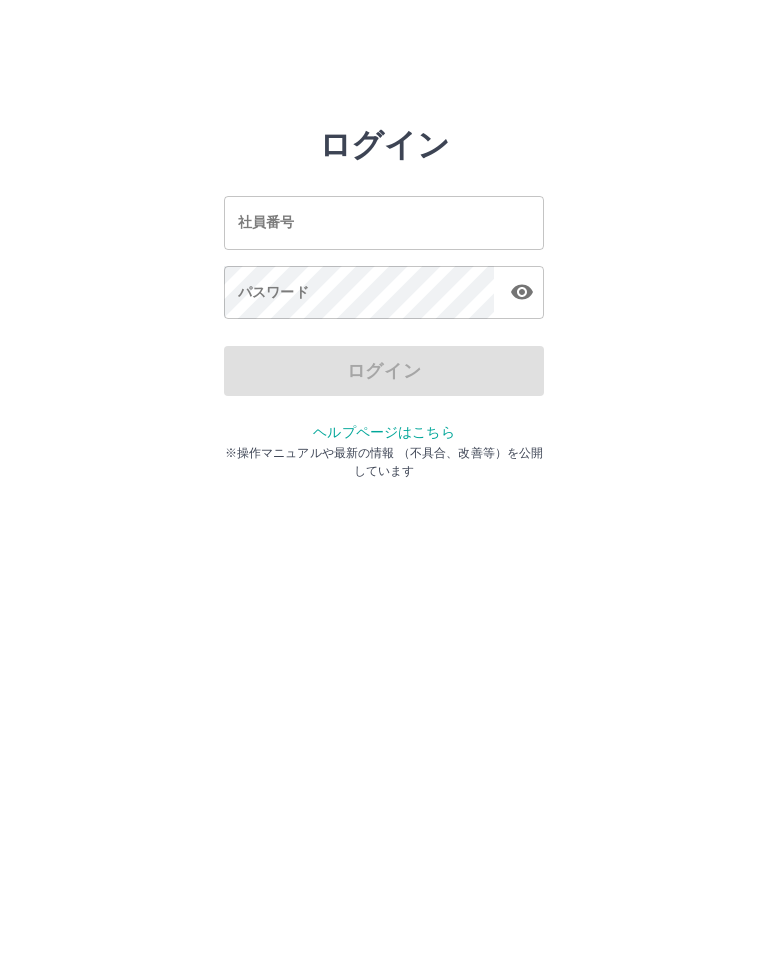 scroll, scrollTop: 0, scrollLeft: 0, axis: both 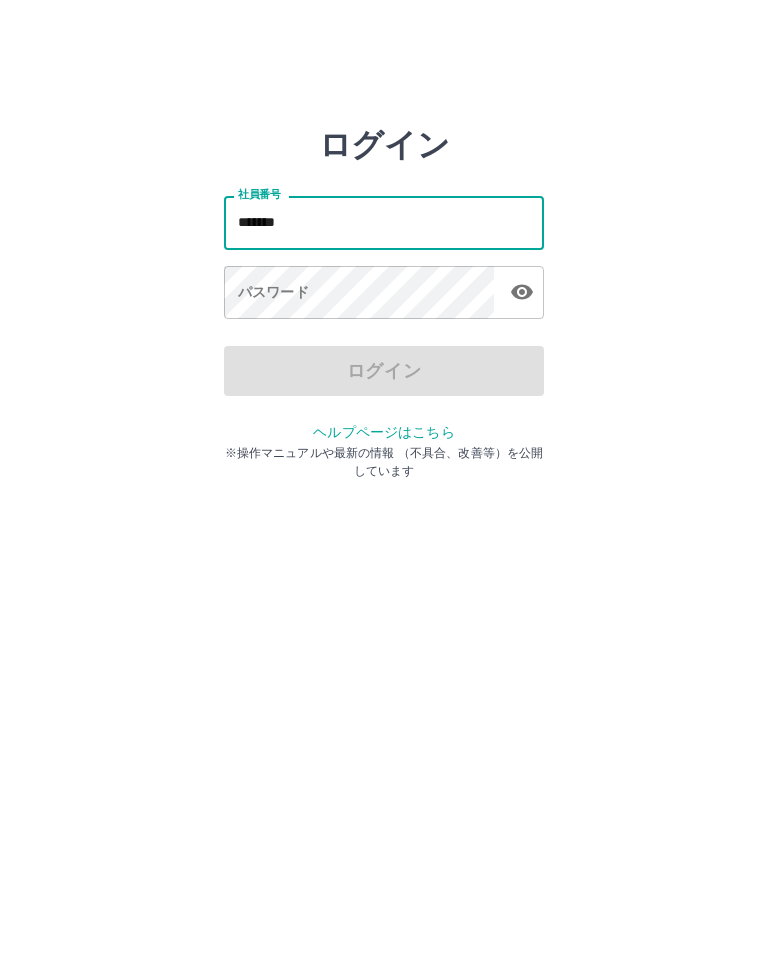 type on "*******" 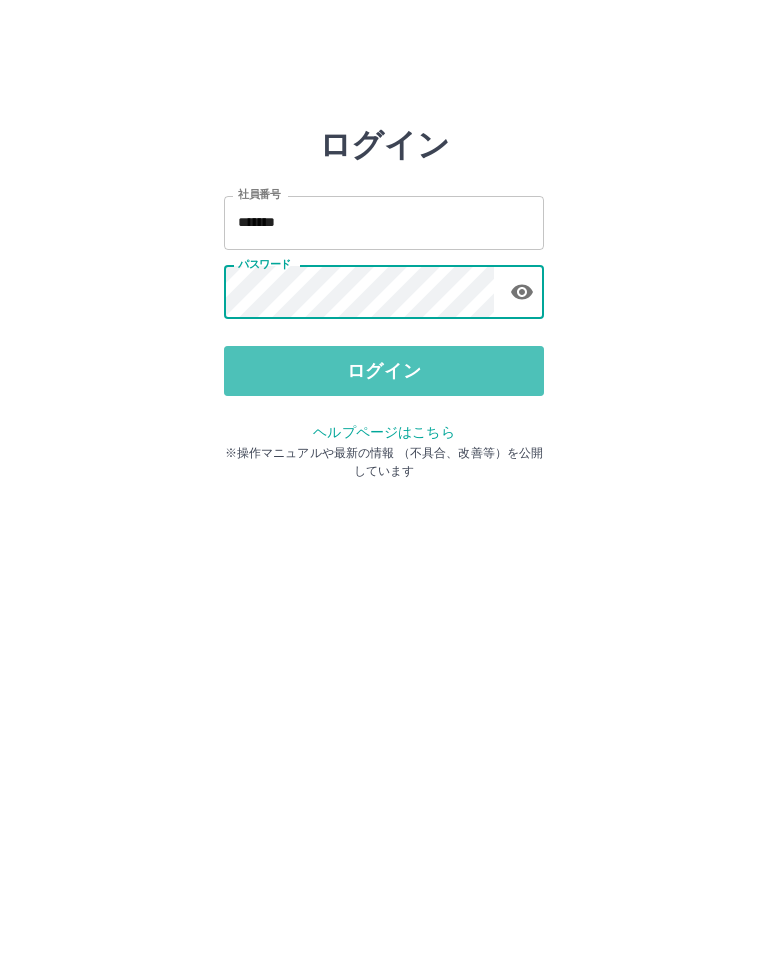 click on "ログイン" at bounding box center [384, 371] 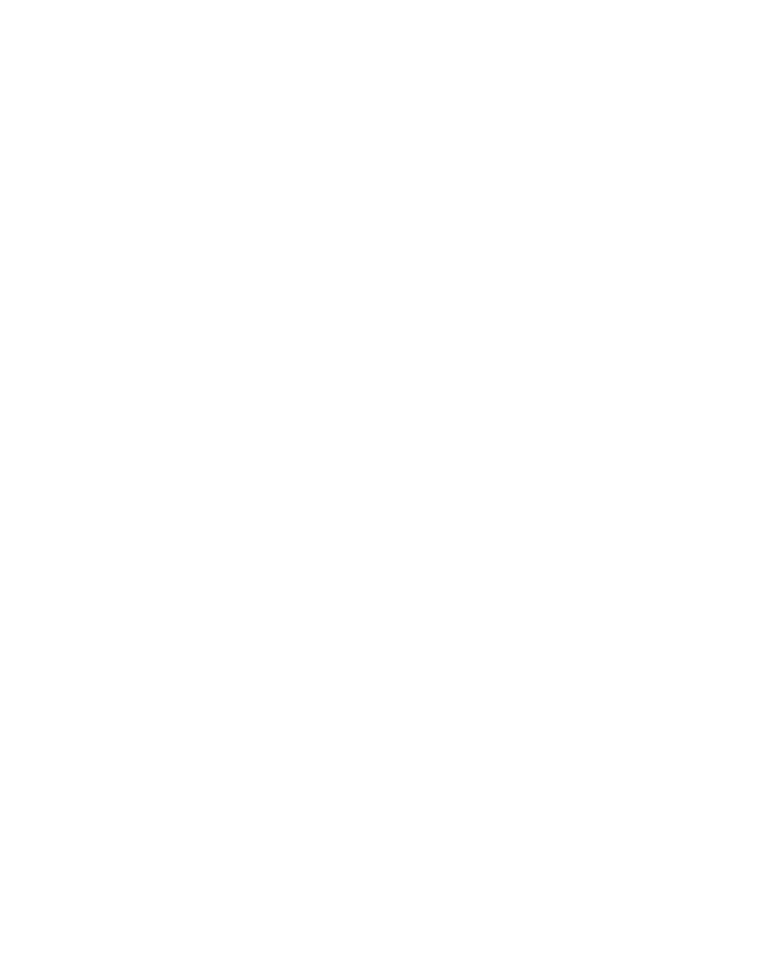 scroll, scrollTop: 0, scrollLeft: 0, axis: both 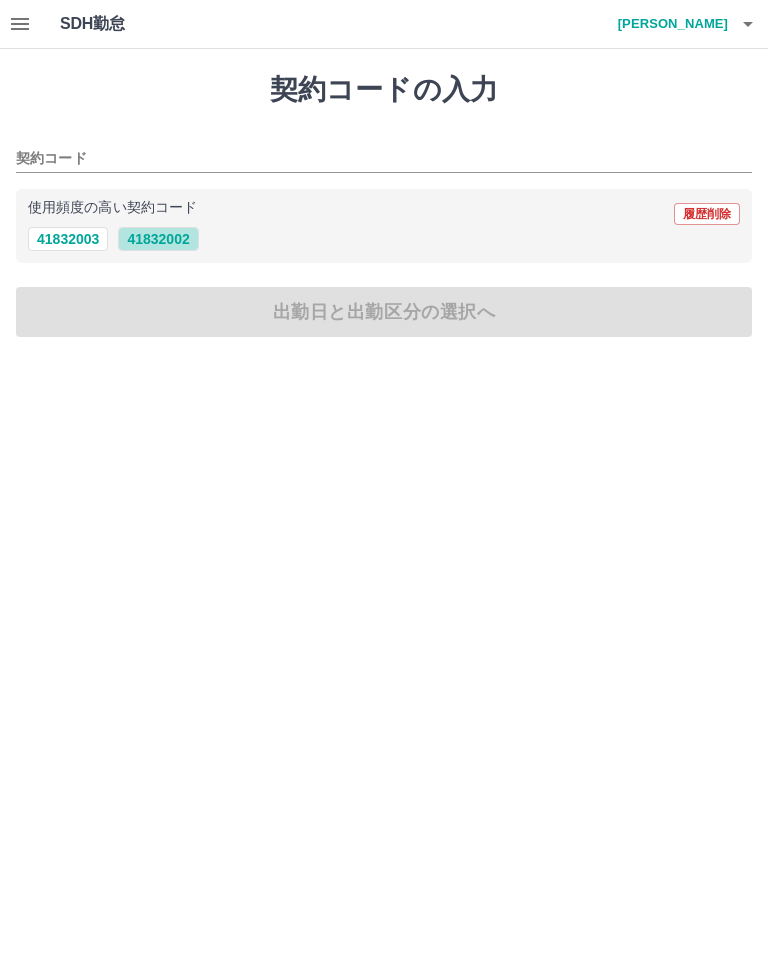 click on "41832002" at bounding box center (158, 239) 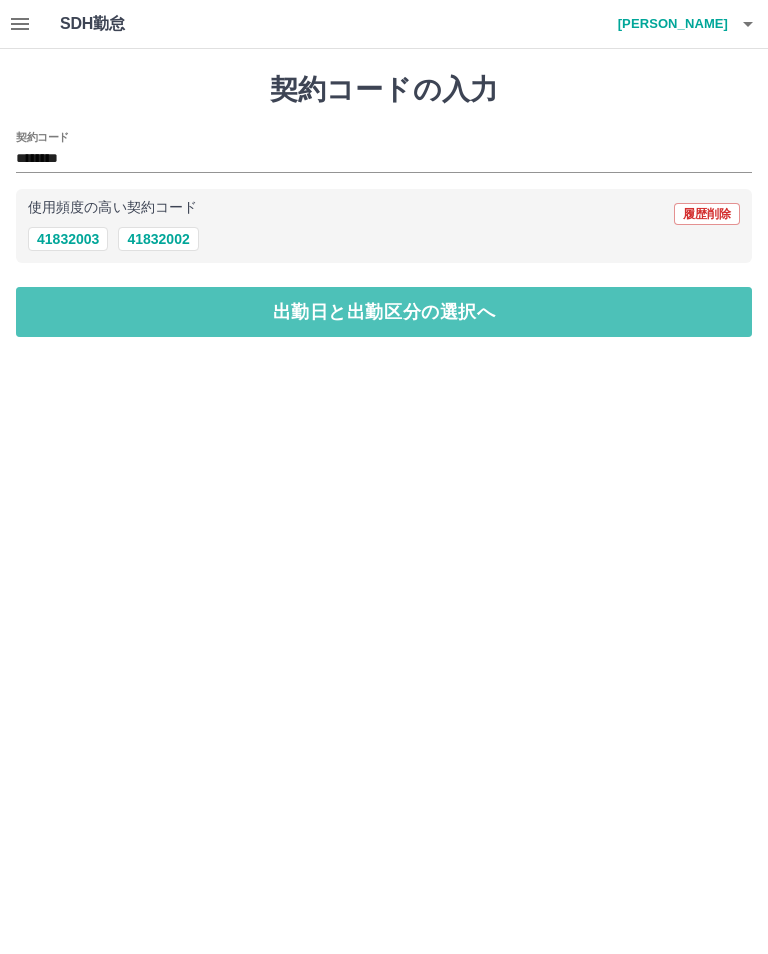 click on "出勤日と出勤区分の選択へ" at bounding box center [384, 312] 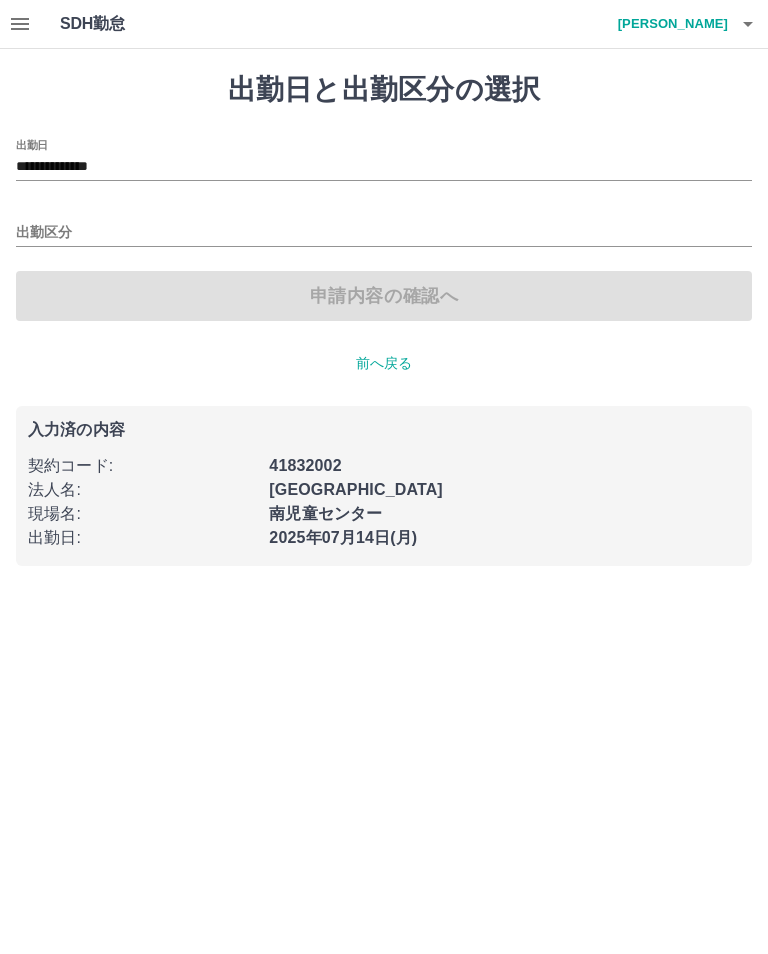 click on "**********" at bounding box center (384, 167) 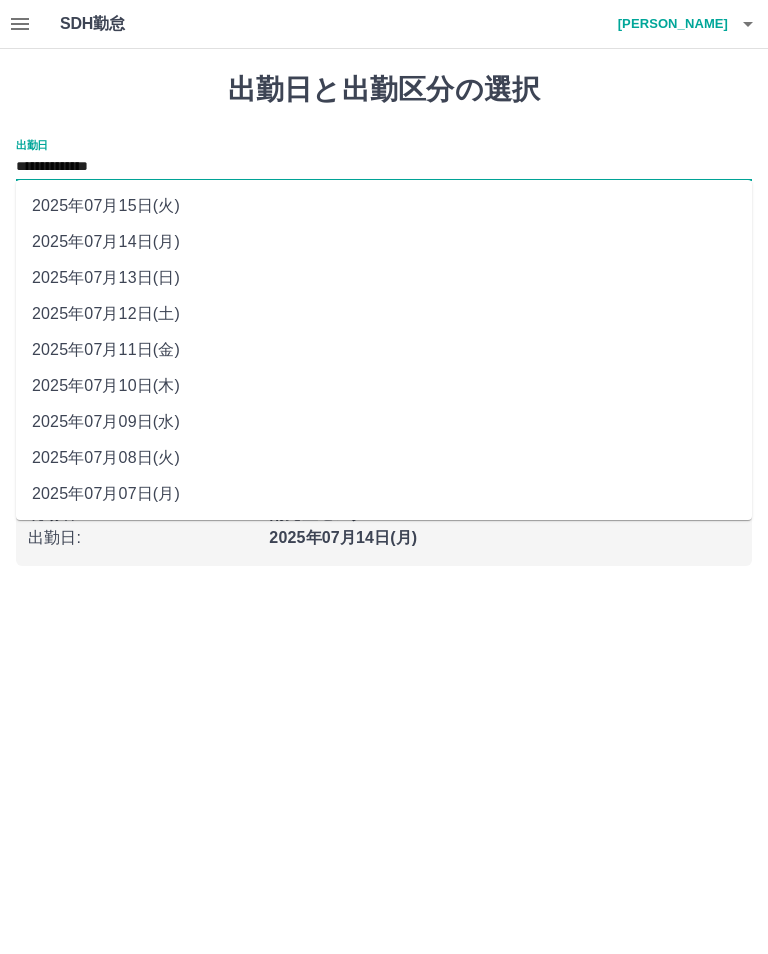 click on "2025年07月11日(金)" at bounding box center [384, 350] 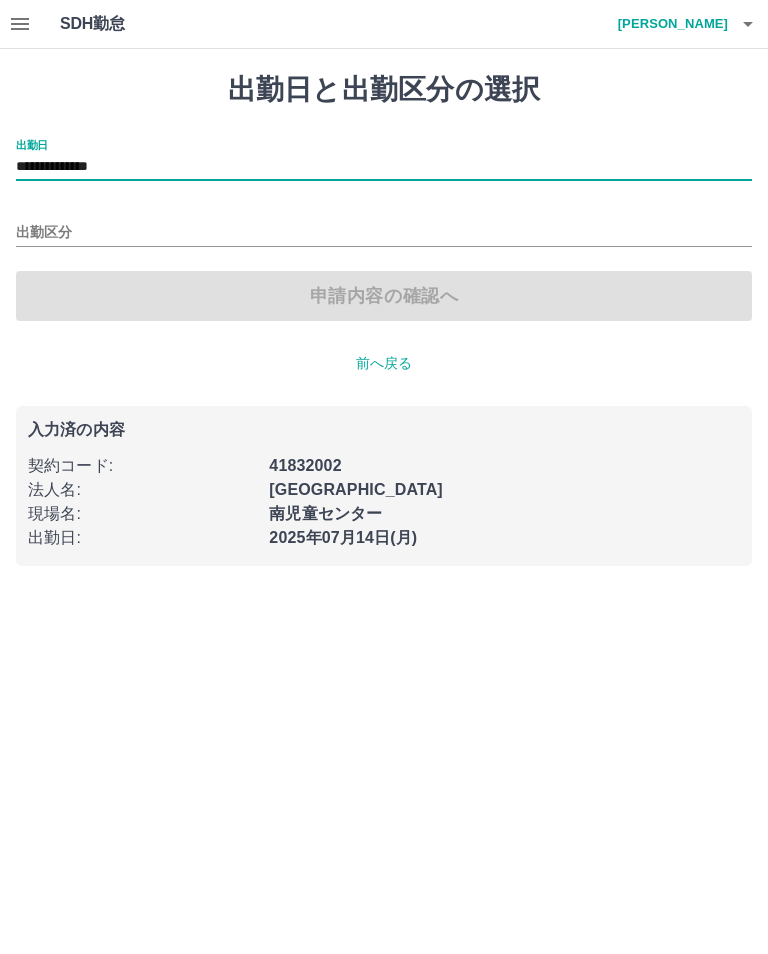 type on "**********" 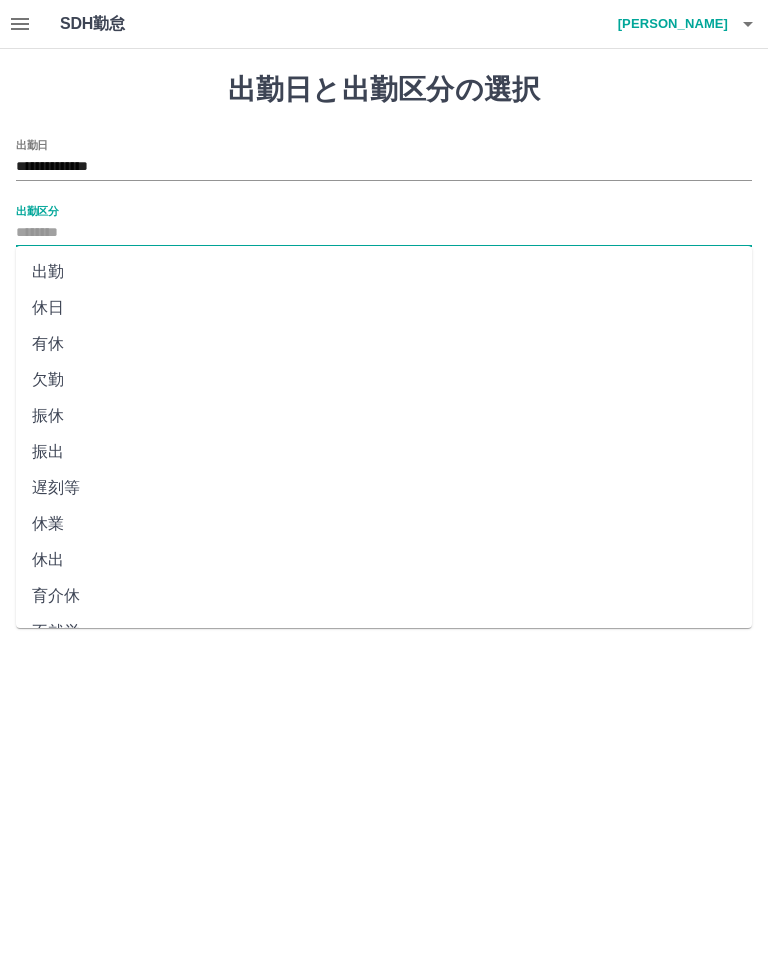 click on "出勤" at bounding box center (384, 272) 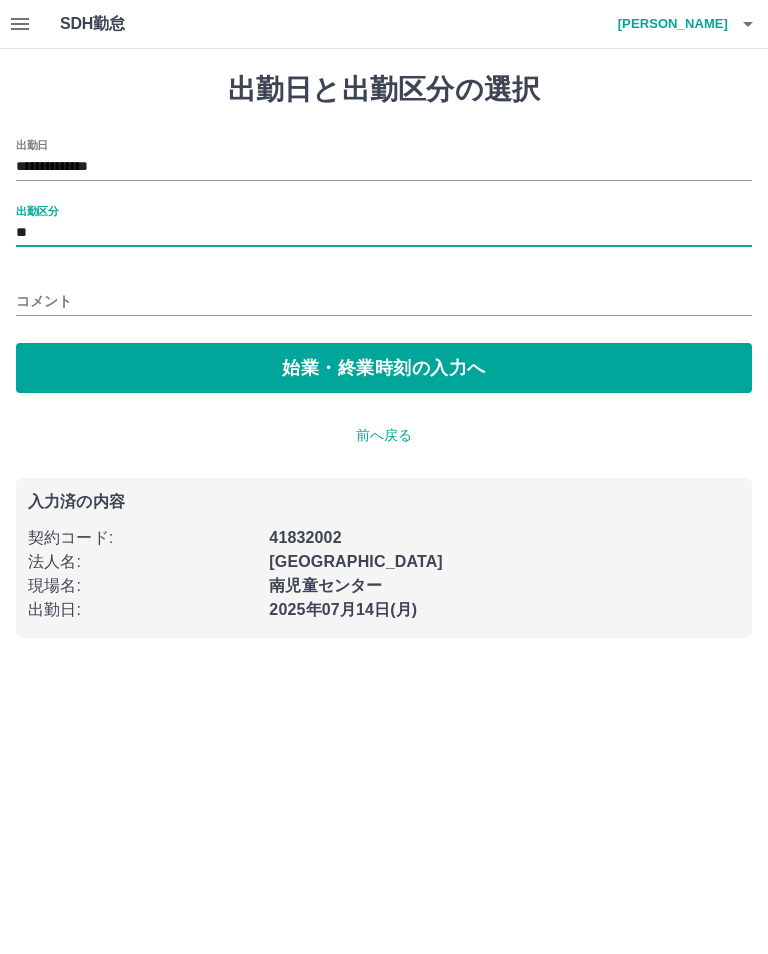 click on "出勤区分" at bounding box center (37, 210) 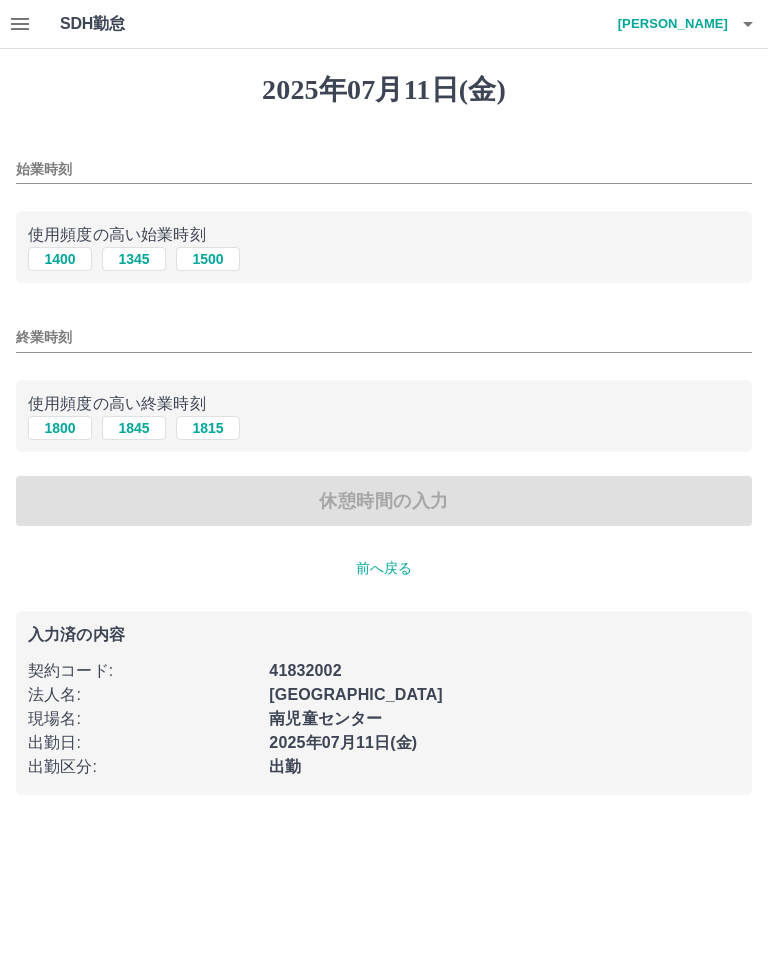 click on "始業時刻" at bounding box center (384, 169) 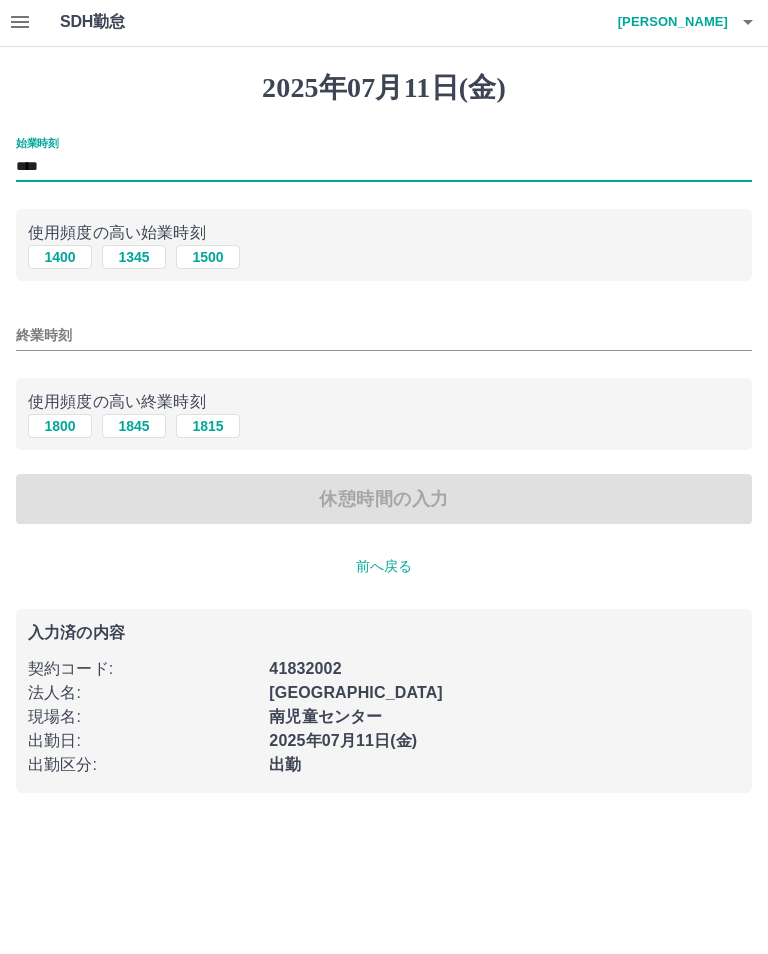 type on "****" 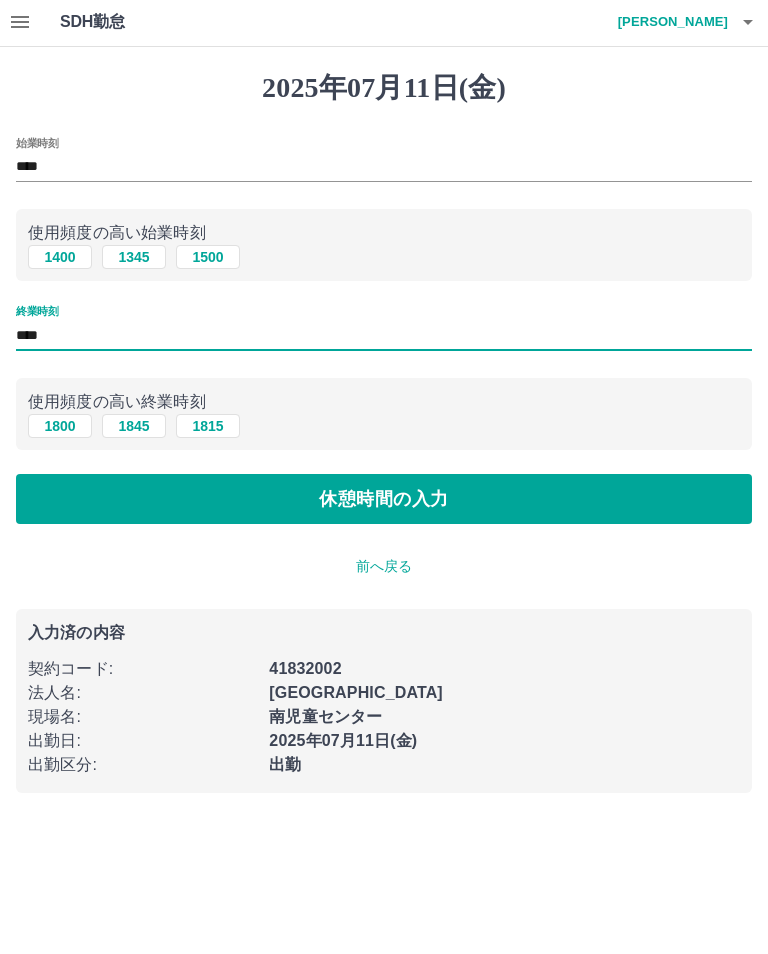 type on "****" 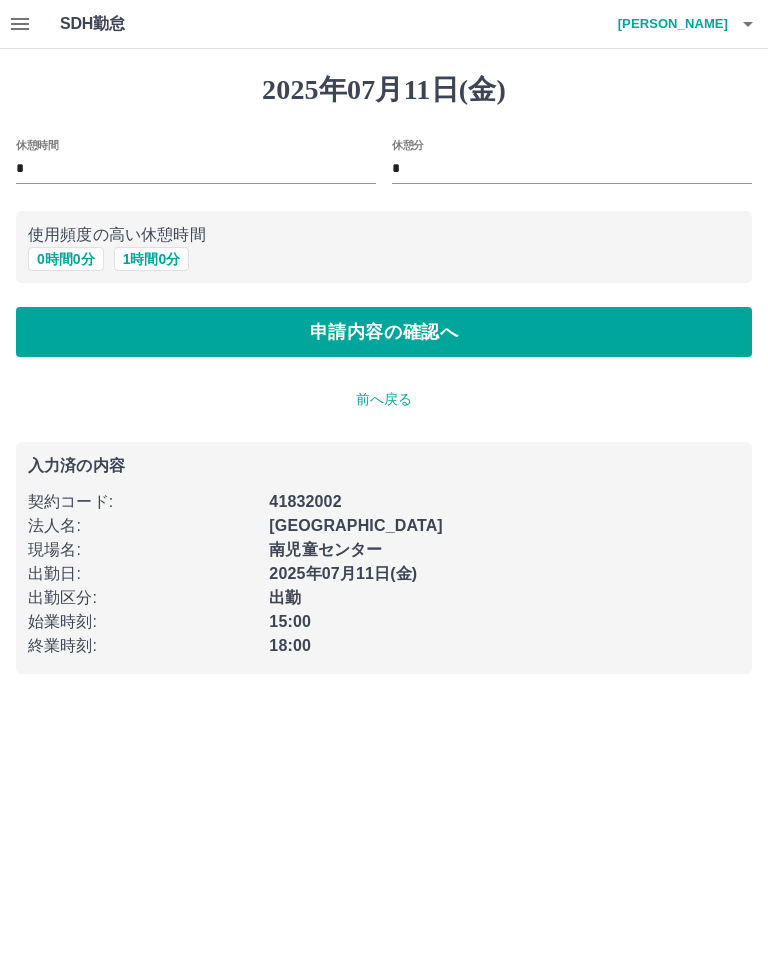 click on "前へ戻る" at bounding box center (384, 399) 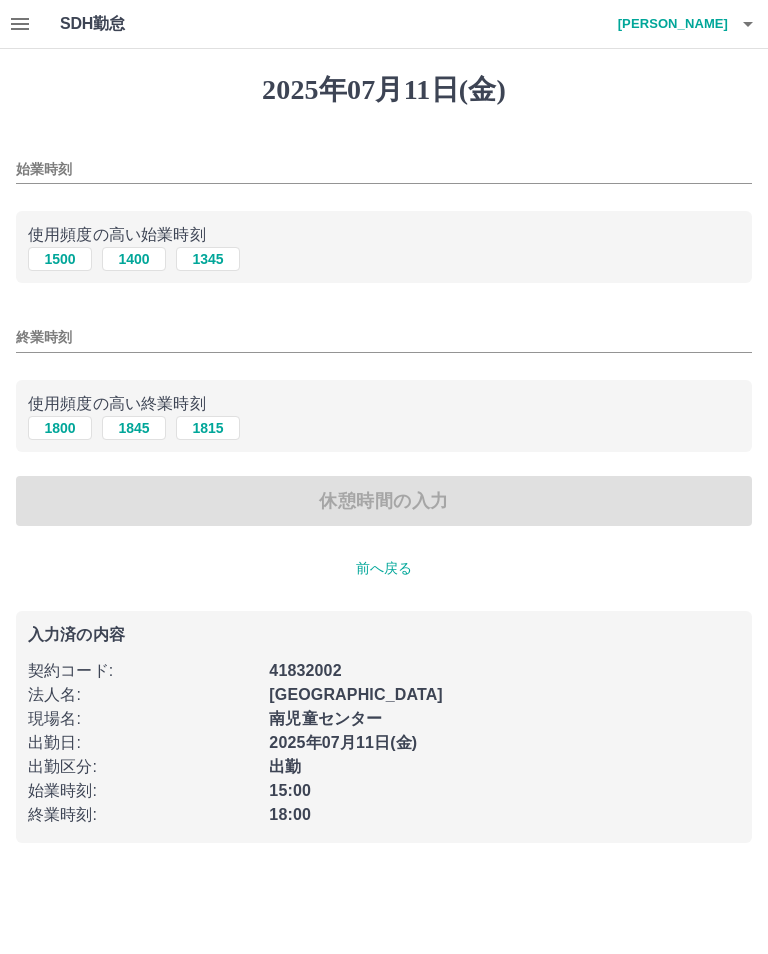 type on "****" 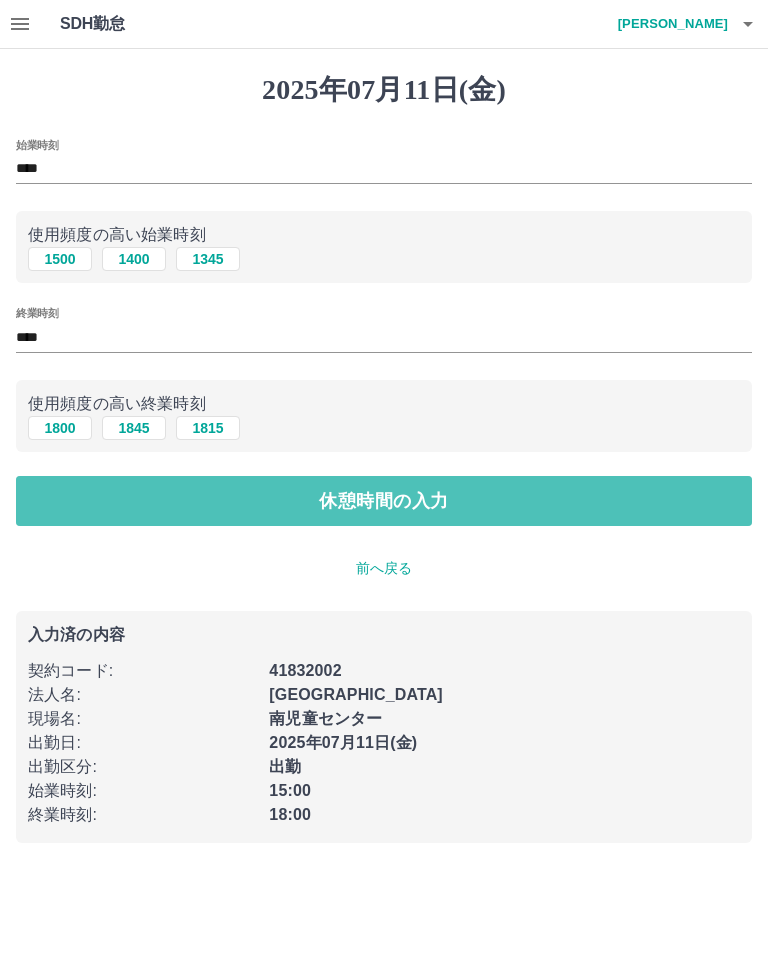 click on "休憩時間の入力" at bounding box center [384, 501] 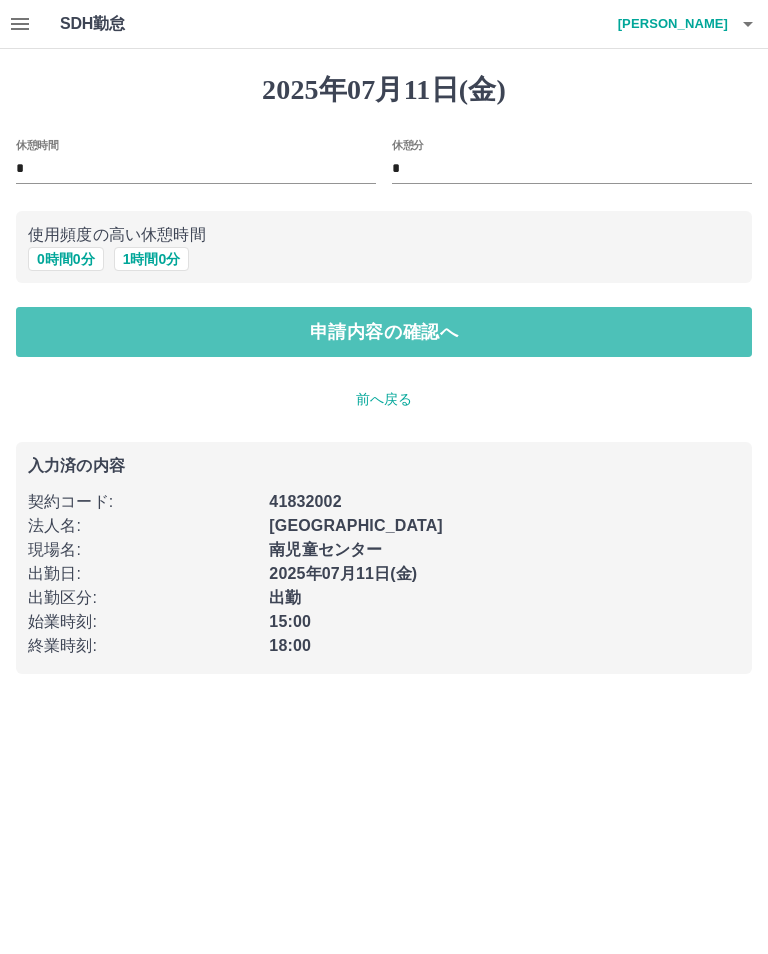 click on "申請内容の確認へ" at bounding box center (384, 332) 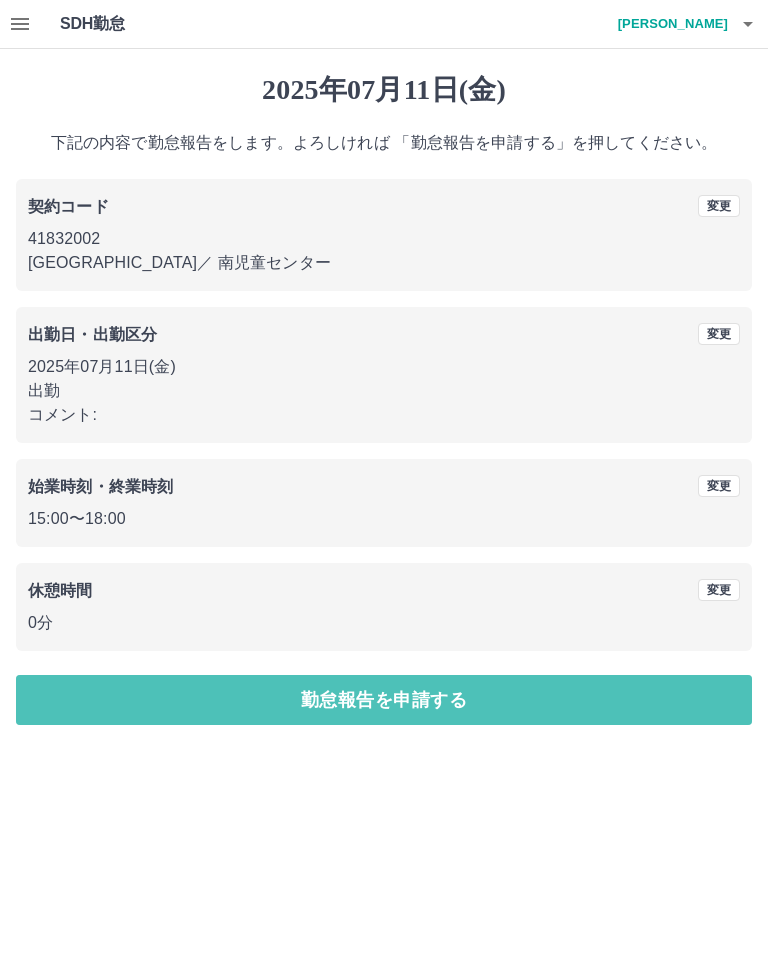click on "勤怠報告を申請する" at bounding box center [384, 700] 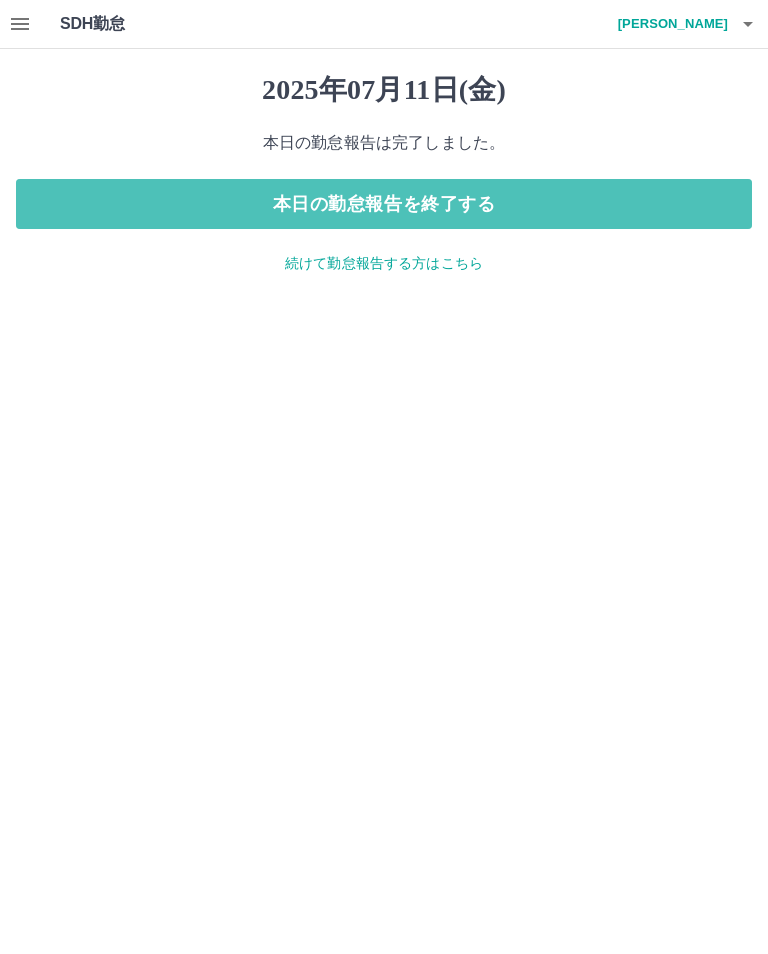 click on "本日の勤怠報告を終了する" at bounding box center (384, 204) 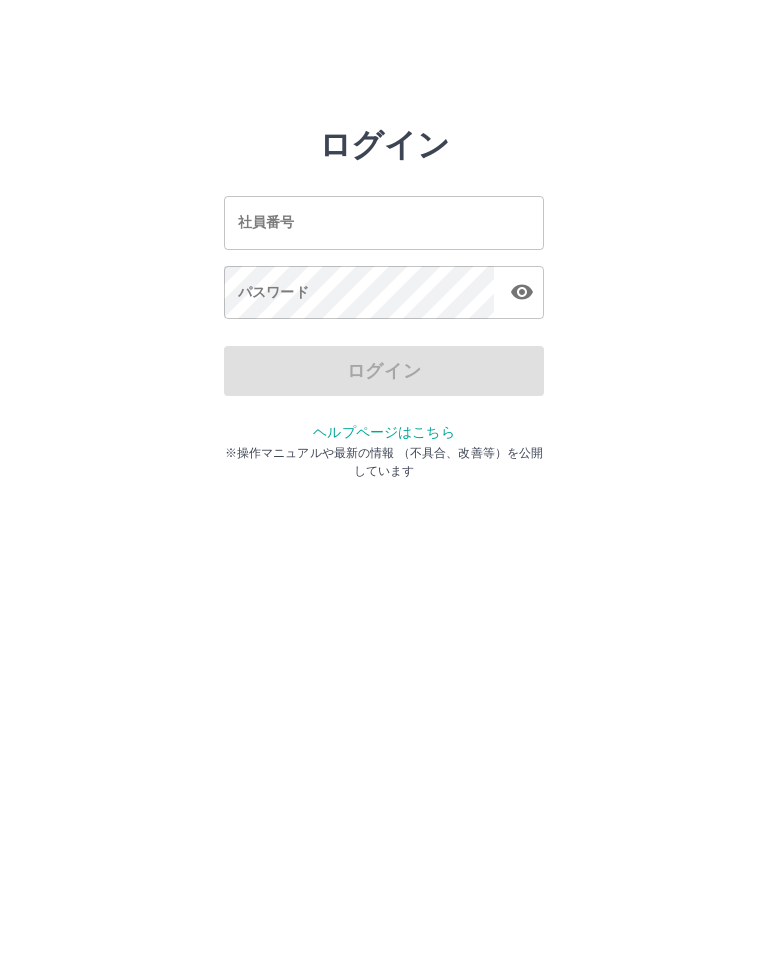 scroll, scrollTop: 0, scrollLeft: 0, axis: both 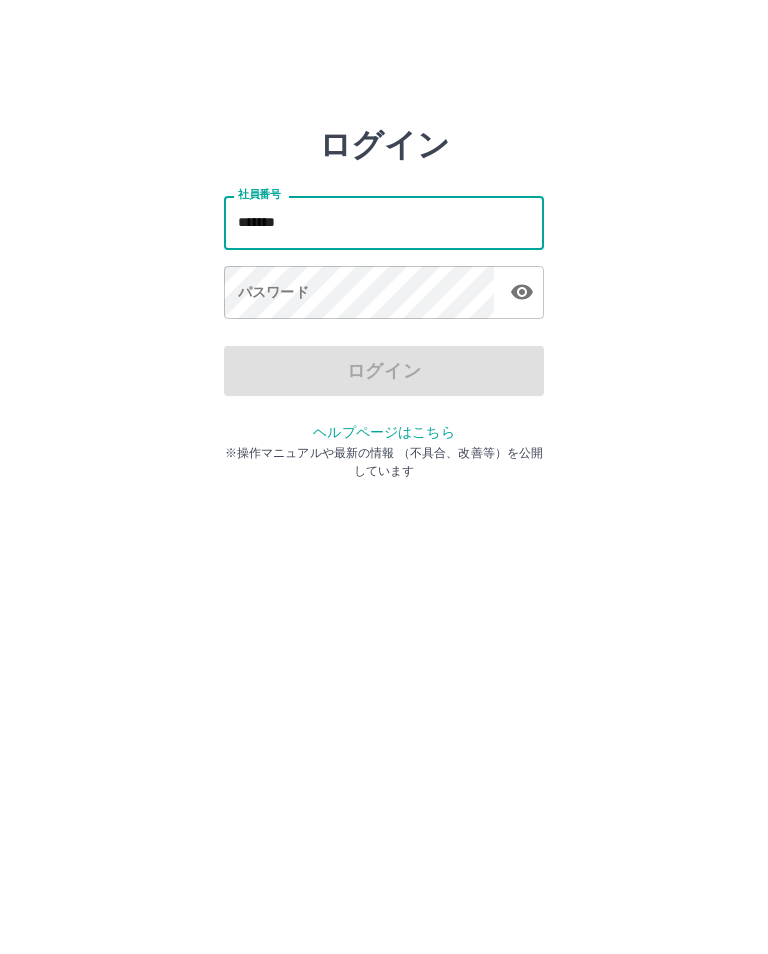 type on "*******" 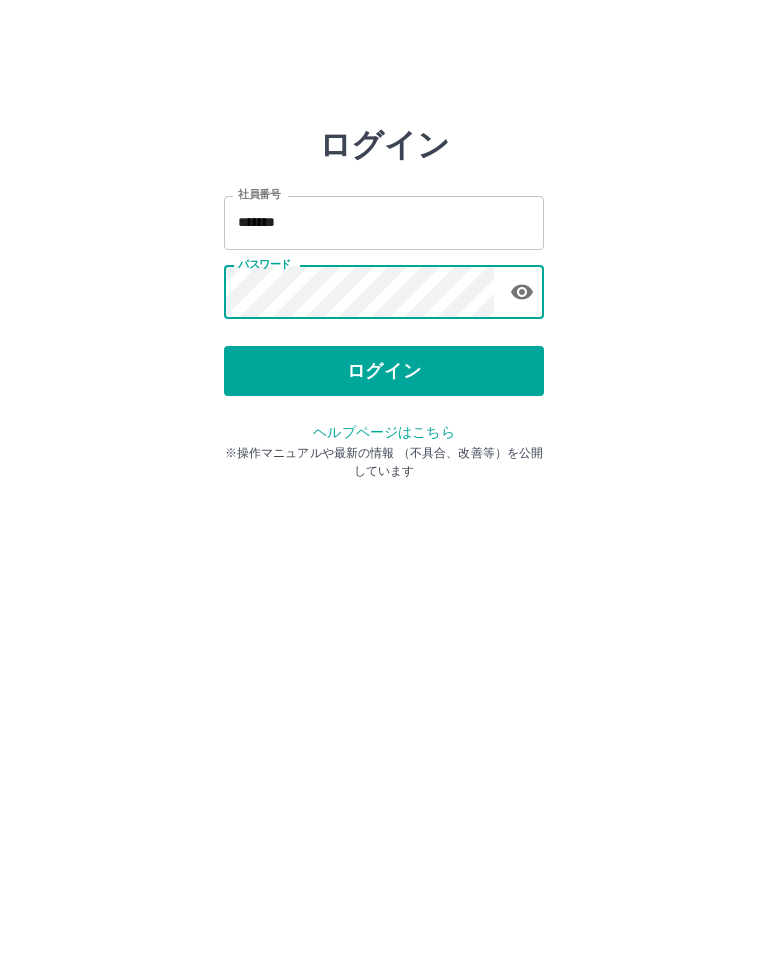 click on "ログイン" at bounding box center (384, 371) 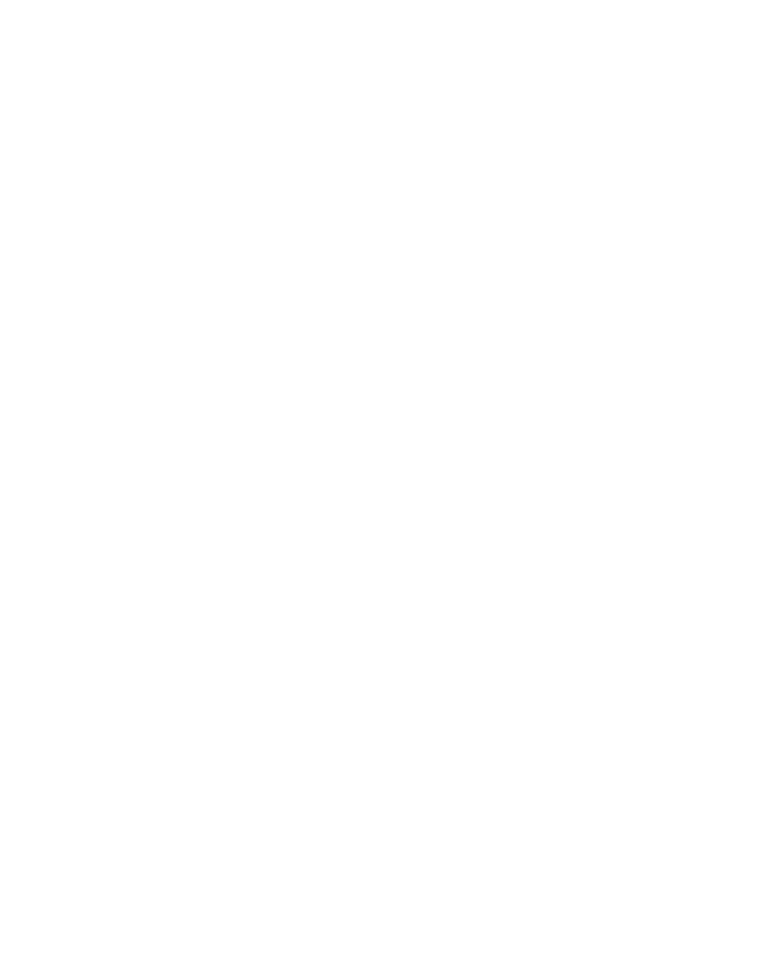 scroll, scrollTop: 0, scrollLeft: 0, axis: both 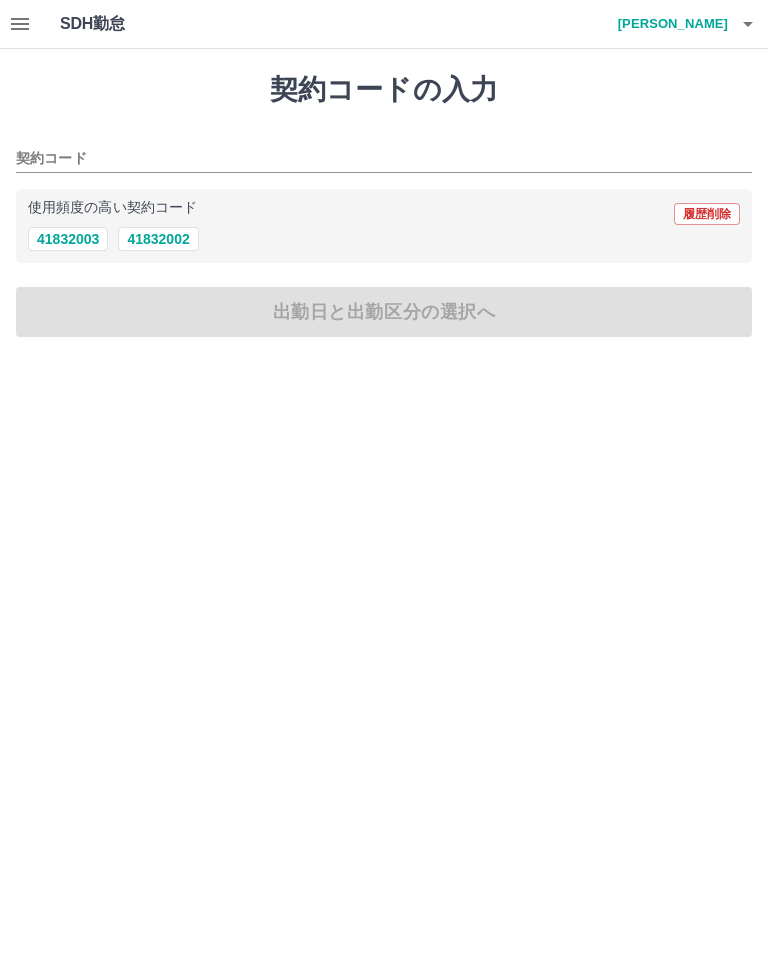 click on "契約コードの入力 契約コード 使用頻度の高い契約コード 履歴削除 41832003 41832002 出勤日と出勤区分の選択へ" at bounding box center [384, 205] 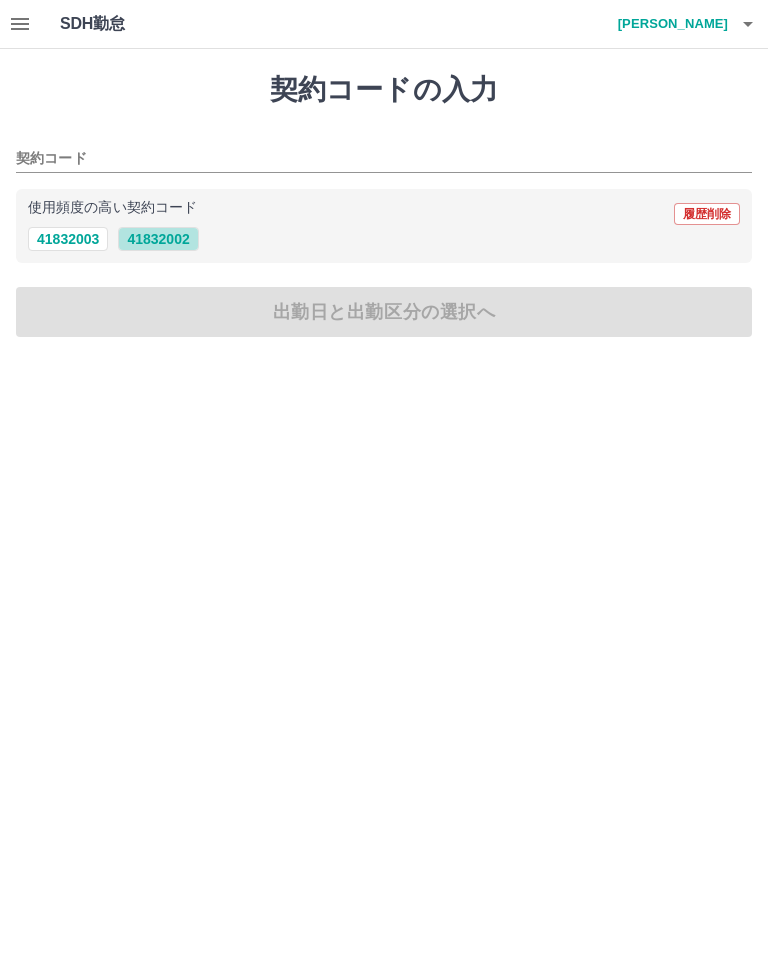 click on "41832002" at bounding box center [158, 239] 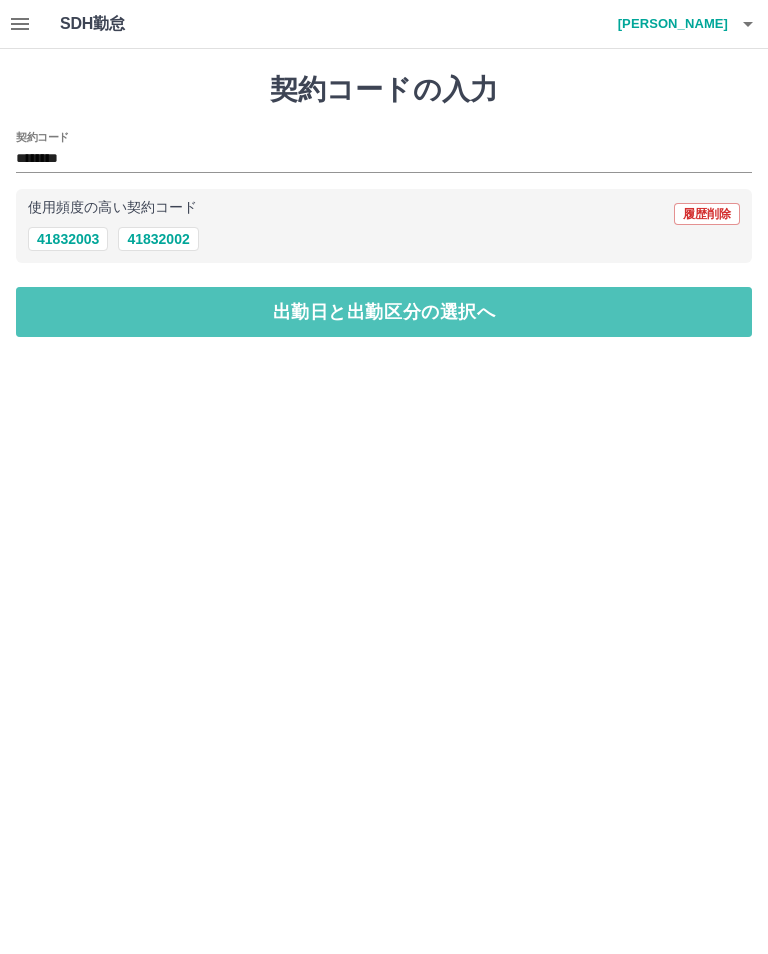 click on "出勤日と出勤区分の選択へ" at bounding box center [384, 312] 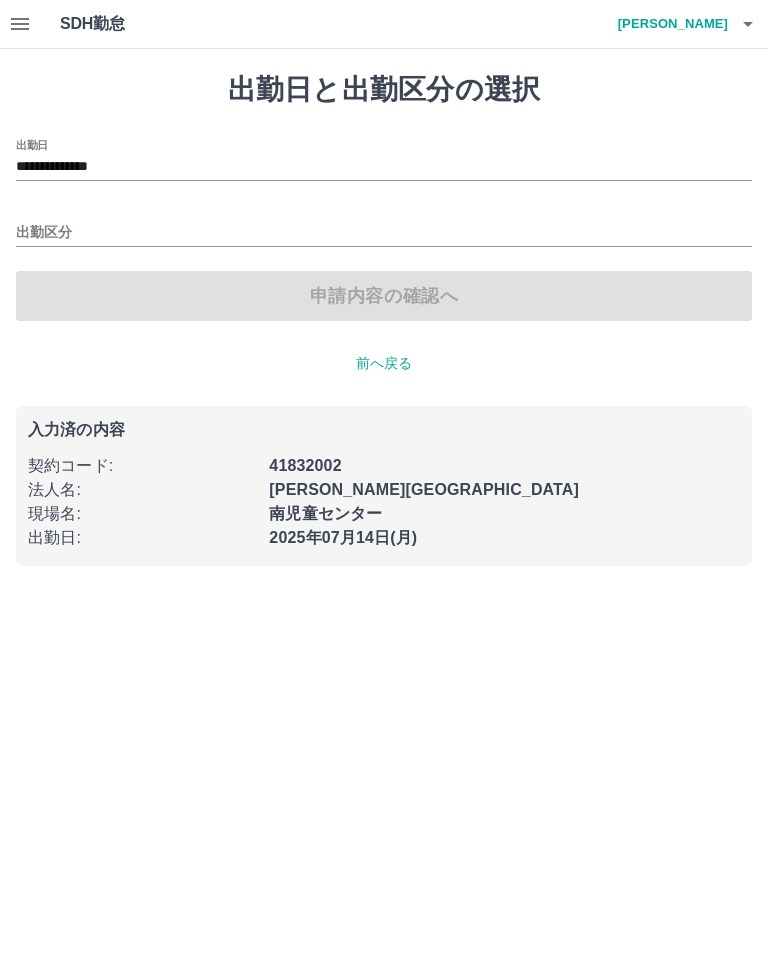 click on "**********" at bounding box center (384, 167) 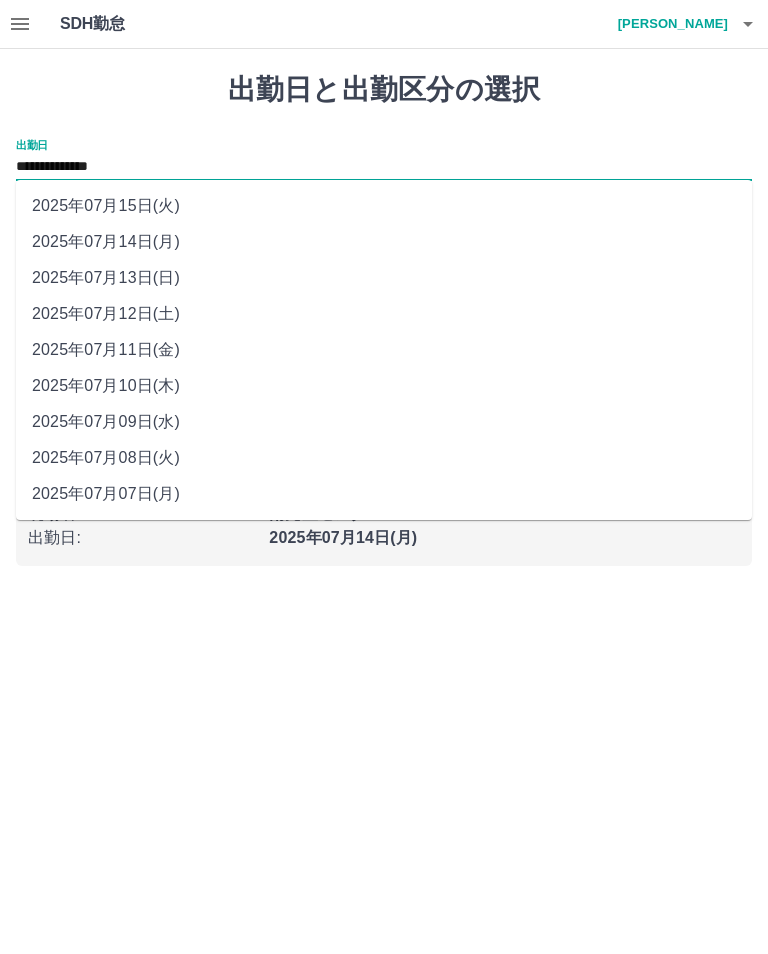 click on "2025年07月12日(土)" at bounding box center [384, 314] 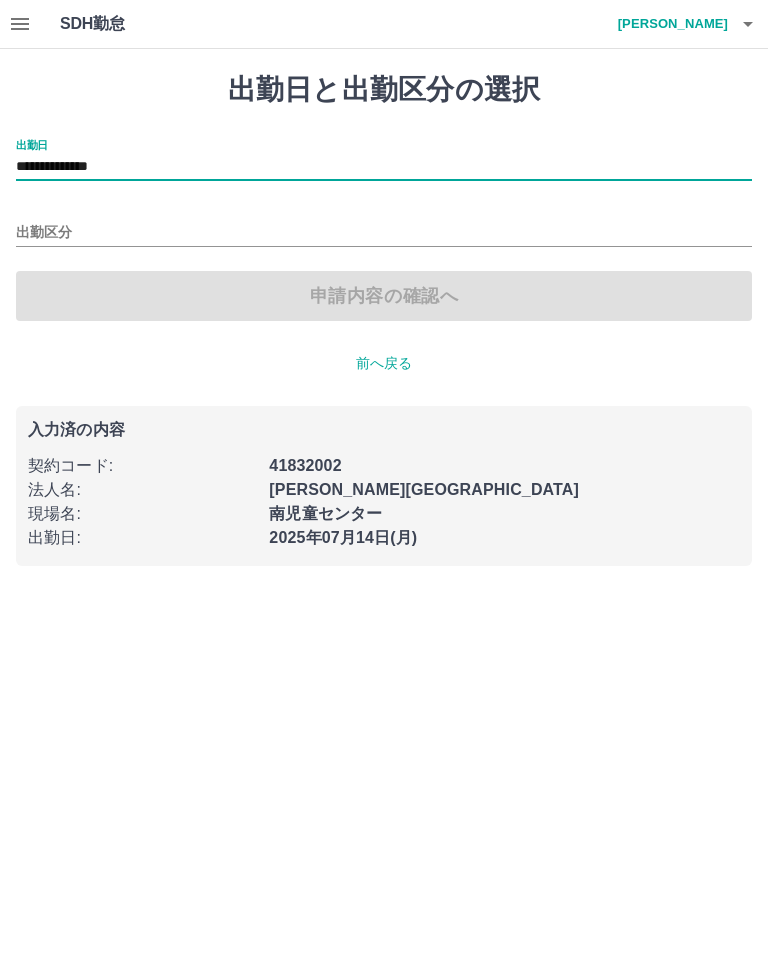 click on "出勤区分" at bounding box center [384, 233] 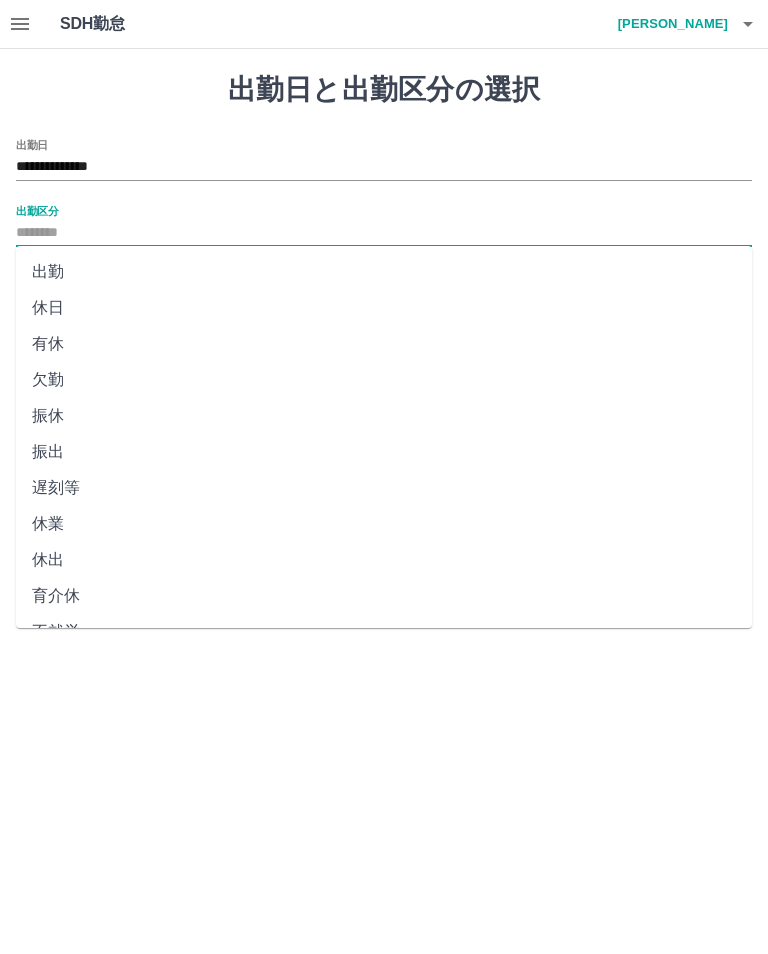 click on "出勤" at bounding box center [384, 272] 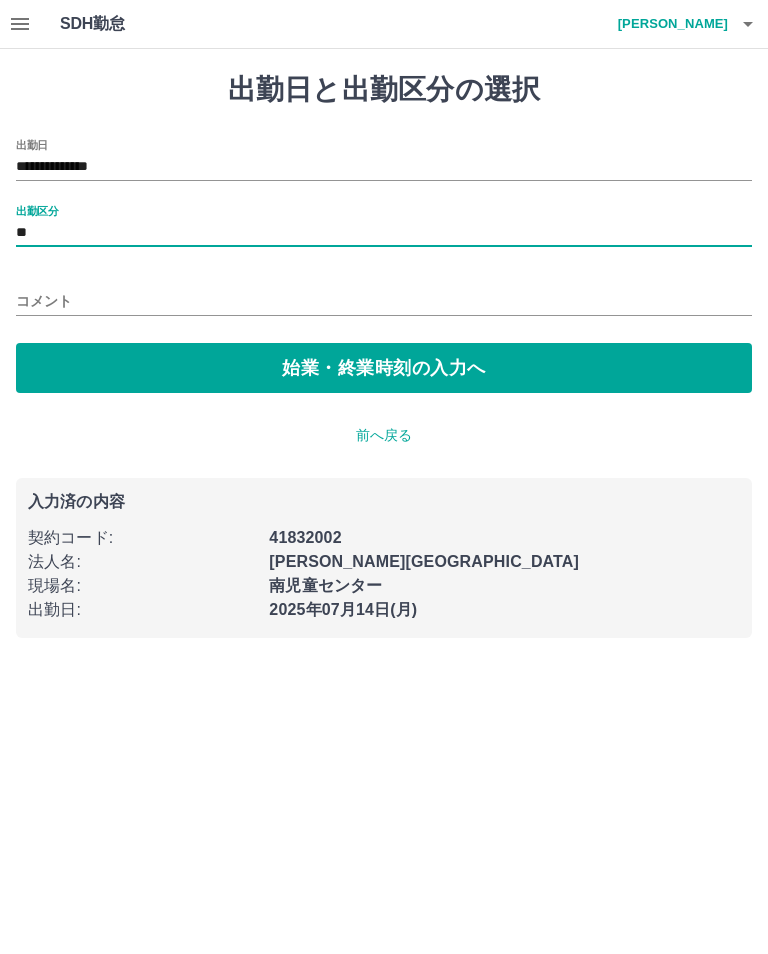 click on "**" at bounding box center (384, 233) 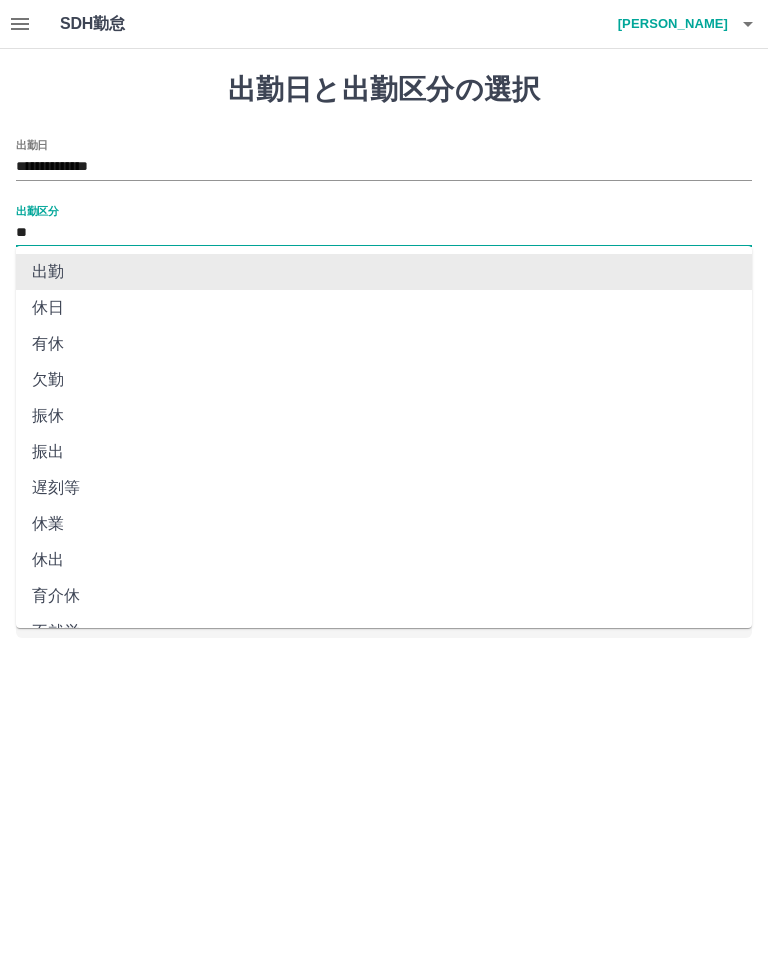click on "出勤" at bounding box center [384, 272] 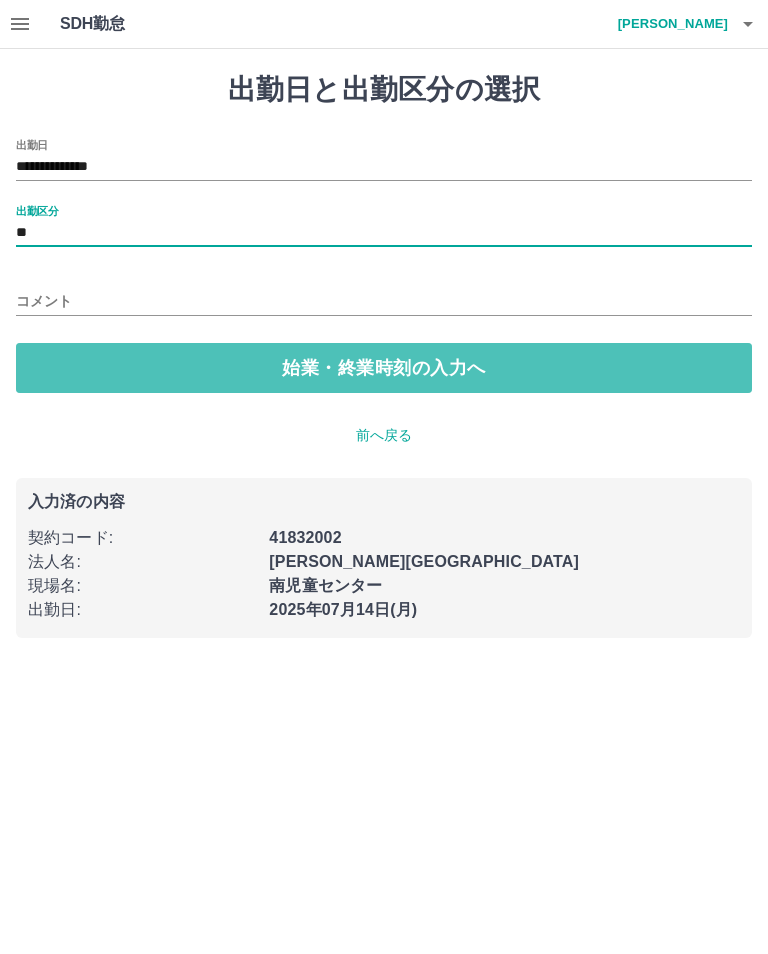 click on "始業・終業時刻の入力へ" at bounding box center (384, 368) 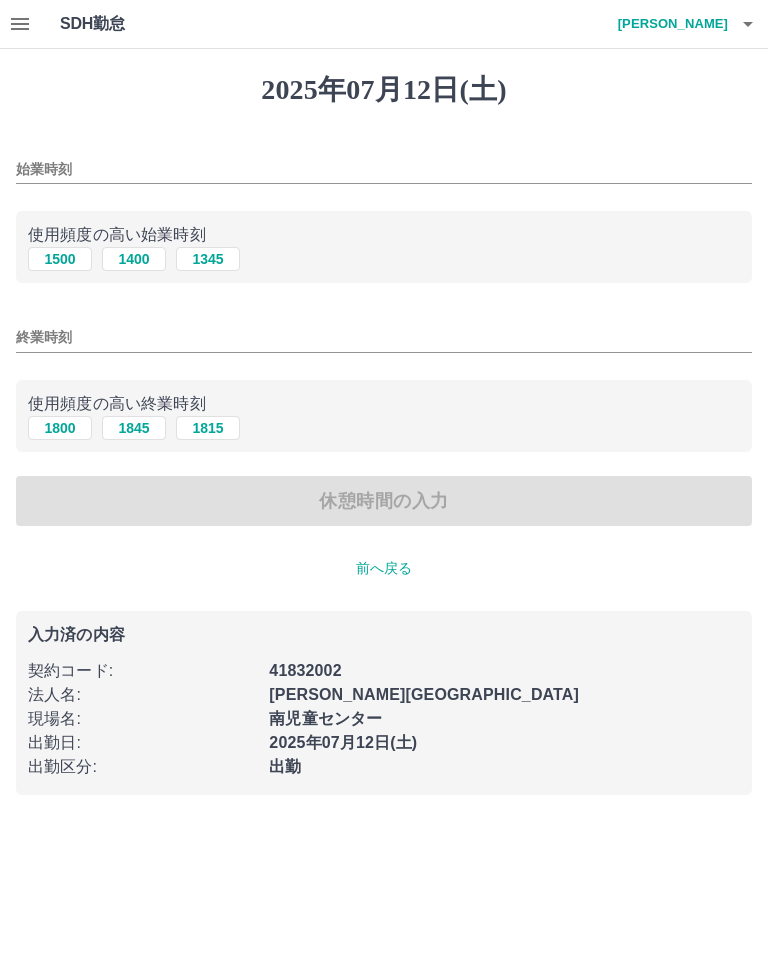 click on "始業時刻" at bounding box center (384, 169) 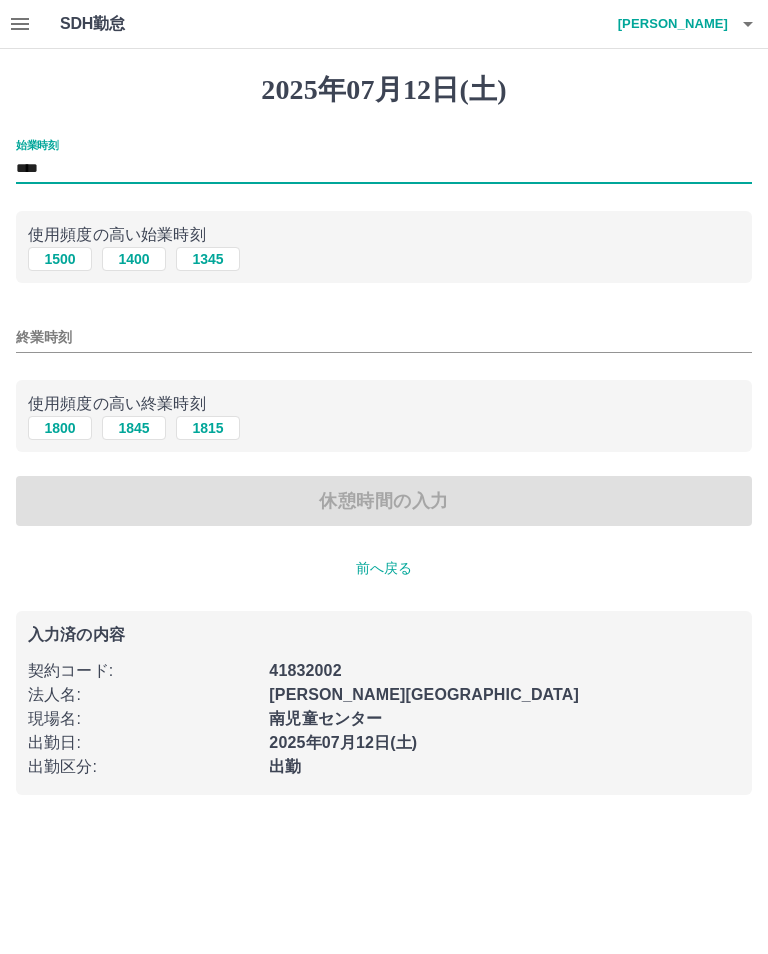 type on "****" 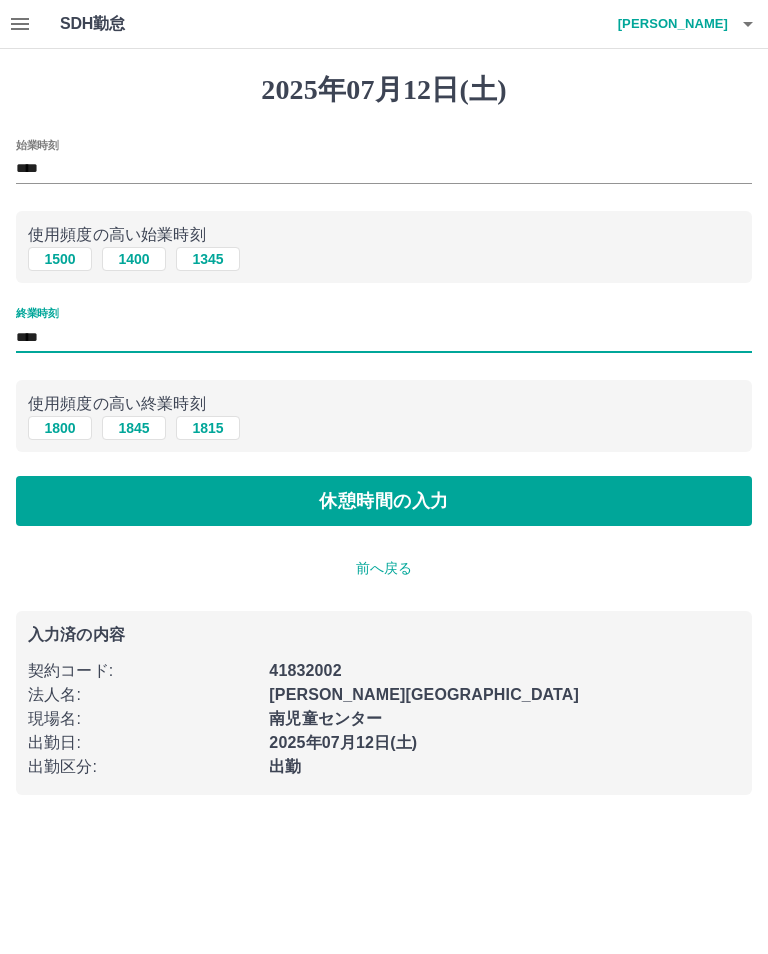 type on "****" 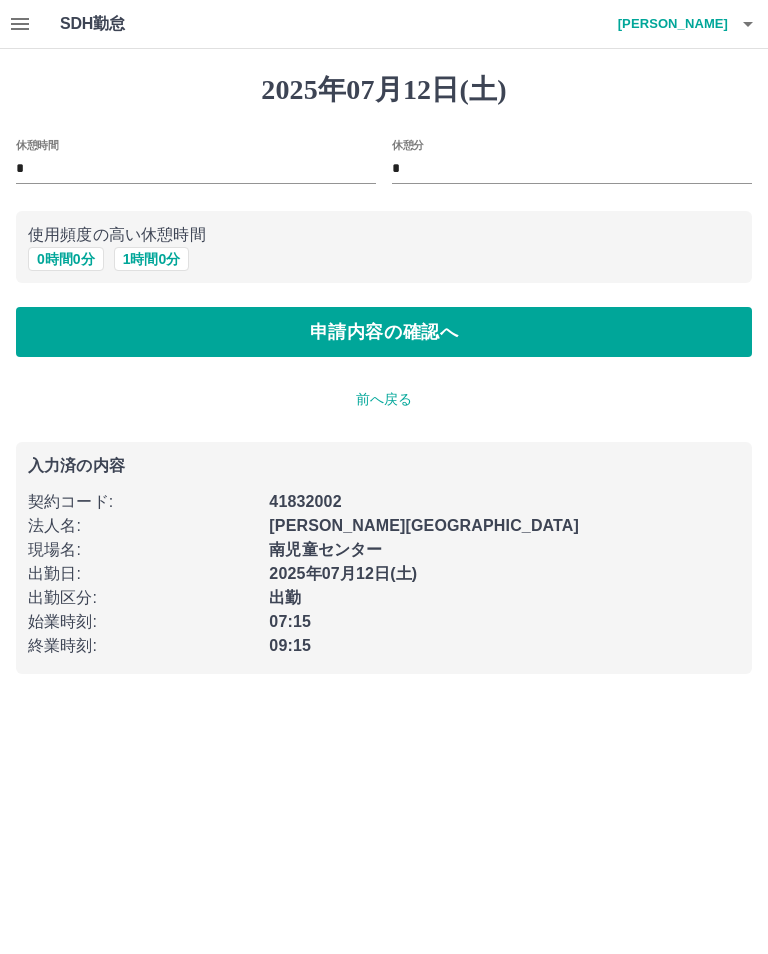 click on "申請内容の確認へ" at bounding box center (384, 332) 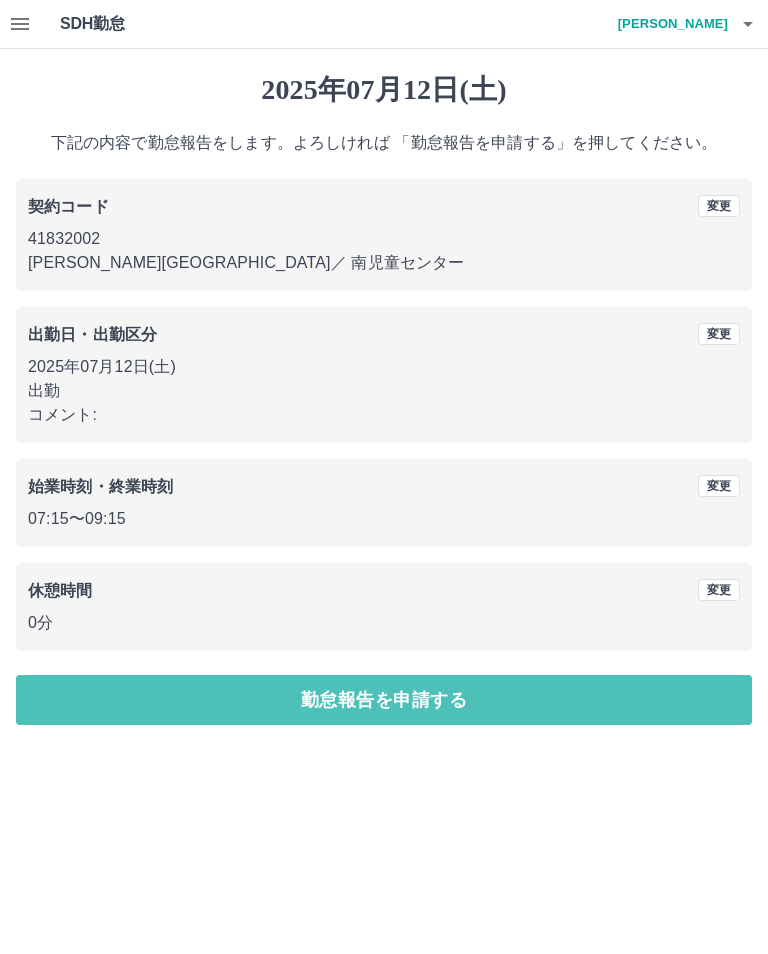 click on "勤怠報告を申請する" at bounding box center [384, 700] 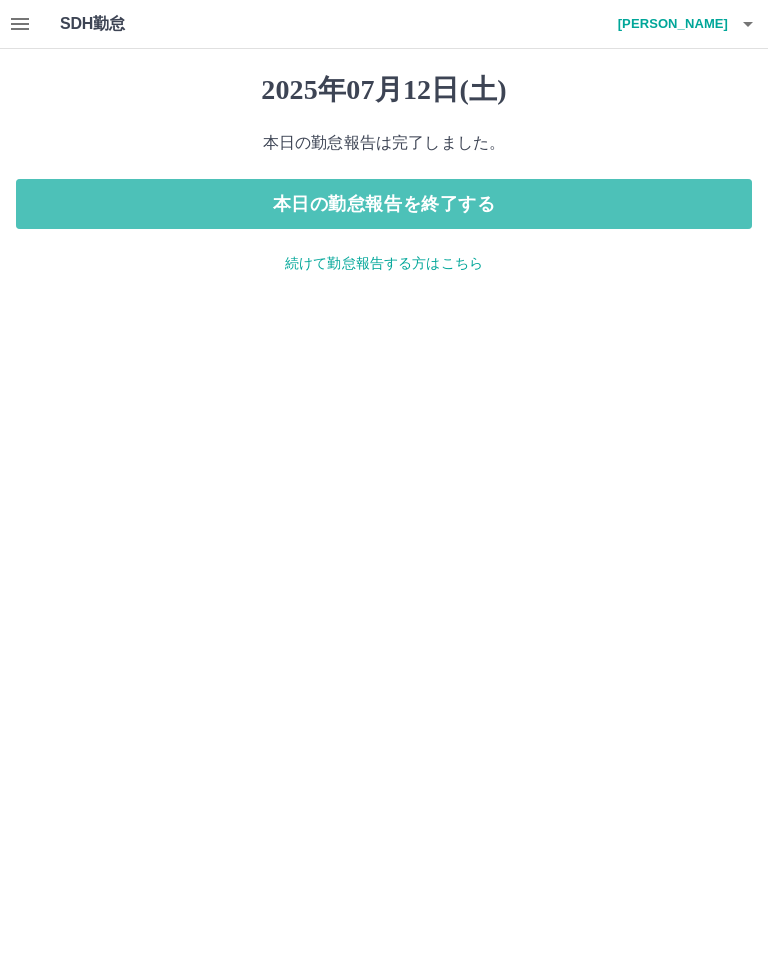 click on "本日の勤怠報告を終了する" at bounding box center (384, 204) 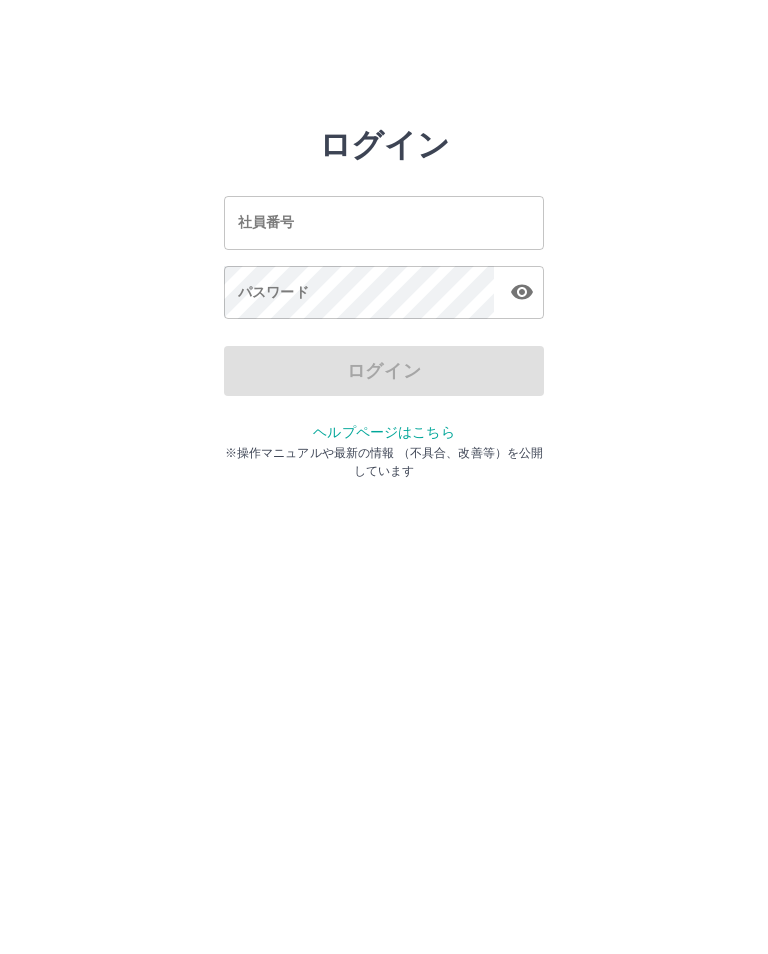 scroll, scrollTop: 0, scrollLeft: 0, axis: both 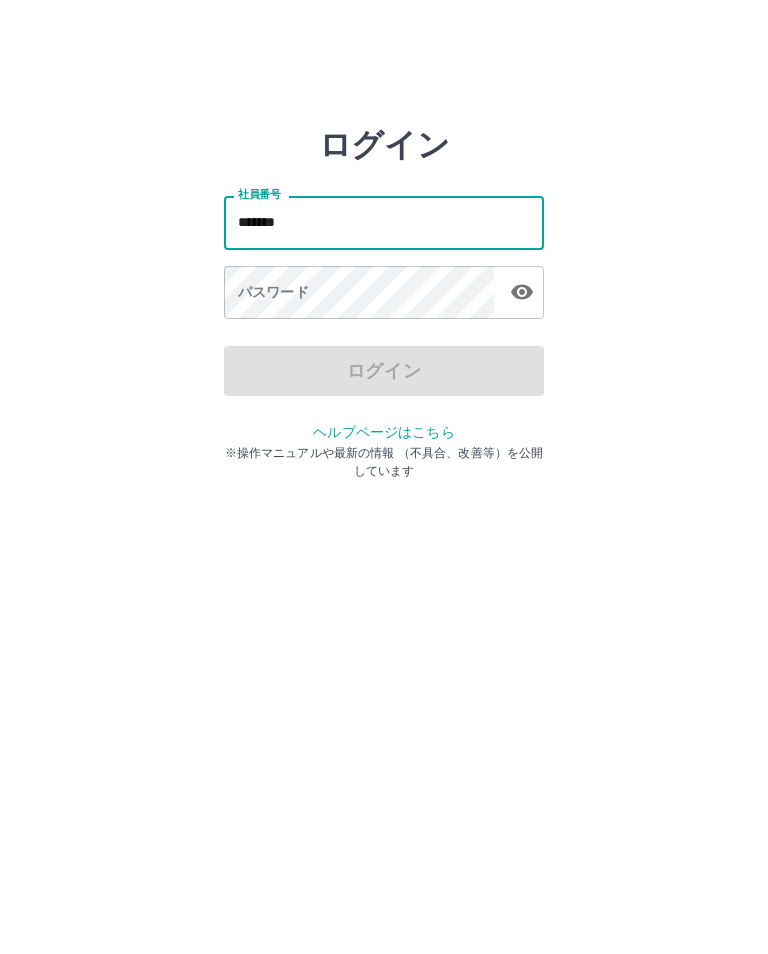 type on "*******" 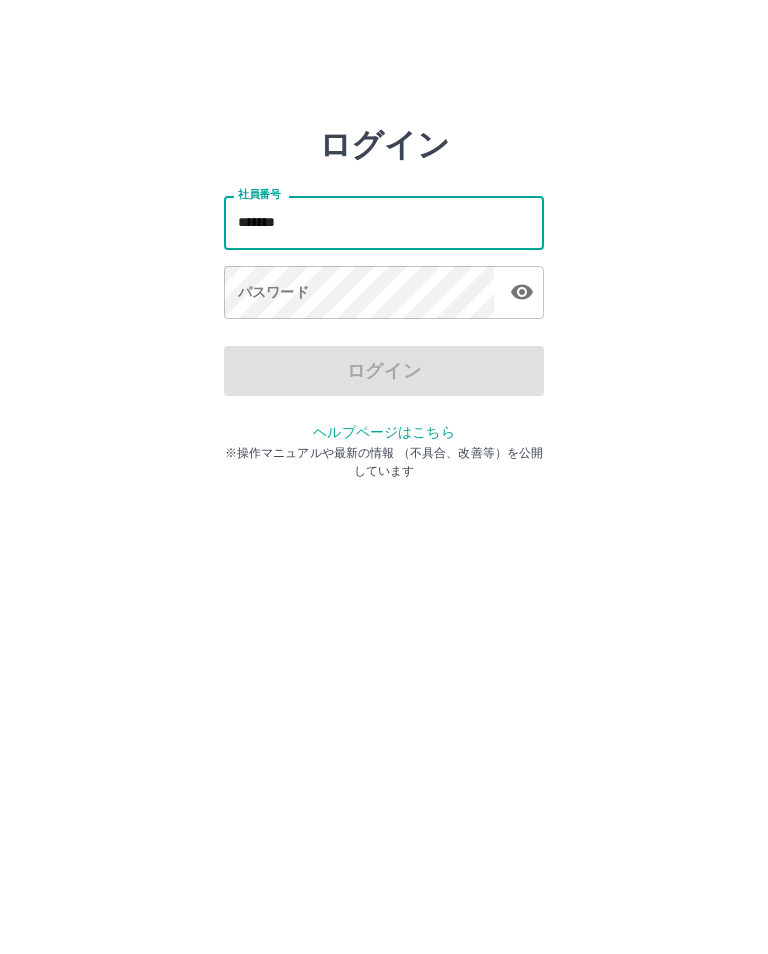 click on "パスワード パスワード" at bounding box center [384, 294] 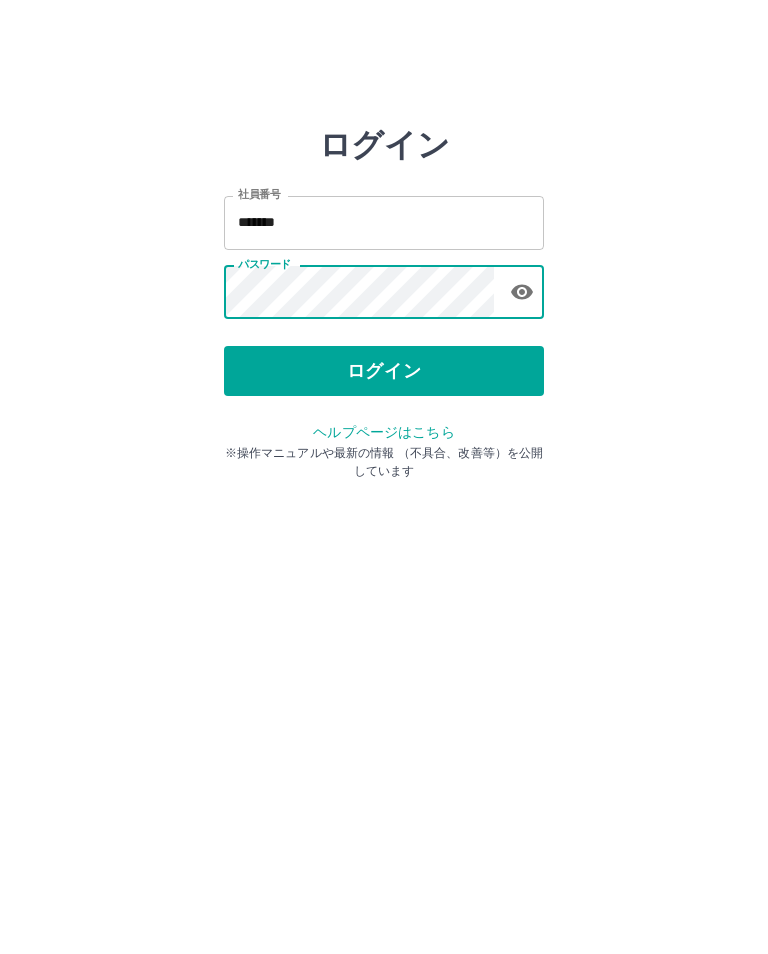 click on "ログイン" at bounding box center (384, 371) 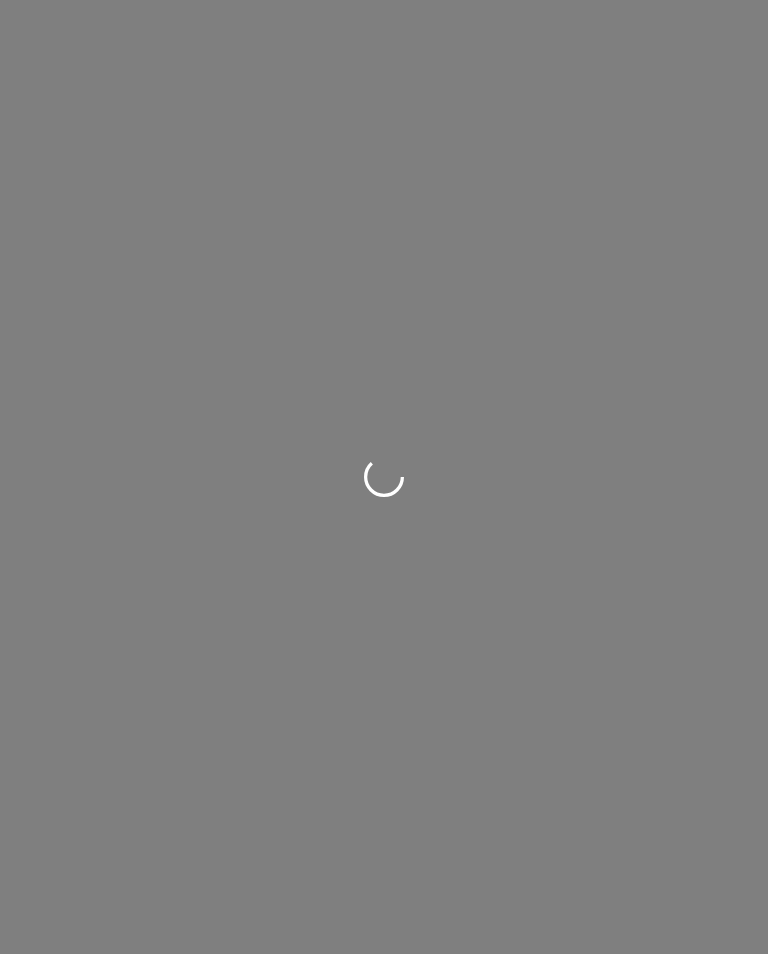 scroll, scrollTop: 0, scrollLeft: 0, axis: both 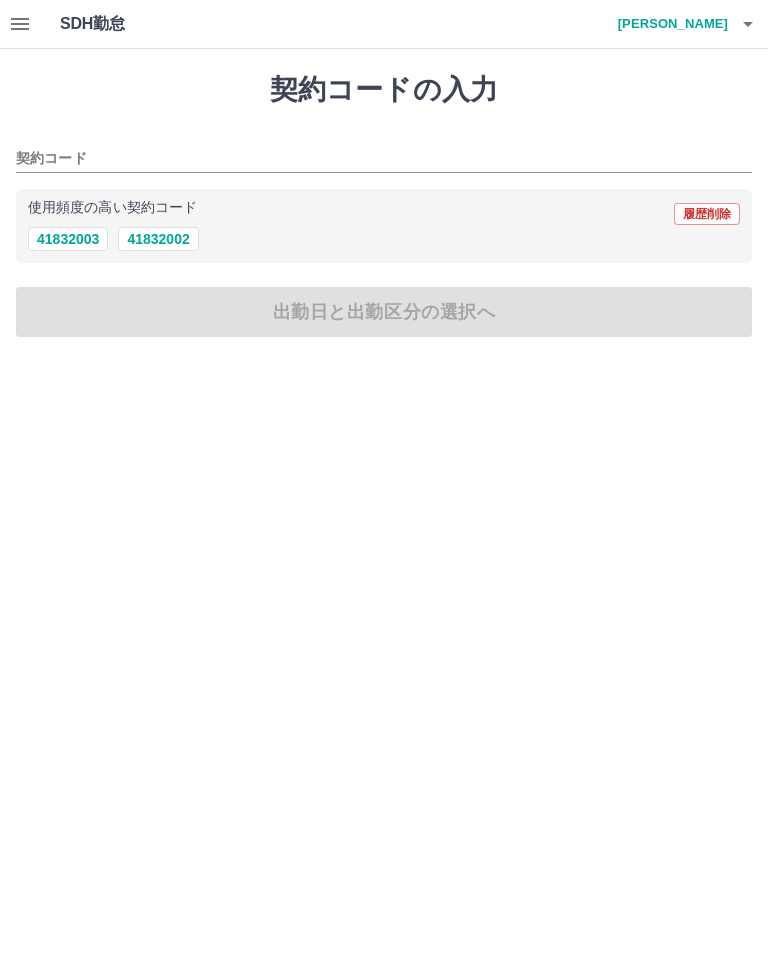 click on "41832002" at bounding box center [158, 239] 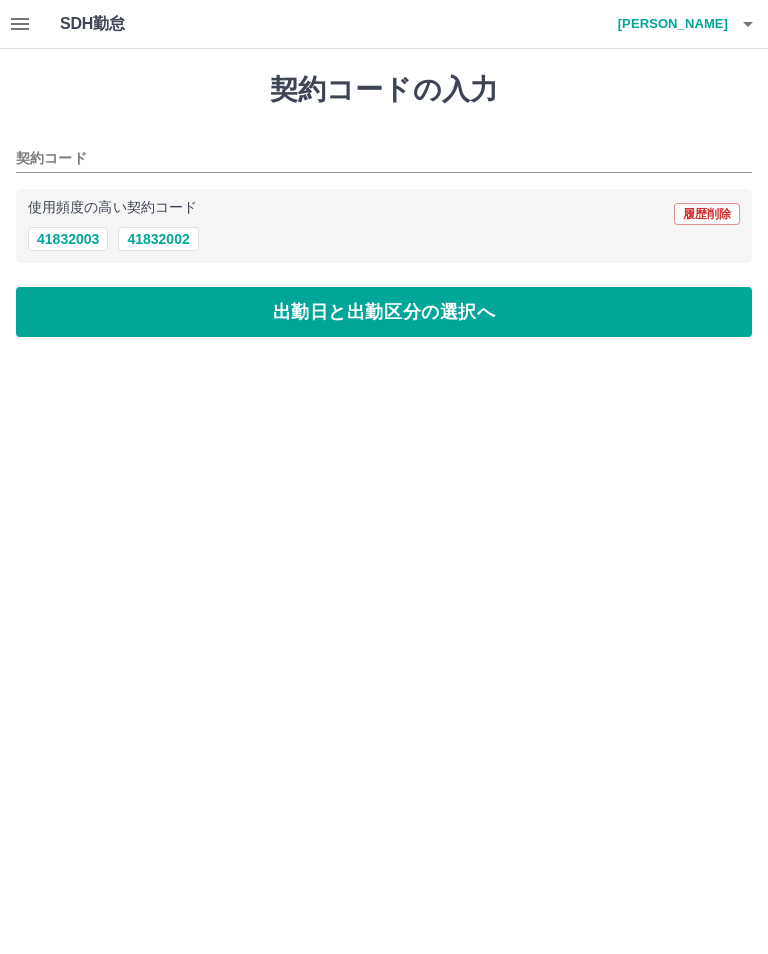 type on "********" 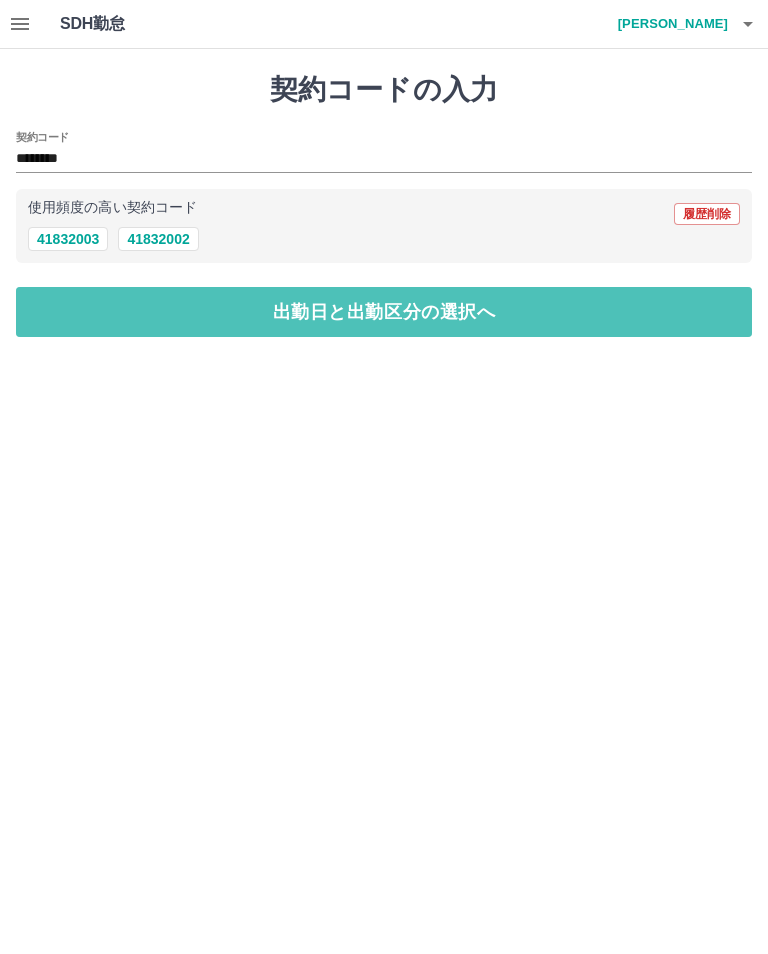 click on "出勤日と出勤区分の選択へ" at bounding box center (384, 312) 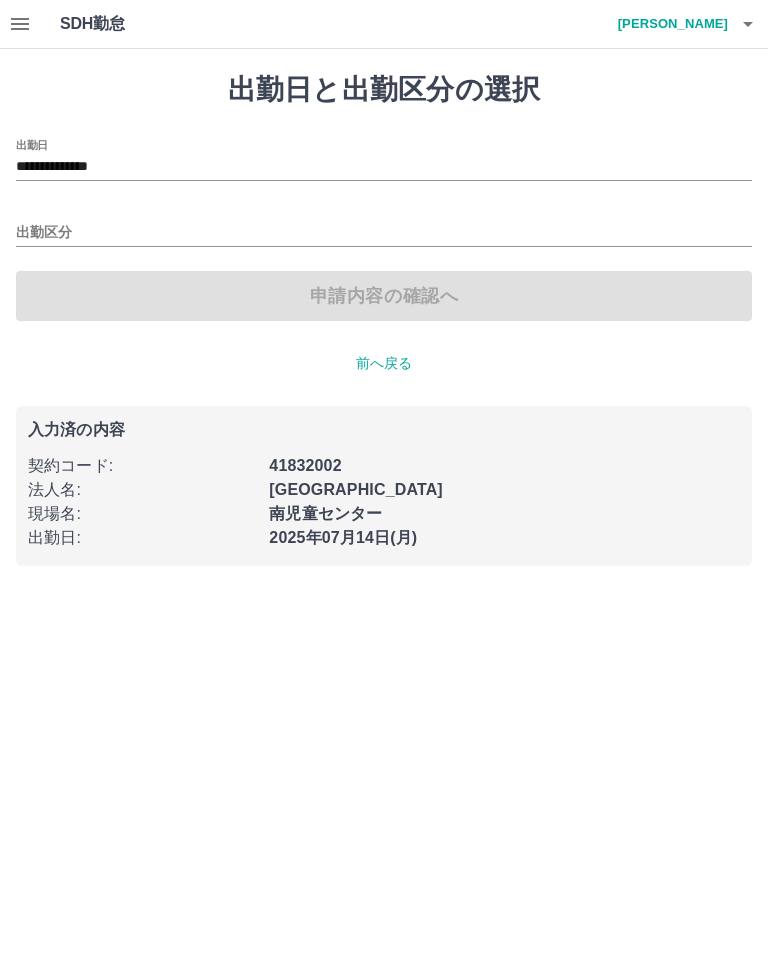 click on "**********" at bounding box center (384, 160) 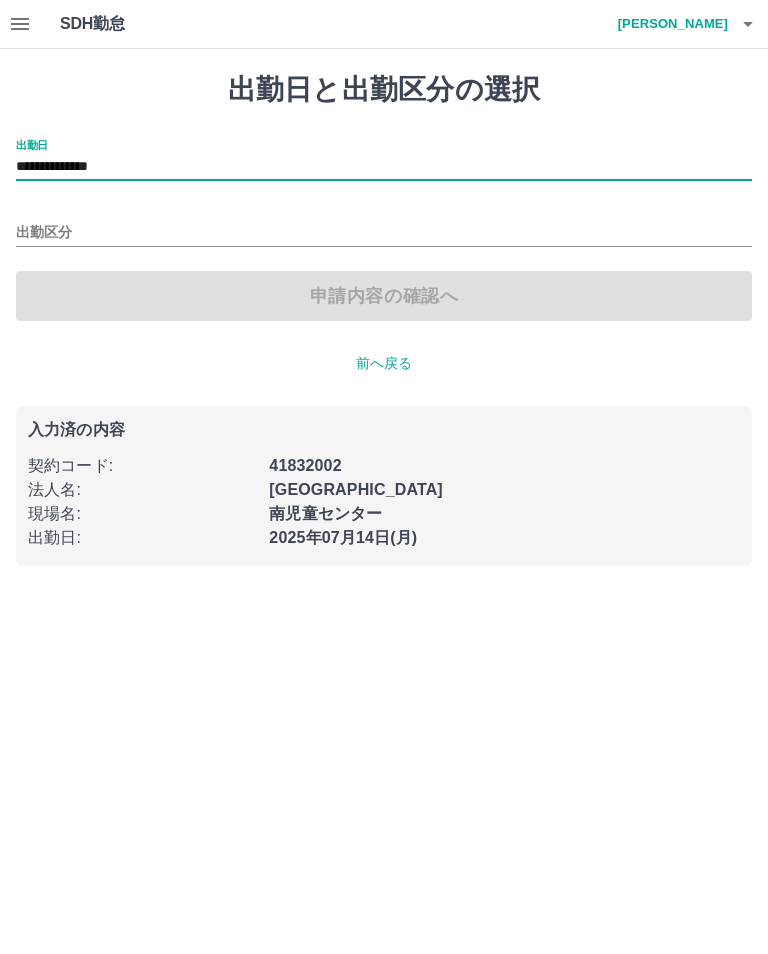 click on "出勤区分" at bounding box center [384, 233] 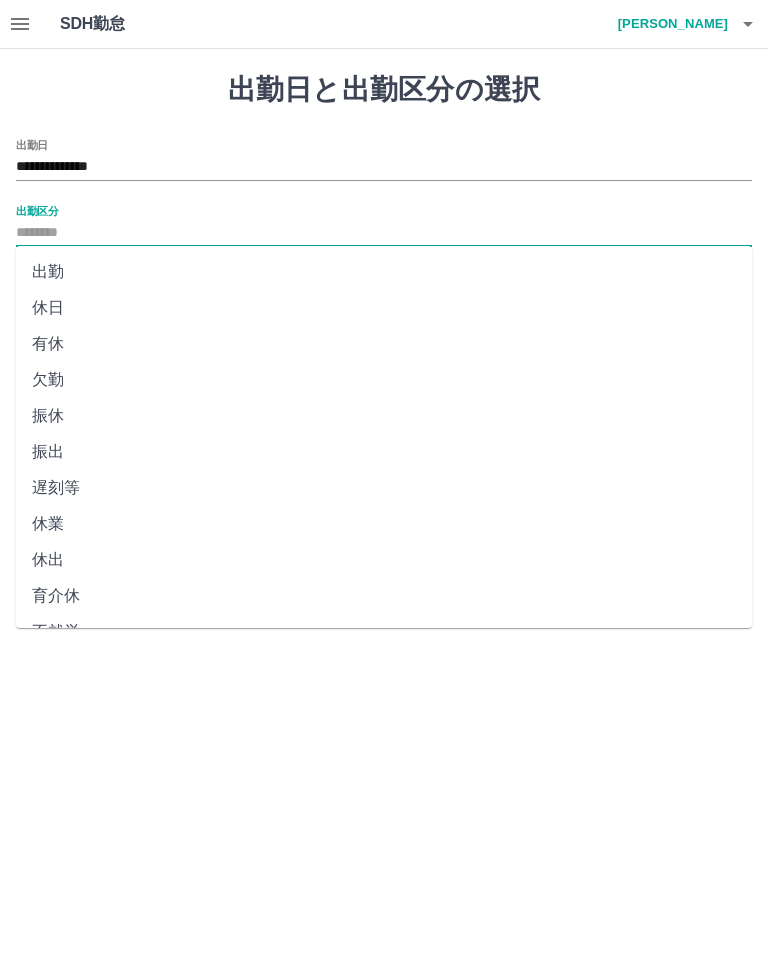 click on "**********" at bounding box center (384, 167) 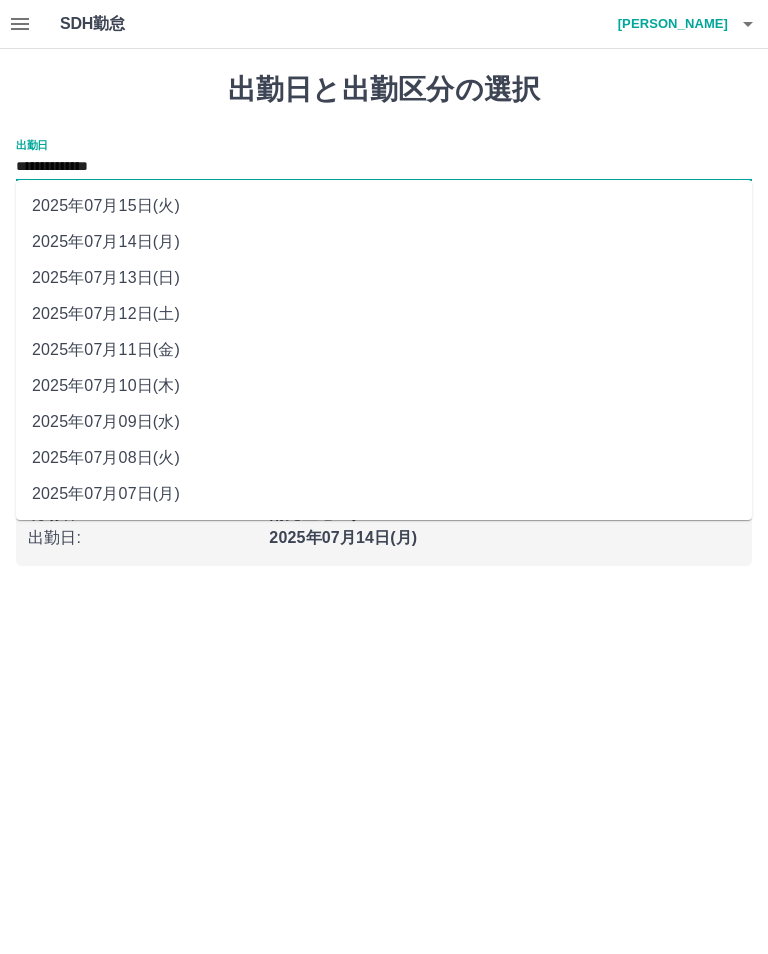 click on "2025年07月13日(日)" at bounding box center [384, 278] 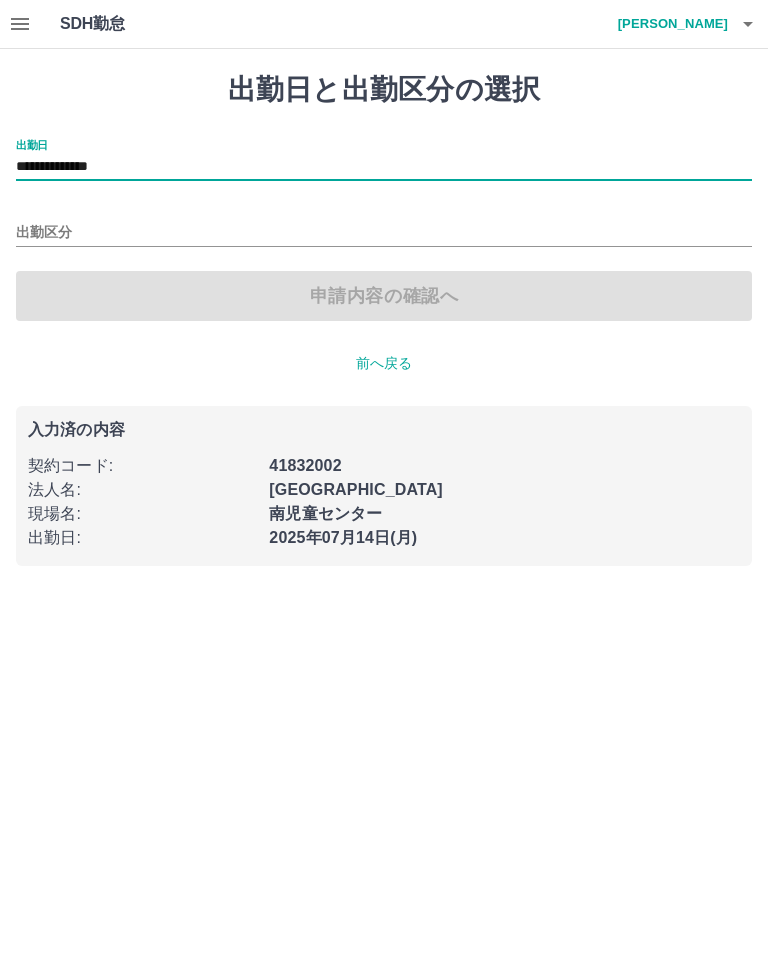 click on "出勤区分" at bounding box center [384, 226] 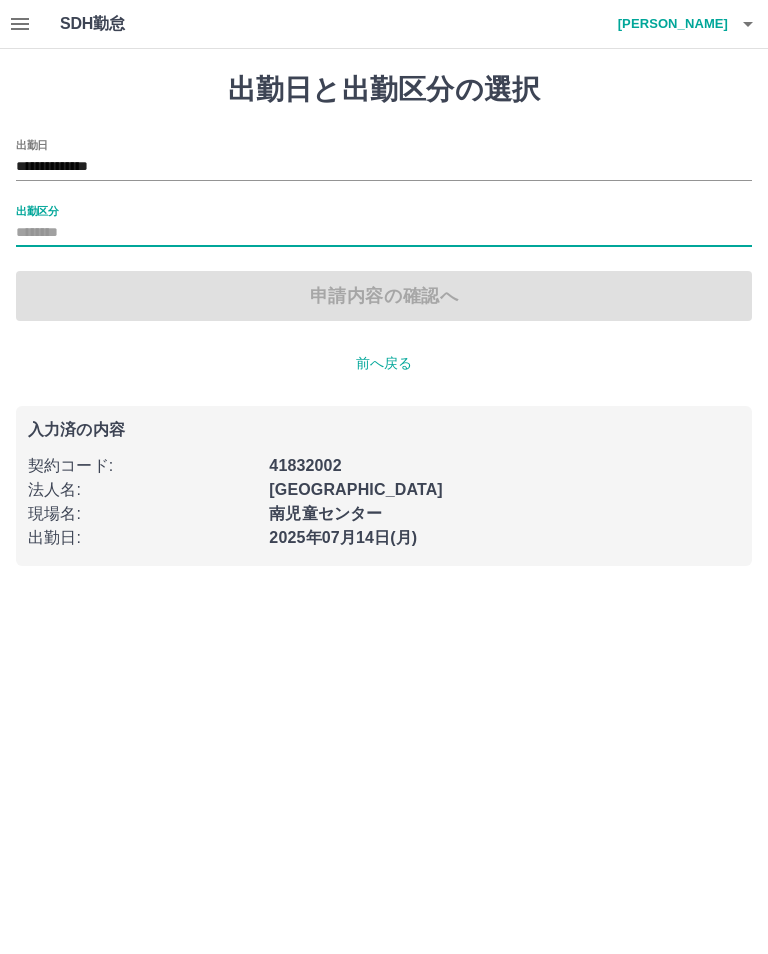 click on "出勤区分" at bounding box center (384, 226) 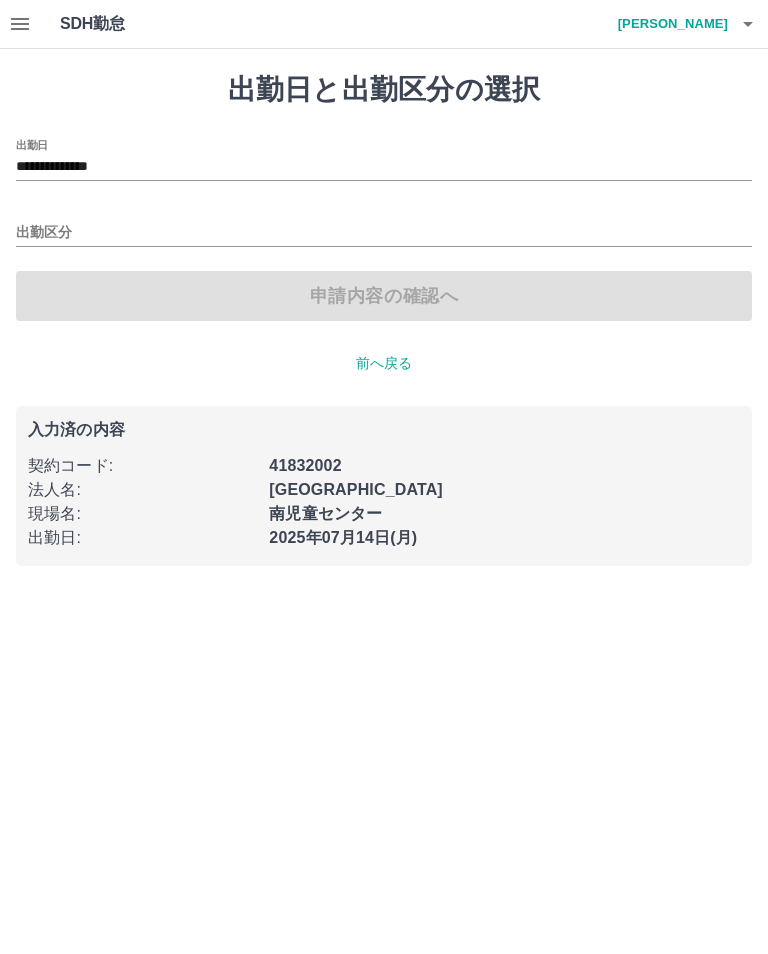 click on "出勤区分" at bounding box center (384, 226) 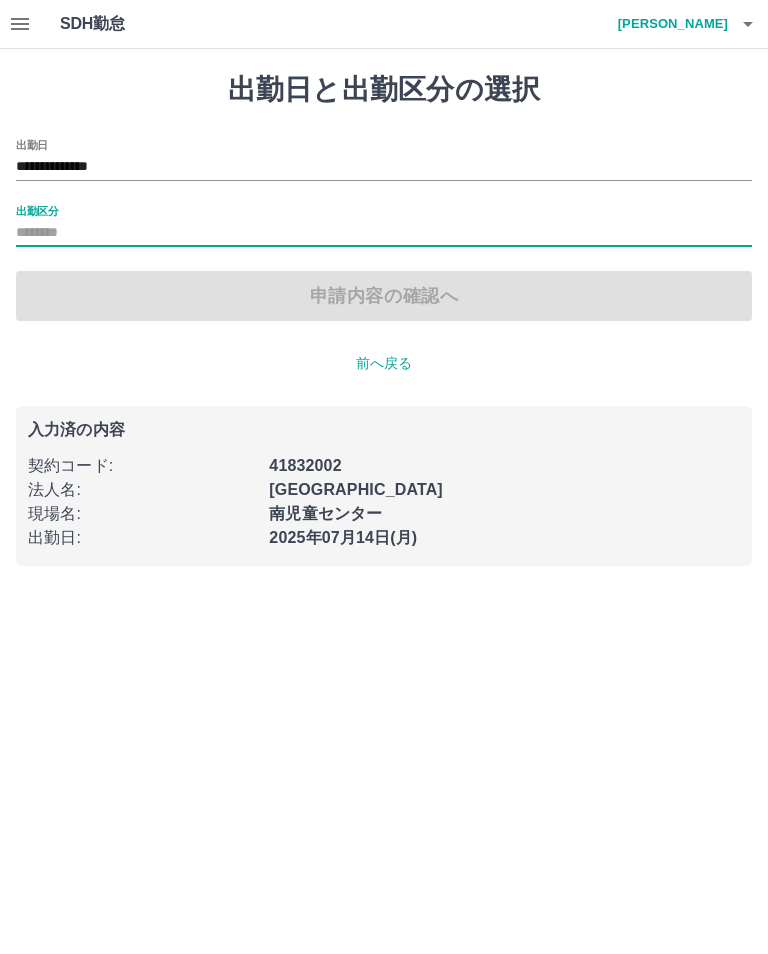 click on "出勤区分" at bounding box center [384, 226] 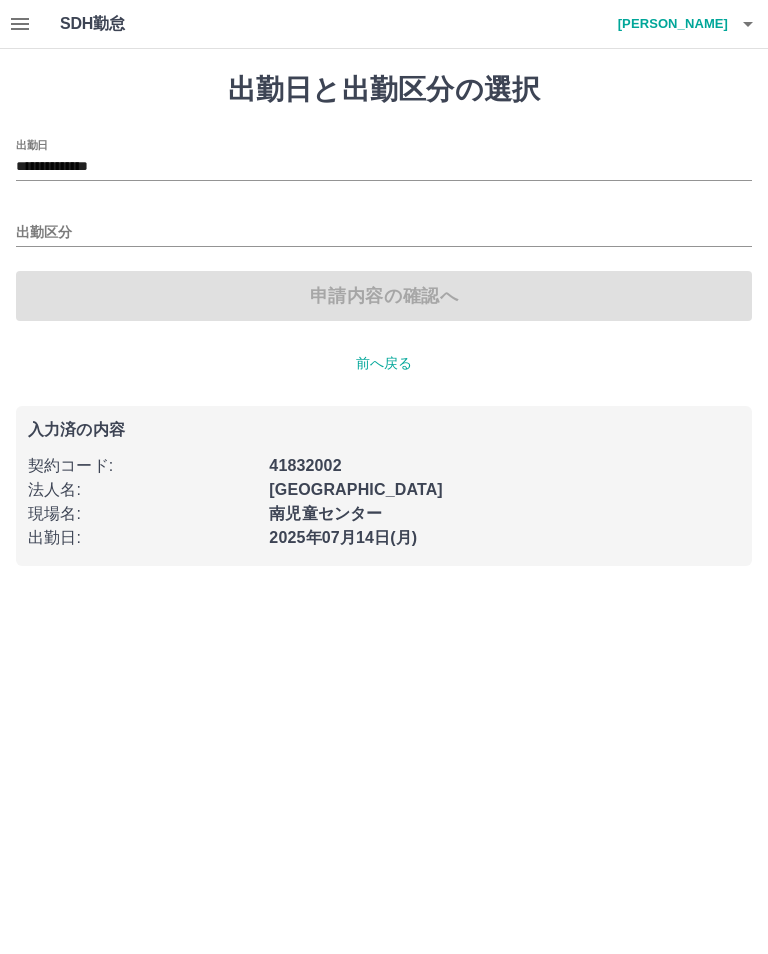 click on "出勤区分" at bounding box center [384, 233] 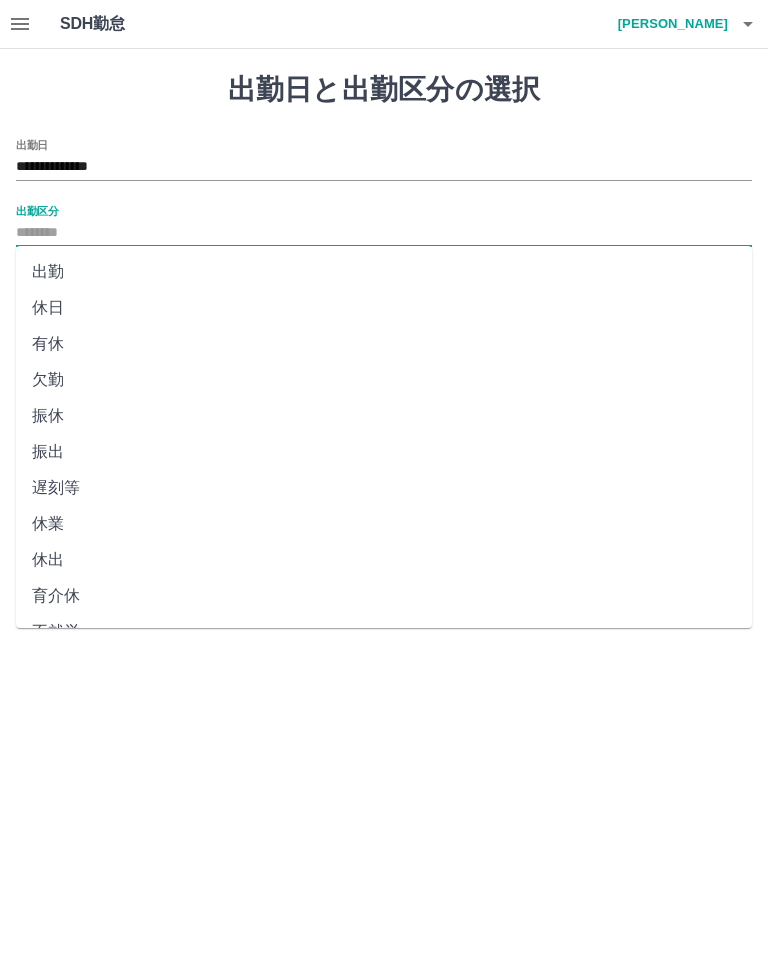click on "不就労" at bounding box center [384, 632] 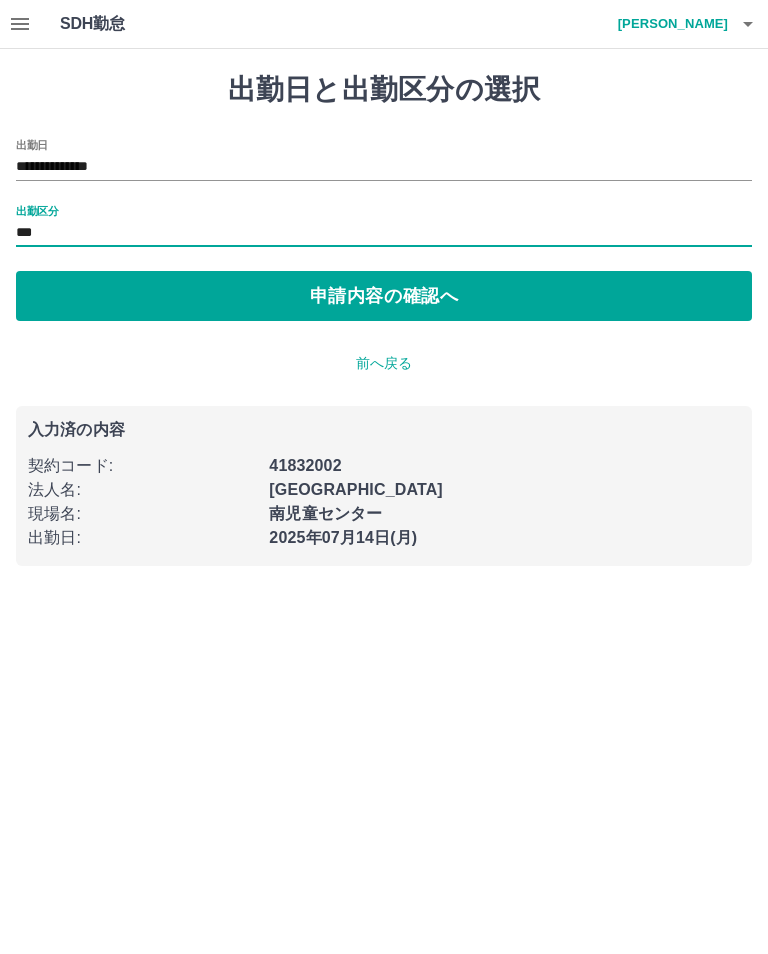 type on "***" 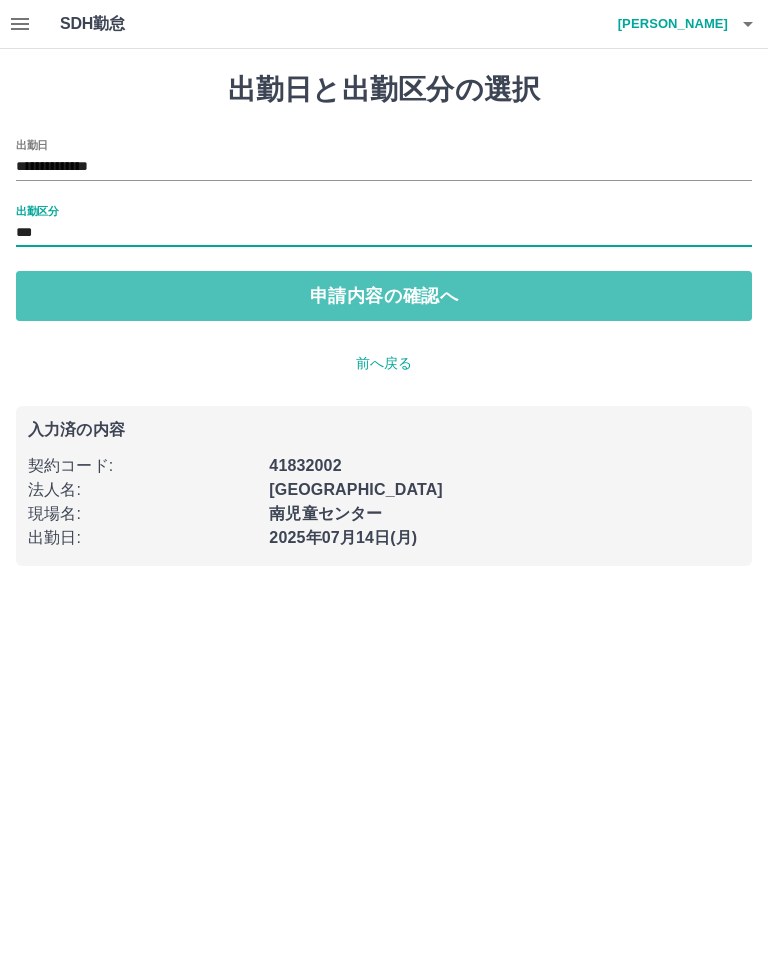 click on "申請内容の確認へ" at bounding box center [384, 296] 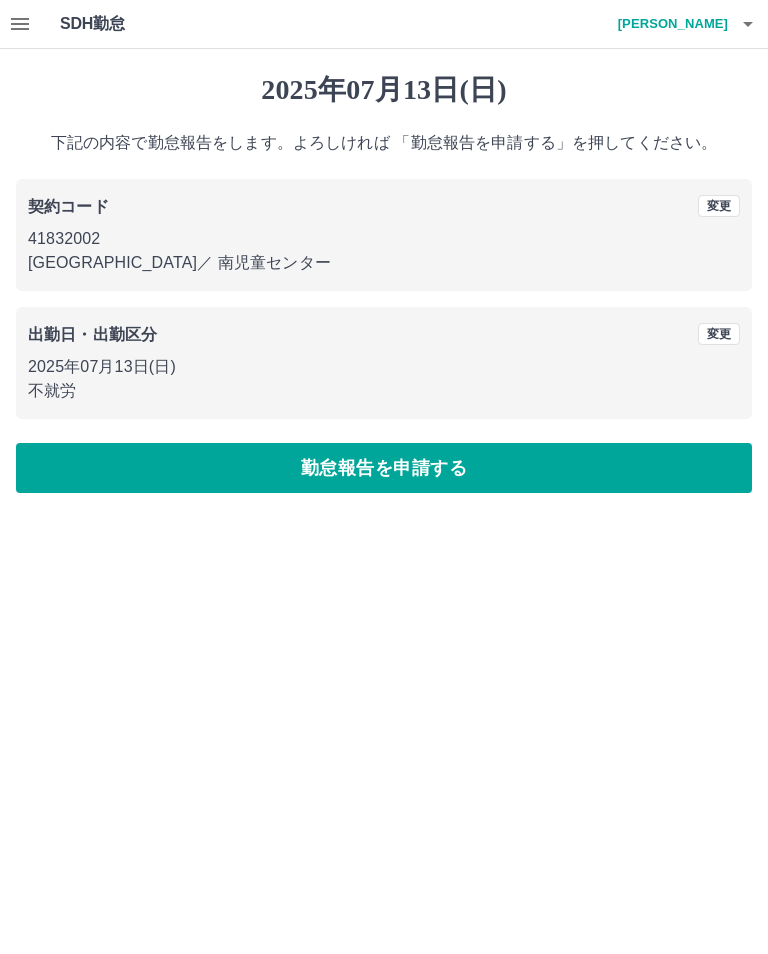 click on "勤怠報告を申請する" at bounding box center [384, 468] 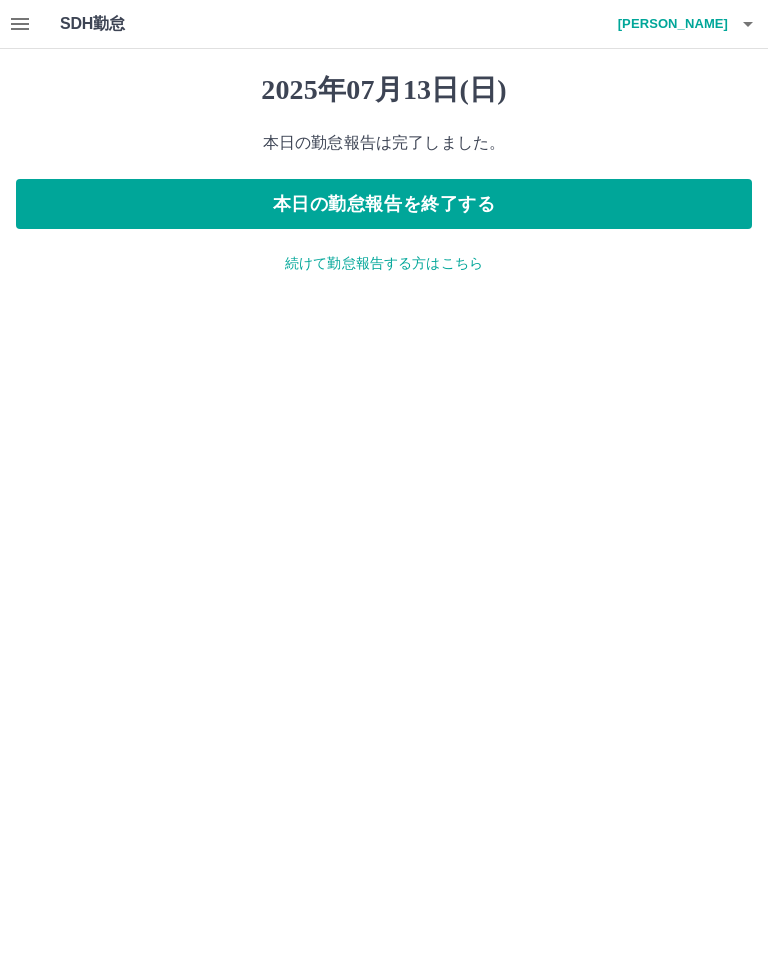 click on "本日の勤怠報告を終了する" at bounding box center [384, 204] 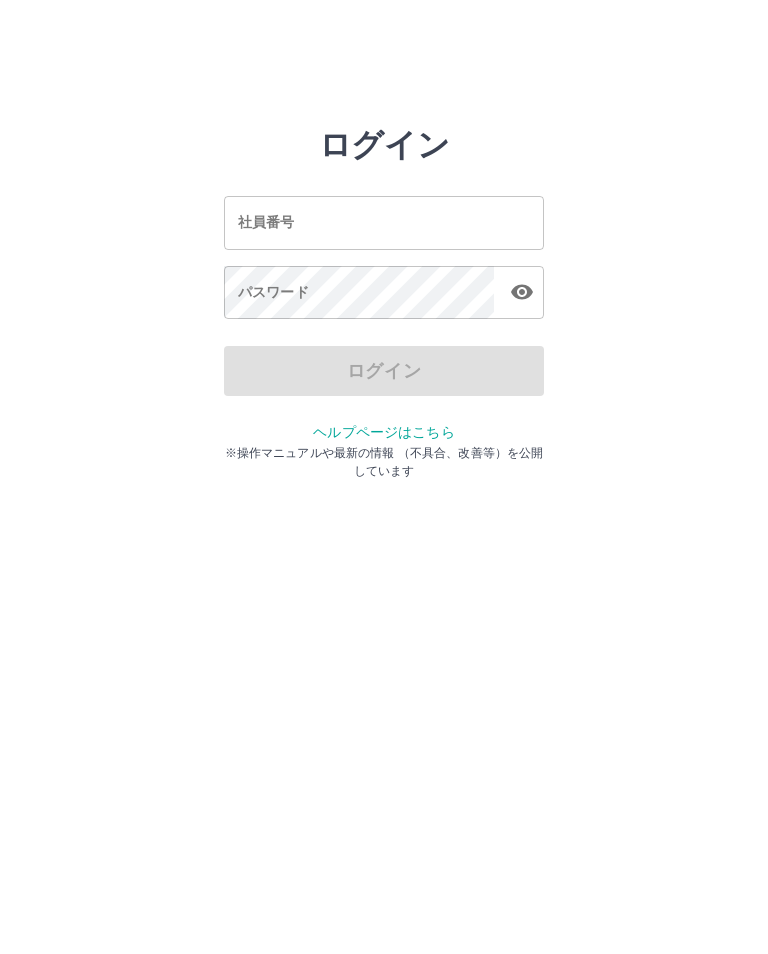 scroll, scrollTop: 0, scrollLeft: 0, axis: both 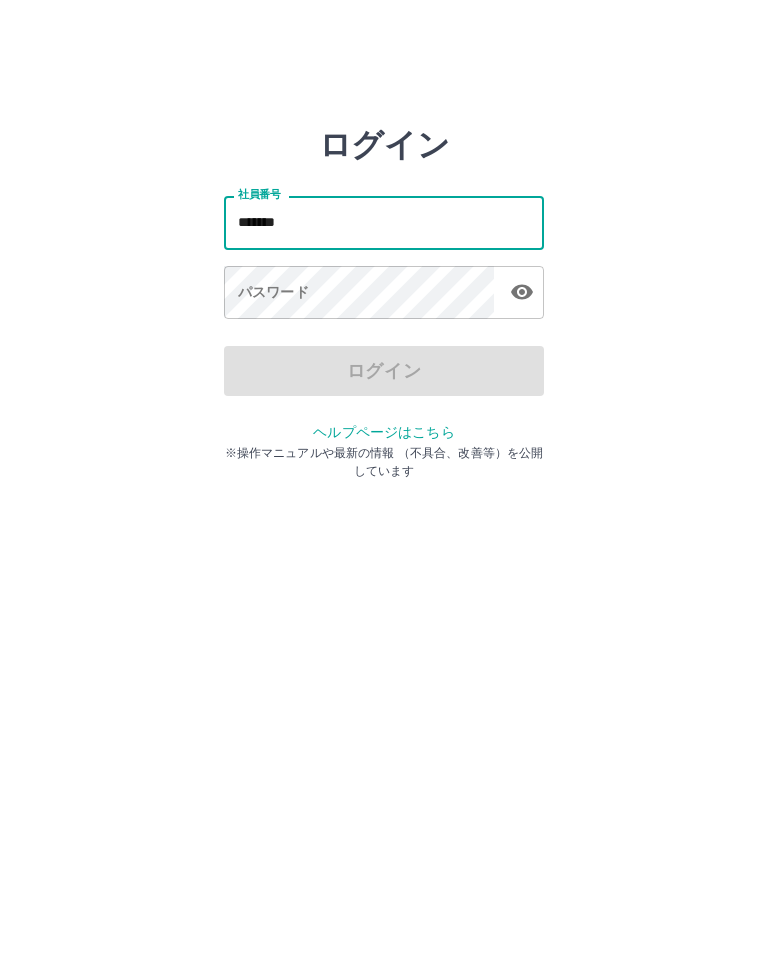 type on "*******" 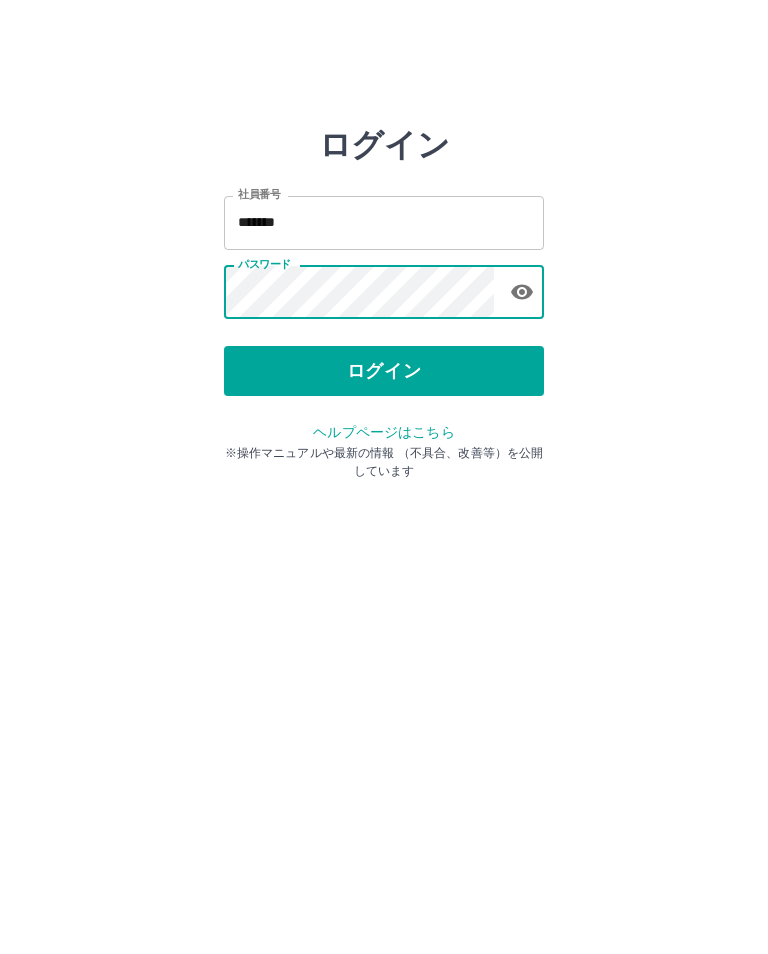 click on "ログイン" at bounding box center [384, 371] 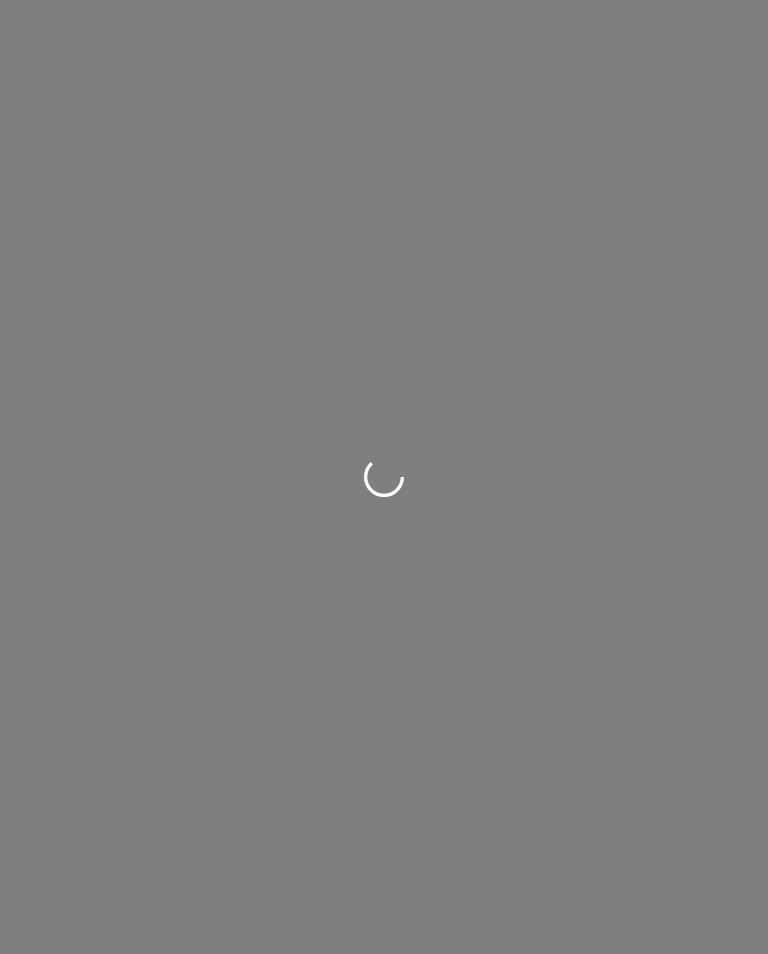 scroll, scrollTop: 0, scrollLeft: 0, axis: both 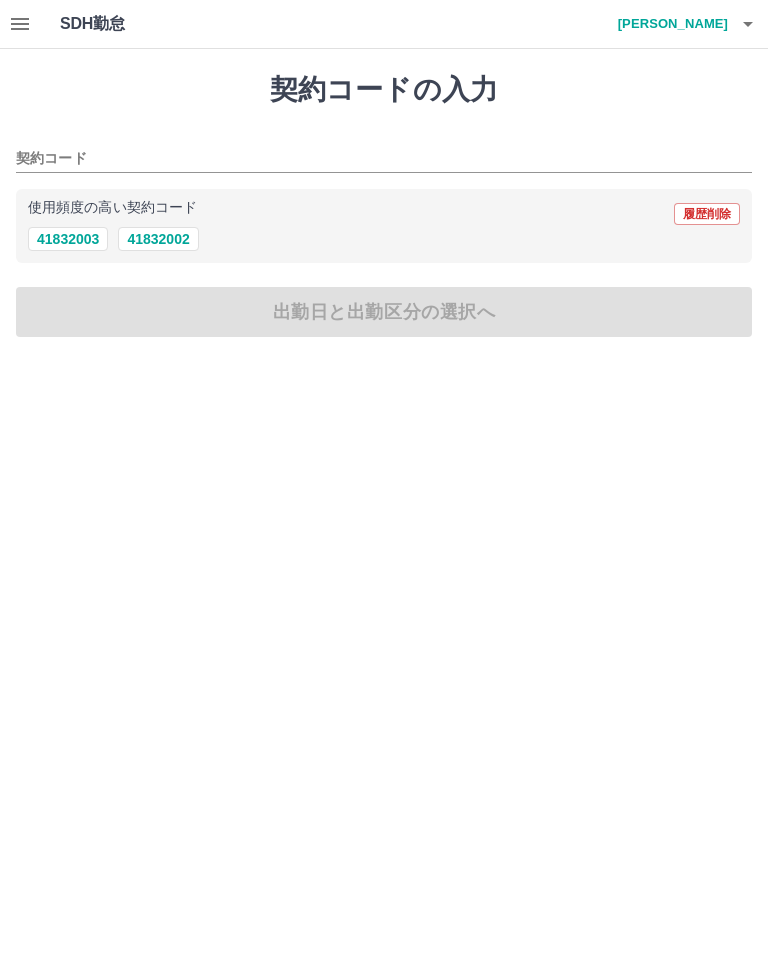 click on "41832002" at bounding box center (158, 239) 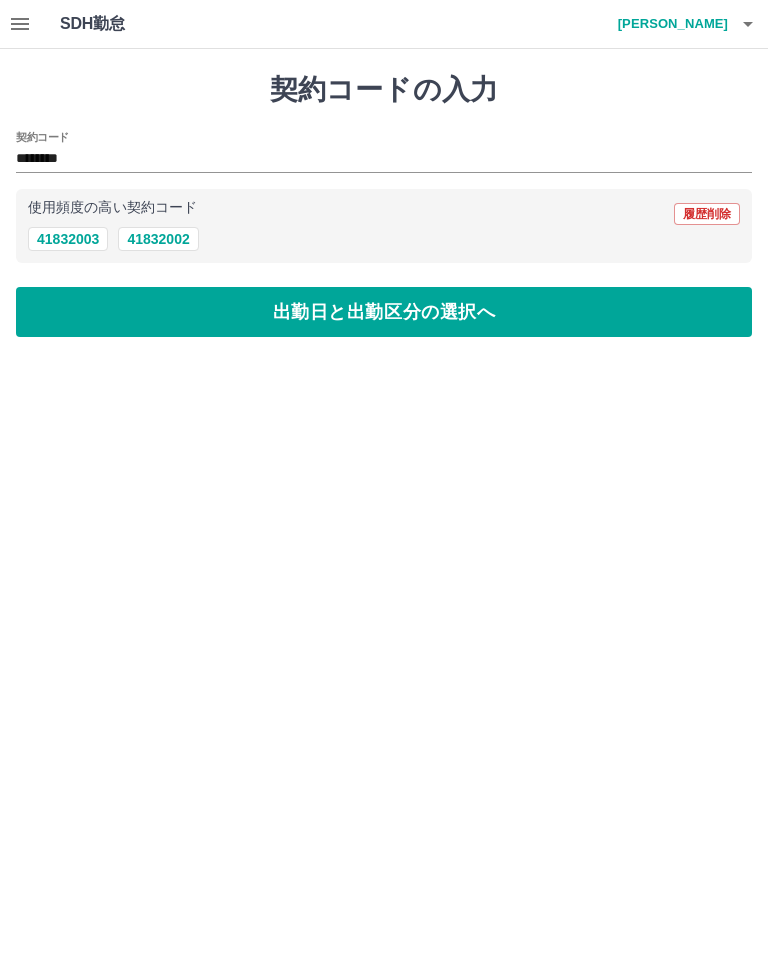 click on "出勤日と出勤区分の選択へ" at bounding box center [384, 312] 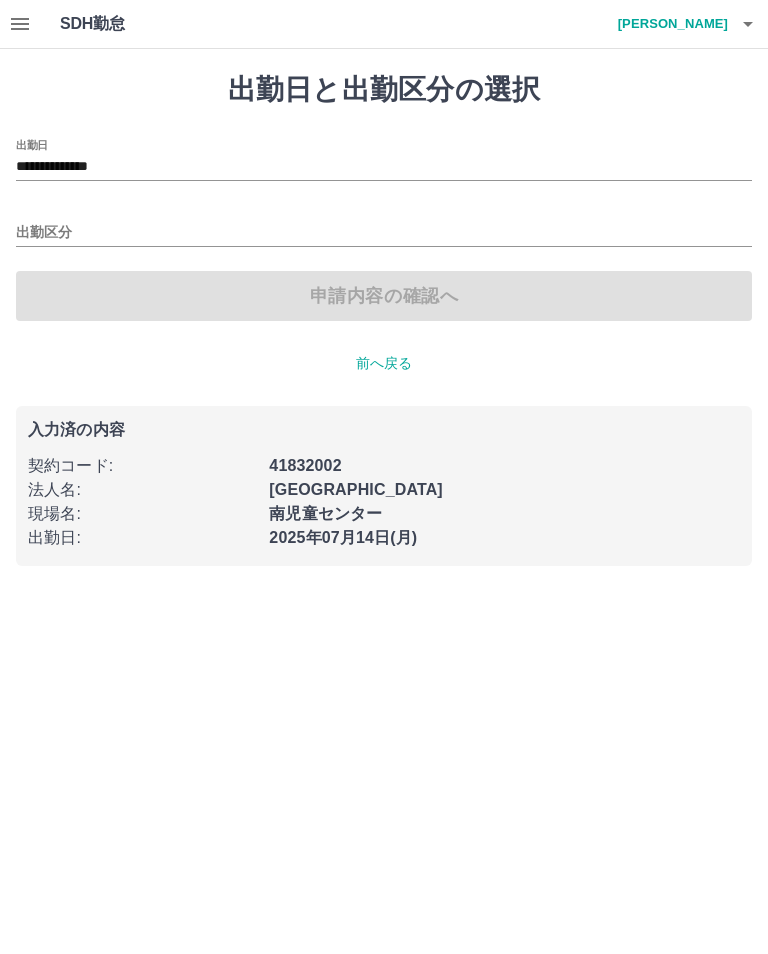 click on "**********" at bounding box center [384, 167] 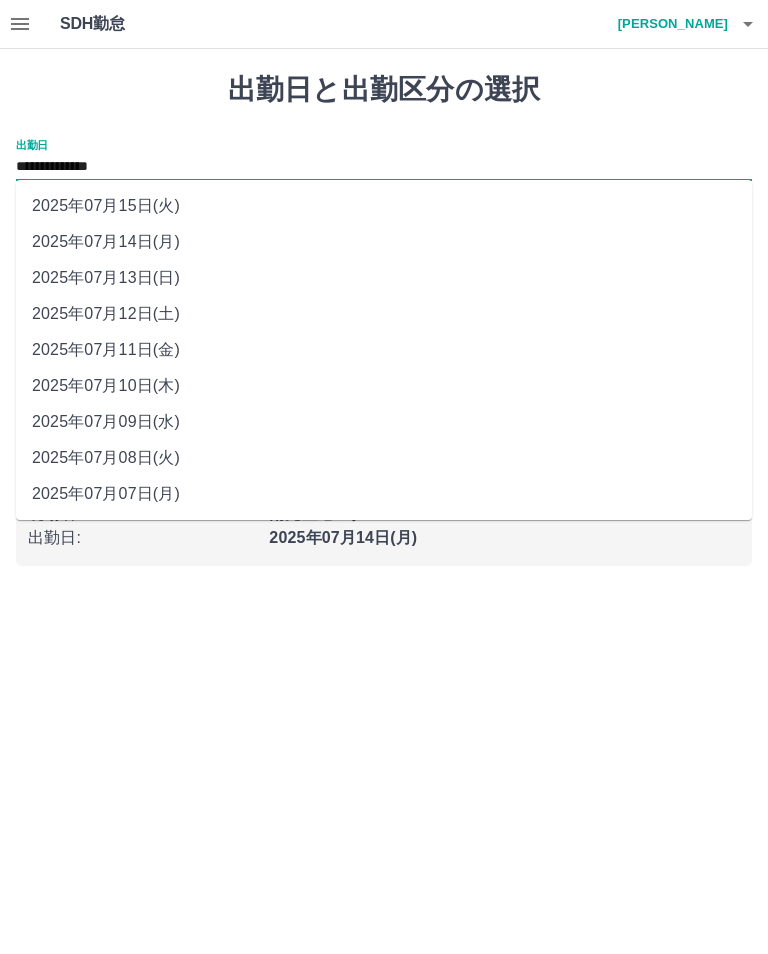 click on "2025年07月10日(木)" at bounding box center (384, 386) 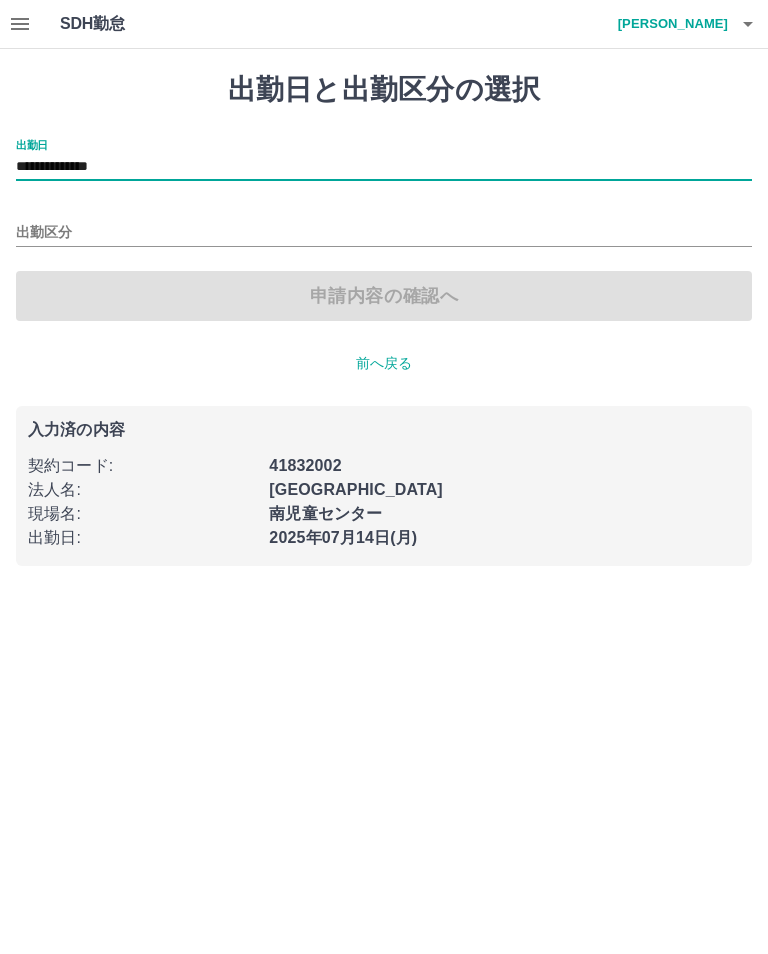 click on "出勤区分" at bounding box center [384, 233] 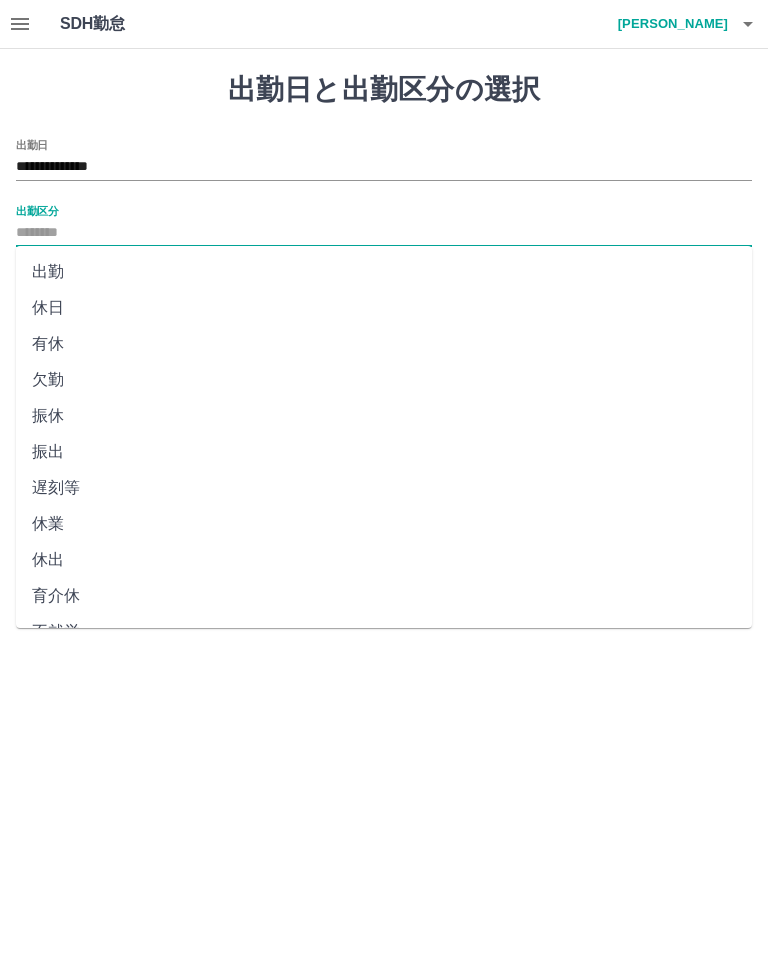 click on "出勤" at bounding box center [384, 272] 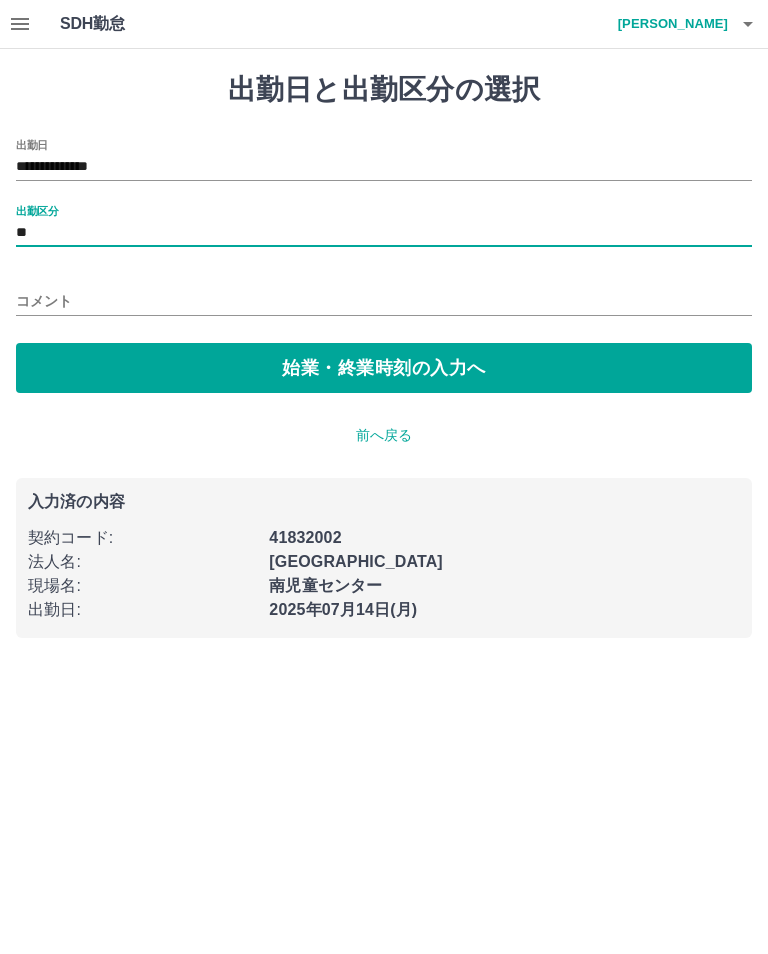 click on "始業・終業時刻の入力へ" at bounding box center [384, 368] 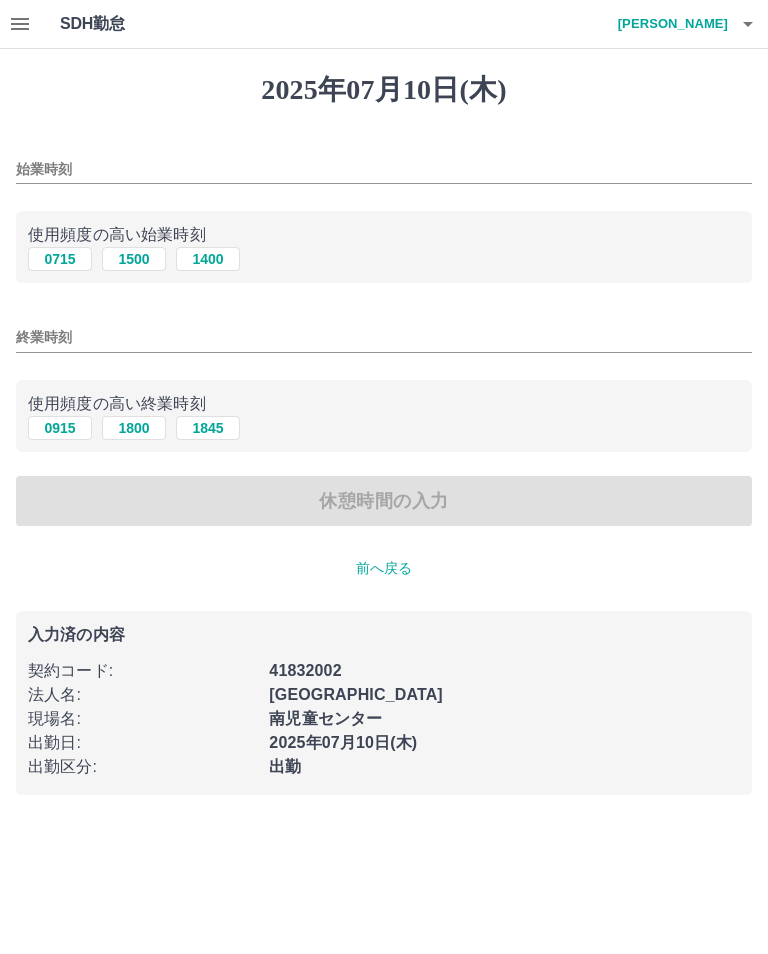 click on "始業時刻" at bounding box center (384, 169) 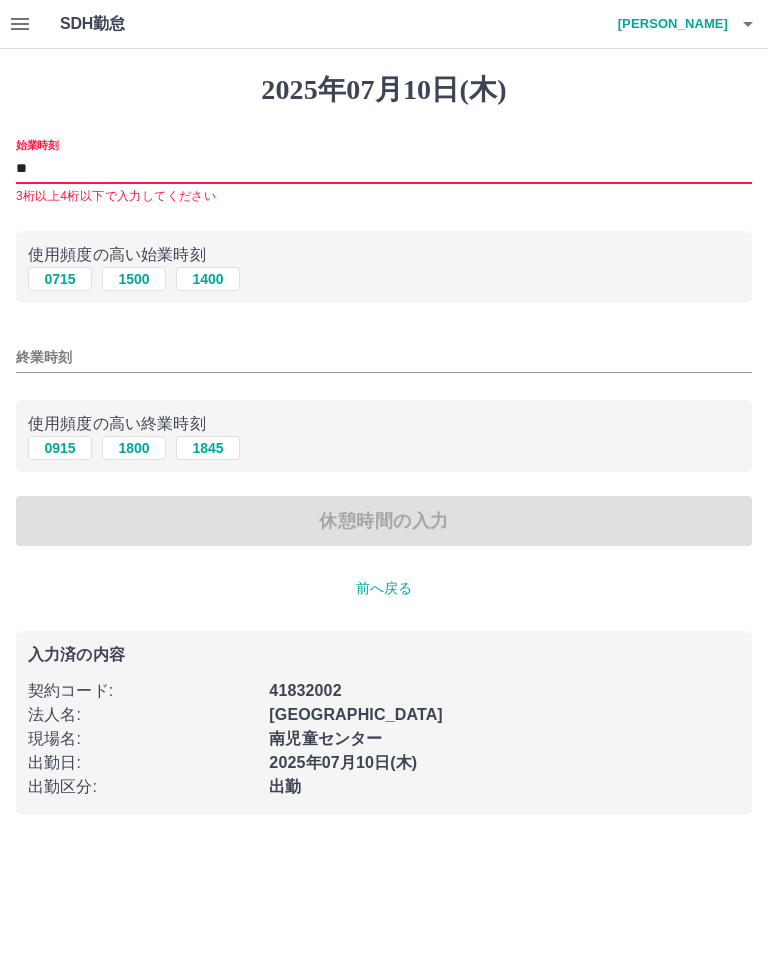 type on "*" 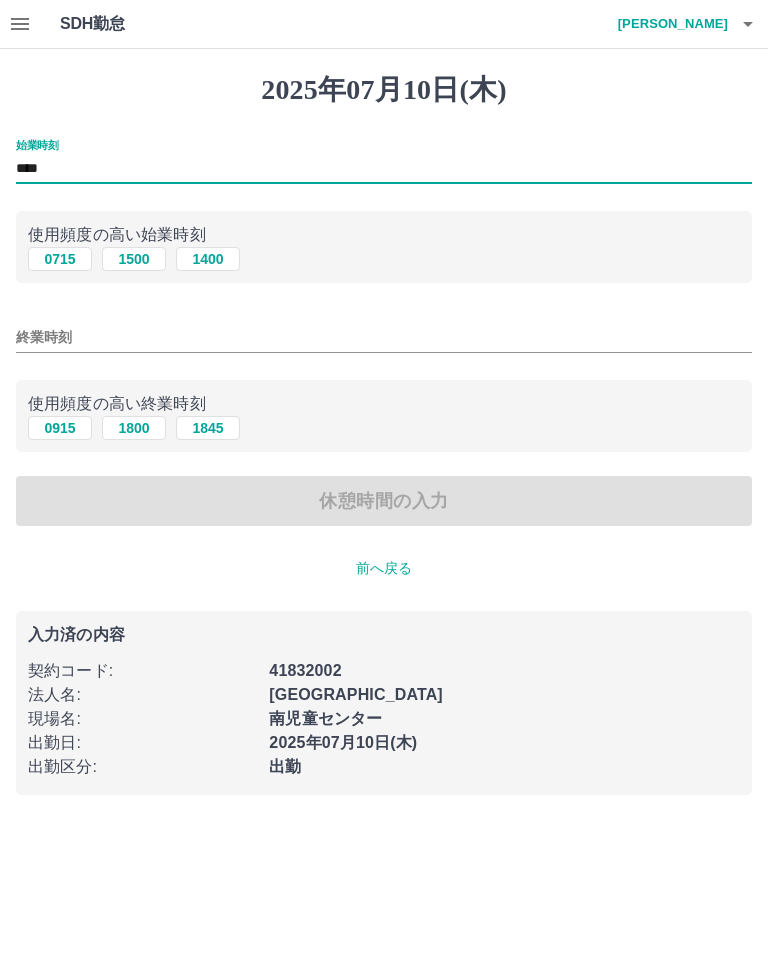 type on "****" 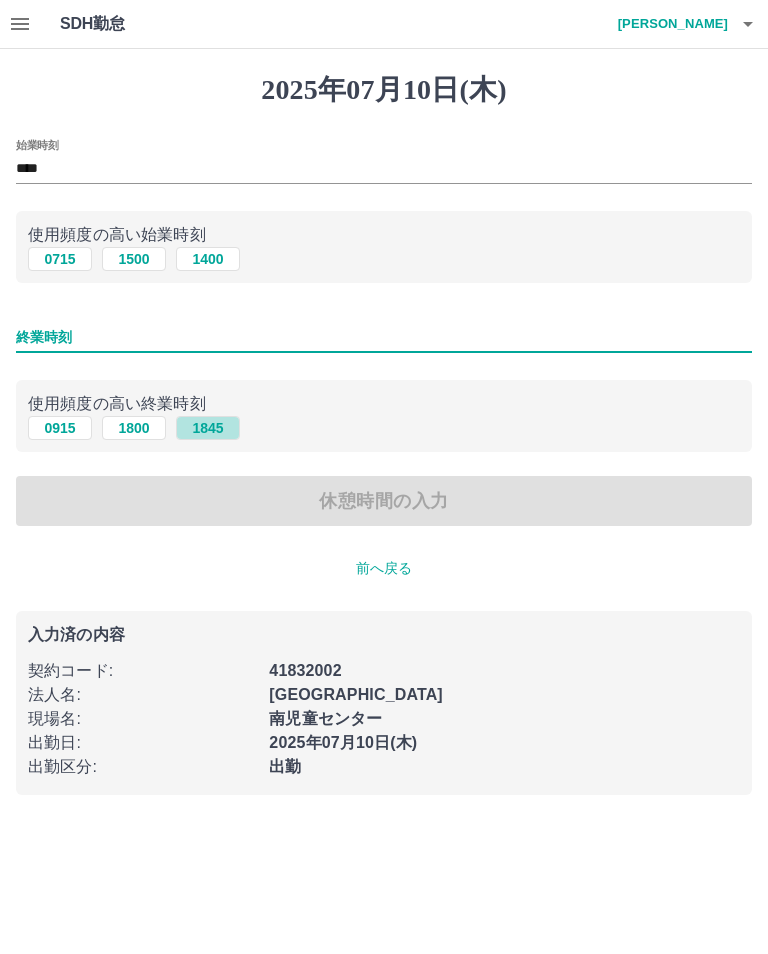 click on "1845" at bounding box center (208, 428) 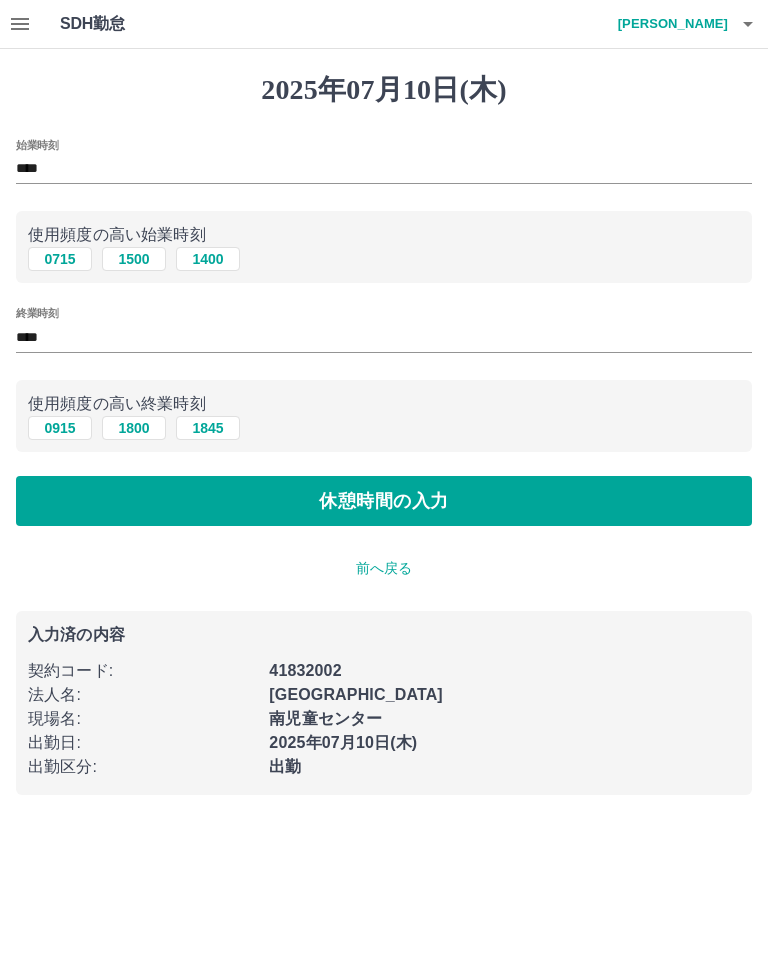 click on "休憩時間の入力" at bounding box center (384, 501) 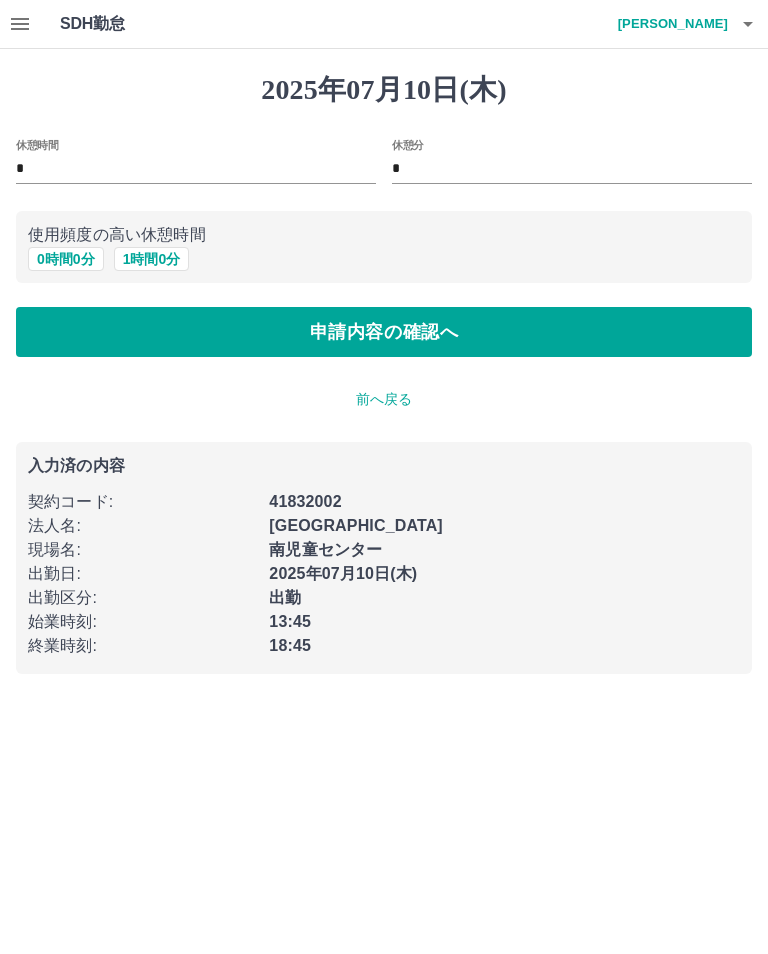 click on "申請内容の確認へ" at bounding box center (384, 332) 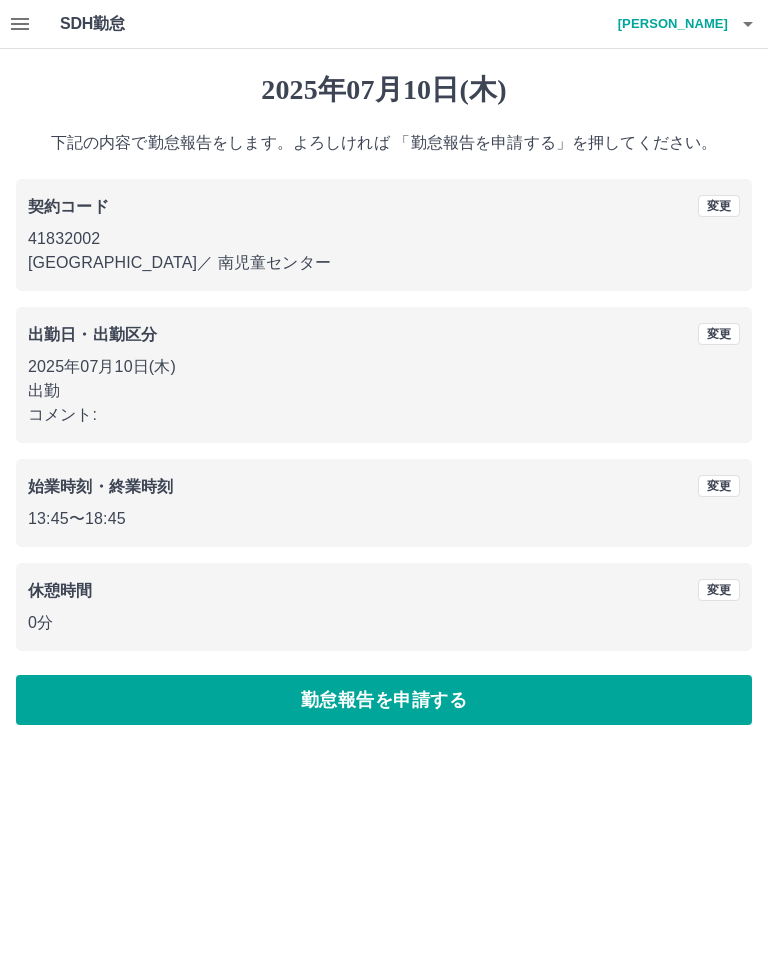 click on "勤怠報告を申請する" at bounding box center (384, 700) 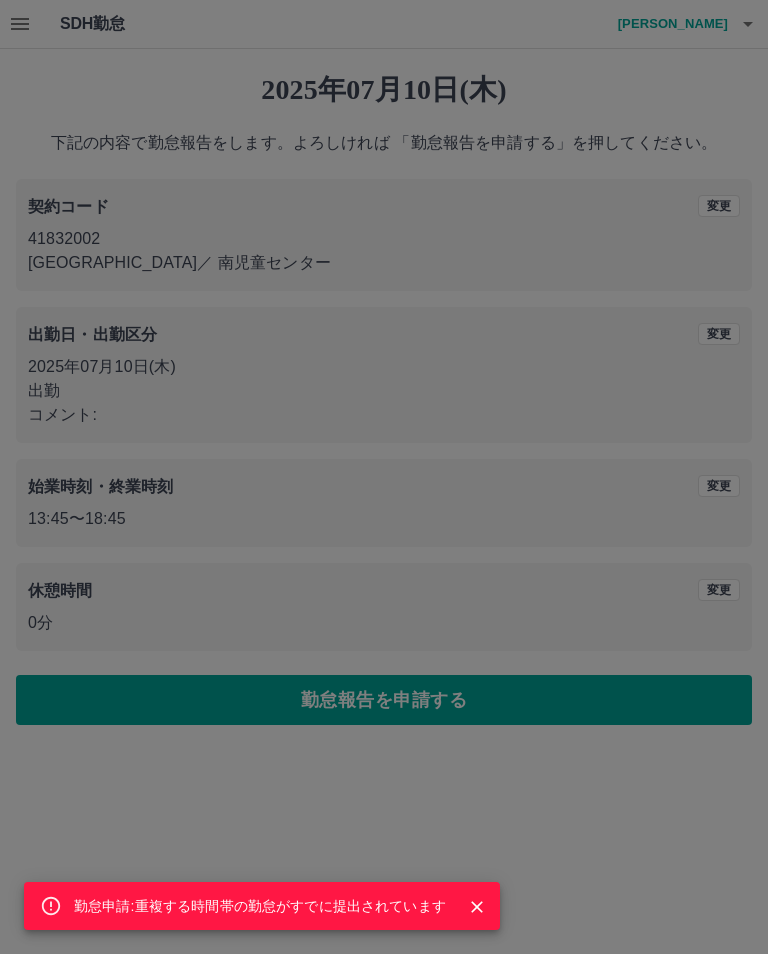 click 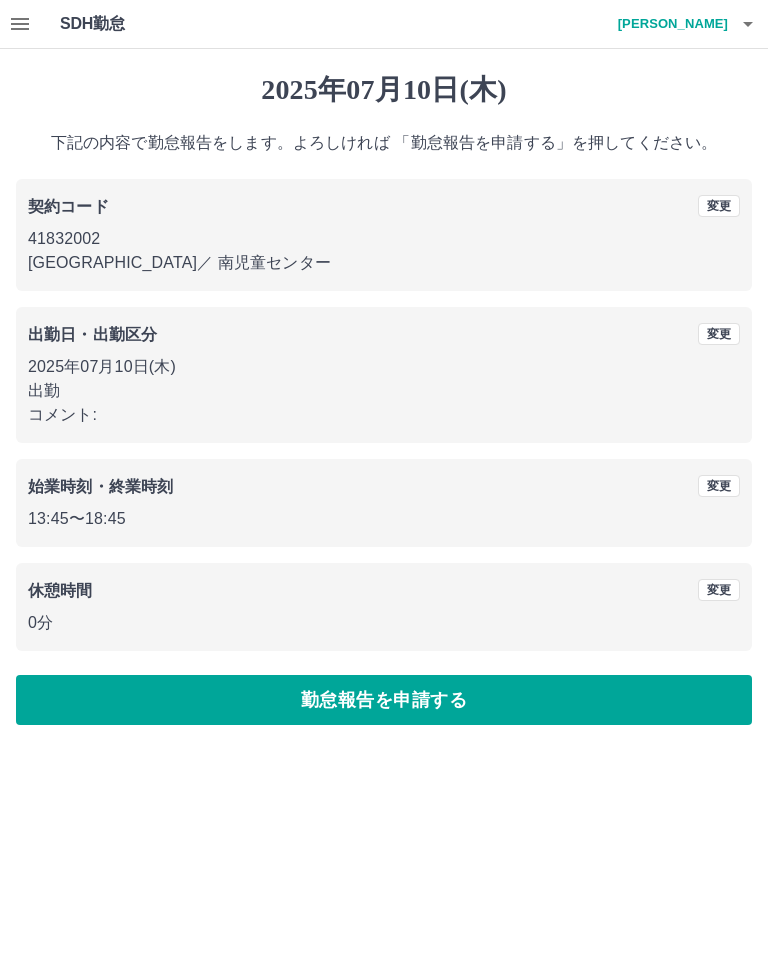 click on "勤怠報告を申請する" at bounding box center [384, 700] 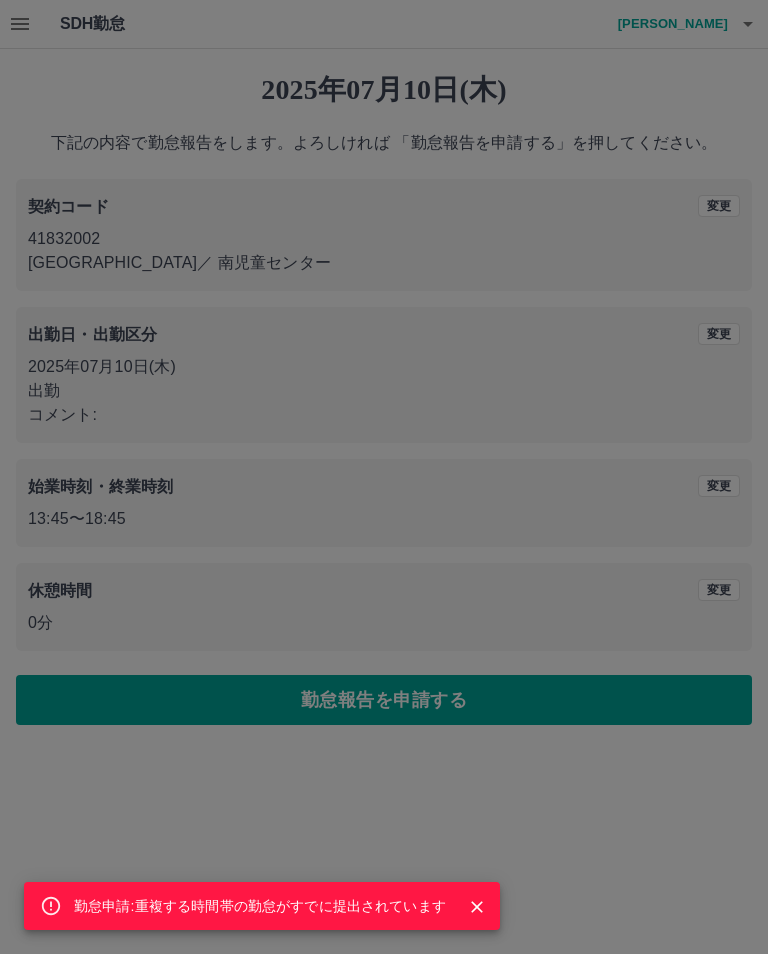 click on "勤怠申請:重複する時間帯の勤怠がすでに提出されています" at bounding box center [260, 906] 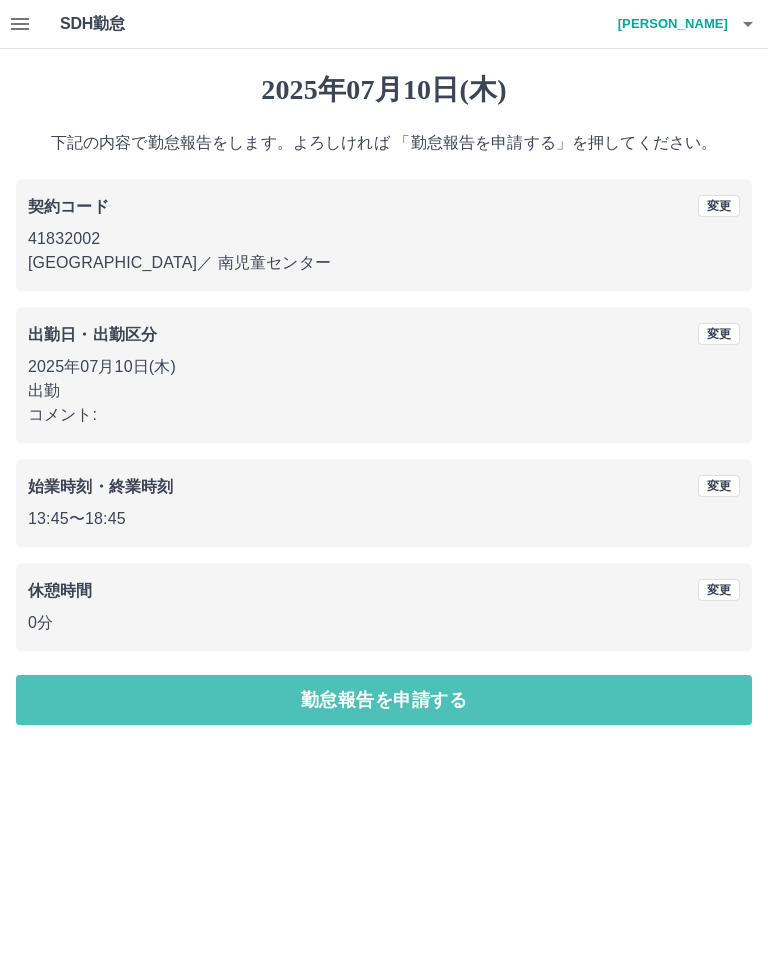 click on "勤怠報告を申請する" at bounding box center (384, 700) 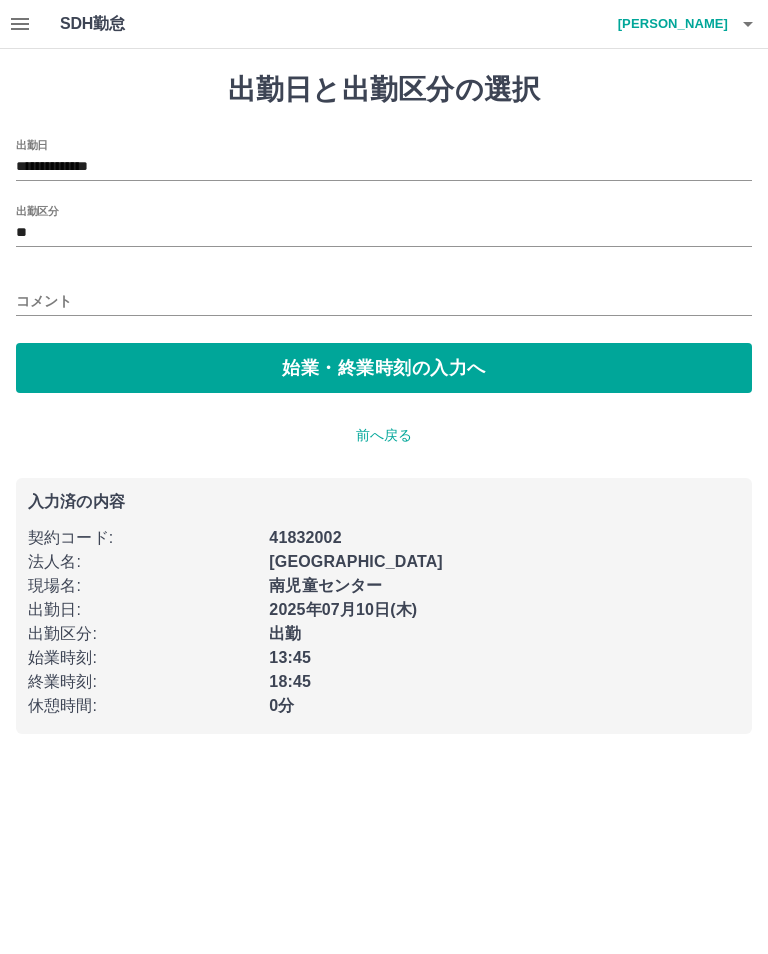 click on "**********" at bounding box center (384, 167) 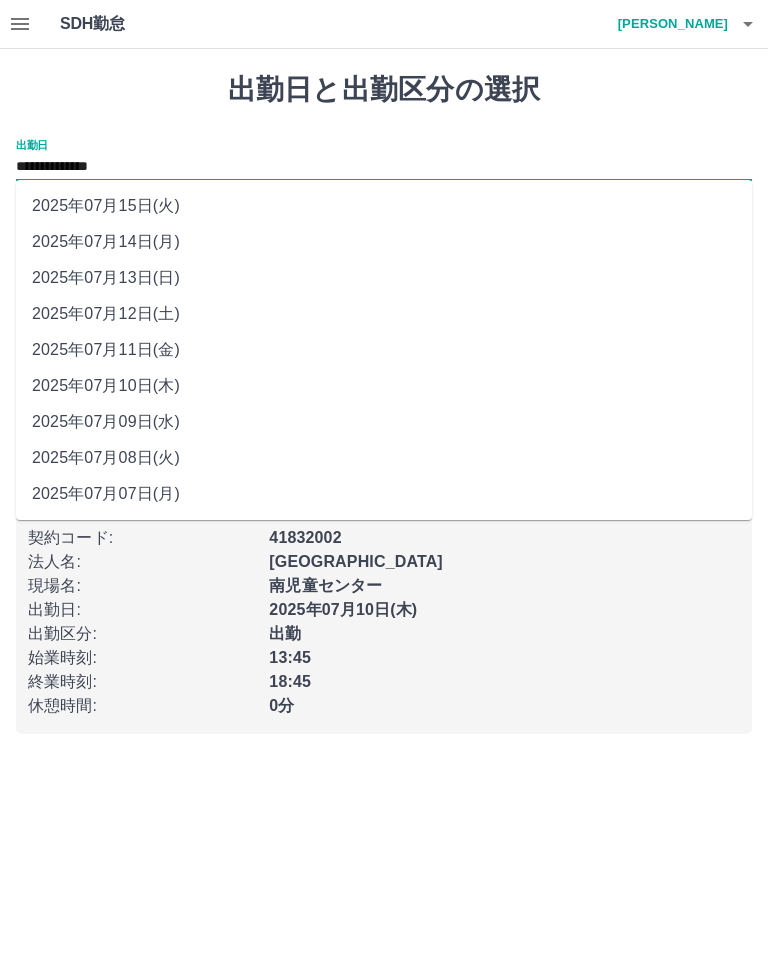 click on "2025年07月11日(金)" at bounding box center (384, 350) 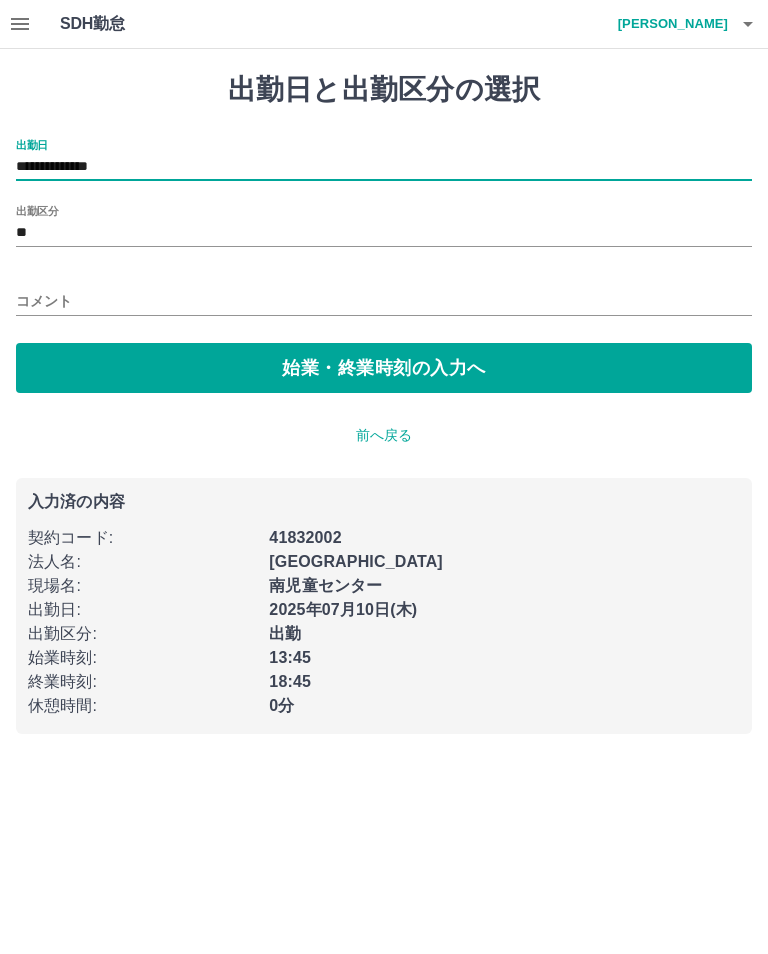click on "始業・終業時刻の入力へ" at bounding box center [384, 368] 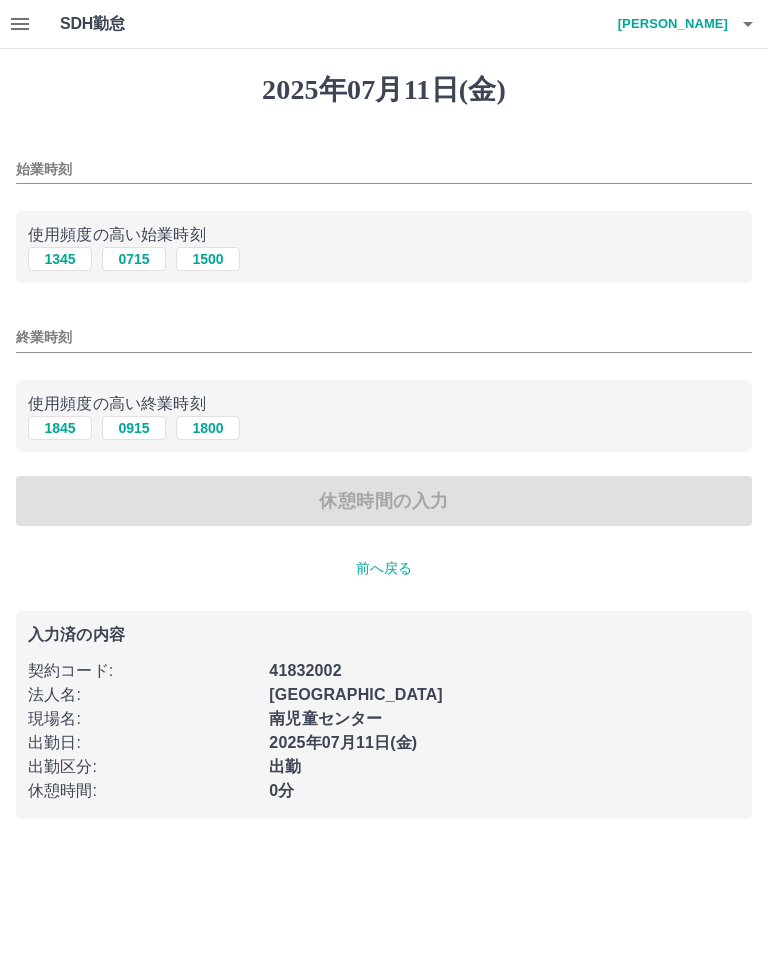 click on "1345" at bounding box center (60, 259) 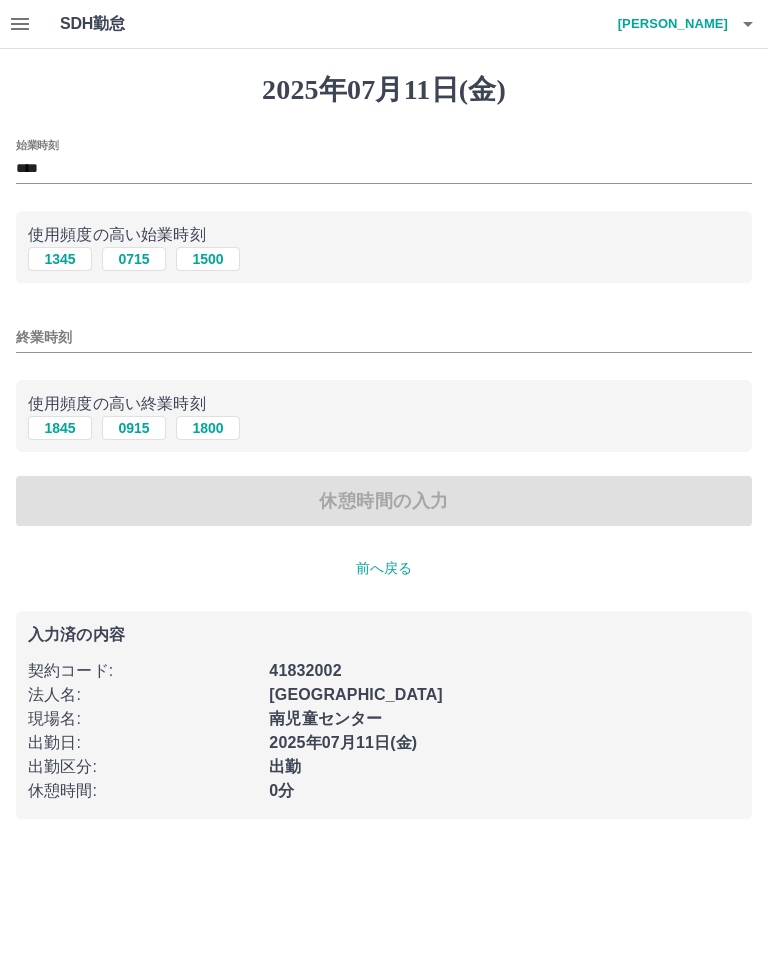 click on "1845" at bounding box center (60, 428) 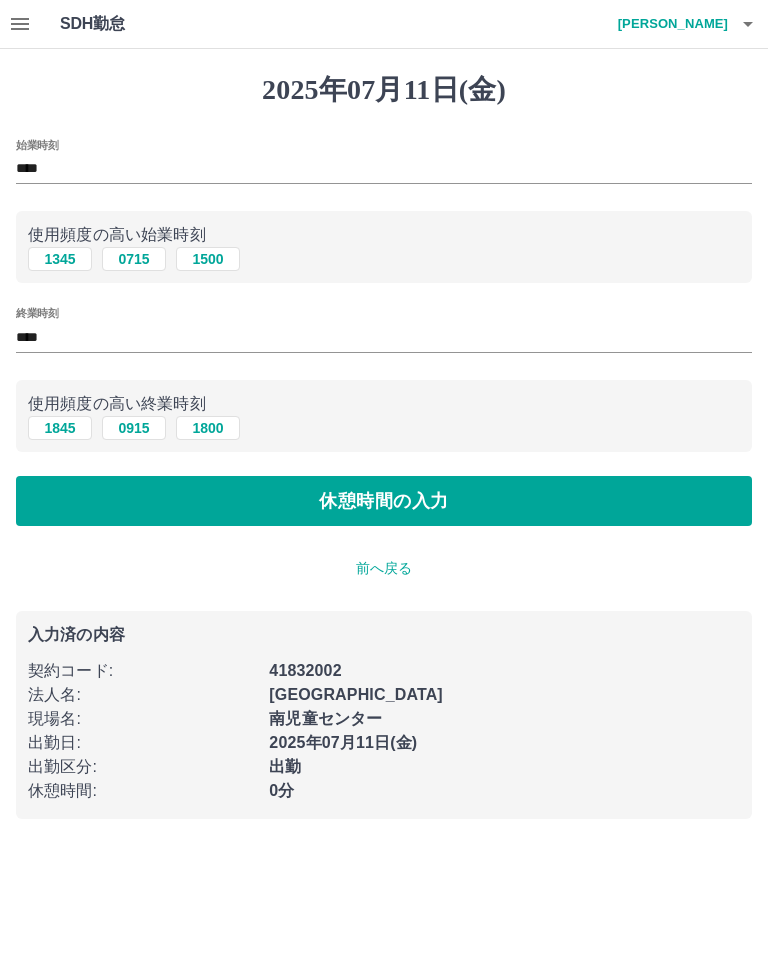 click on "休憩時間の入力" at bounding box center [384, 501] 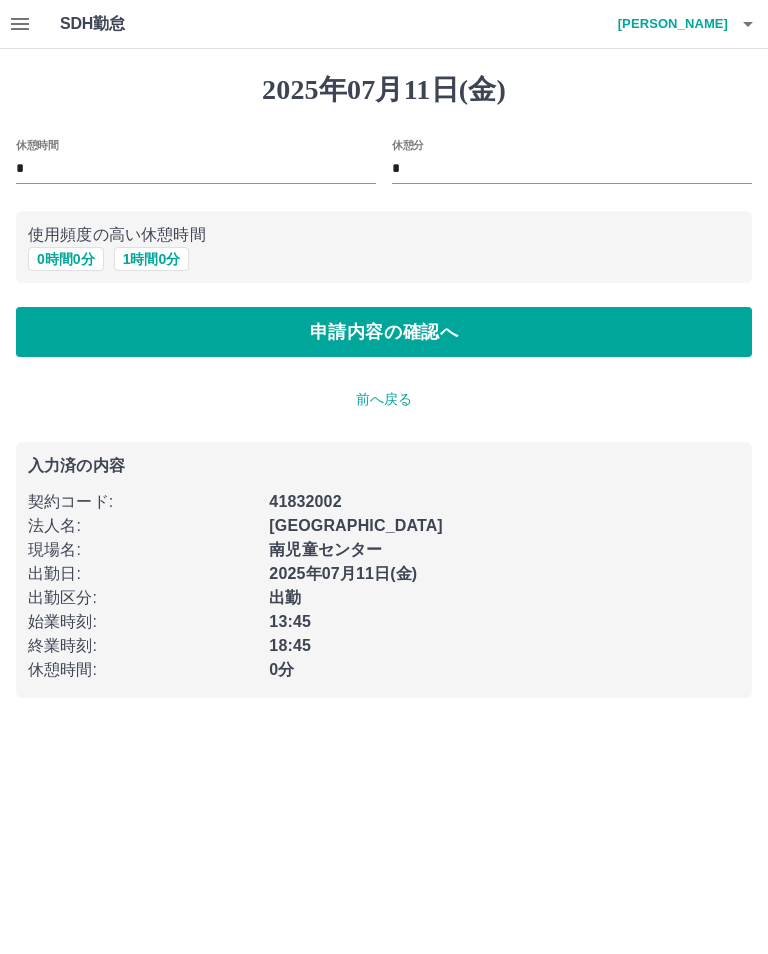click on "申請内容の確認へ" at bounding box center (384, 332) 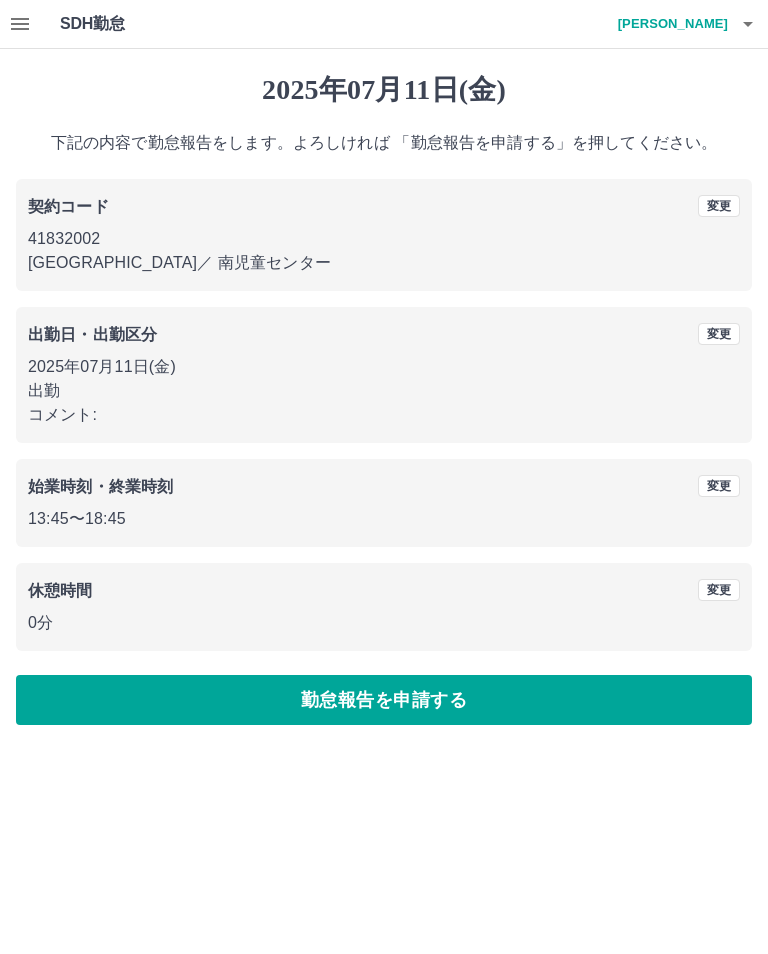 click on "勤怠報告を申請する" at bounding box center (384, 700) 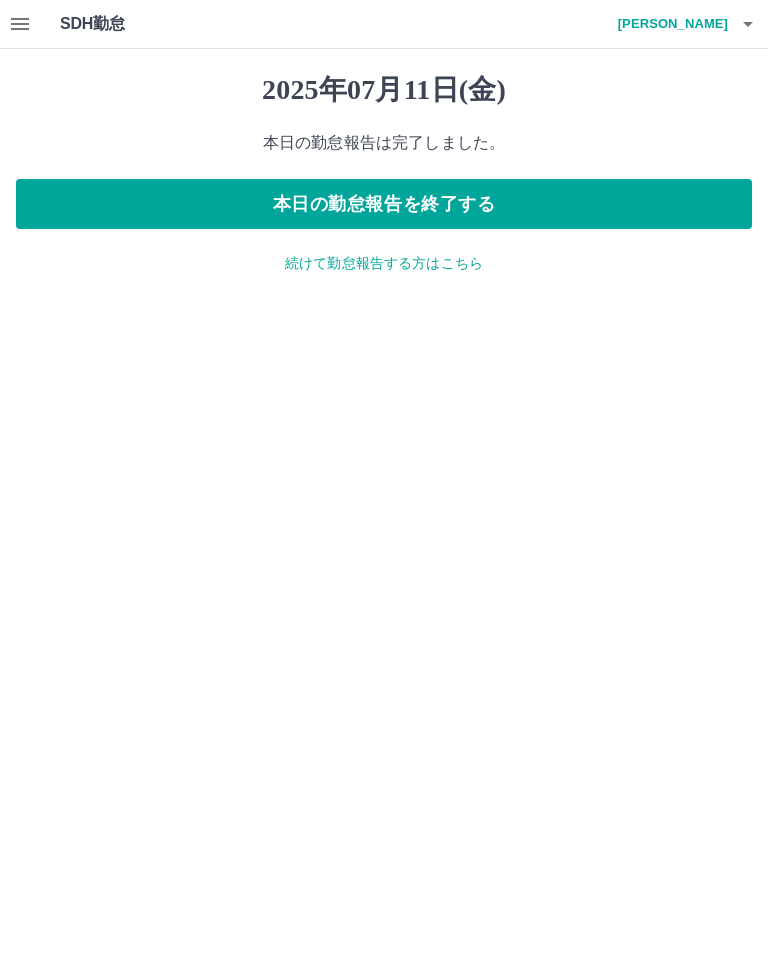click on "本日の勤怠報告を終了する" at bounding box center [384, 204] 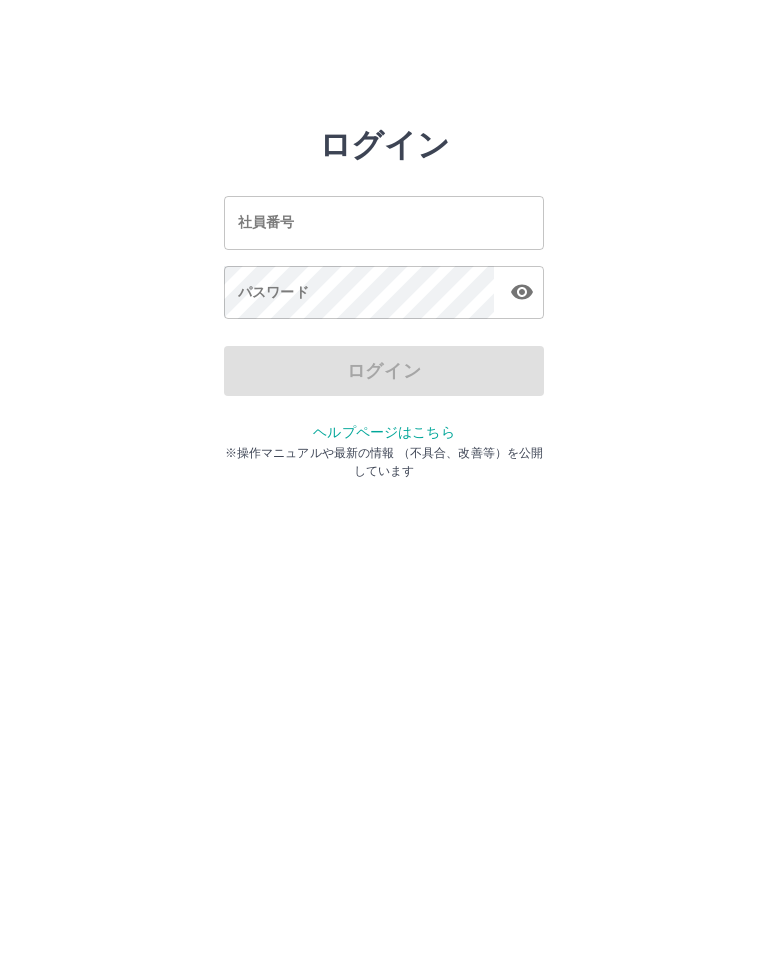 scroll, scrollTop: 0, scrollLeft: 0, axis: both 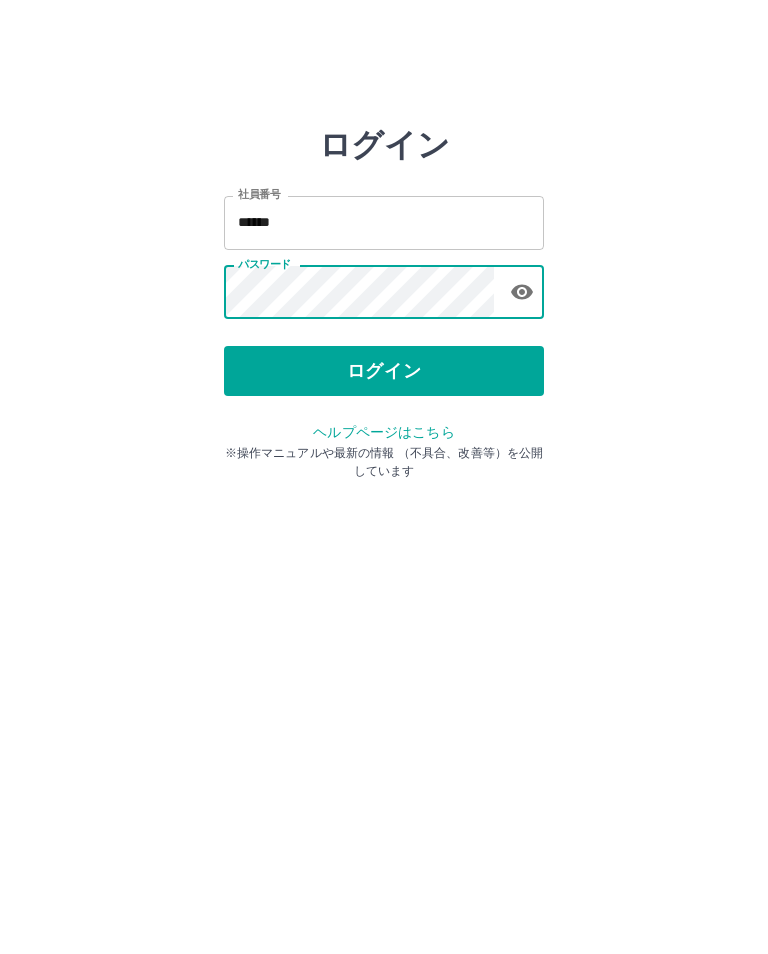 click on "ログイン" at bounding box center (384, 371) 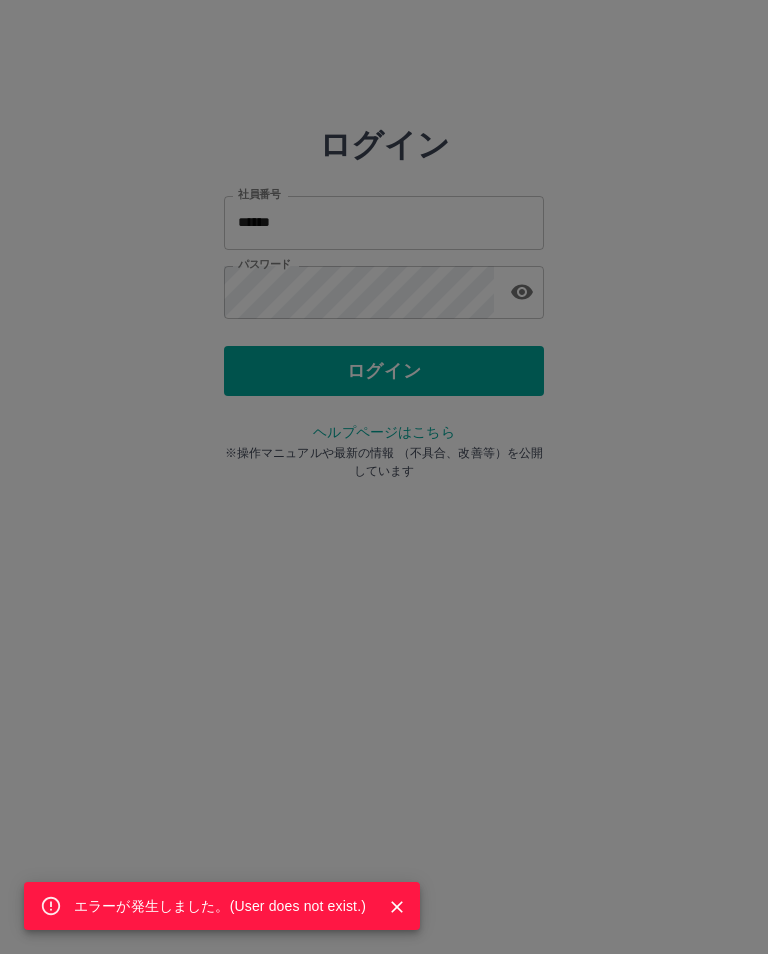 click on "エラーが発生しました。( User does not exist. )" at bounding box center (384, 477) 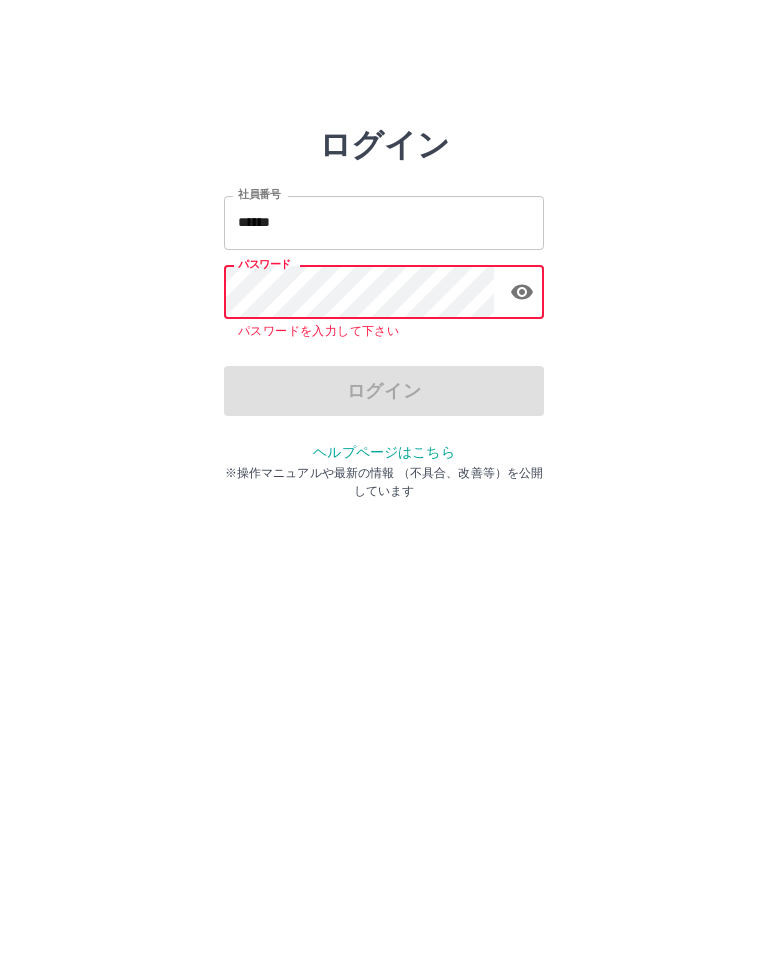 click on "******" at bounding box center [384, 222] 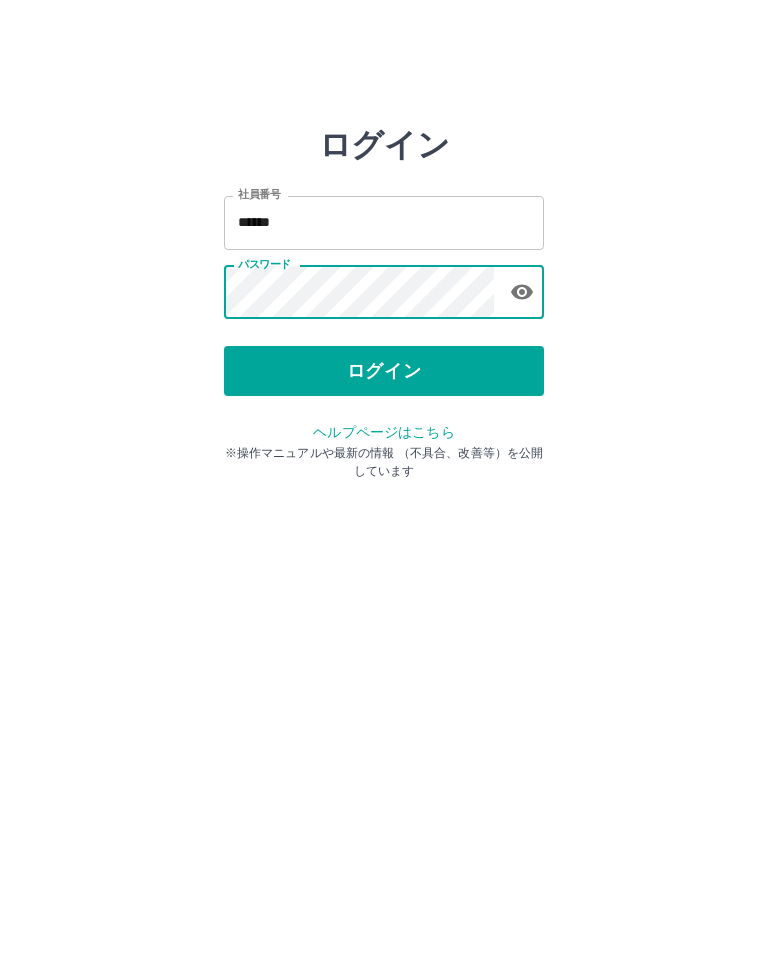 click on "ログイン" at bounding box center (384, 371) 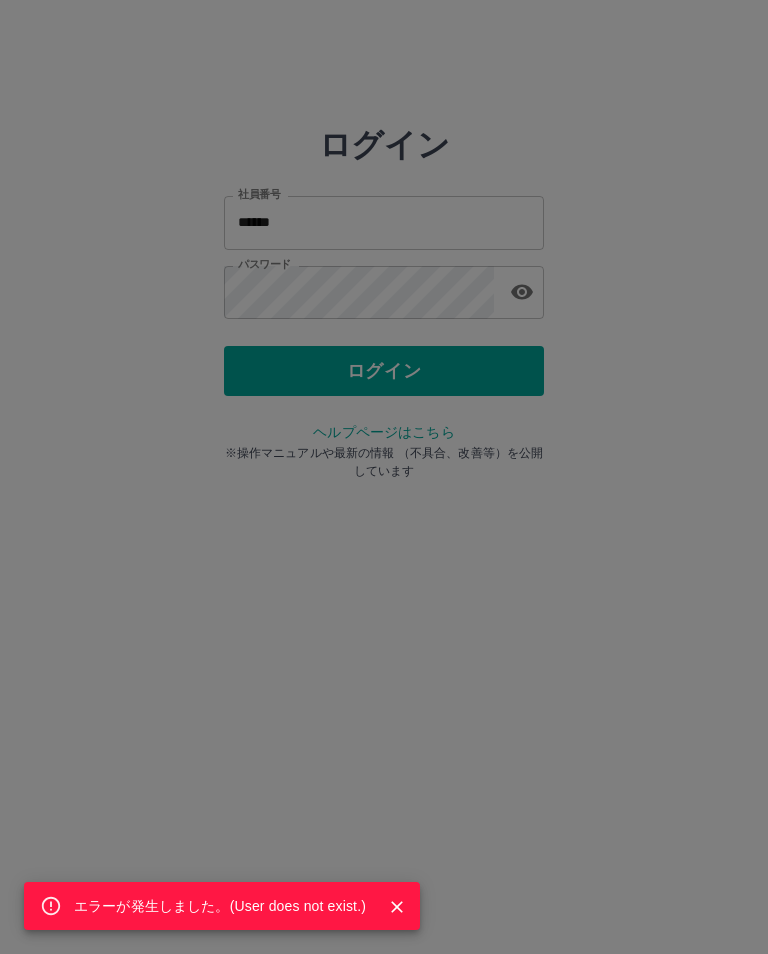 click 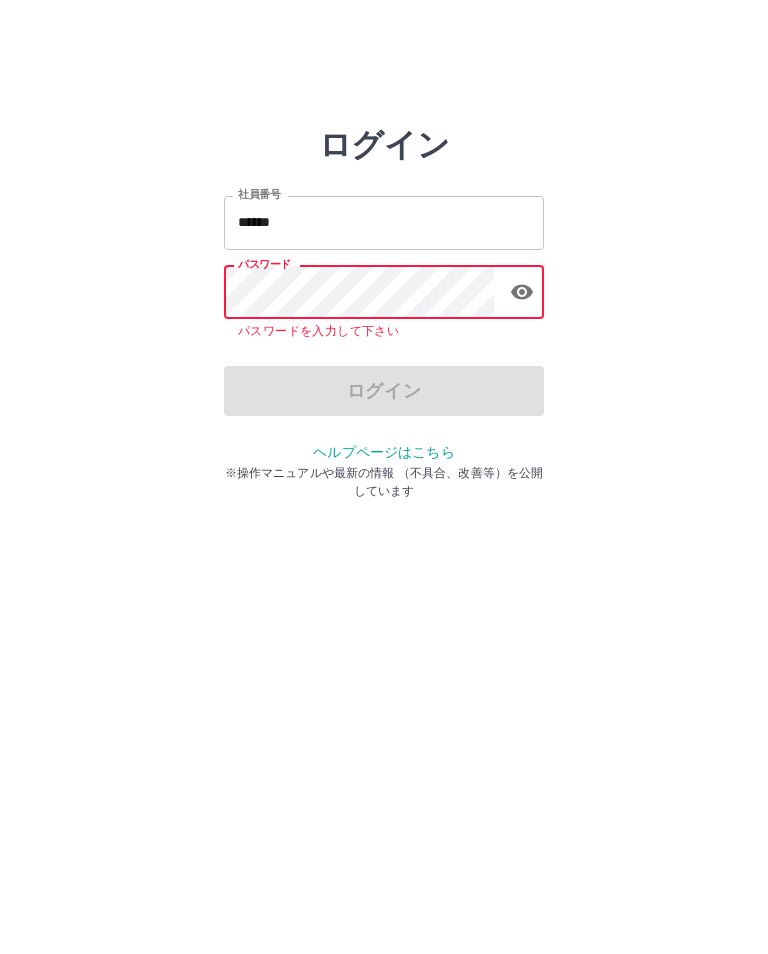 click on "******" at bounding box center (384, 222) 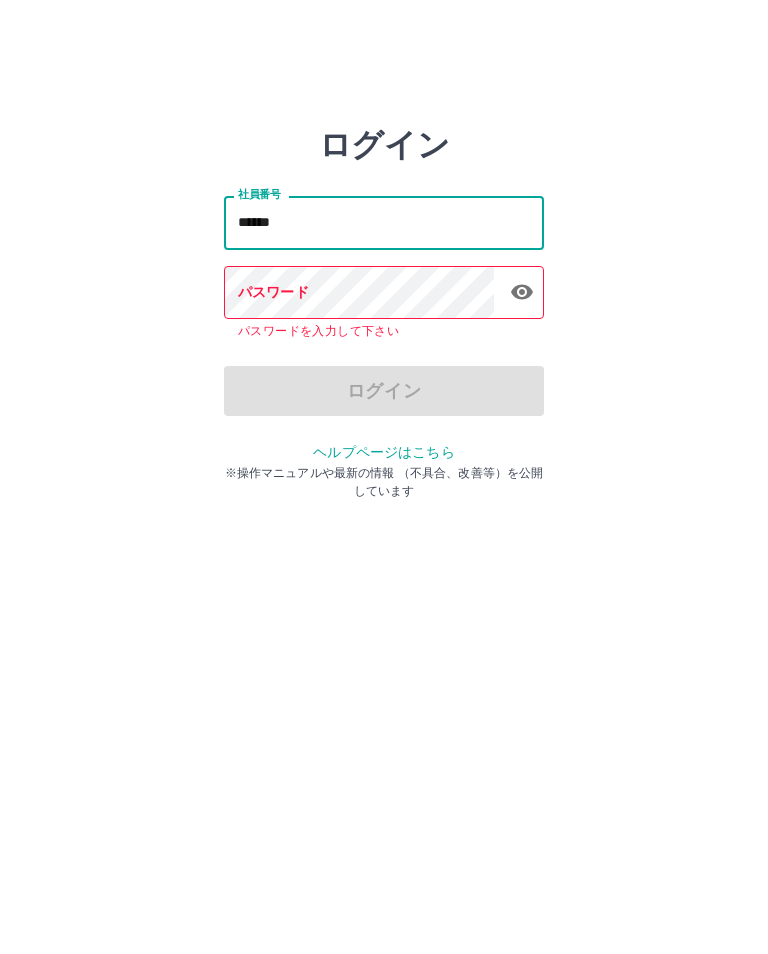 click on "******" at bounding box center (384, 222) 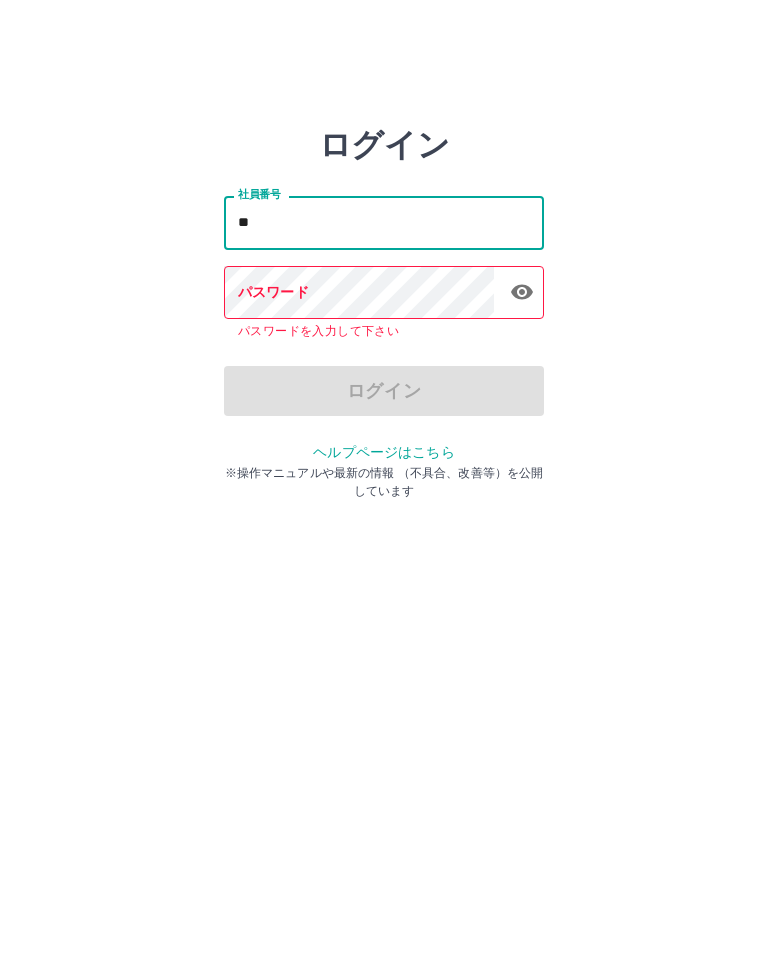 type on "*" 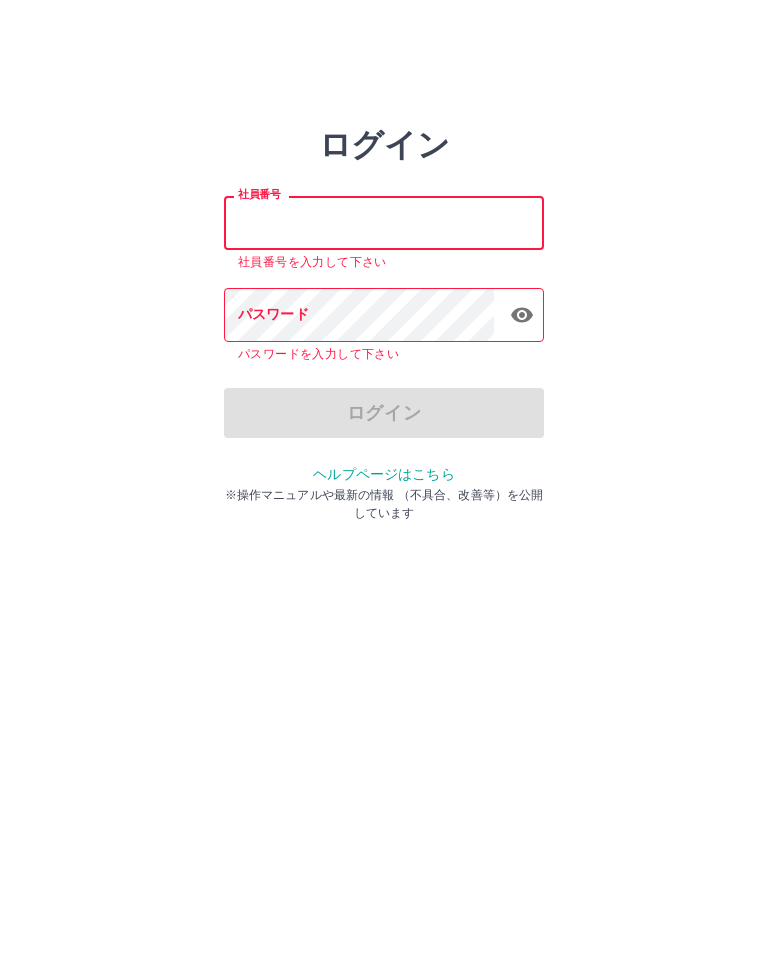 type on "******" 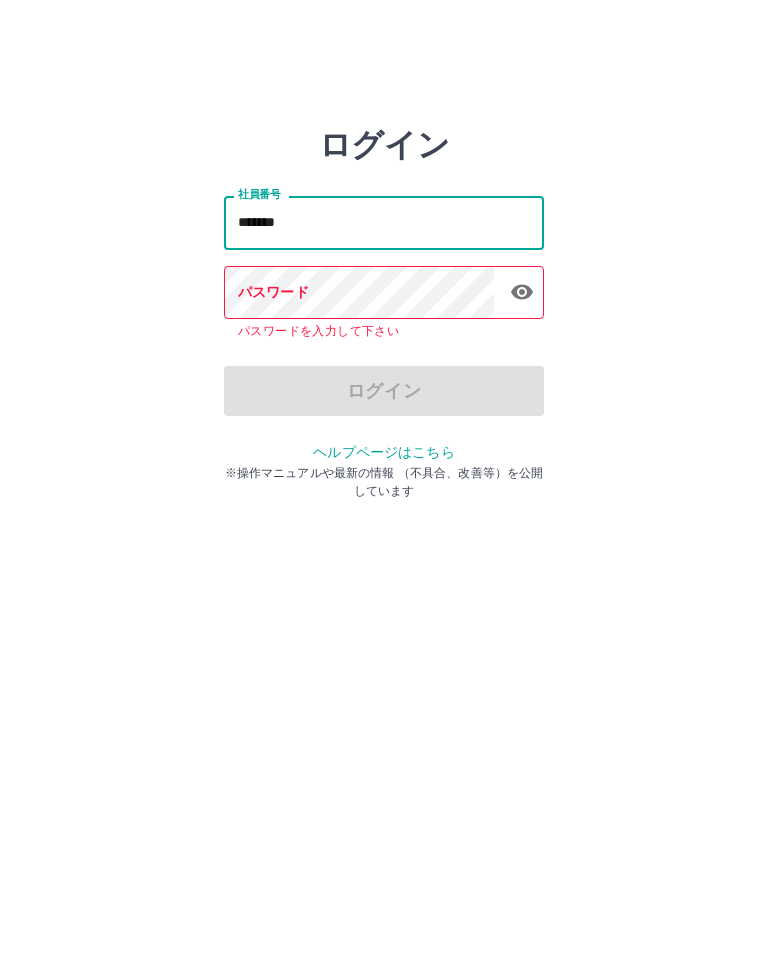 type on "*******" 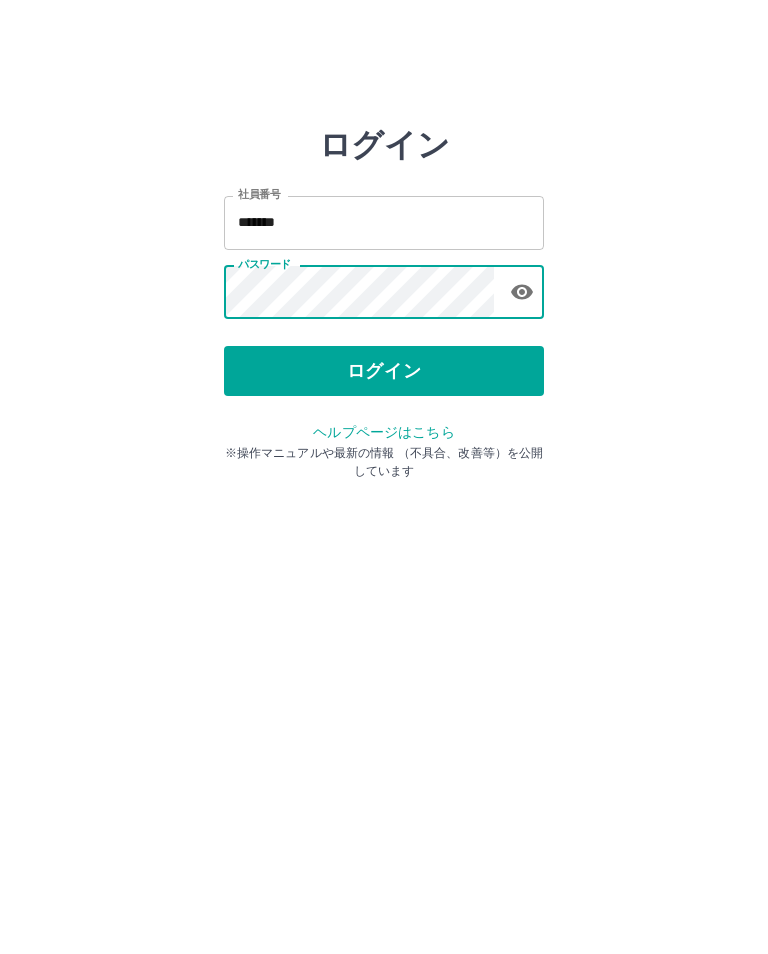 click on "ログイン" at bounding box center [384, 371] 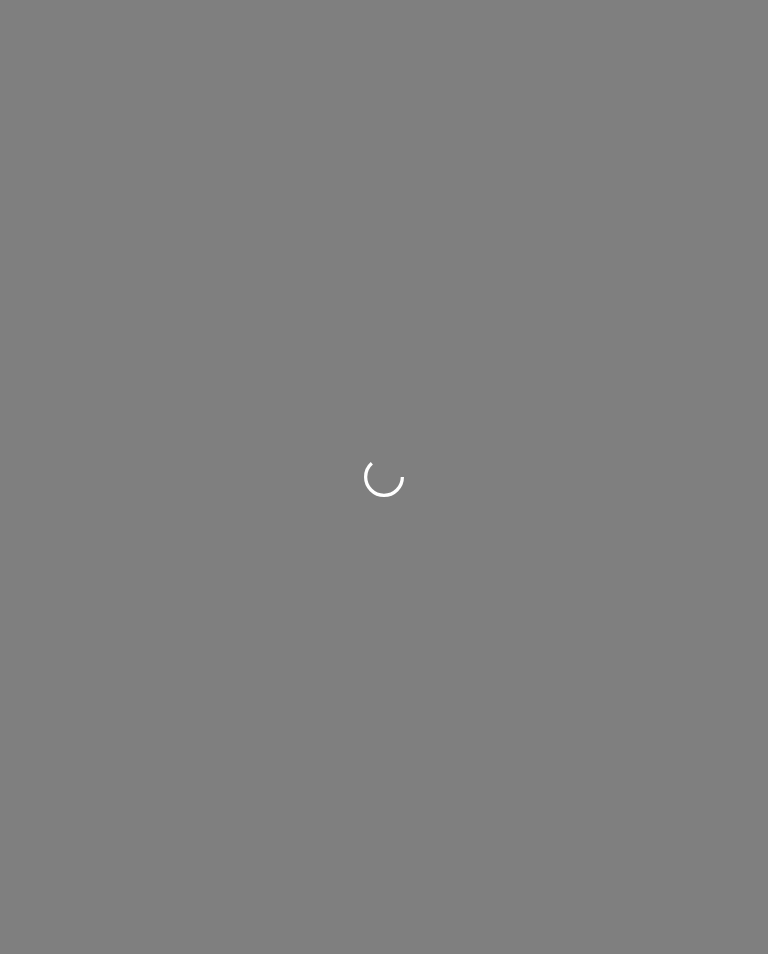scroll, scrollTop: 0, scrollLeft: 0, axis: both 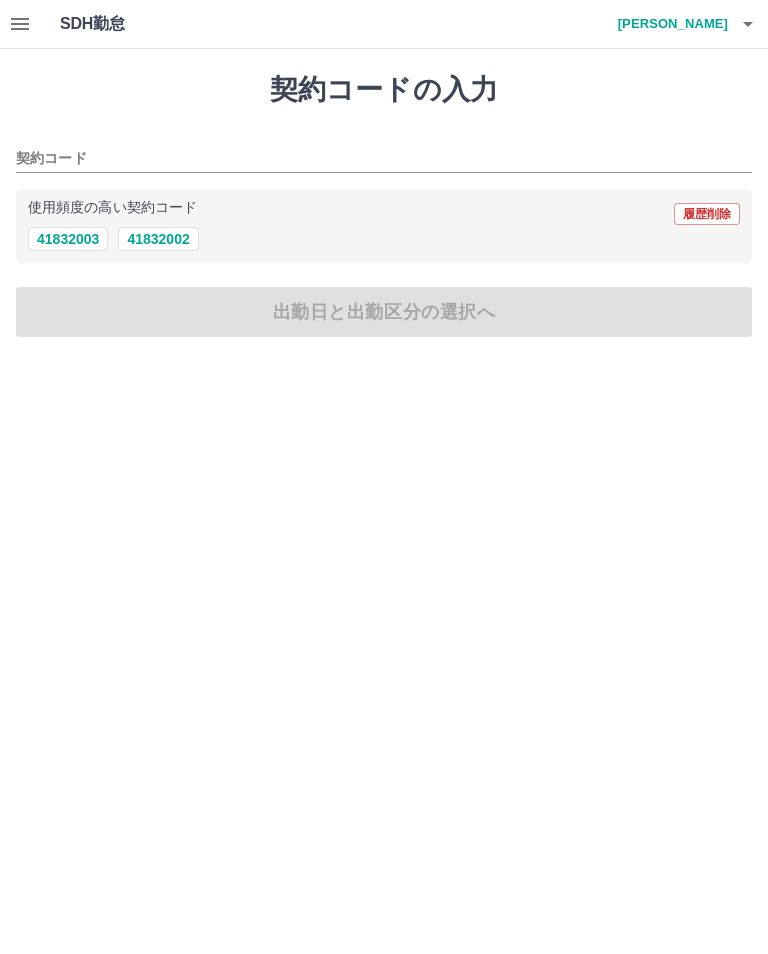 click on "41832002" at bounding box center (158, 239) 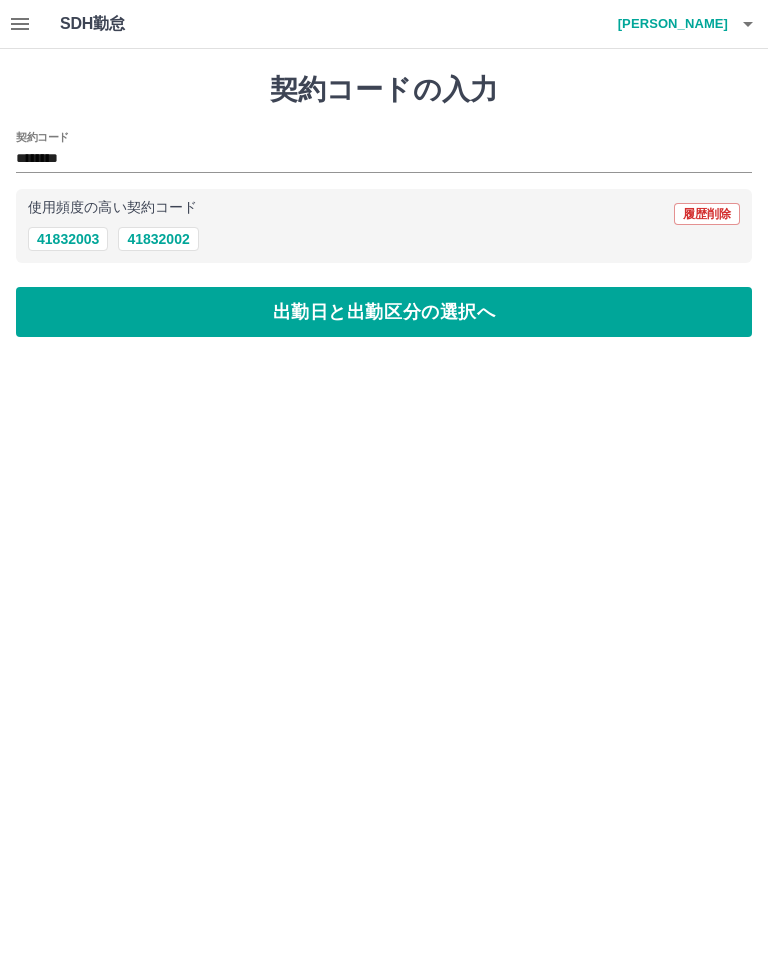click on "出勤日と出勤区分の選択へ" at bounding box center (384, 312) 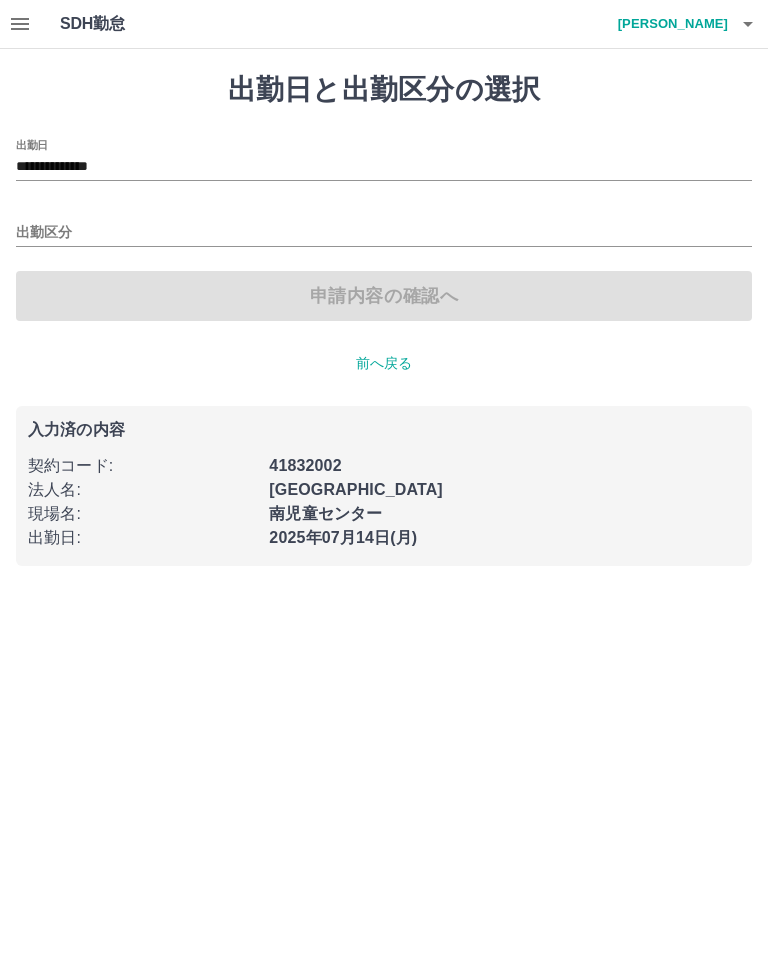 click on "**********" at bounding box center [384, 167] 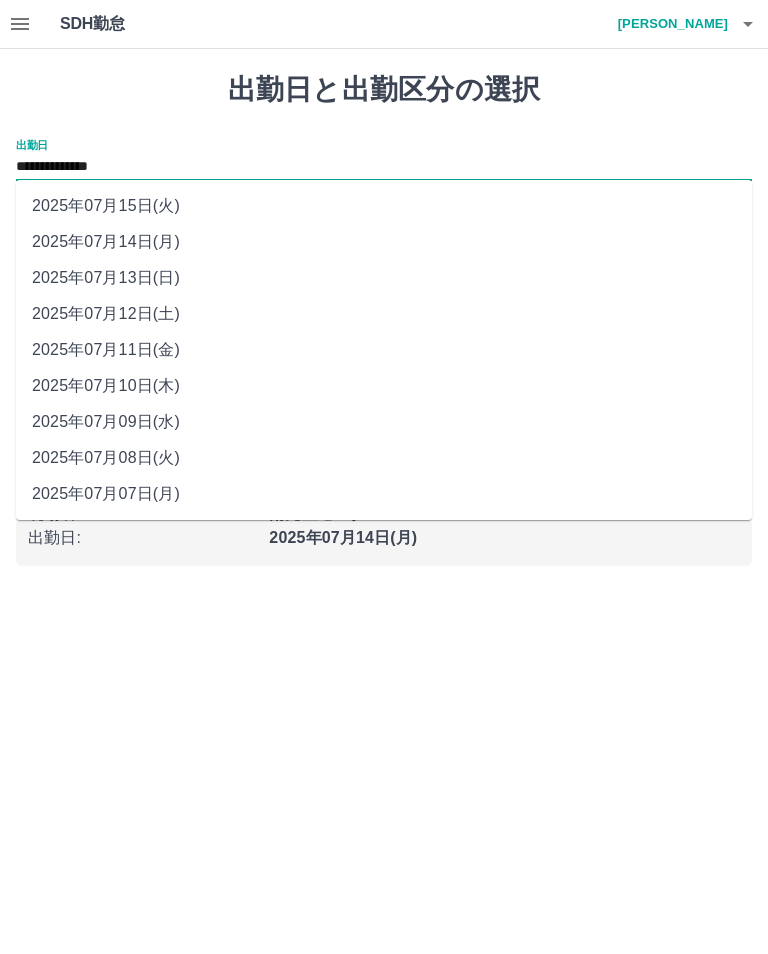 click on "2025年07月11日(金)" at bounding box center [384, 350] 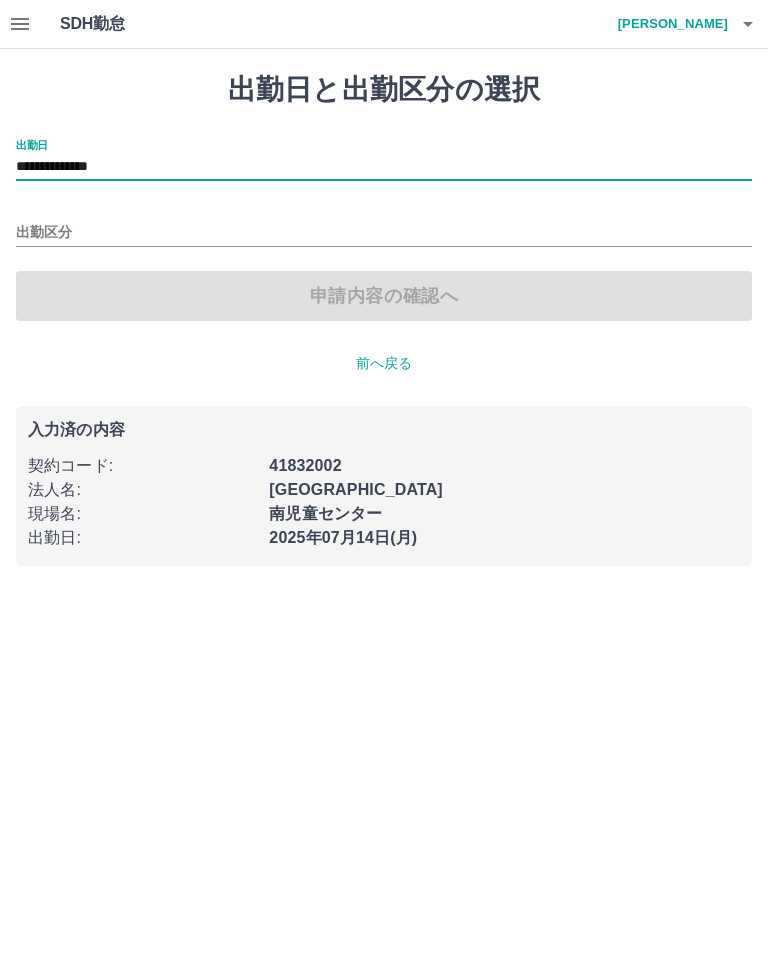 click on "出勤区分" at bounding box center [384, 233] 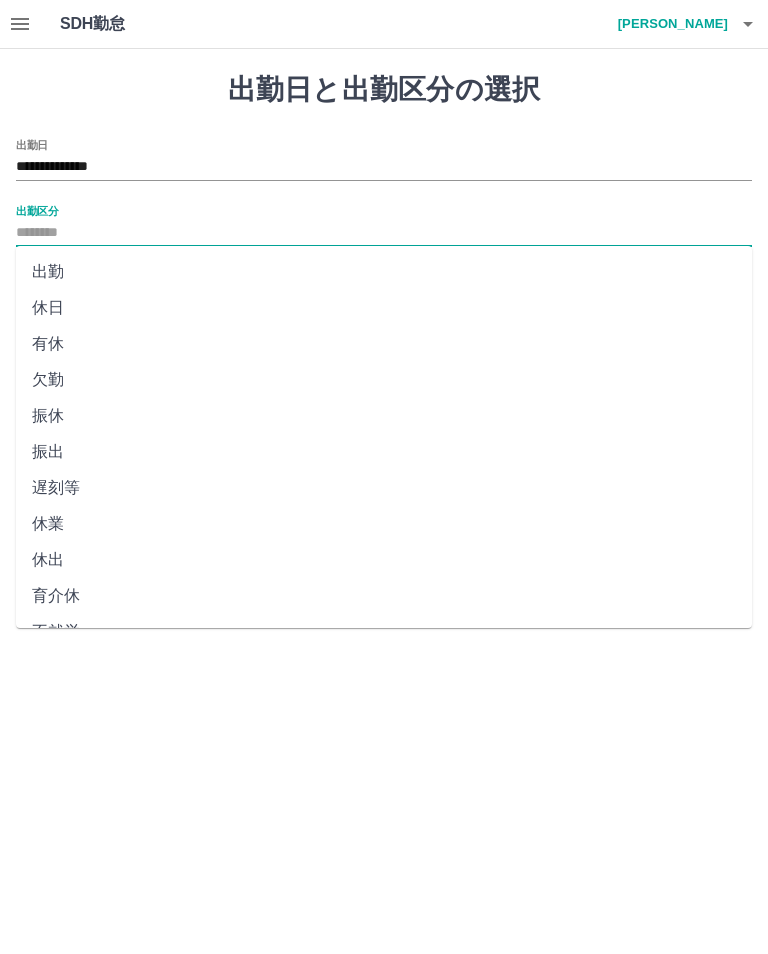 click on "出勤" at bounding box center (384, 272) 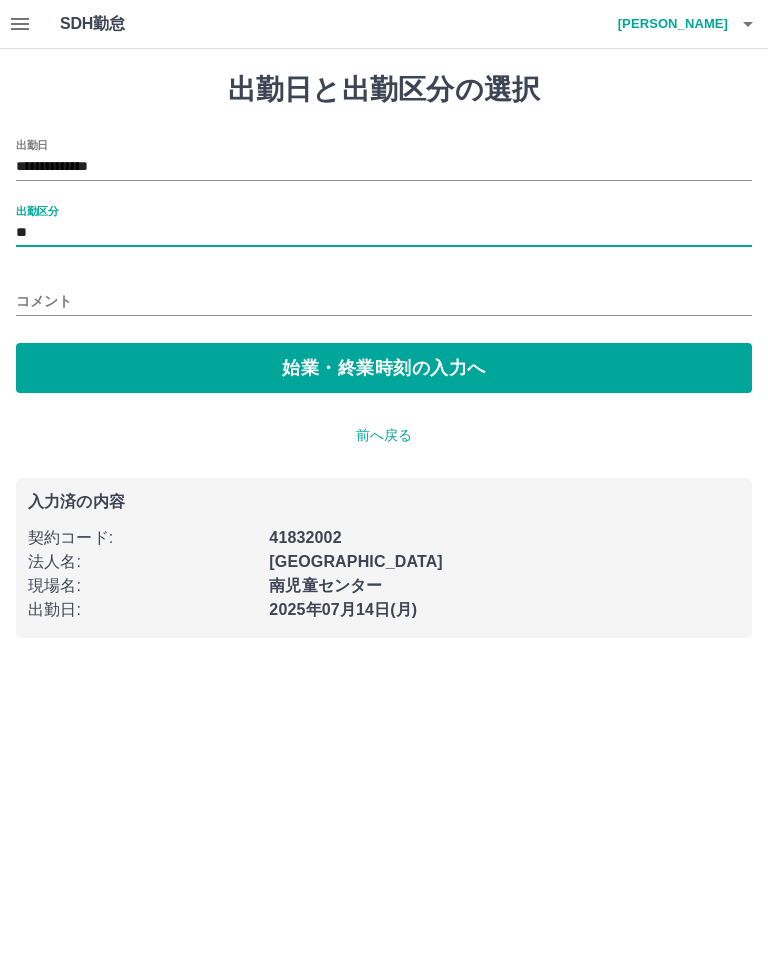 click on "始業・終業時刻の入力へ" at bounding box center (384, 368) 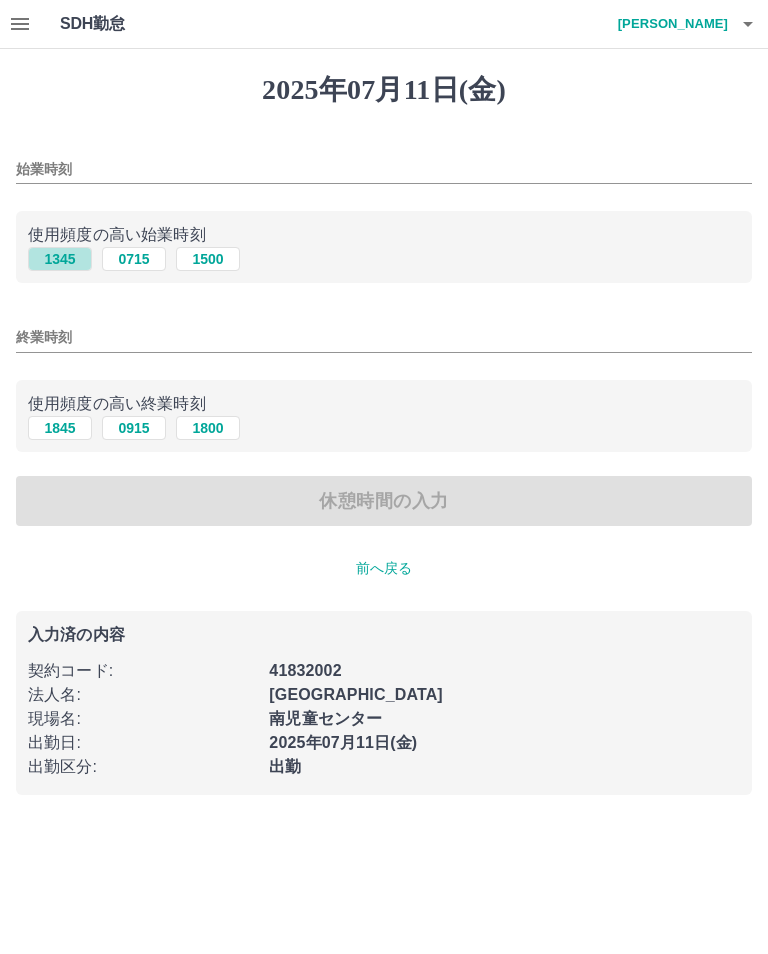 click on "1345" at bounding box center (60, 259) 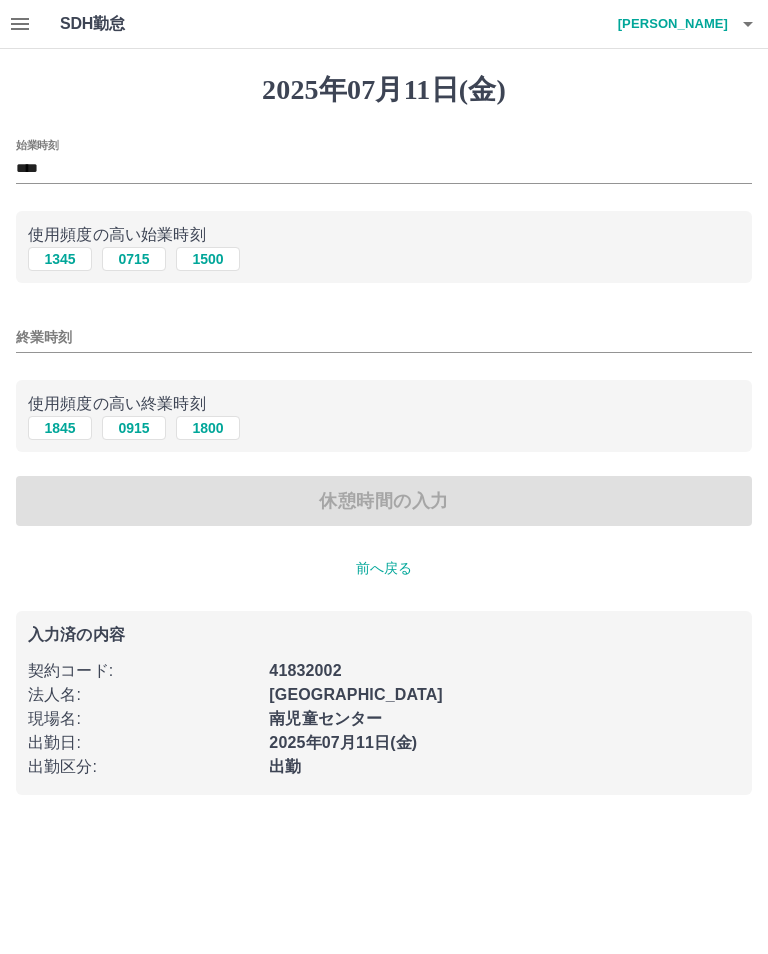 click on "終業時刻" at bounding box center [384, 337] 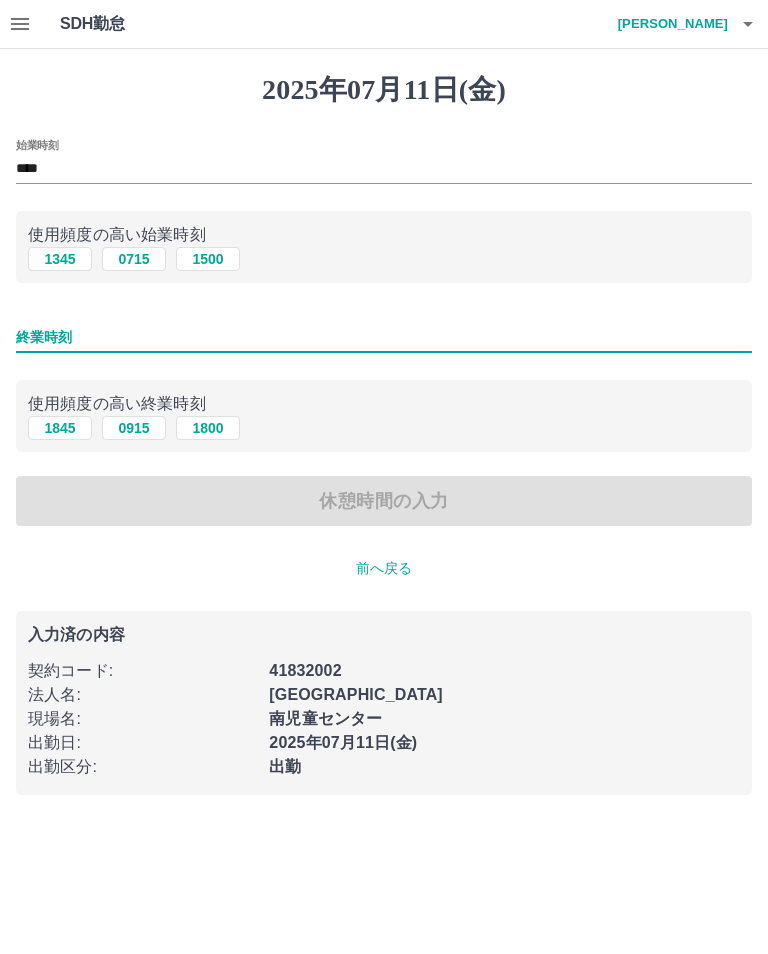 click on "1845" at bounding box center (60, 428) 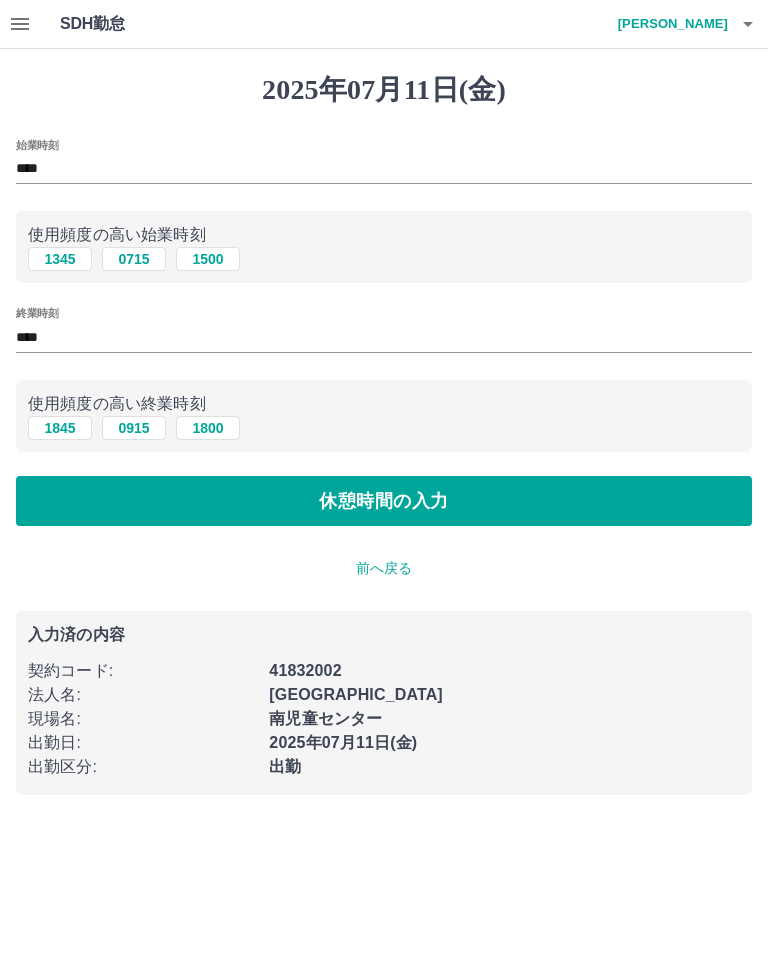 click on "休憩時間の入力" at bounding box center [384, 501] 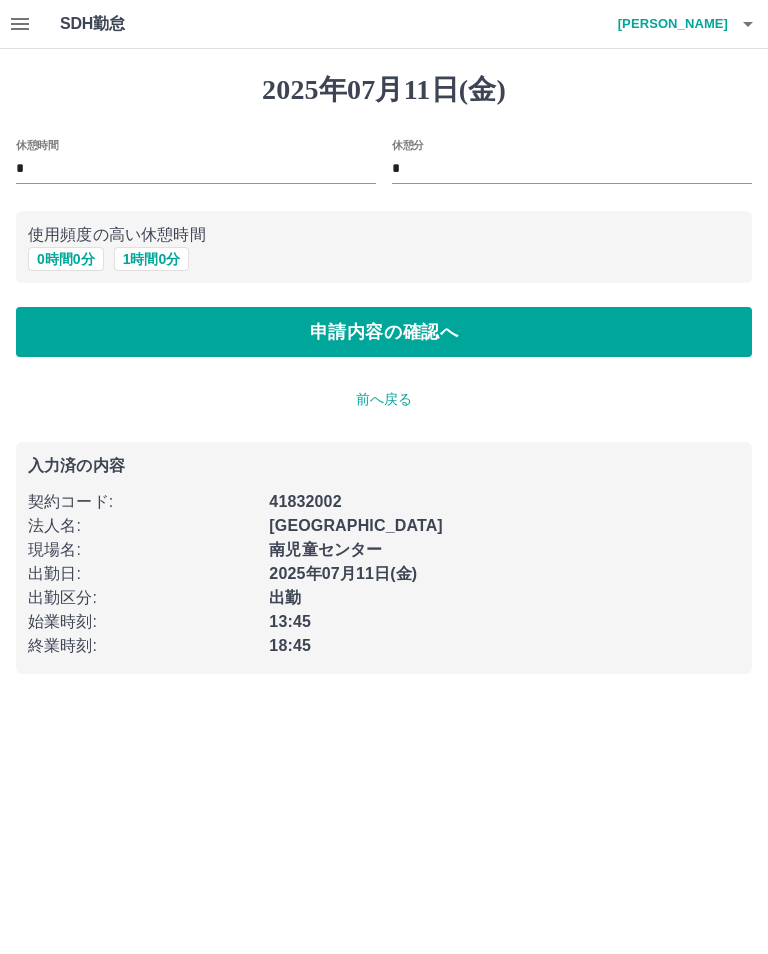 click on "申請内容の確認へ" at bounding box center (384, 332) 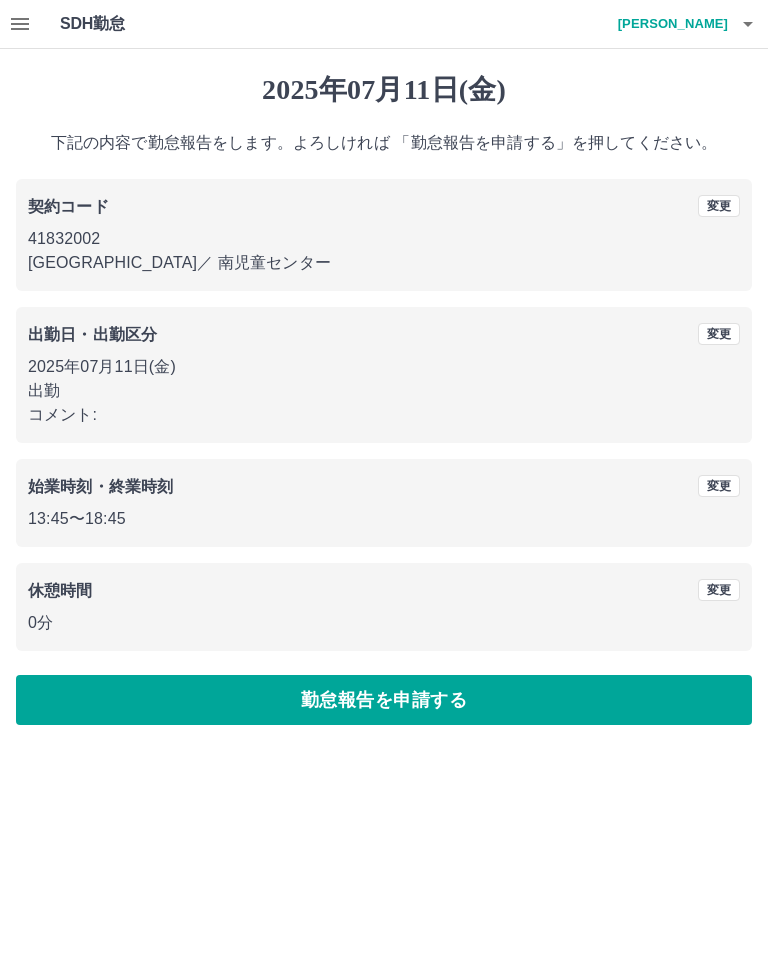 click on "勤怠報告を申請する" at bounding box center [384, 700] 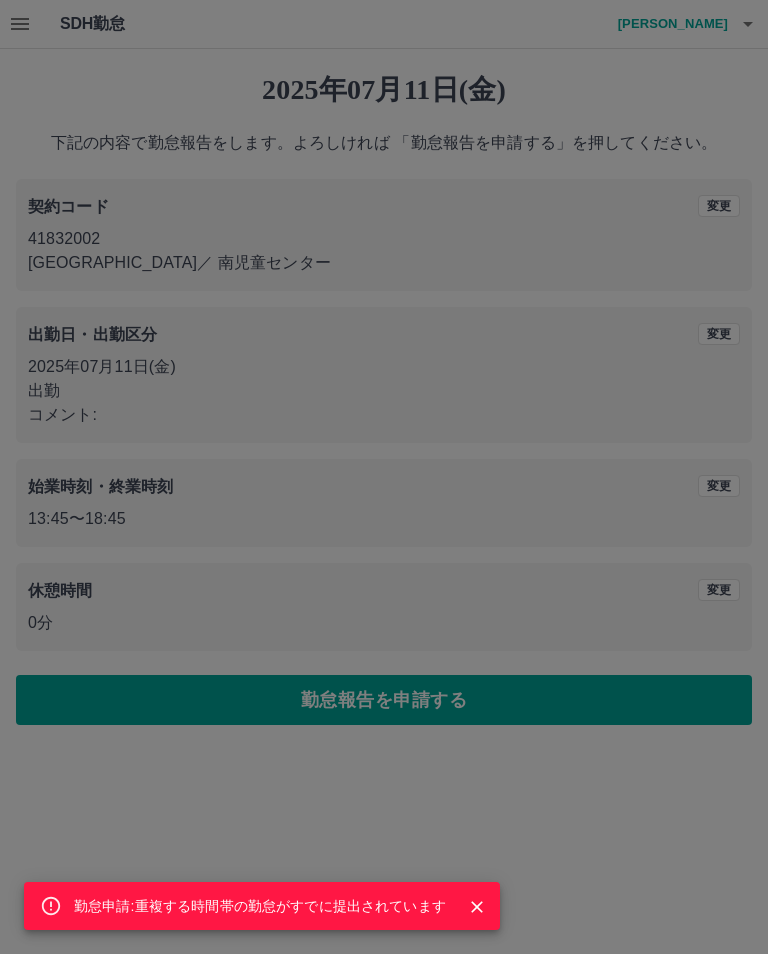 click 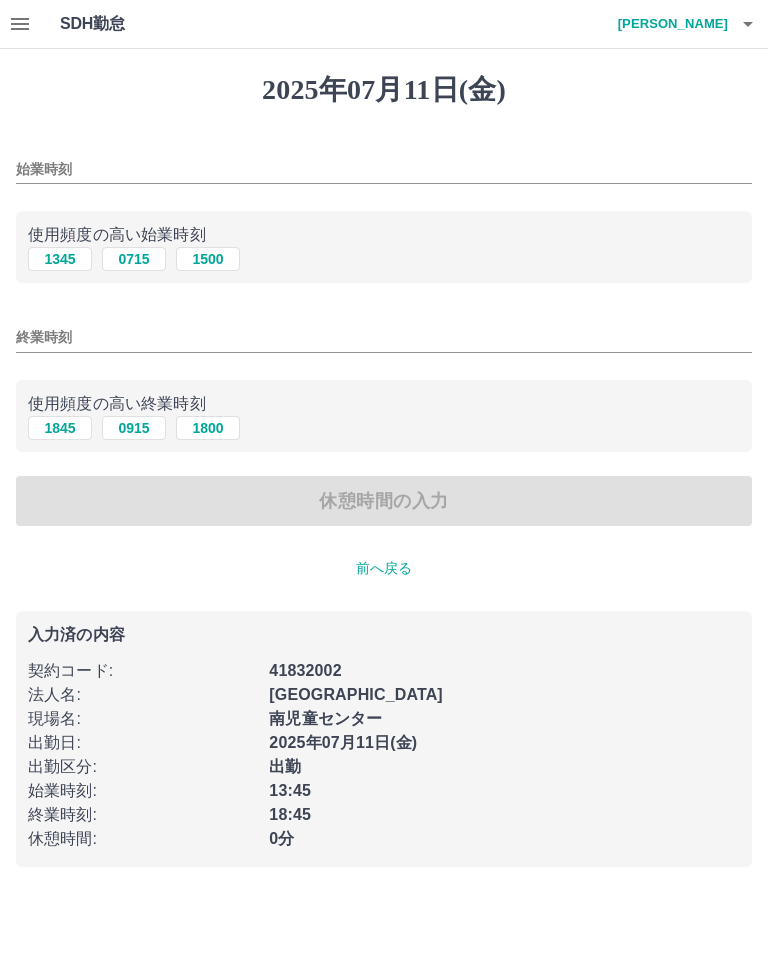 type on "****" 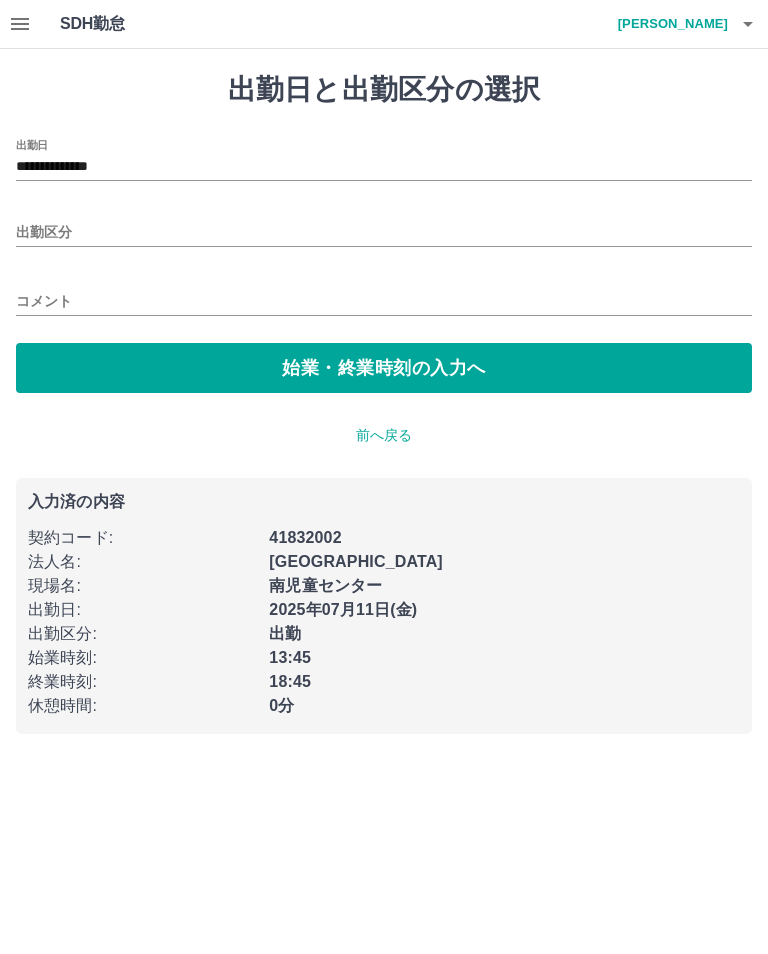 type on "**********" 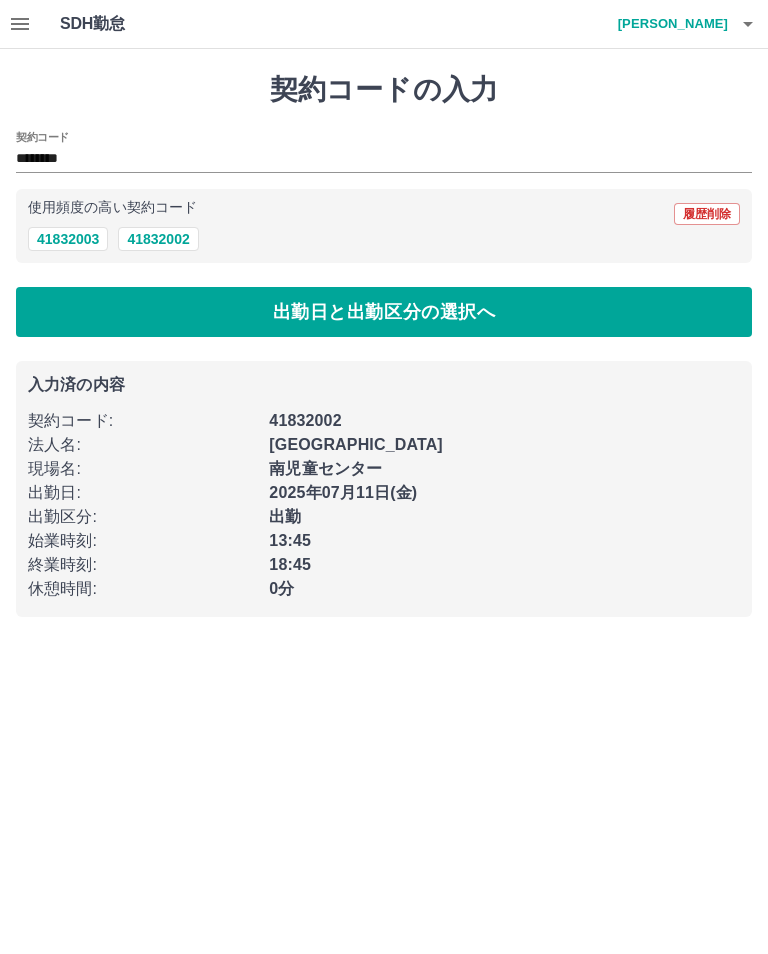 click on "出勤日と出勤区分の選択へ" at bounding box center (384, 312) 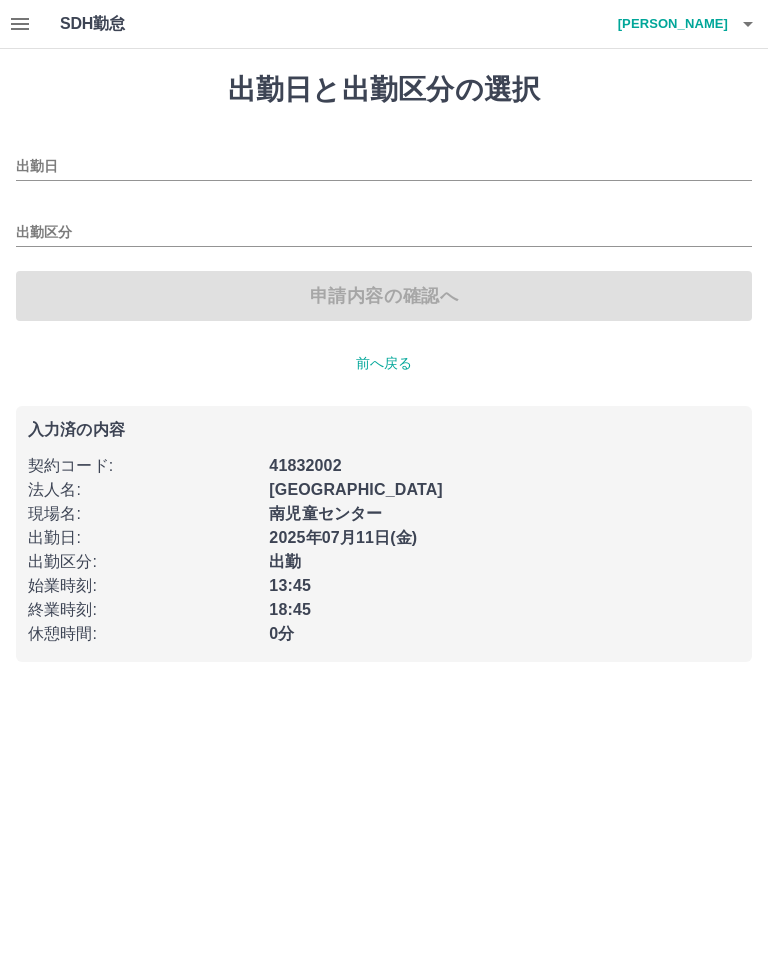 type on "**********" 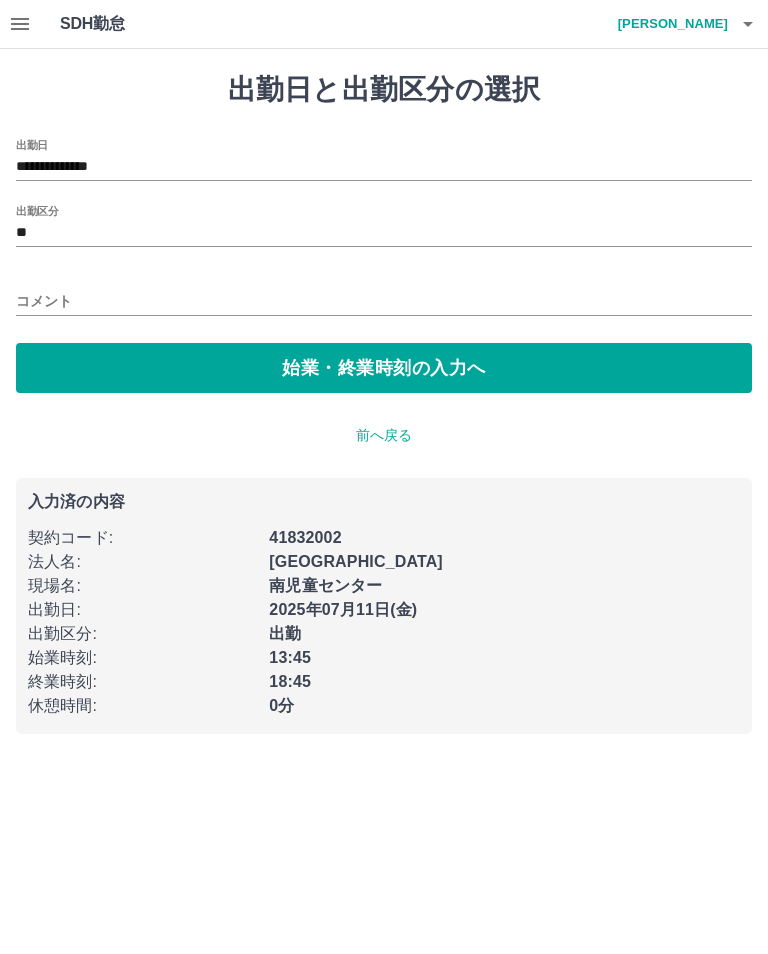 click on "**********" at bounding box center [384, 160] 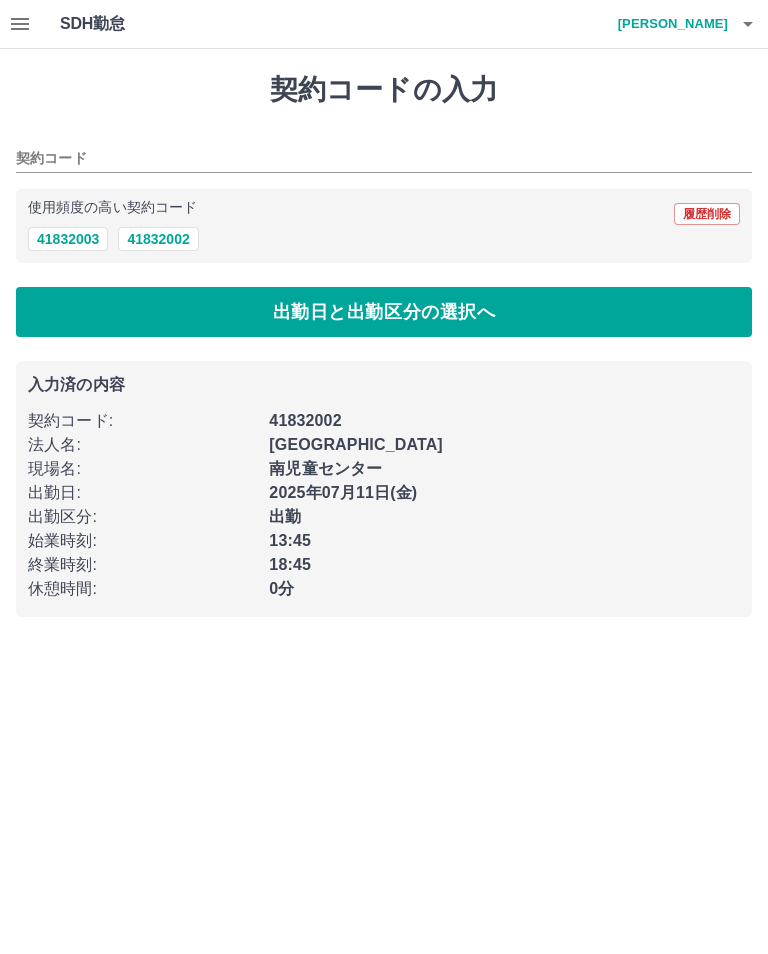 type on "********" 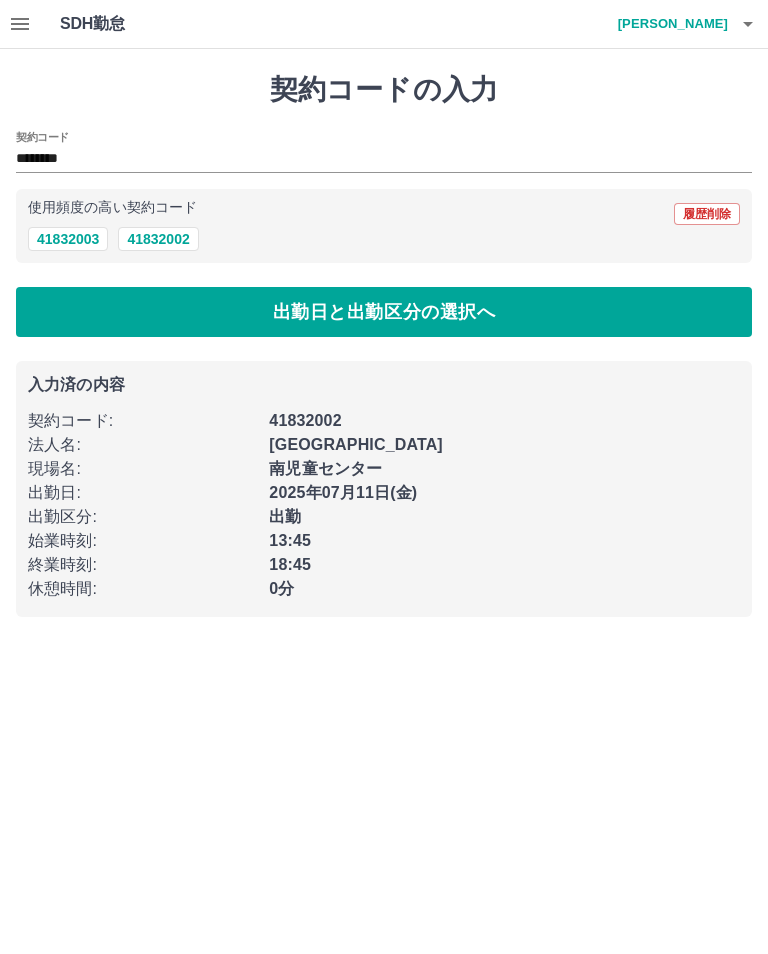 click on "出勤日と出勤区分の選択へ" at bounding box center [384, 312] 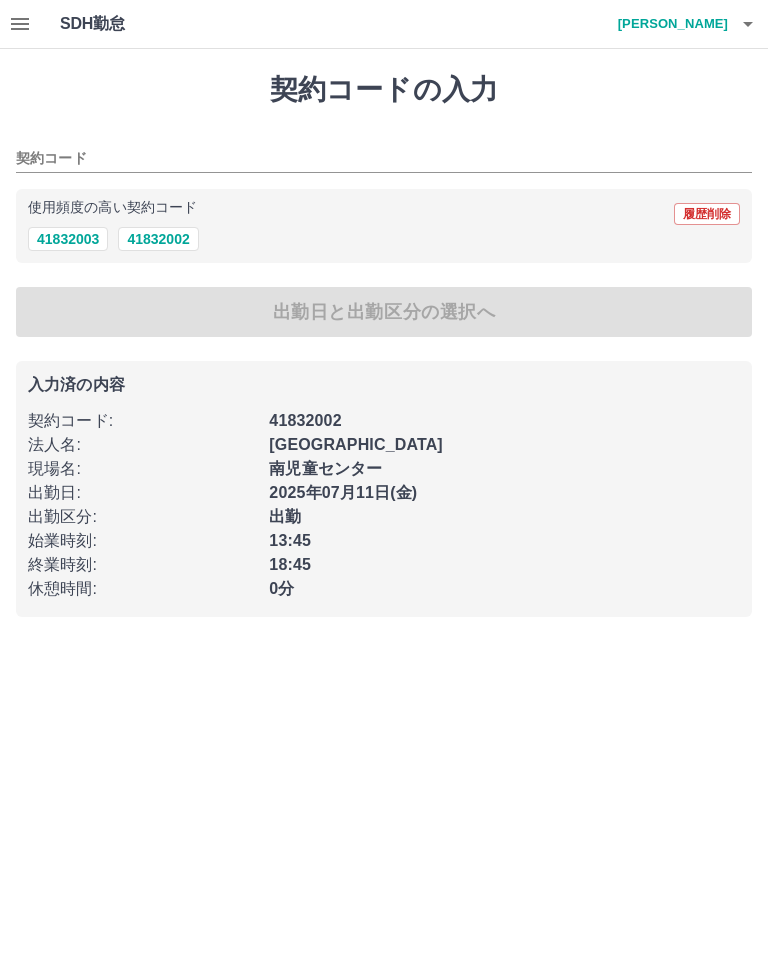 type on "********" 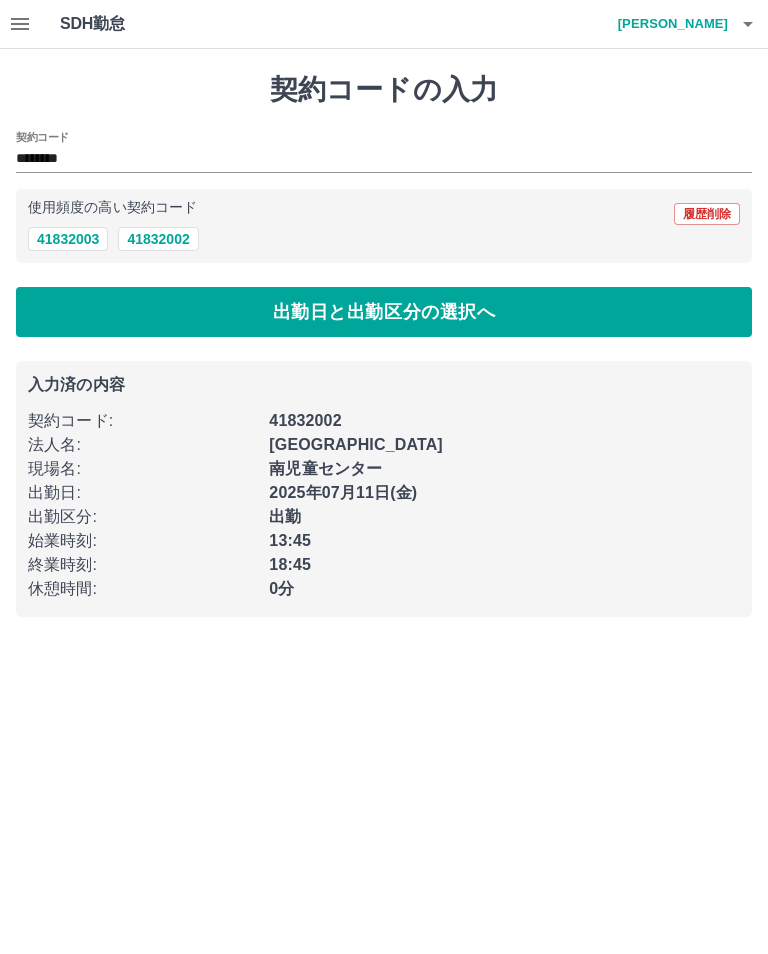 click on "出勤日と出勤区分の選択へ" at bounding box center (384, 312) 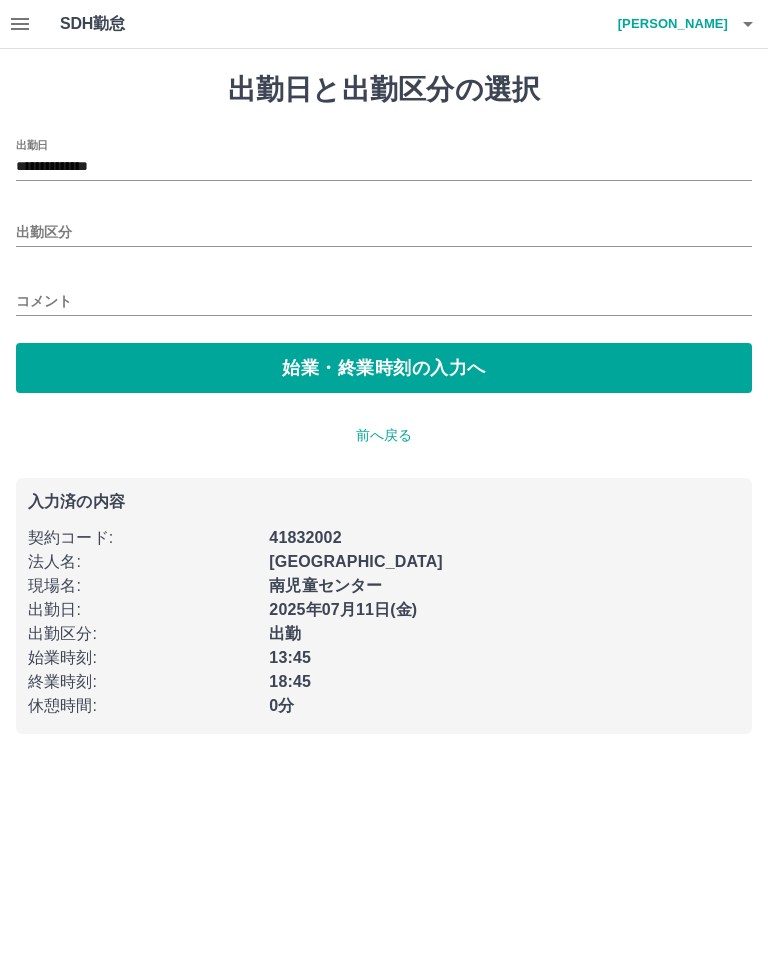 type on "**********" 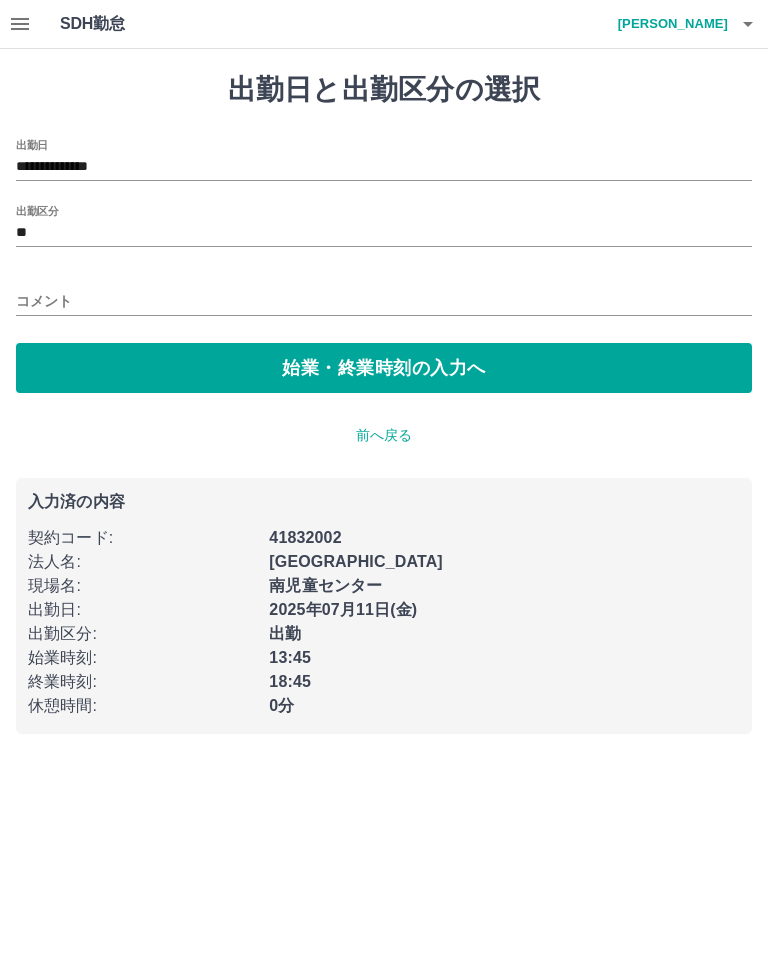 click on "**********" at bounding box center [384, 167] 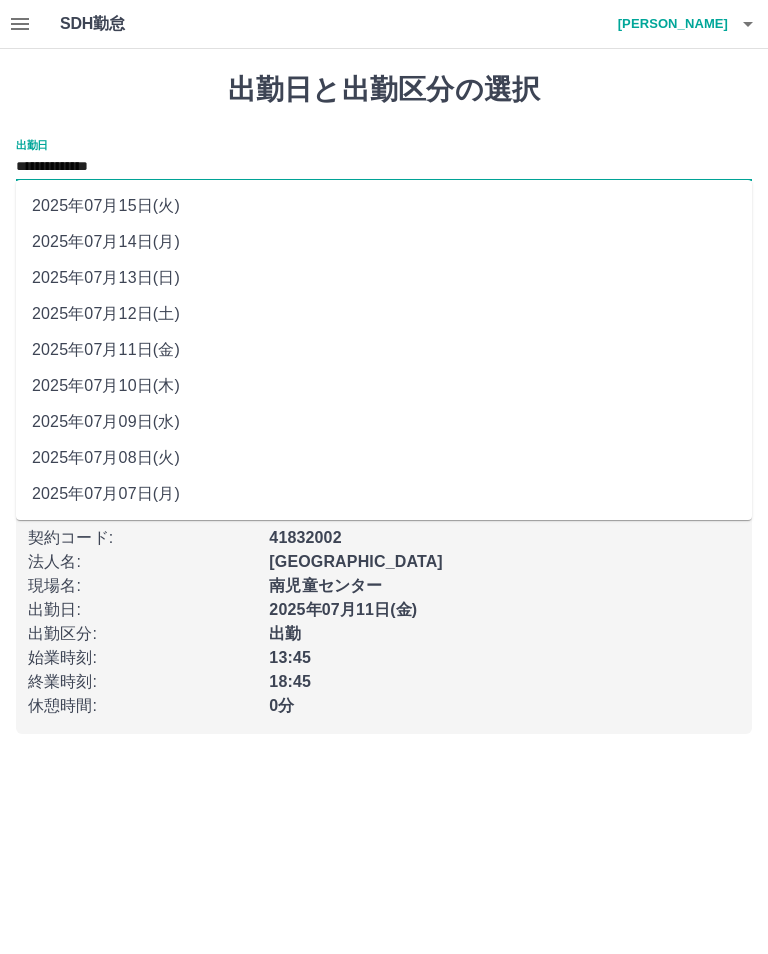 click on "2025年07月12日(土)" at bounding box center [384, 314] 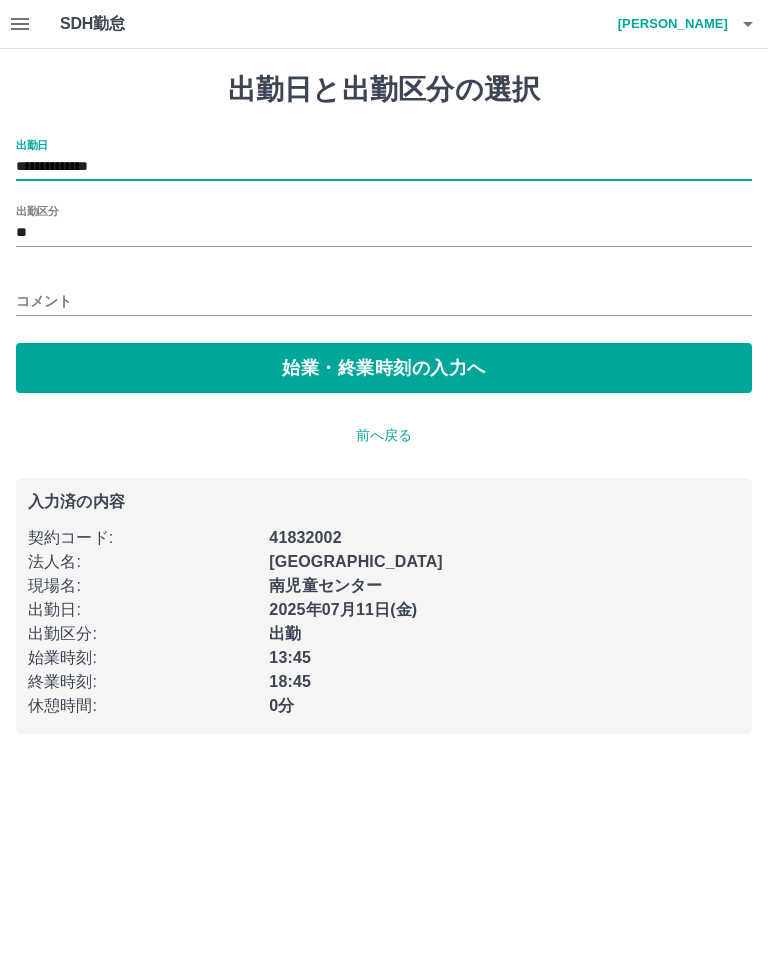 click on "**" at bounding box center [384, 233] 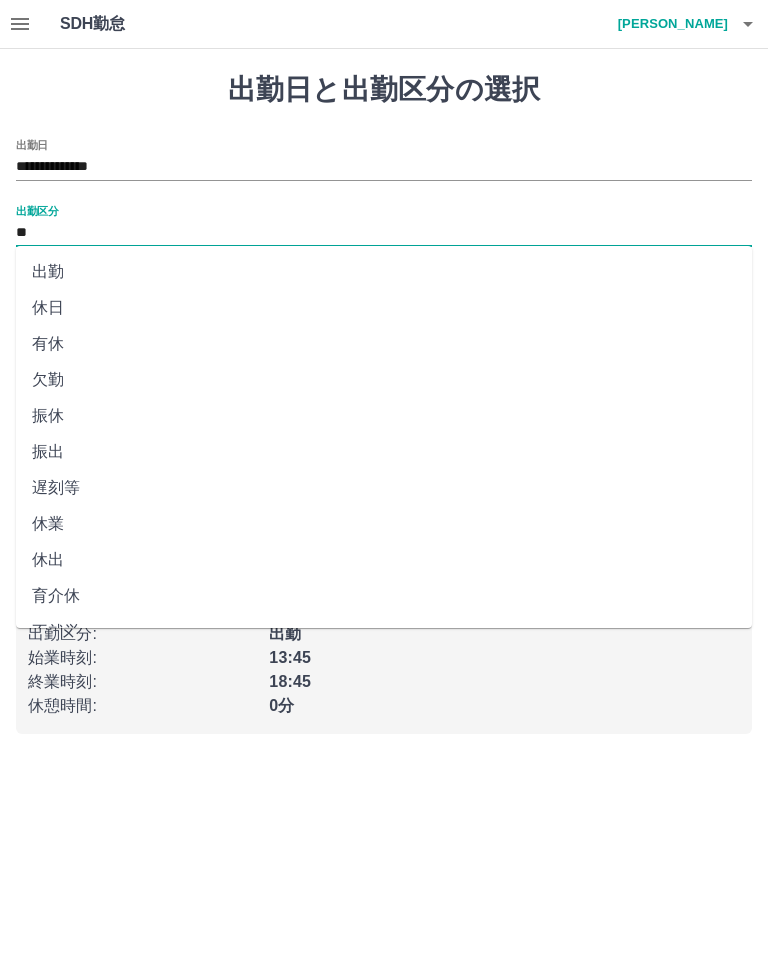click on "休日" at bounding box center (384, 308) 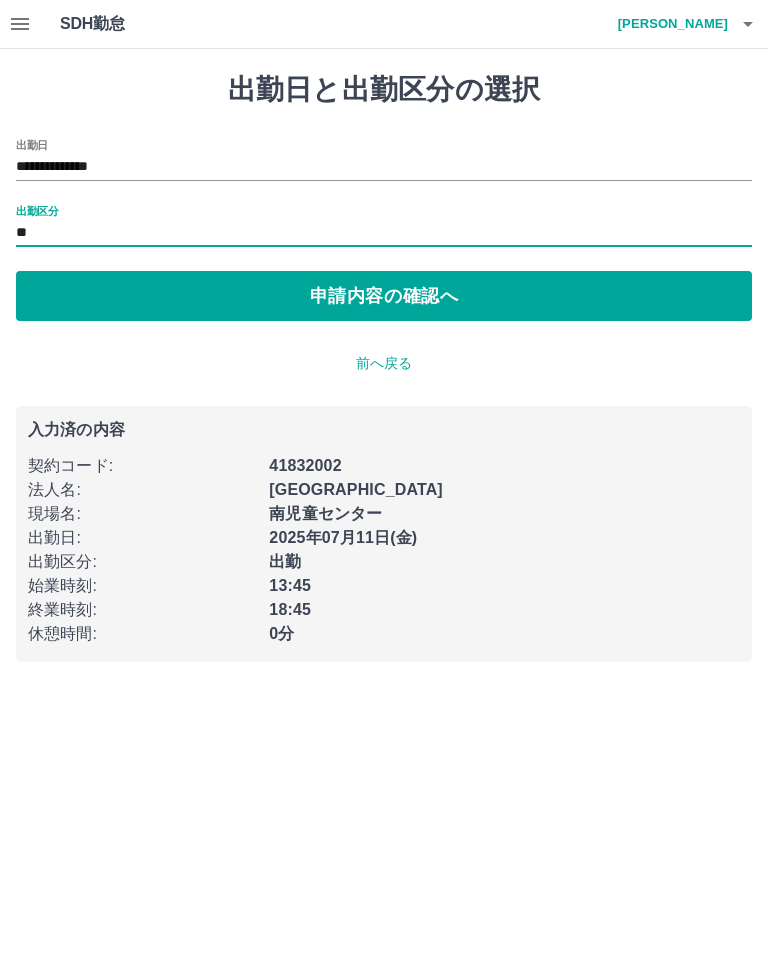 click on "申請内容の確認へ" at bounding box center [384, 296] 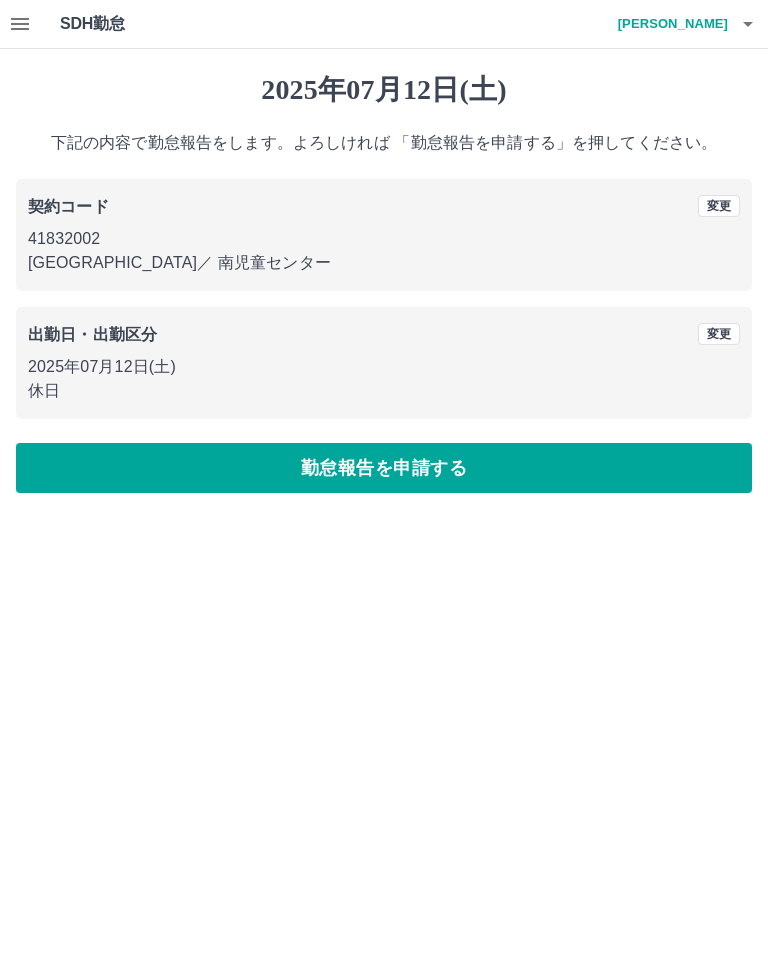 click on "勤怠報告を申請する" at bounding box center [384, 468] 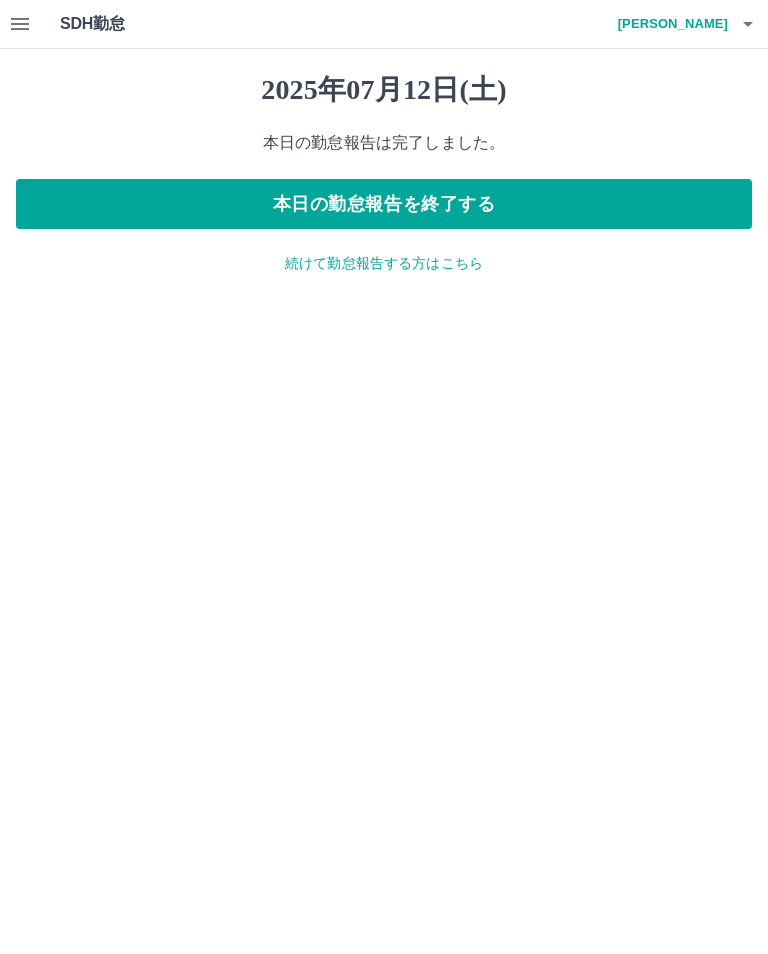 click on "本日の勤怠報告を終了する" at bounding box center [384, 204] 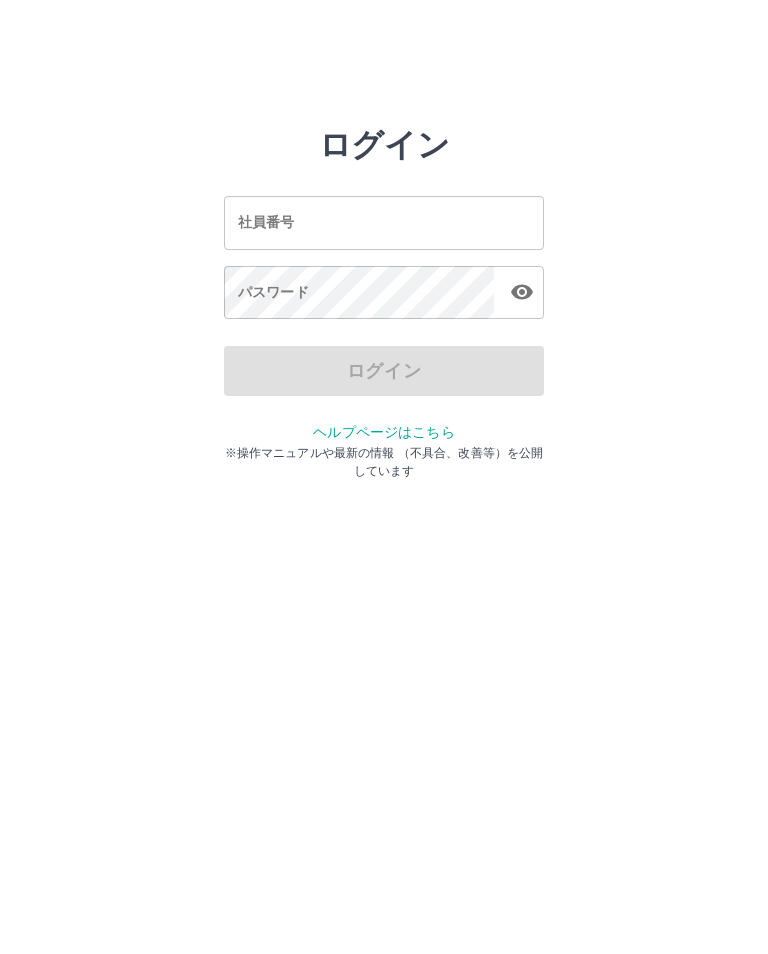scroll, scrollTop: 0, scrollLeft: 0, axis: both 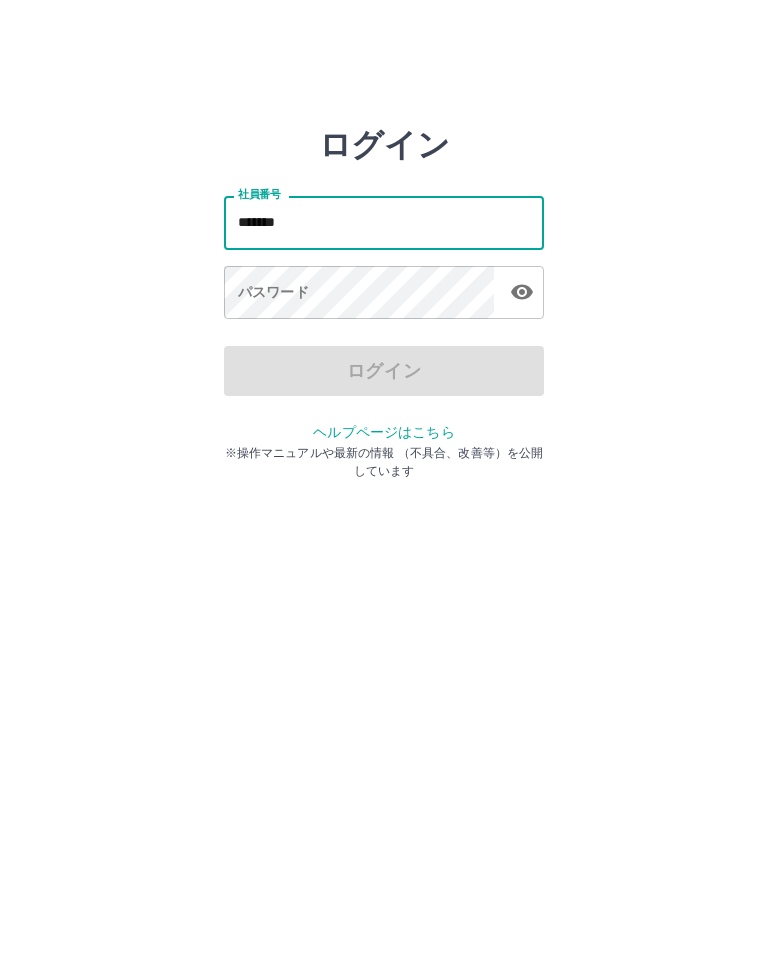 type on "*******" 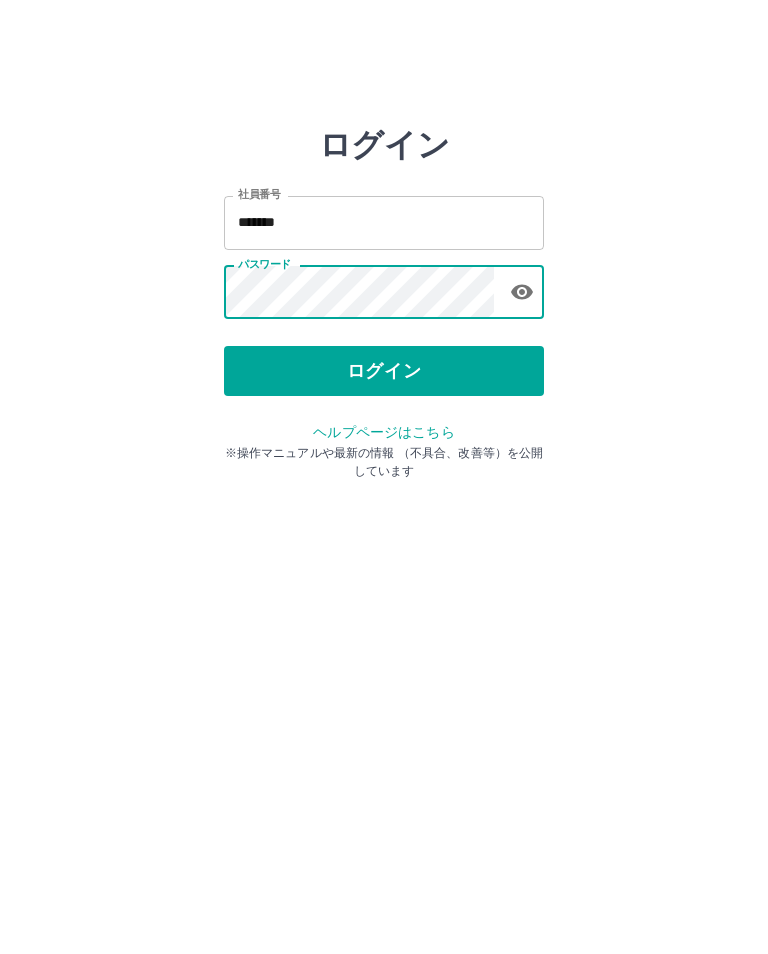 click on "ログイン" at bounding box center [384, 371] 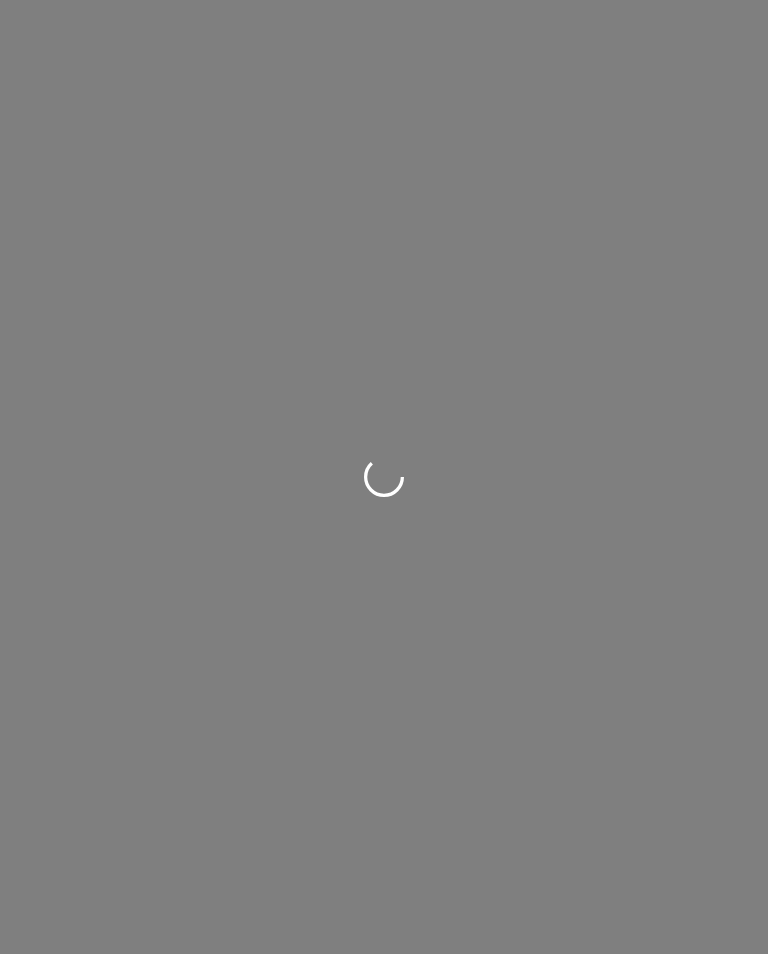 scroll, scrollTop: 0, scrollLeft: 0, axis: both 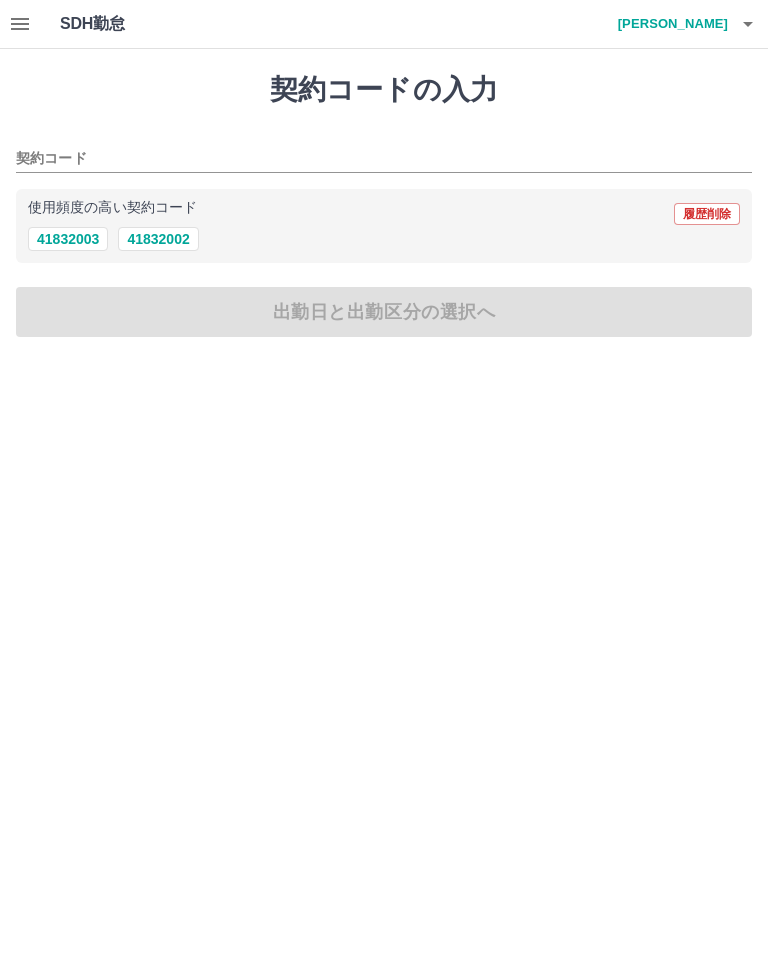 click on "41832002" at bounding box center [158, 239] 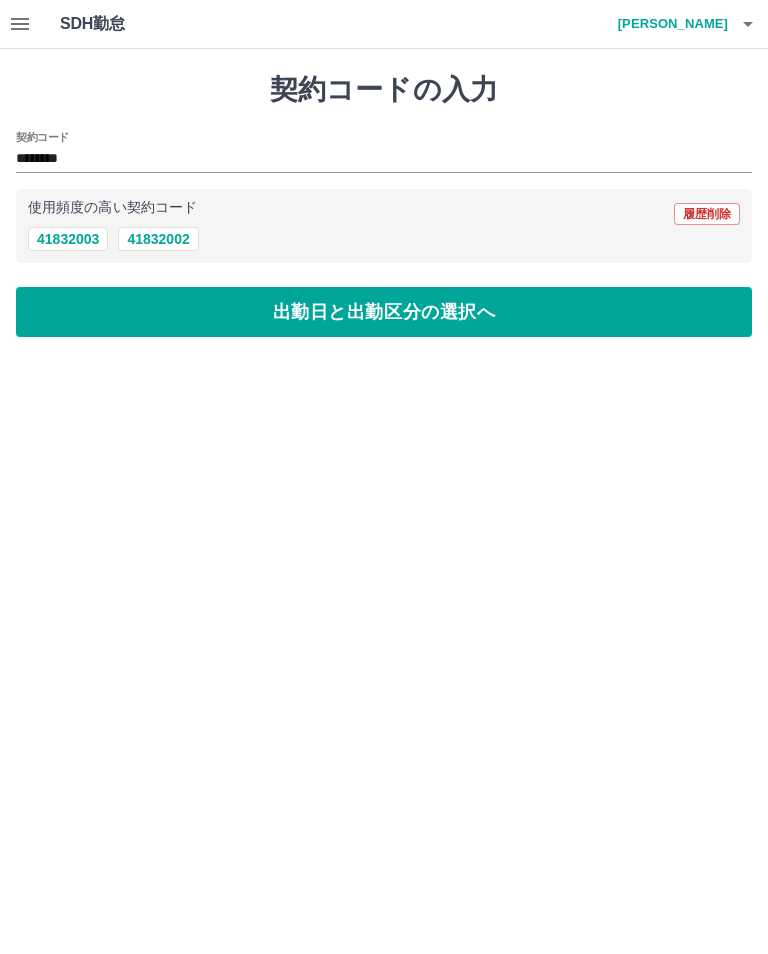 click on "出勤日と出勤区分の選択へ" at bounding box center (384, 312) 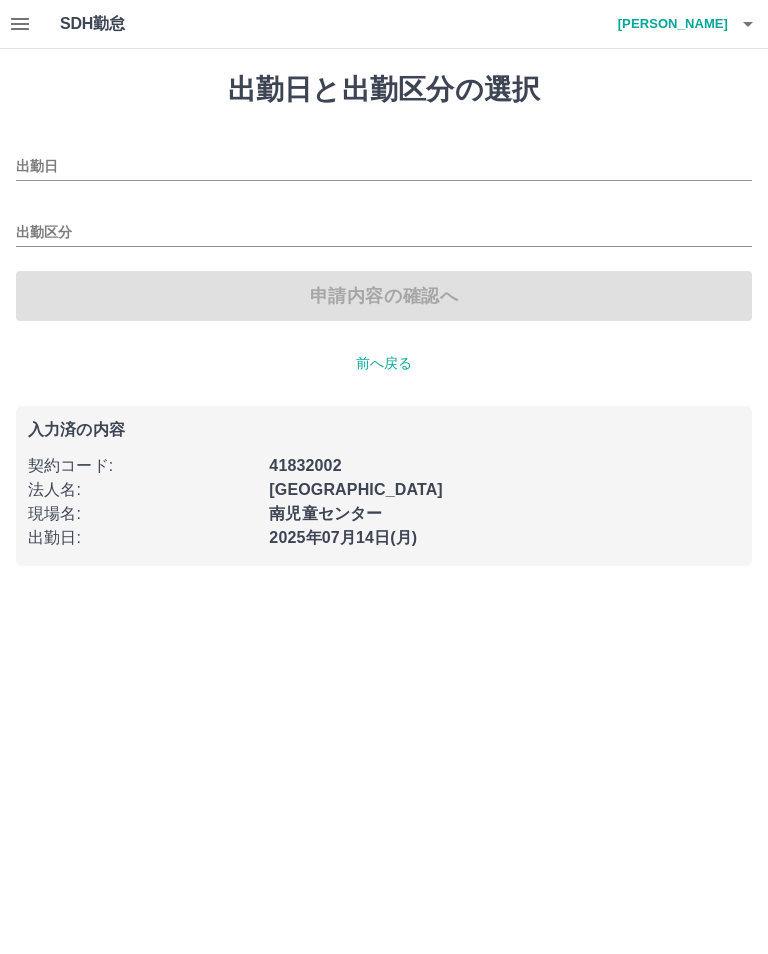type on "**********" 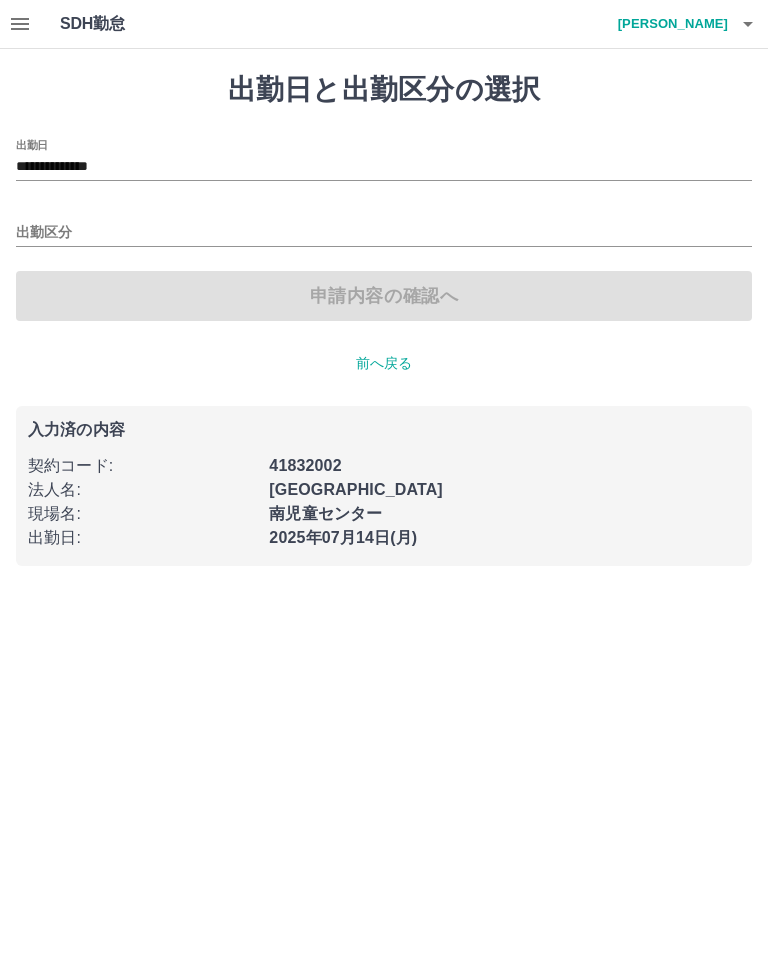 click on "**********" at bounding box center [384, 160] 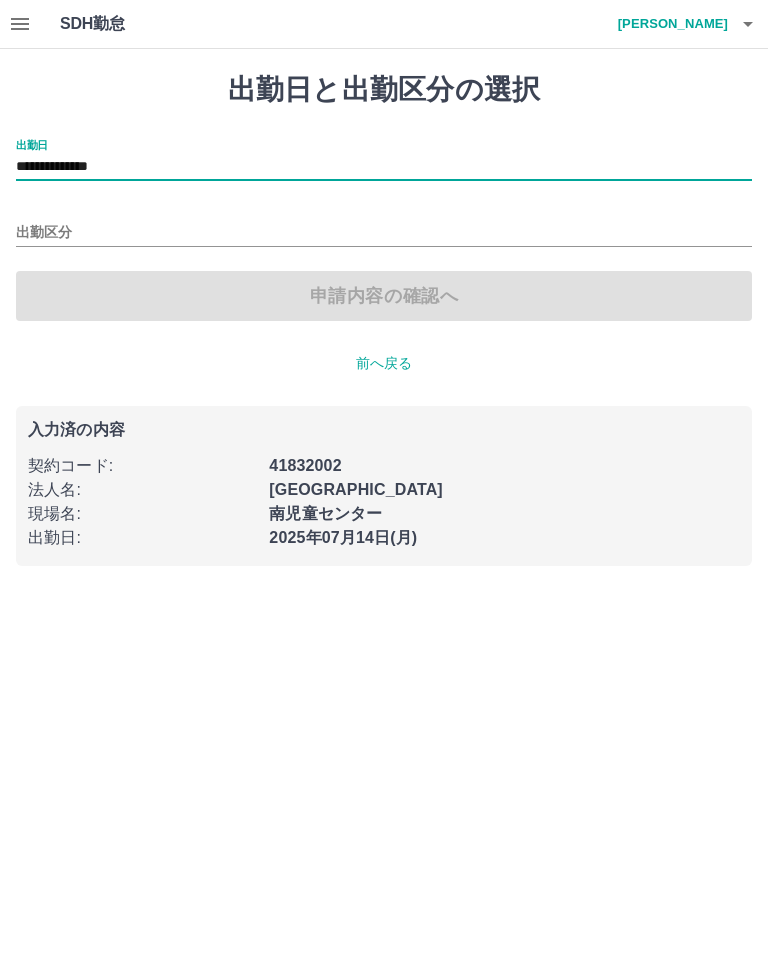 click on "**********" at bounding box center [384, 160] 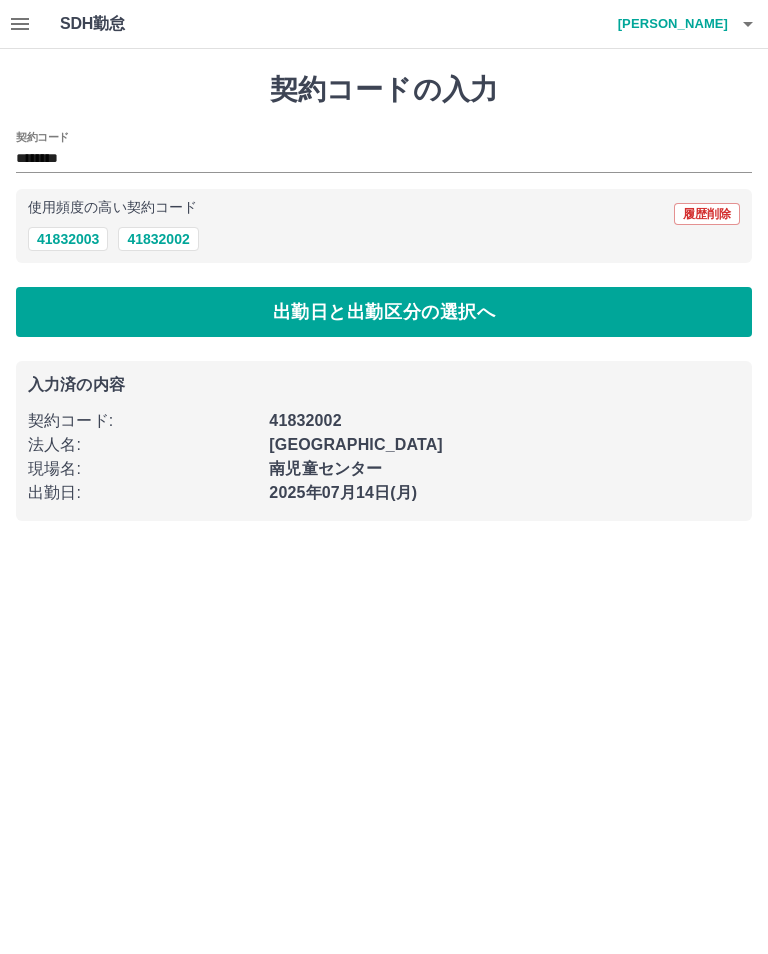 click on "41832002" at bounding box center (158, 239) 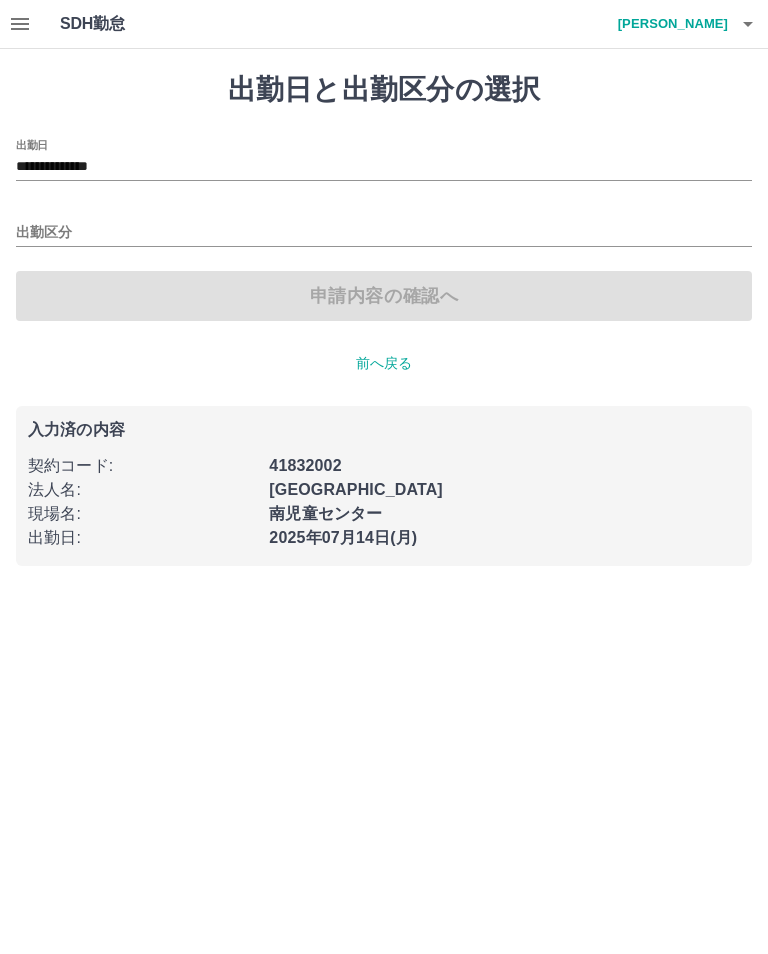 click on "**********" at bounding box center (384, 167) 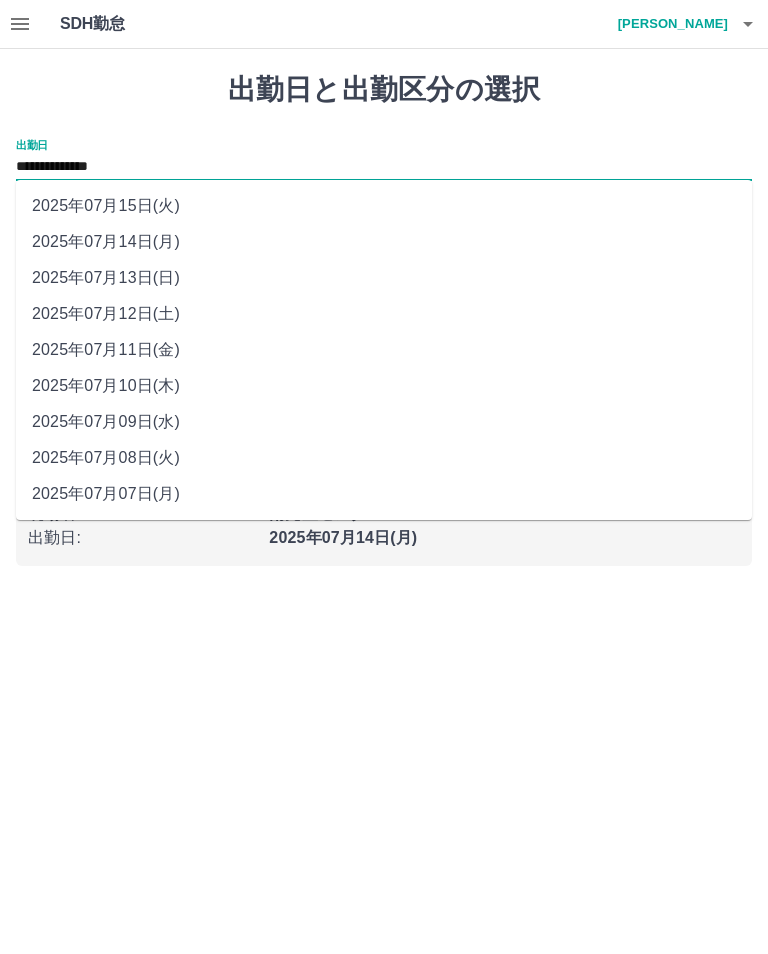 click on "2025年07月13日(日)" at bounding box center (384, 278) 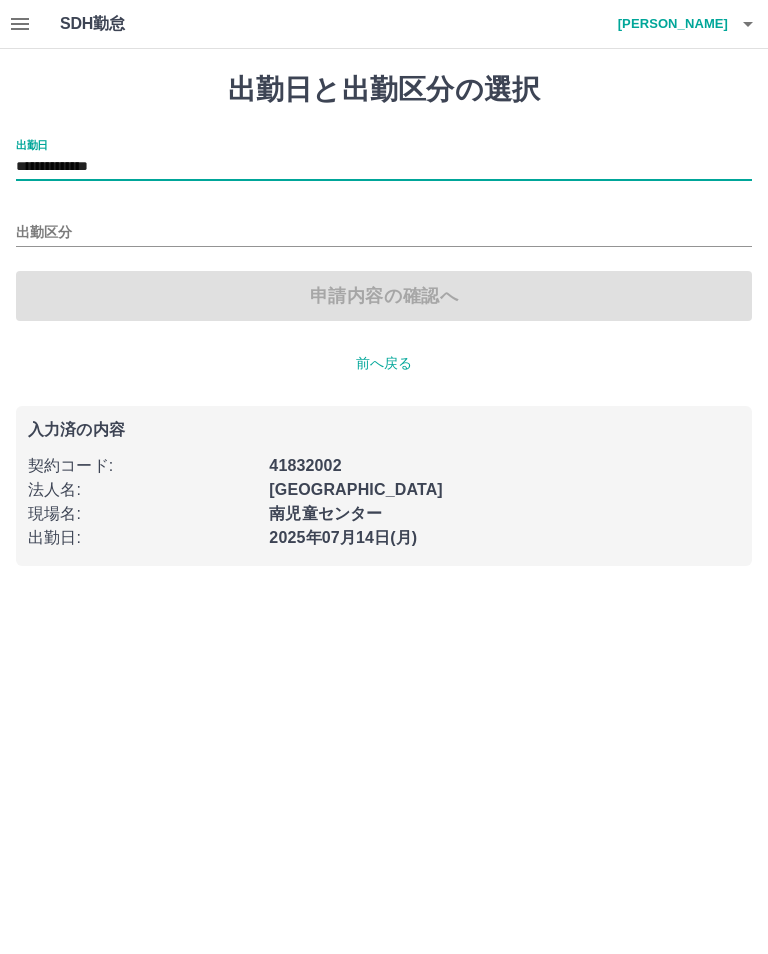 click on "出勤区分" at bounding box center (384, 233) 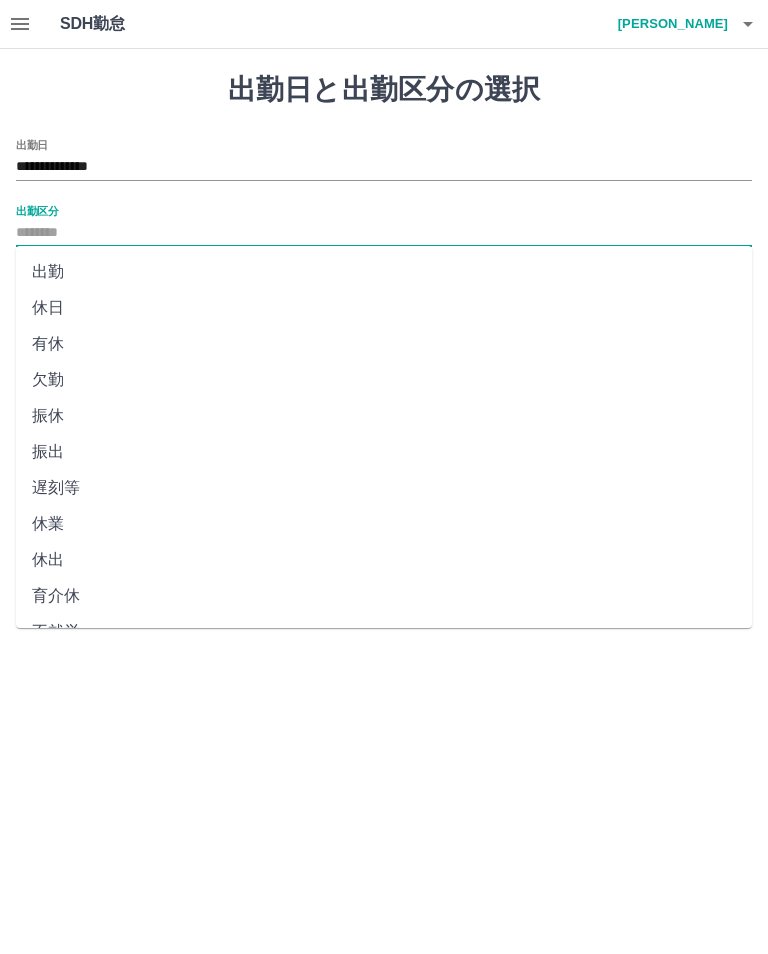 click on "不就労" at bounding box center (384, 632) 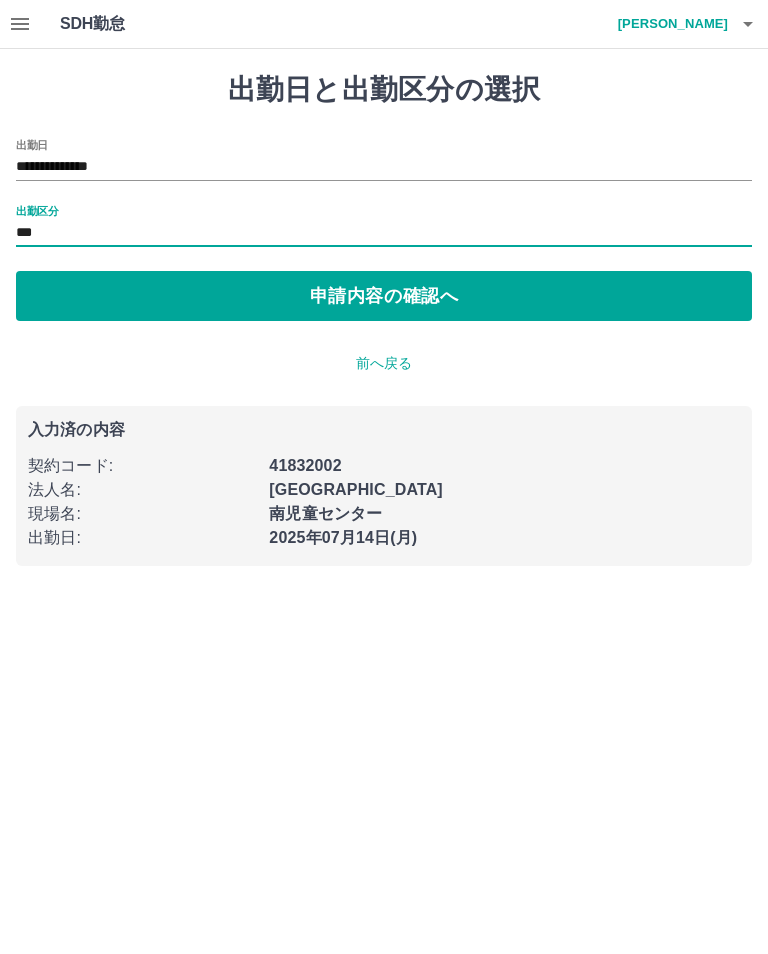 click on "申請内容の確認へ" at bounding box center [384, 296] 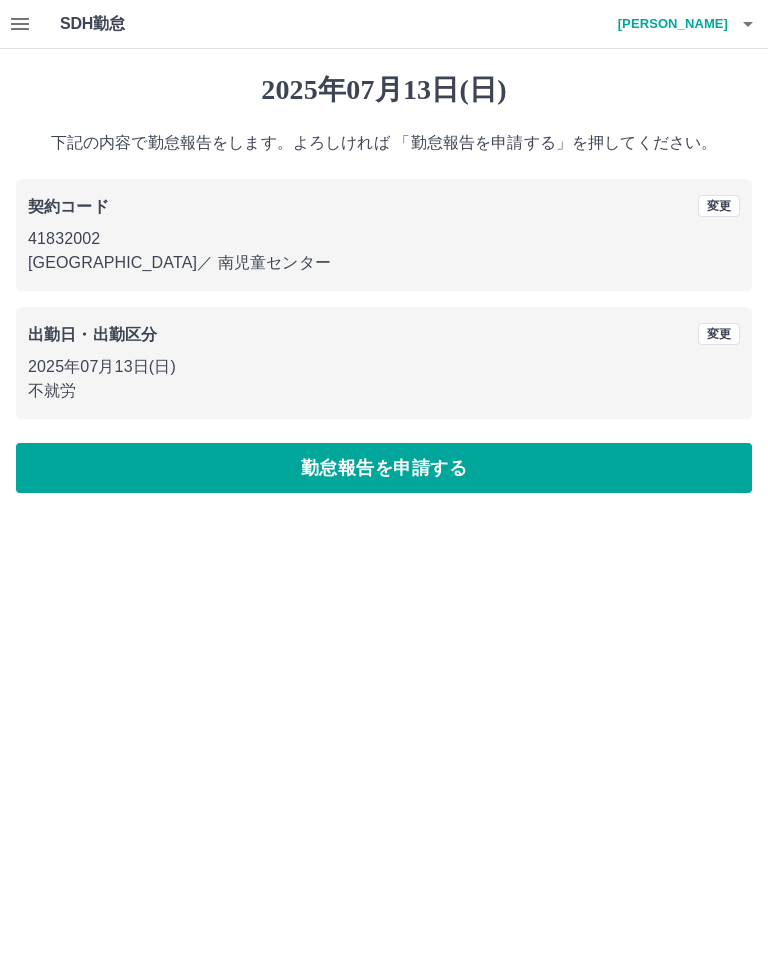 click on "勤怠報告を申請する" at bounding box center [384, 468] 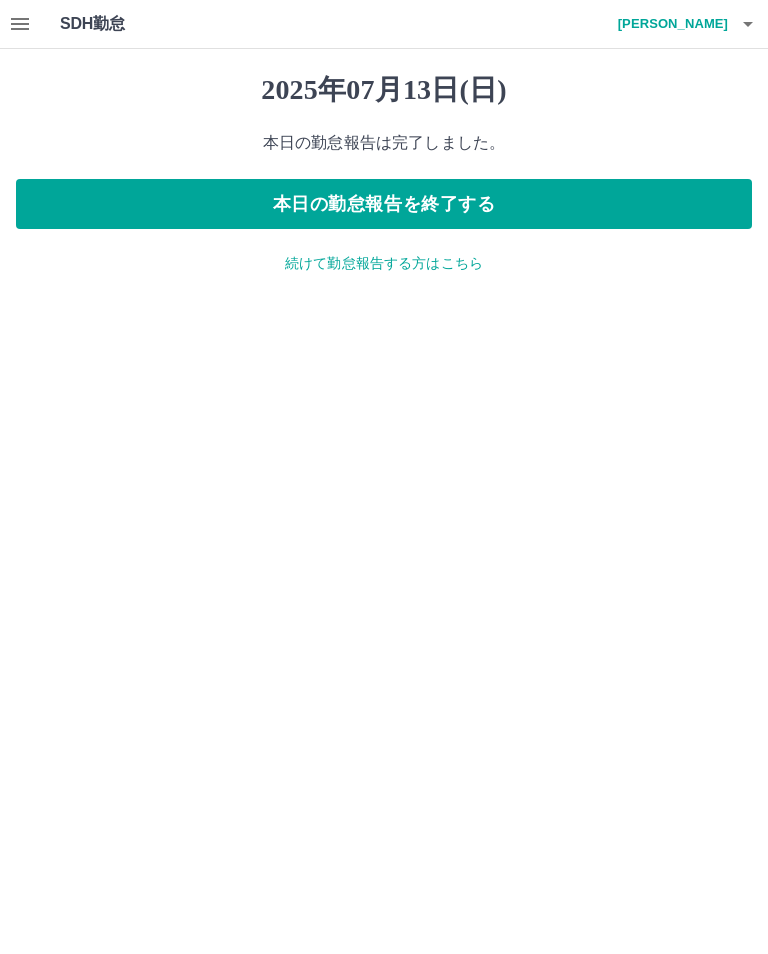 click on "本日の勤怠報告を終了する" at bounding box center [384, 204] 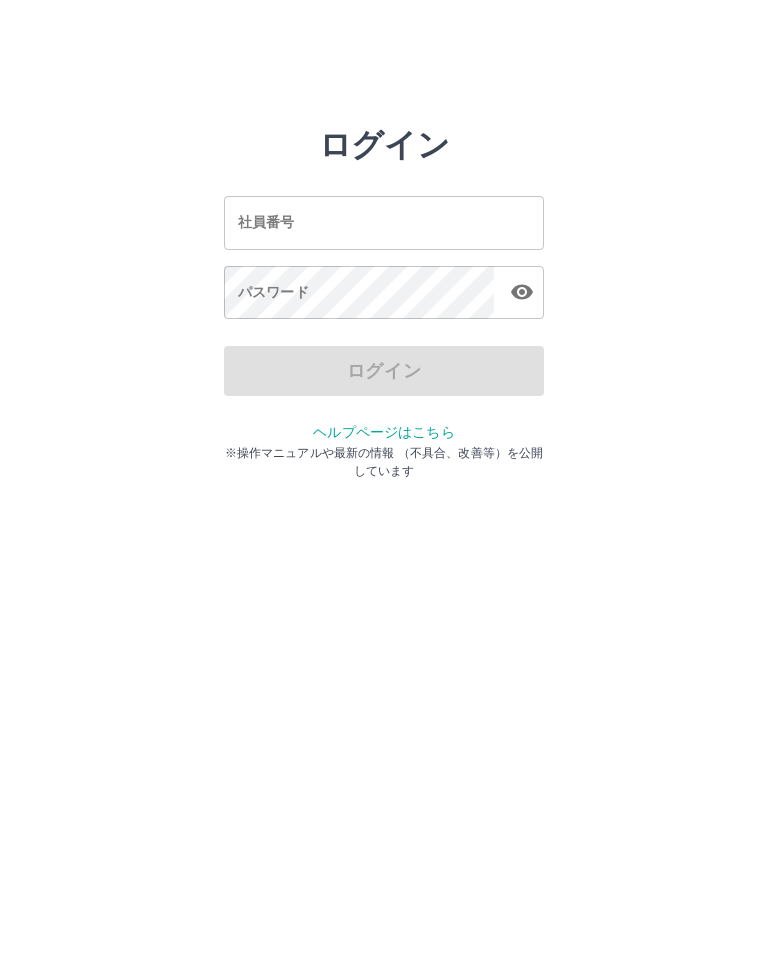 scroll, scrollTop: 0, scrollLeft: 0, axis: both 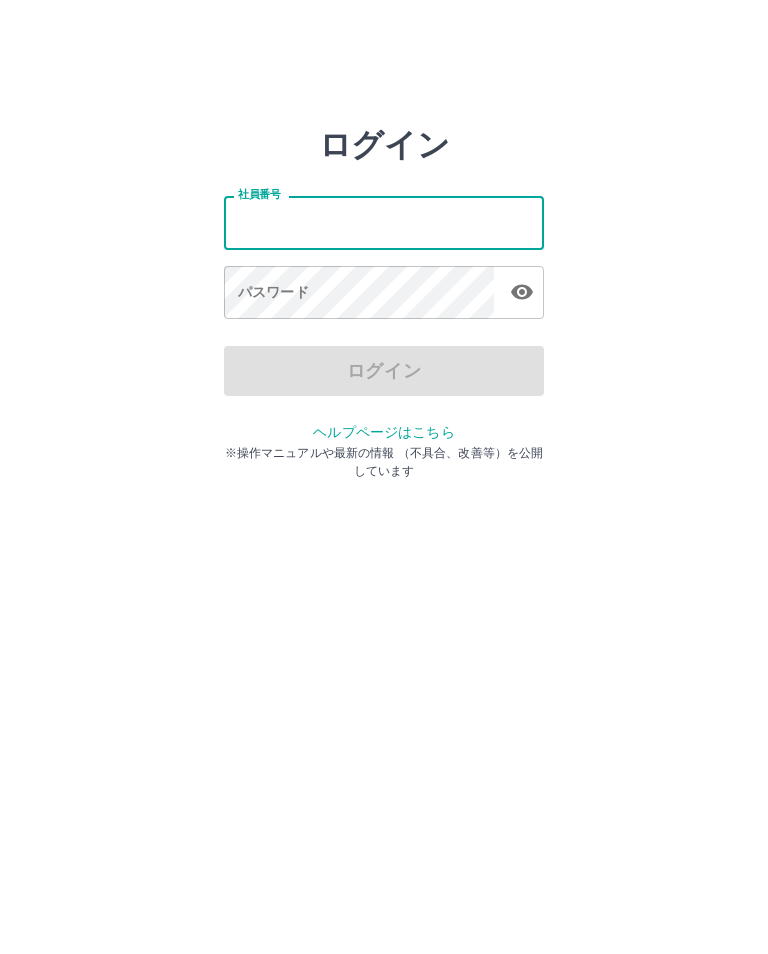 click on "社員番号" at bounding box center [384, 222] 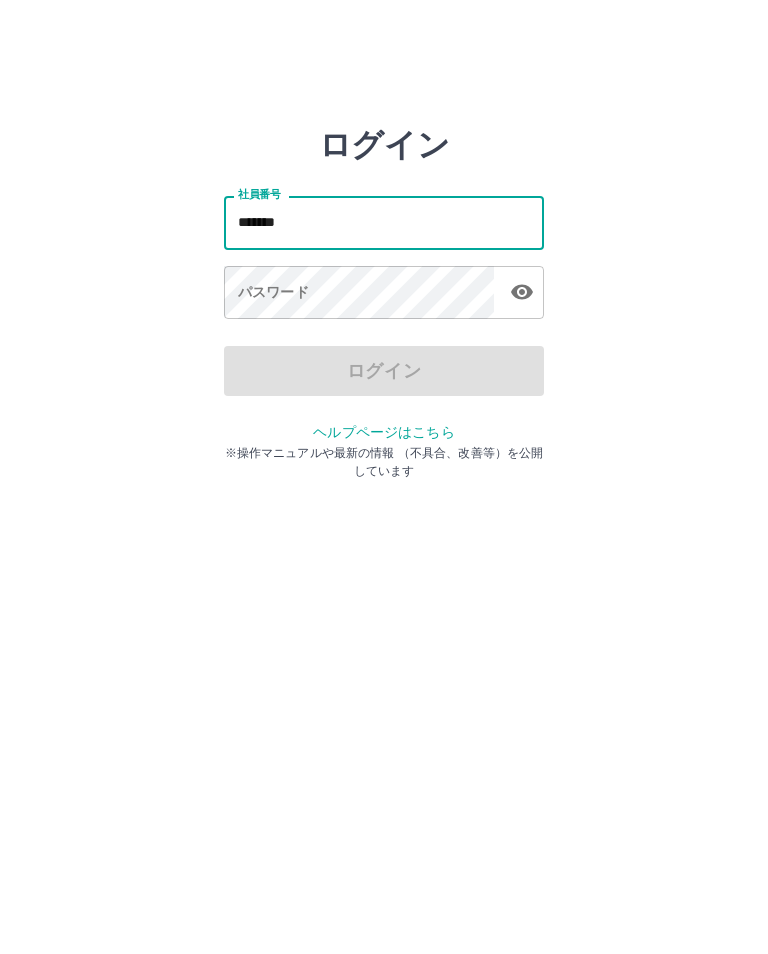 type on "*******" 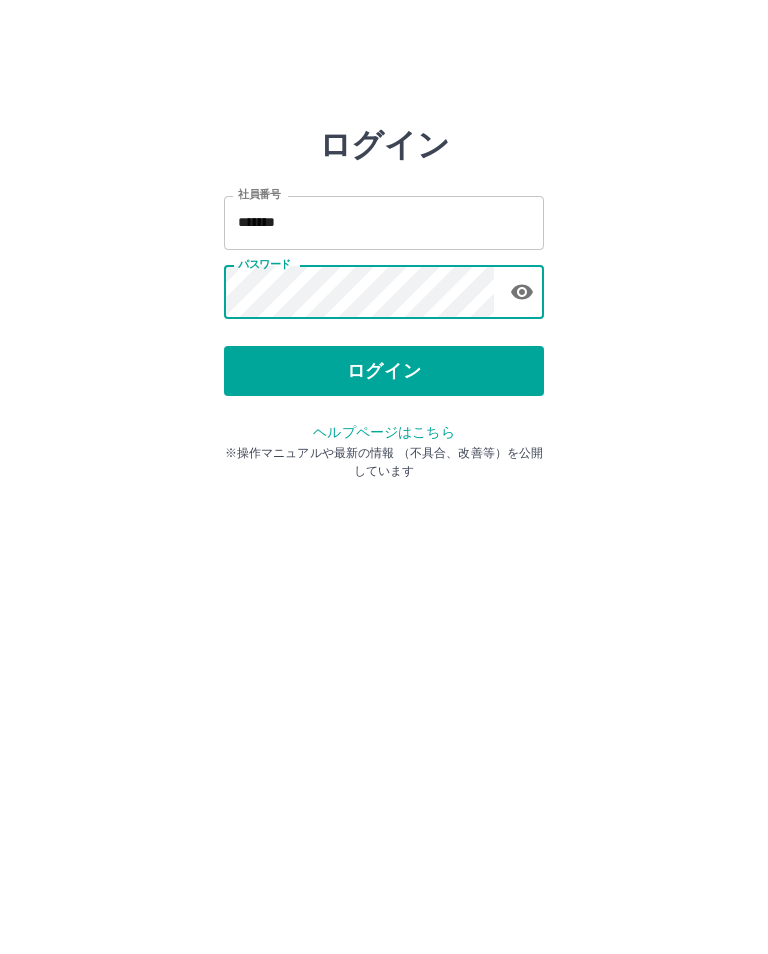 click on "ログイン" at bounding box center [384, 371] 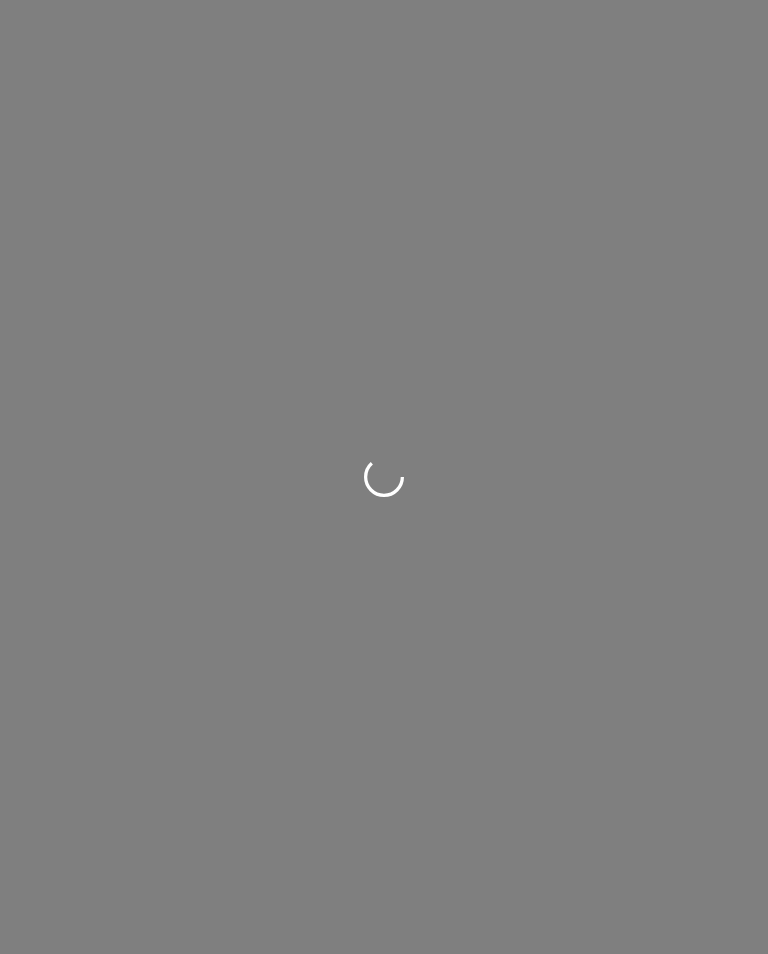 scroll, scrollTop: 0, scrollLeft: 0, axis: both 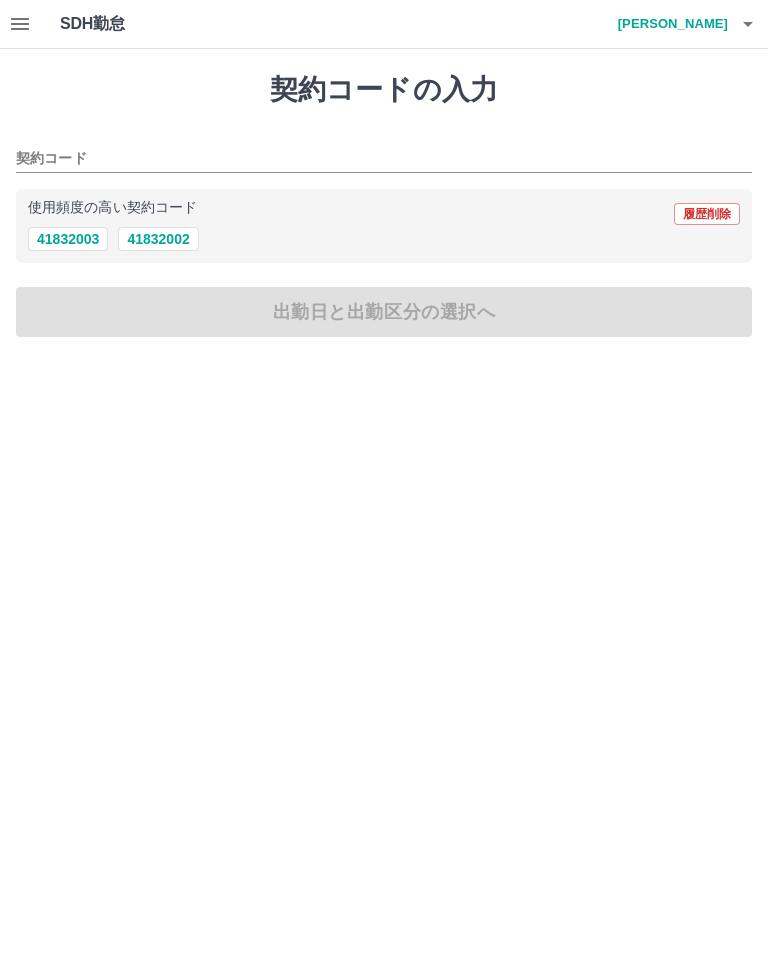 click on "41832002" at bounding box center [158, 239] 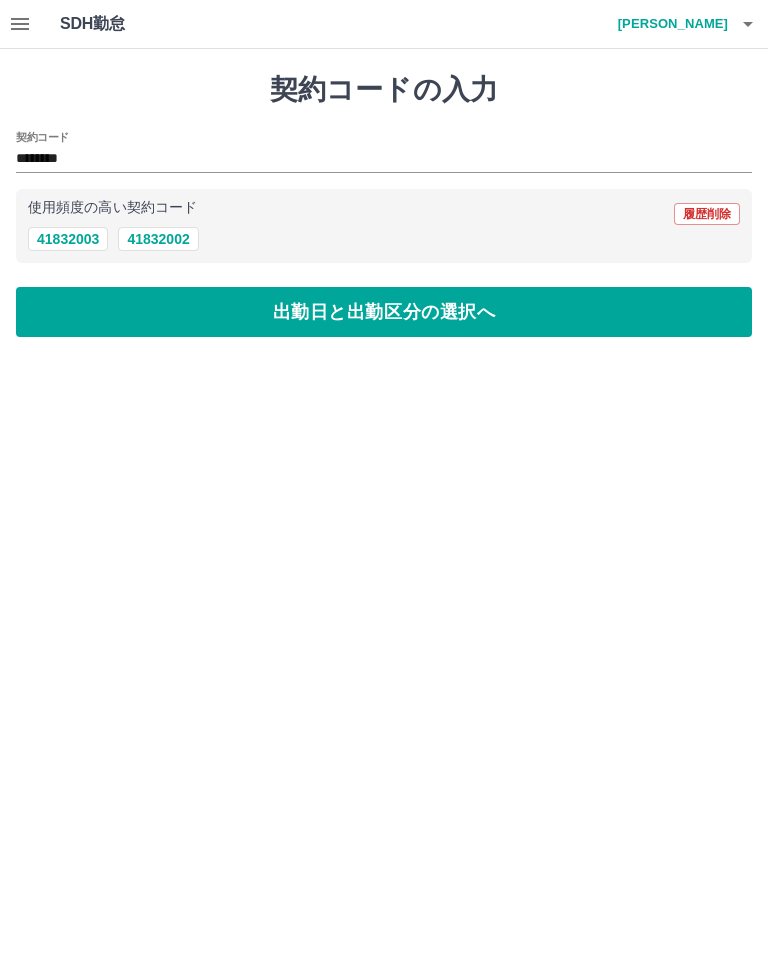 click on "出勤日と出勤区分の選択へ" at bounding box center (384, 312) 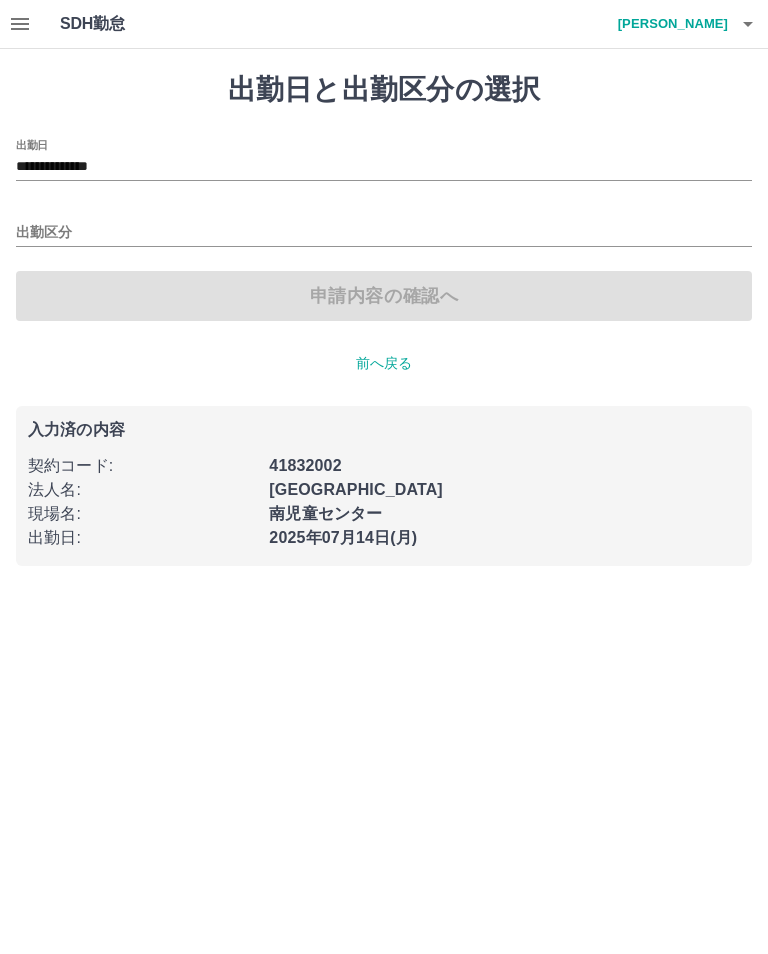 click on "**********" at bounding box center (384, 167) 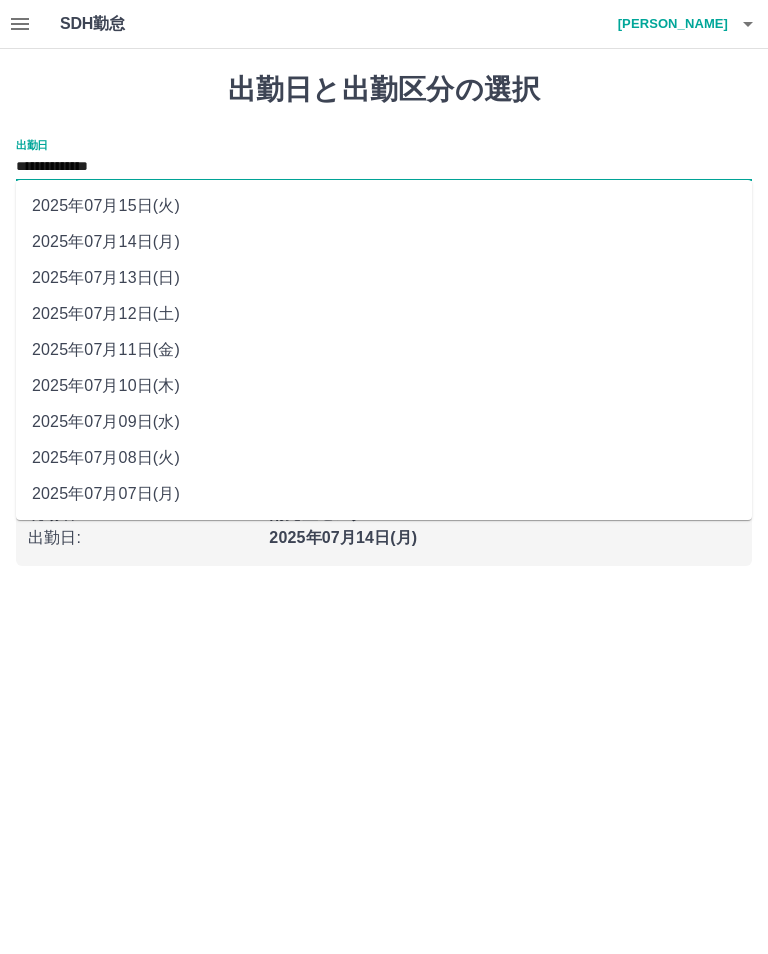 click on "2025年07月11日(金)" at bounding box center [384, 350] 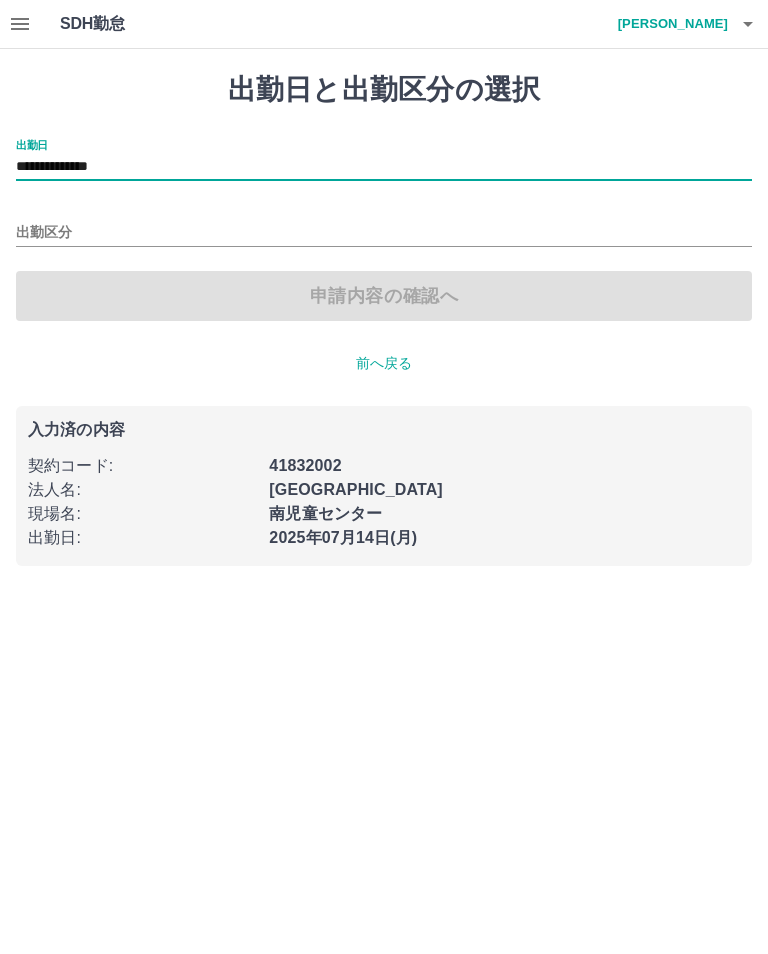 click on "出勤区分" at bounding box center [384, 233] 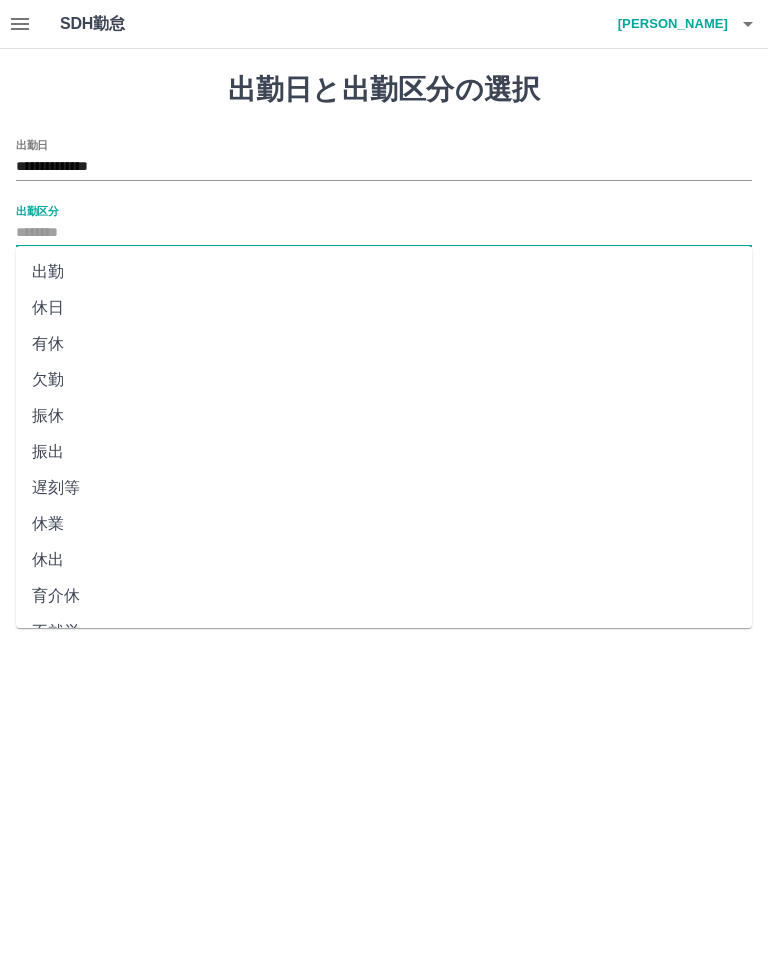 click on "出勤" at bounding box center [384, 272] 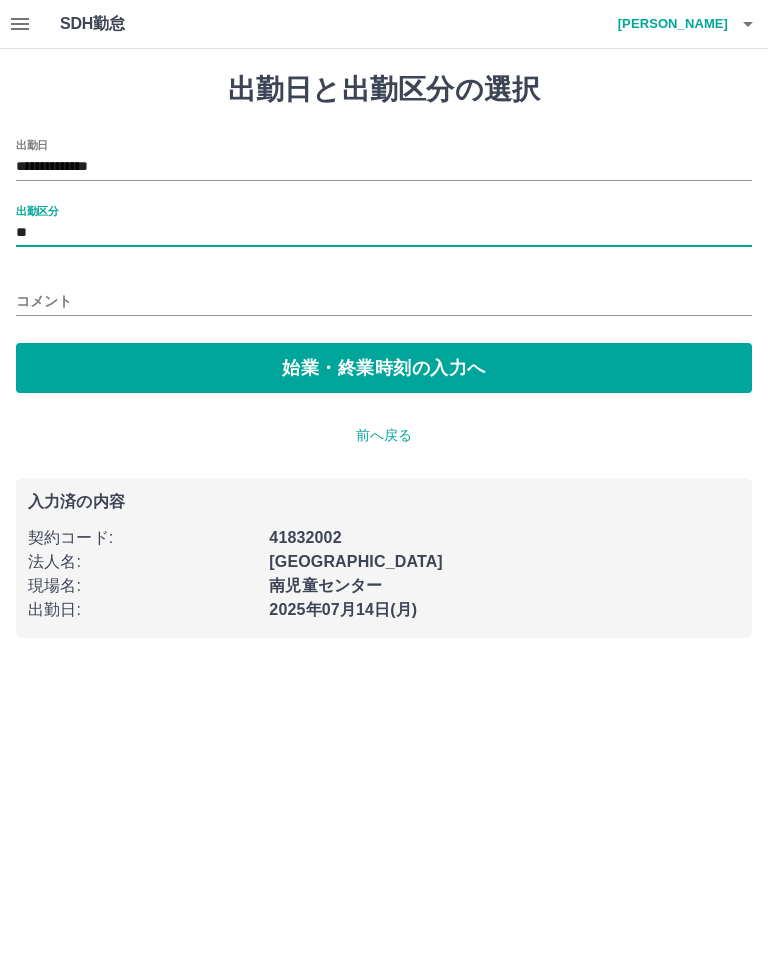 type on "**" 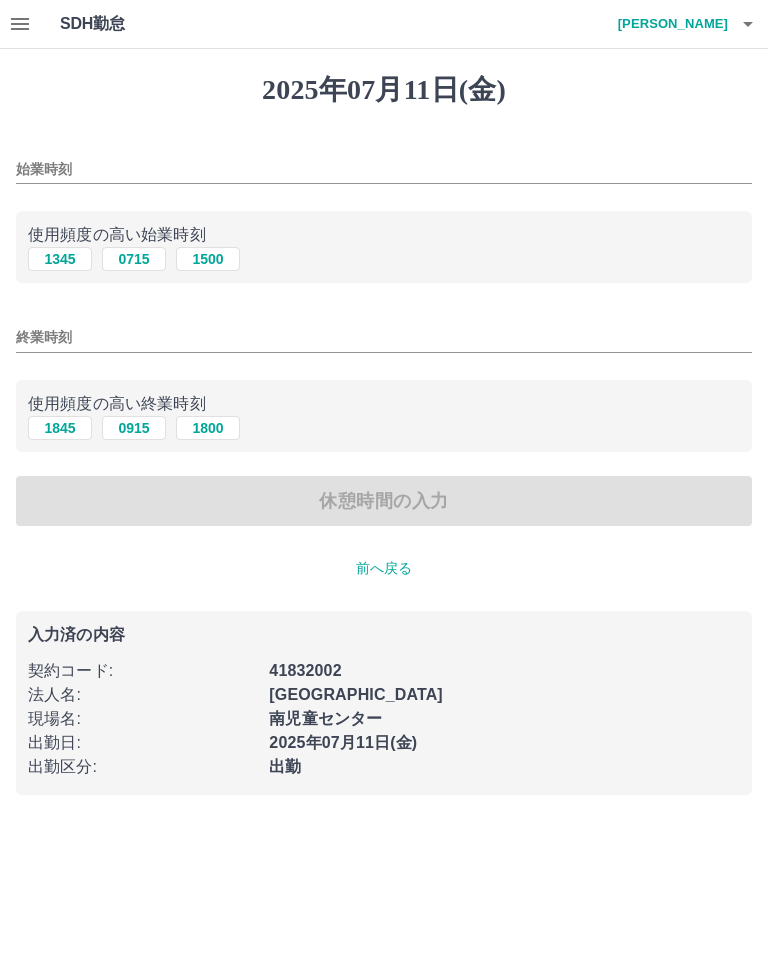 click on "始業時刻" at bounding box center (384, 169) 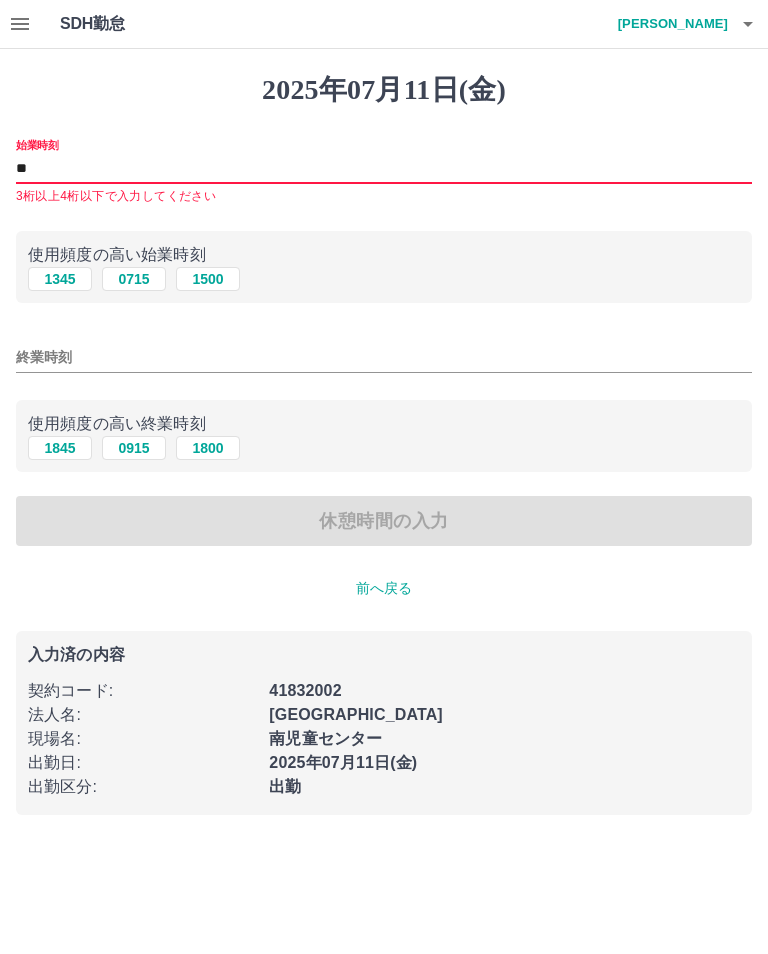 type on "*" 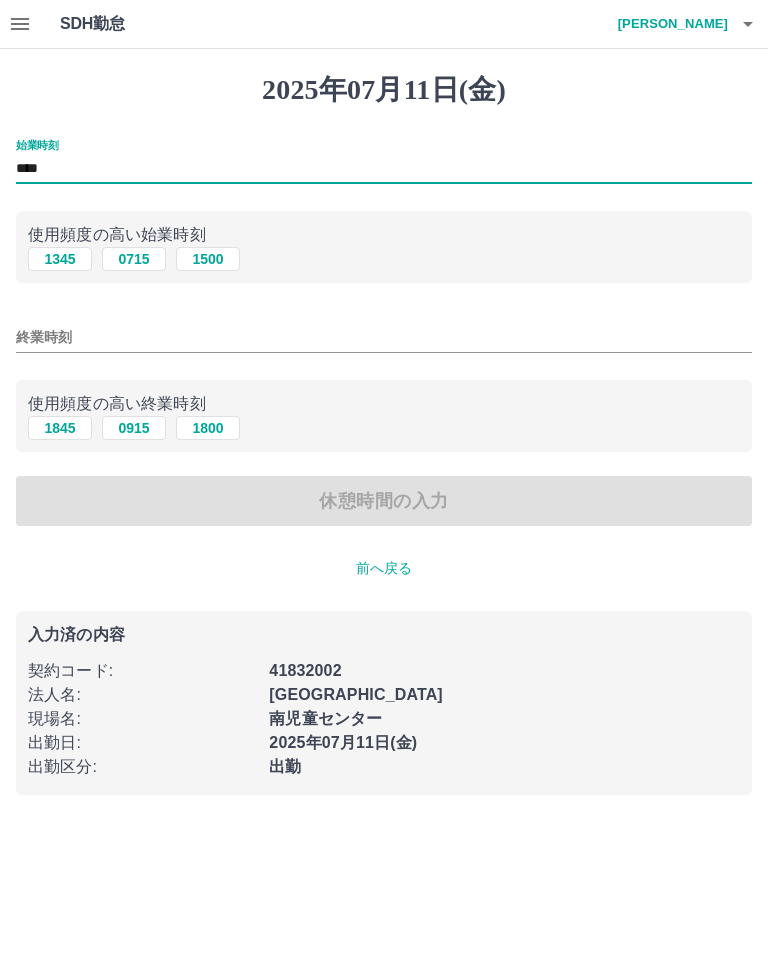 type on "****" 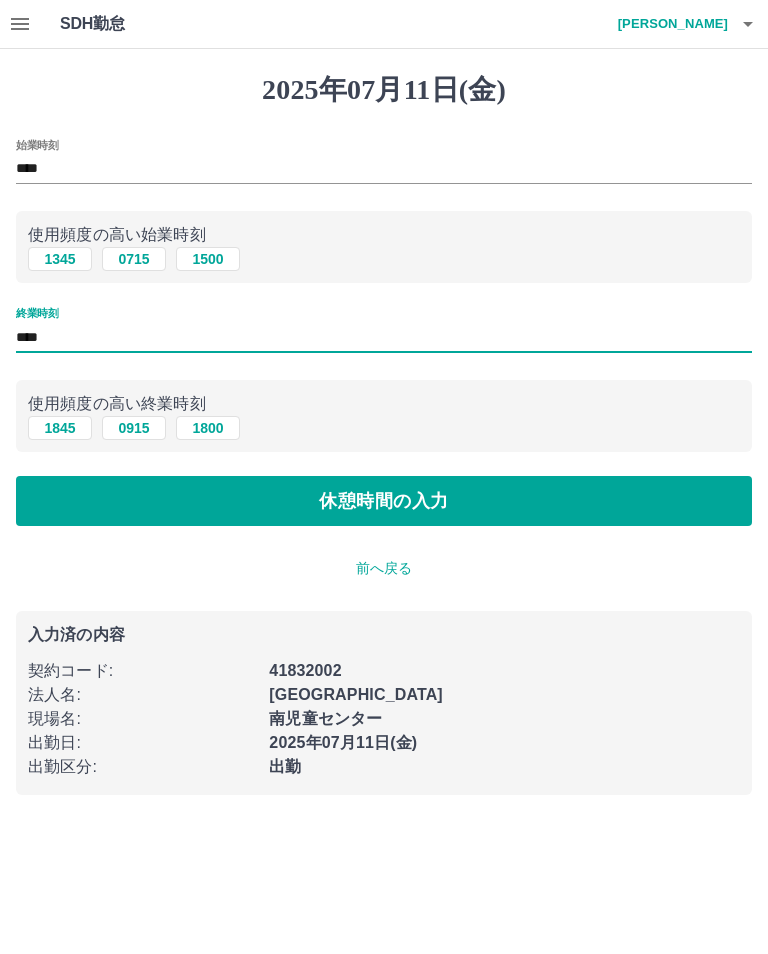 type on "****" 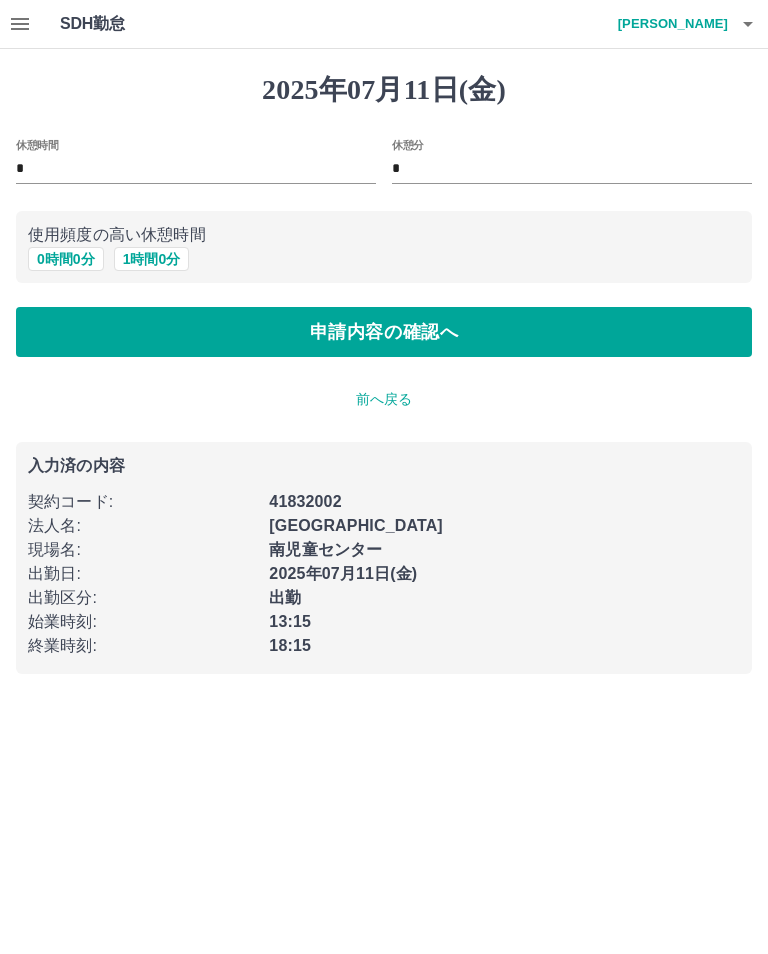 click on "申請内容の確認へ" at bounding box center [384, 332] 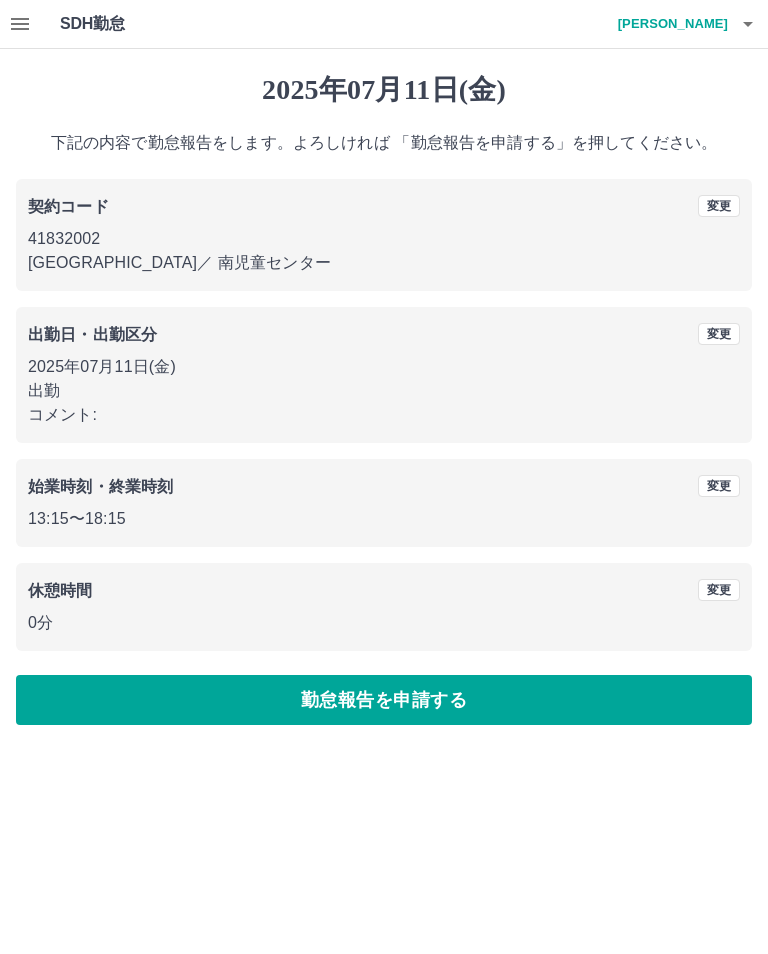 click on "勤怠報告を申請する" at bounding box center (384, 700) 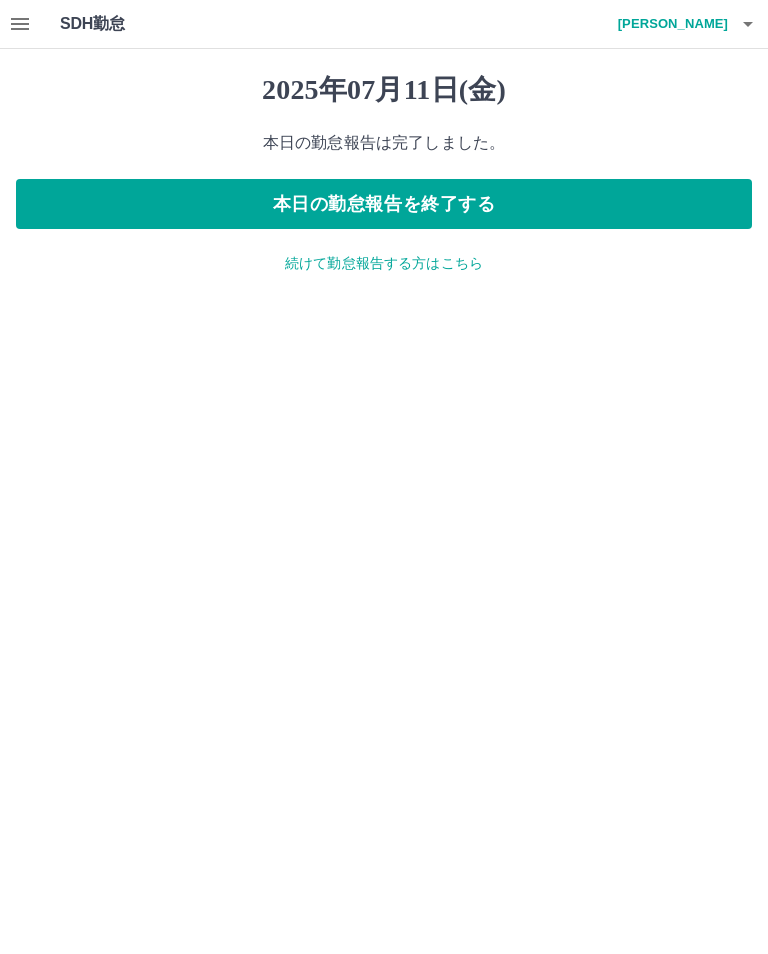 click on "本日の勤怠報告を終了する" at bounding box center (384, 204) 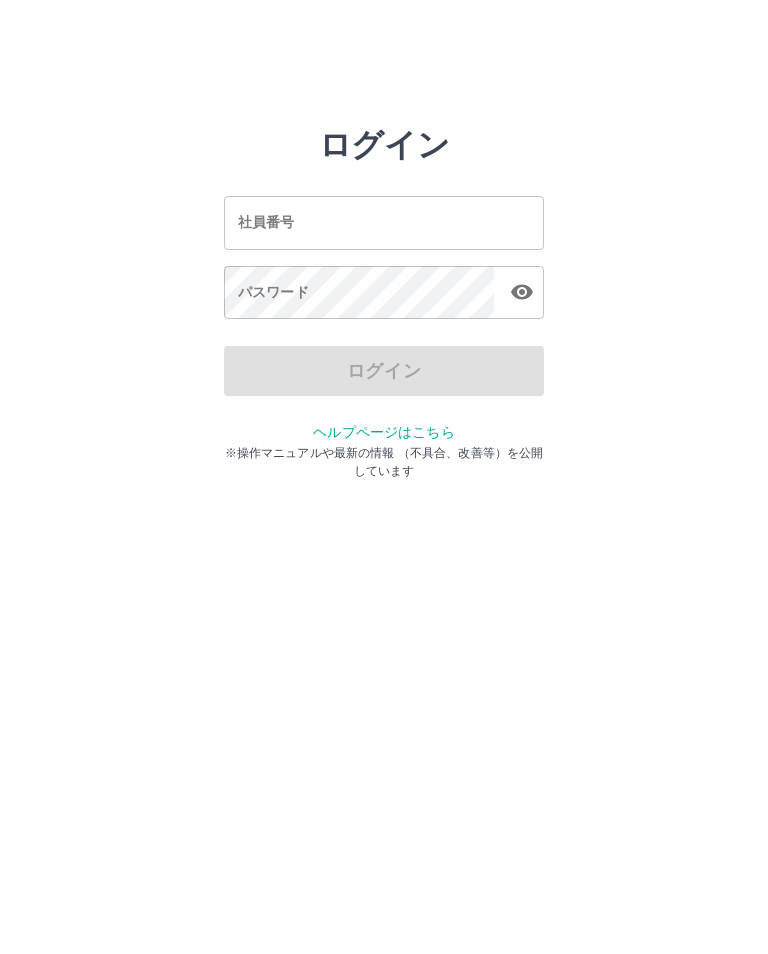 scroll, scrollTop: 0, scrollLeft: 0, axis: both 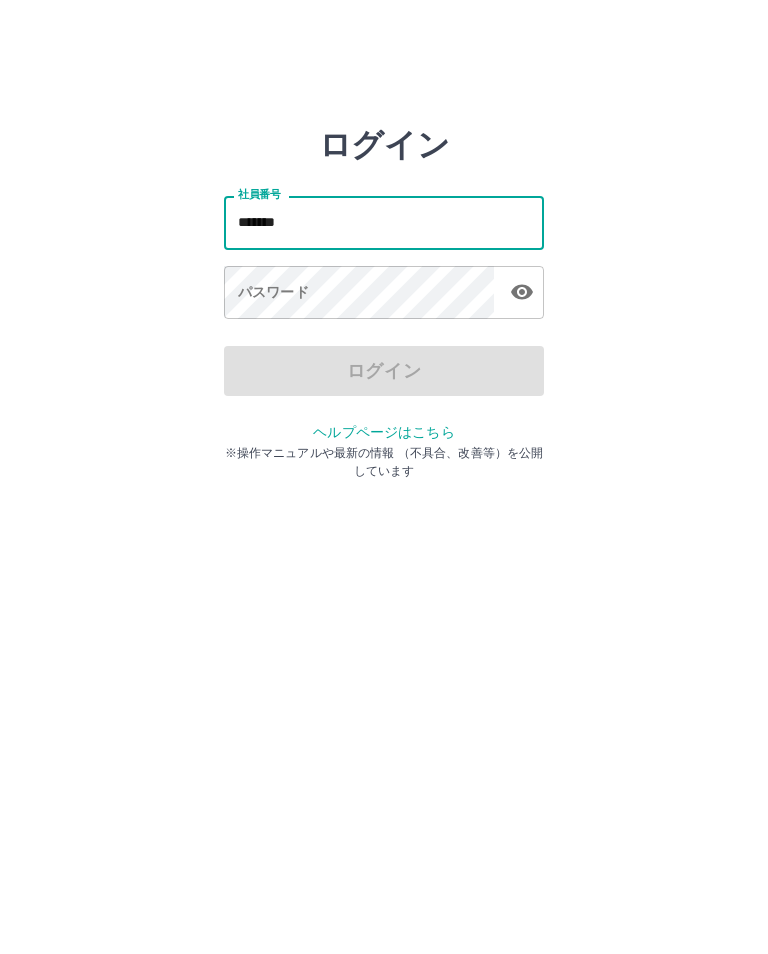 type on "*******" 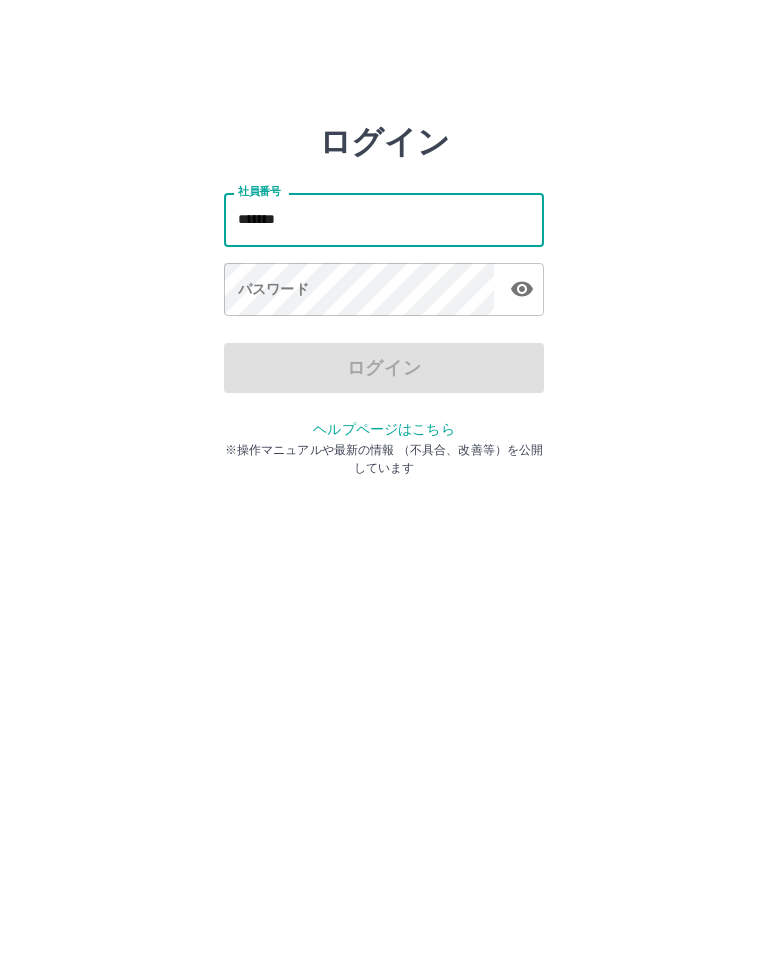 click on "パスワード パスワード" at bounding box center [384, 294] 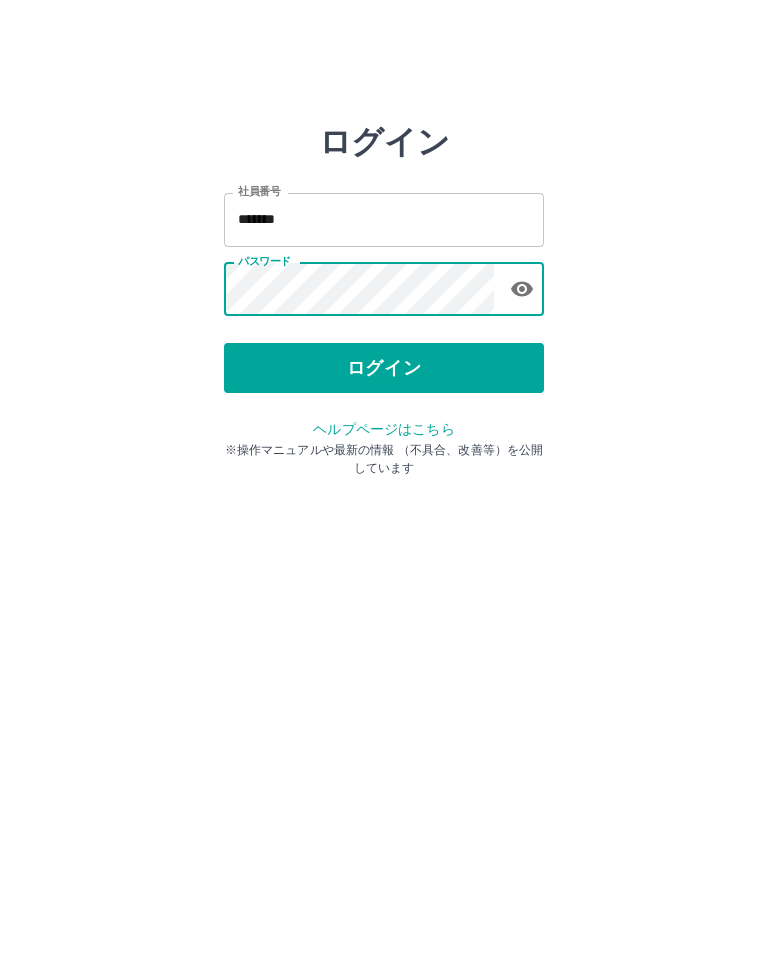 click on "ログイン" at bounding box center (384, 371) 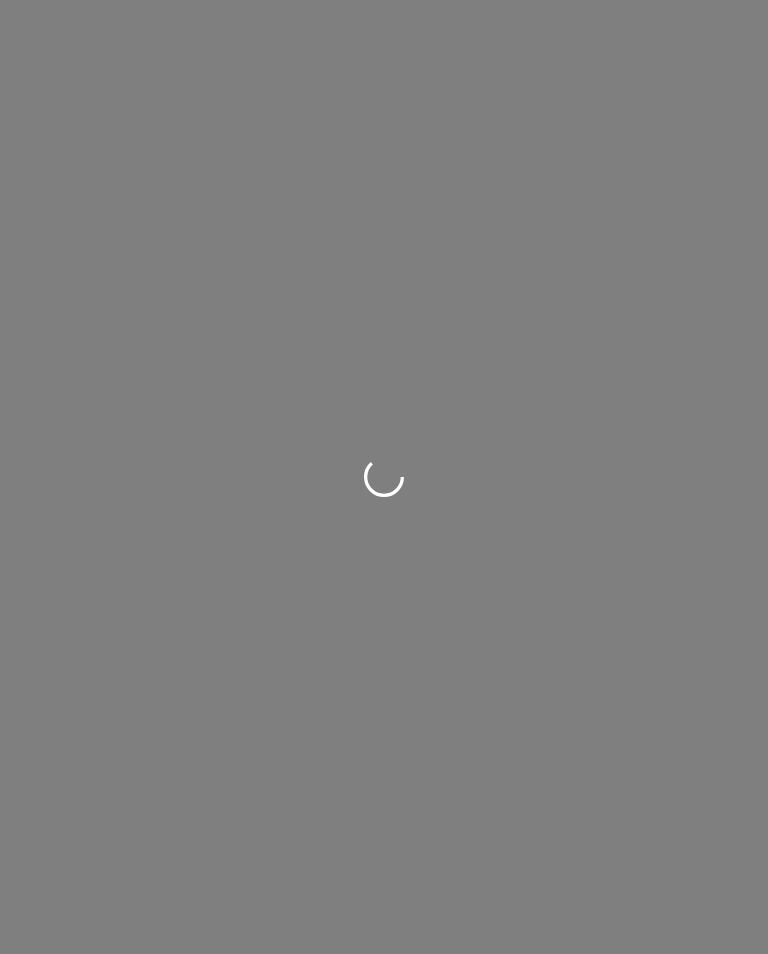 scroll, scrollTop: 0, scrollLeft: 0, axis: both 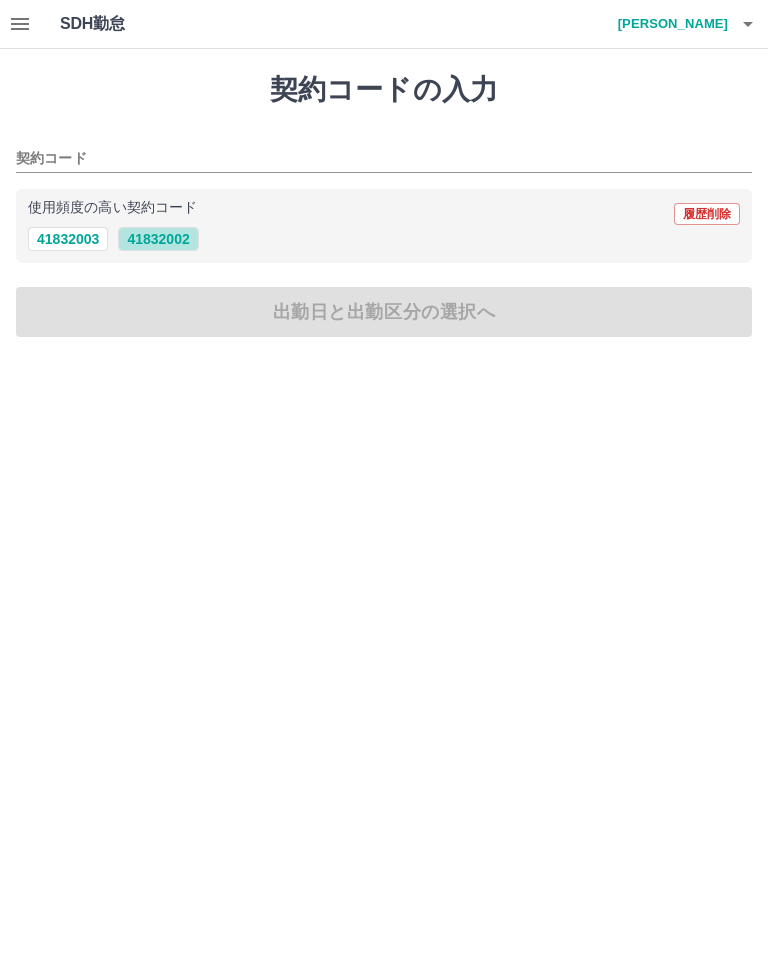 click on "41832002" at bounding box center (158, 239) 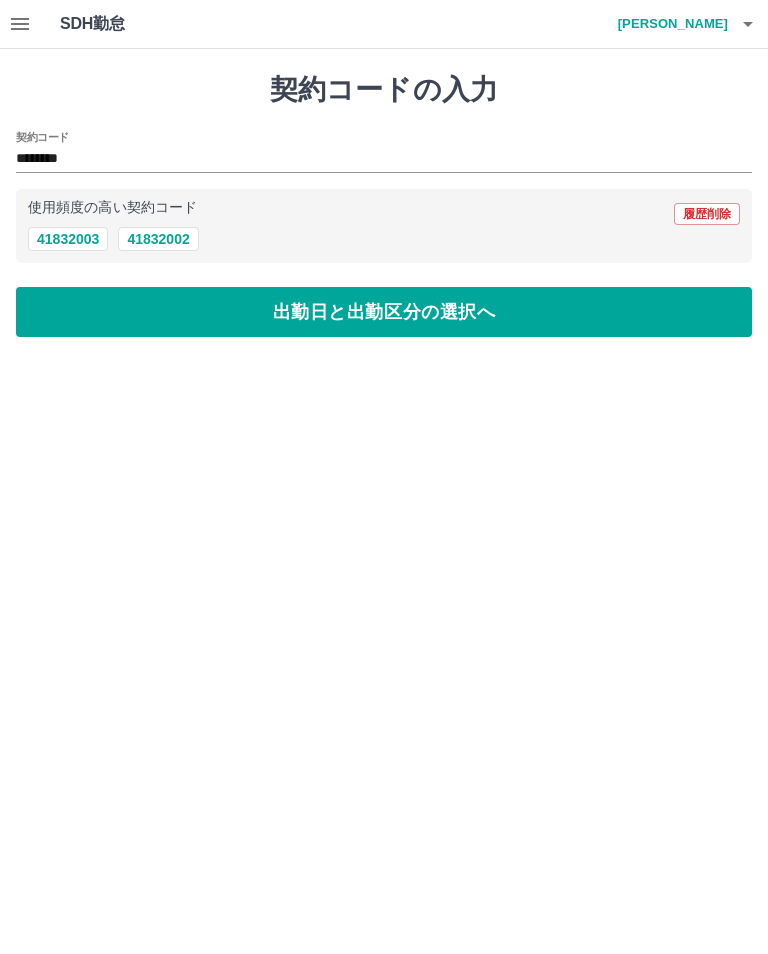 click on "出勤日と出勤区分の選択へ" at bounding box center [384, 312] 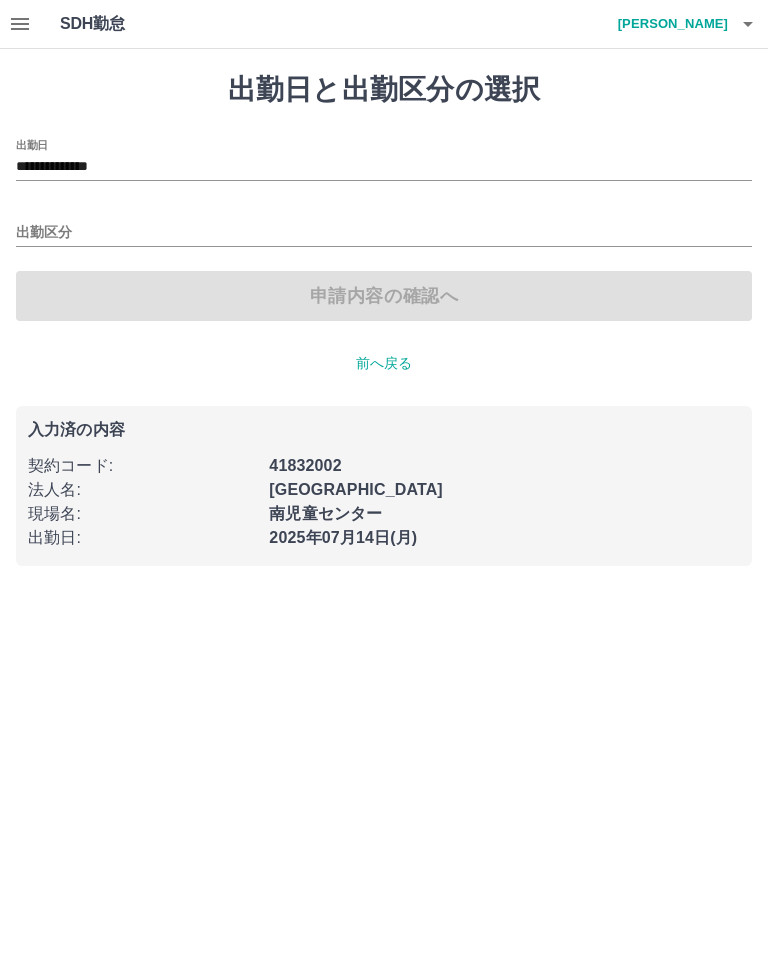 click on "**********" at bounding box center [384, 167] 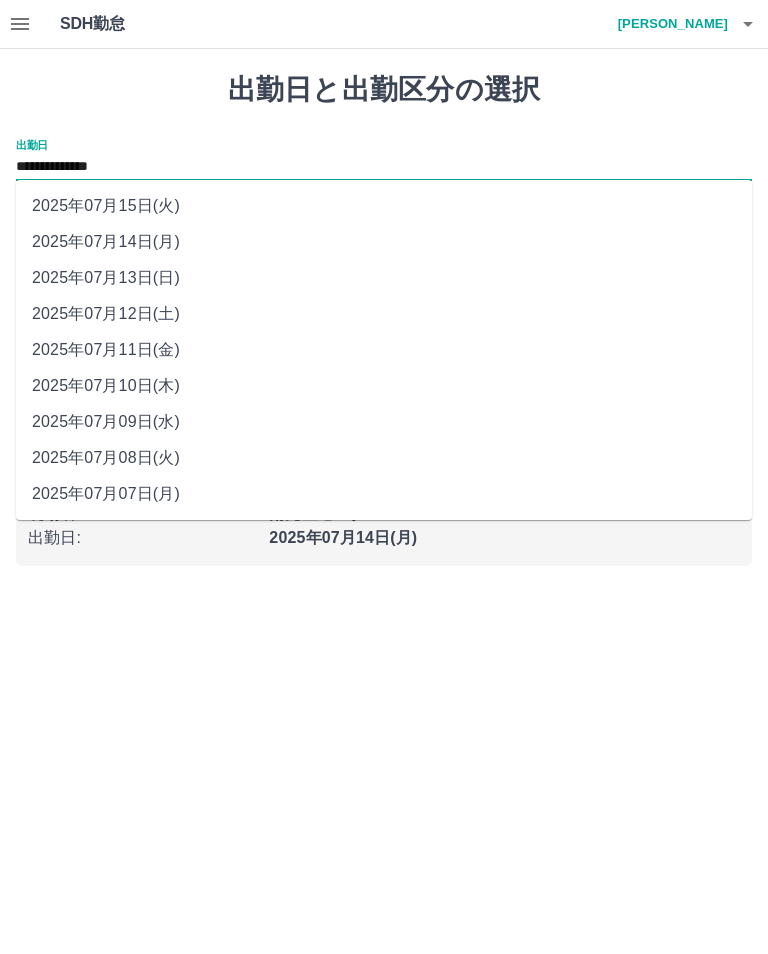 click on "2025年07月12日(土)" at bounding box center (384, 314) 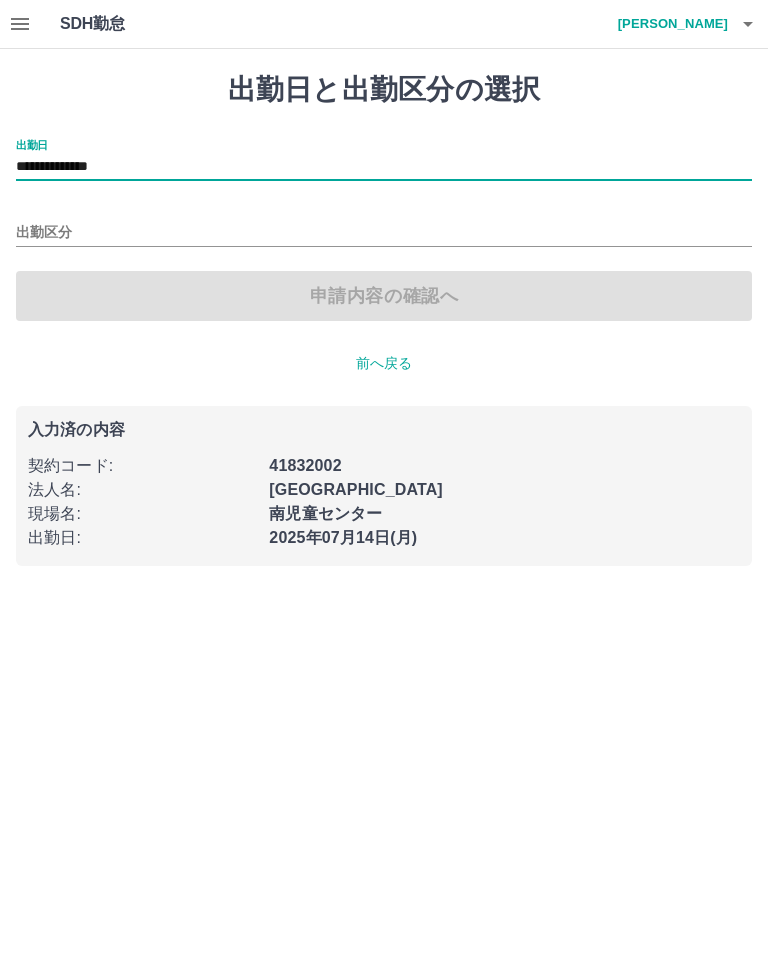 click on "出勤区分" at bounding box center (384, 233) 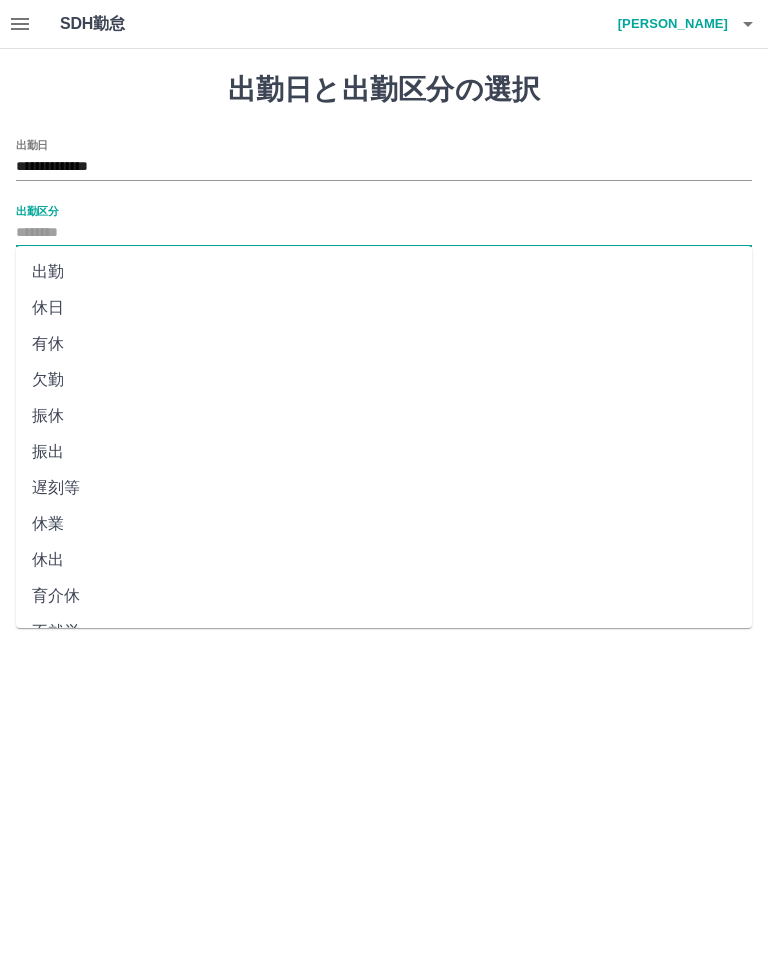 click on "育介休" at bounding box center (384, 596) 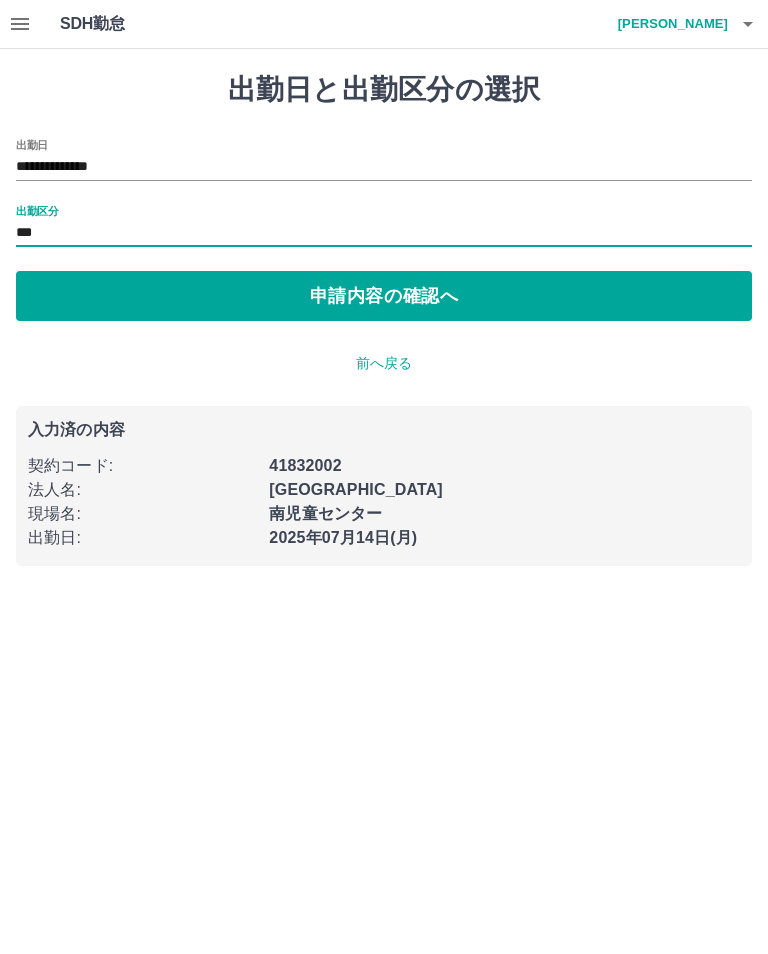 click on "出勤区分" at bounding box center (37, 210) 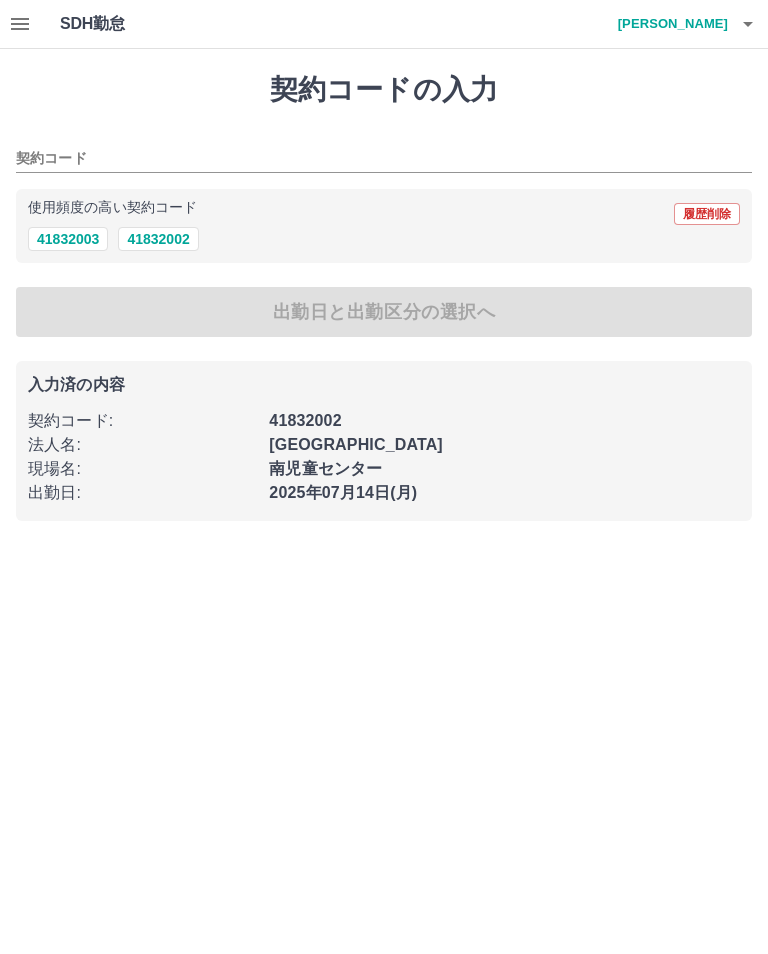 type on "********" 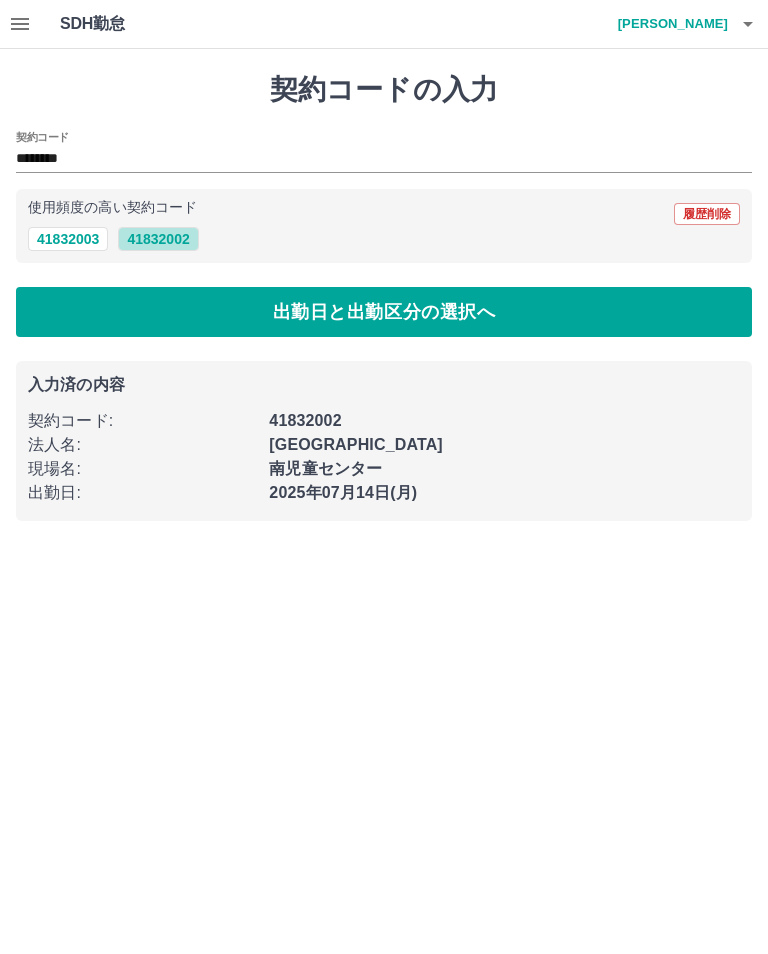 click on "41832002" at bounding box center [158, 239] 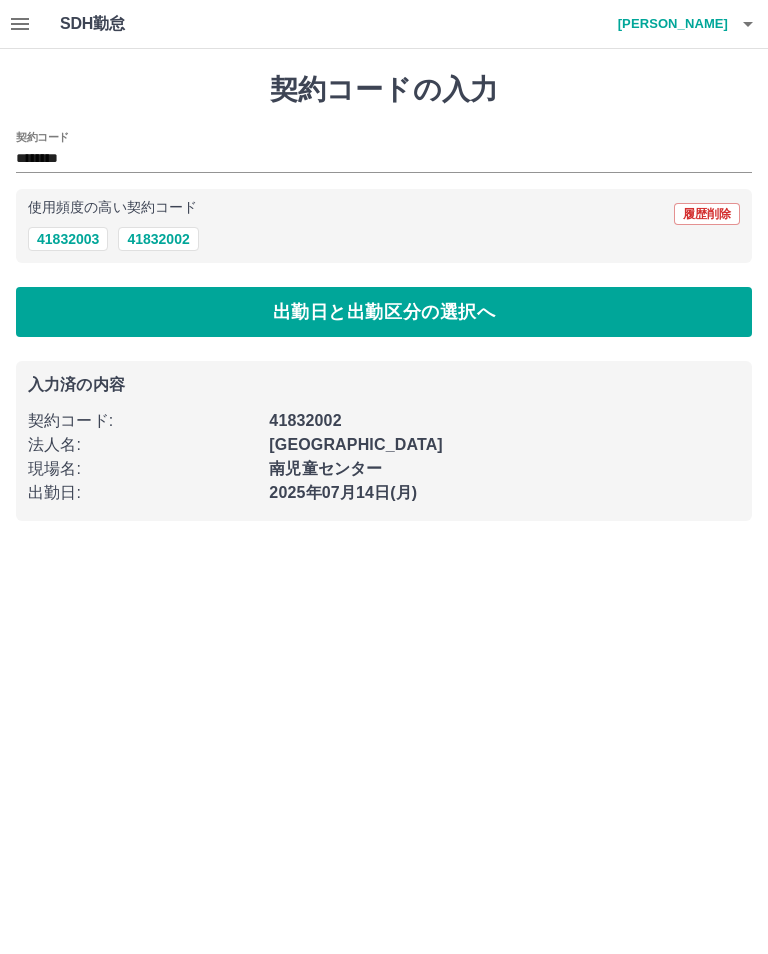 click on "出勤日と出勤区分の選択へ" at bounding box center [384, 312] 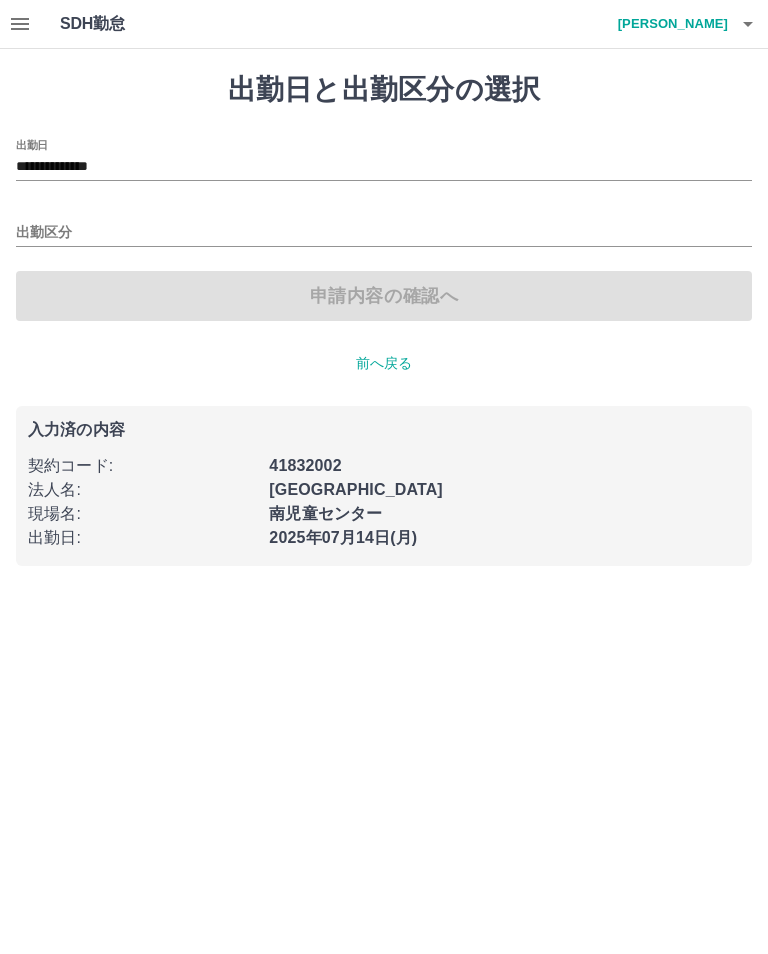click on "出勤区分" at bounding box center [384, 233] 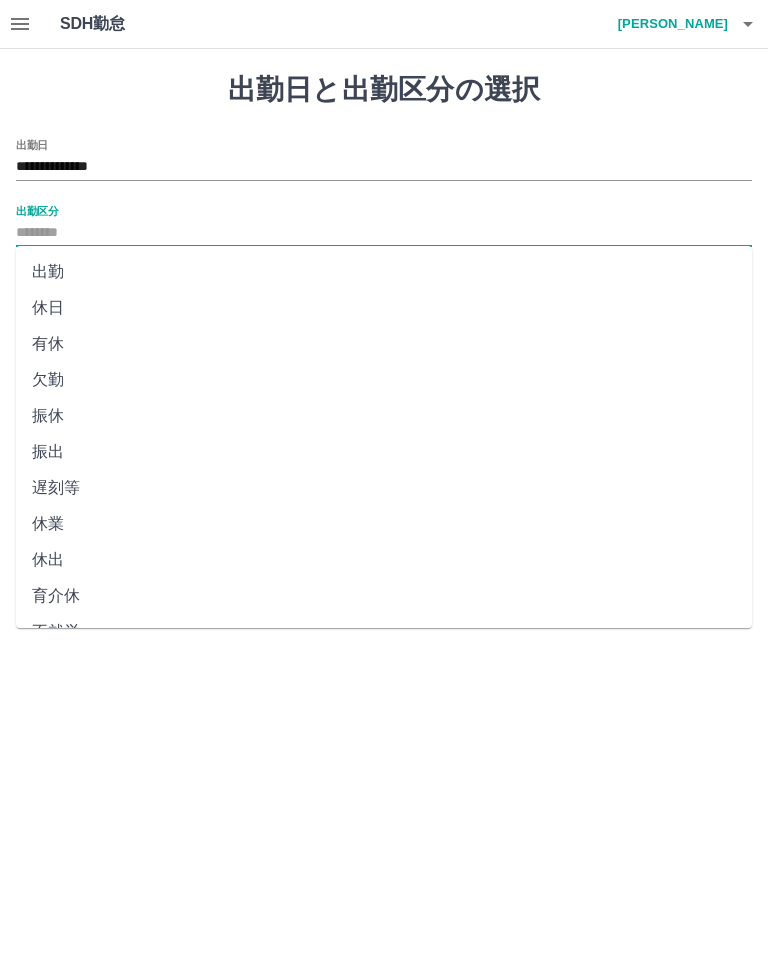 click on "**********" at bounding box center [384, 167] 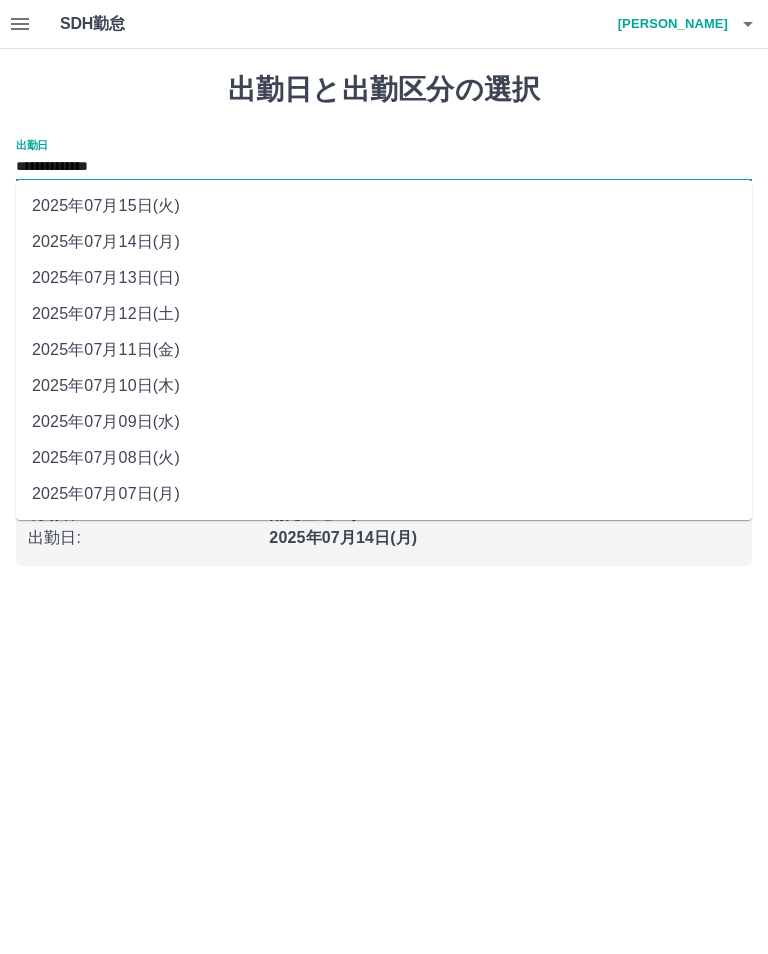 click on "2025年07月12日(土)" at bounding box center (384, 314) 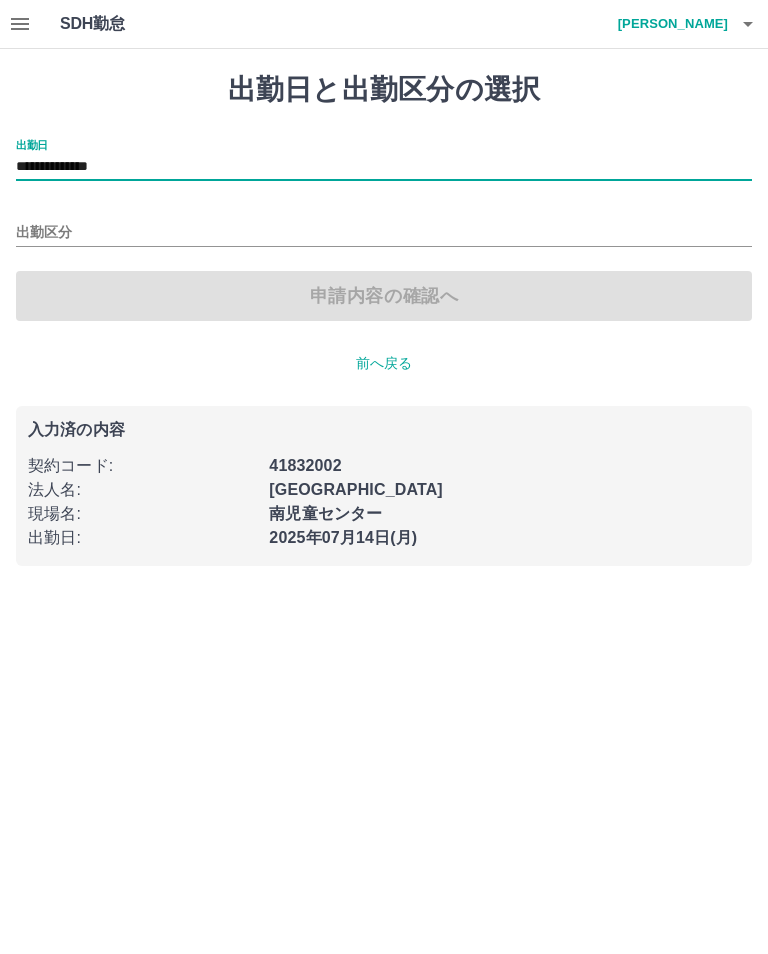 type on "**********" 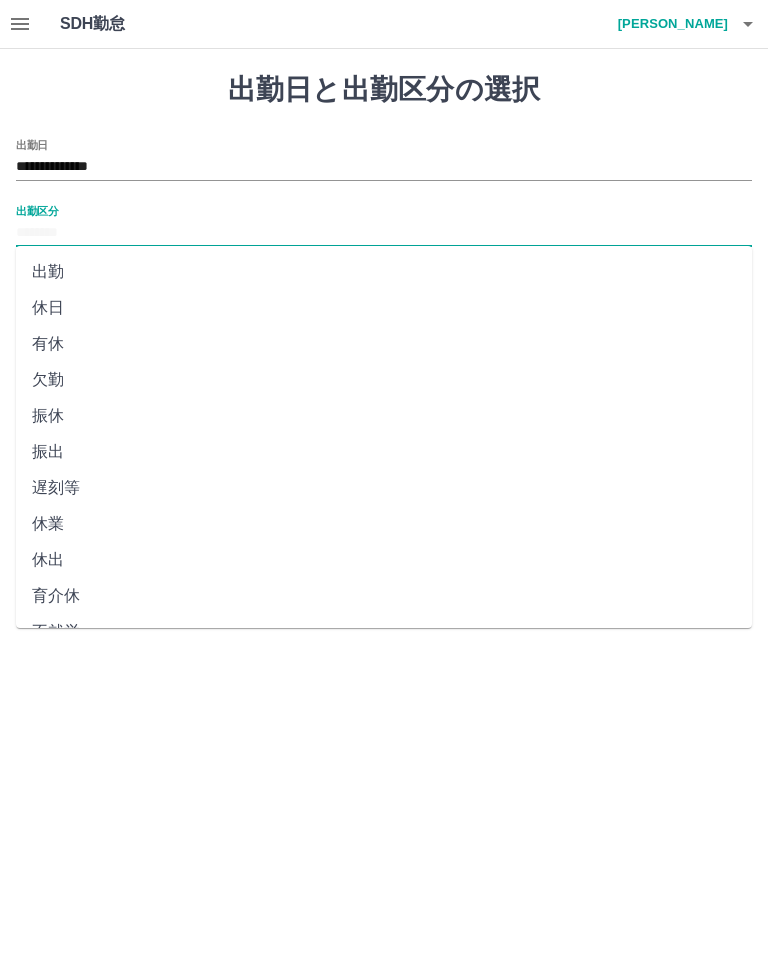 click on "出勤" at bounding box center [384, 272] 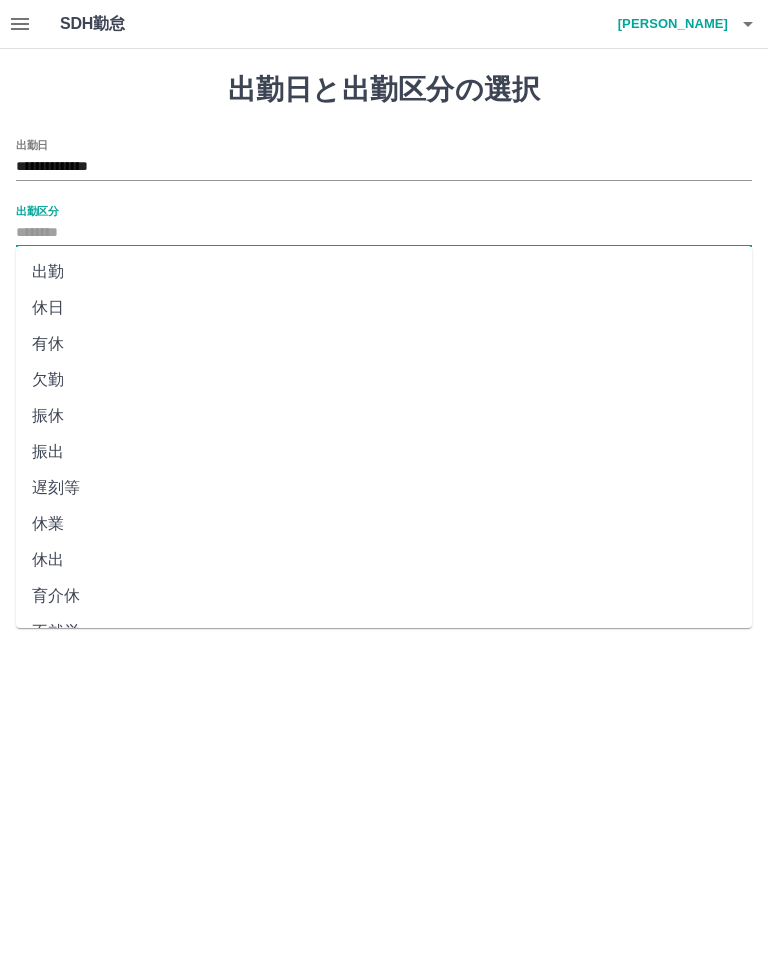 type on "**" 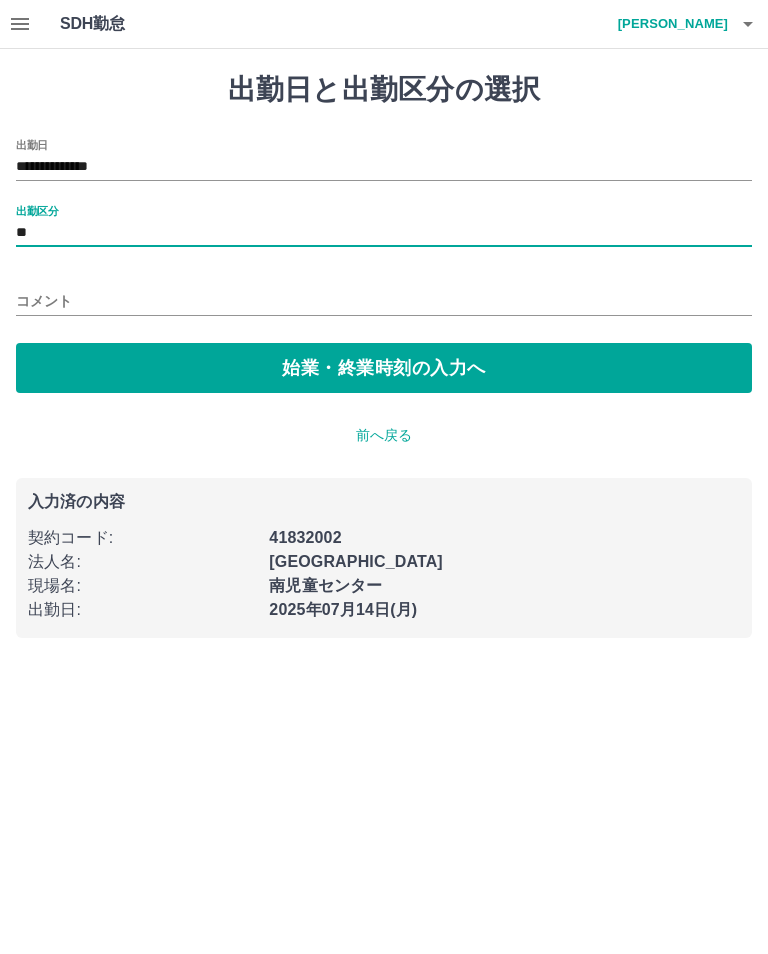 click on "始業・終業時刻の入力へ" at bounding box center [384, 368] 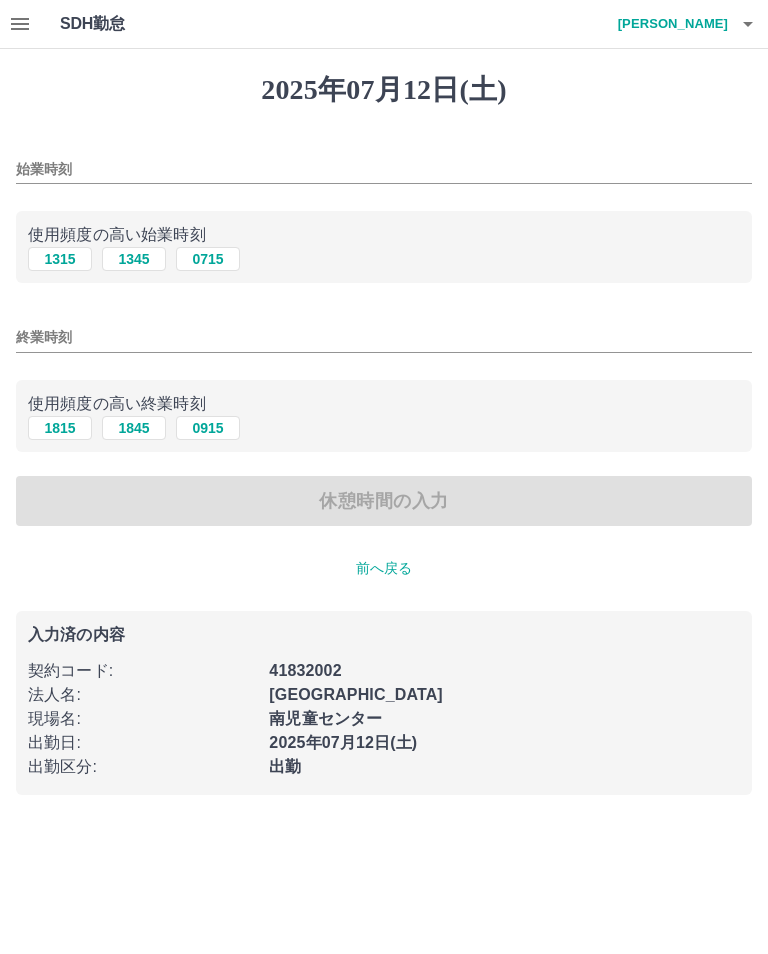 click on "始業時刻" at bounding box center [384, 169] 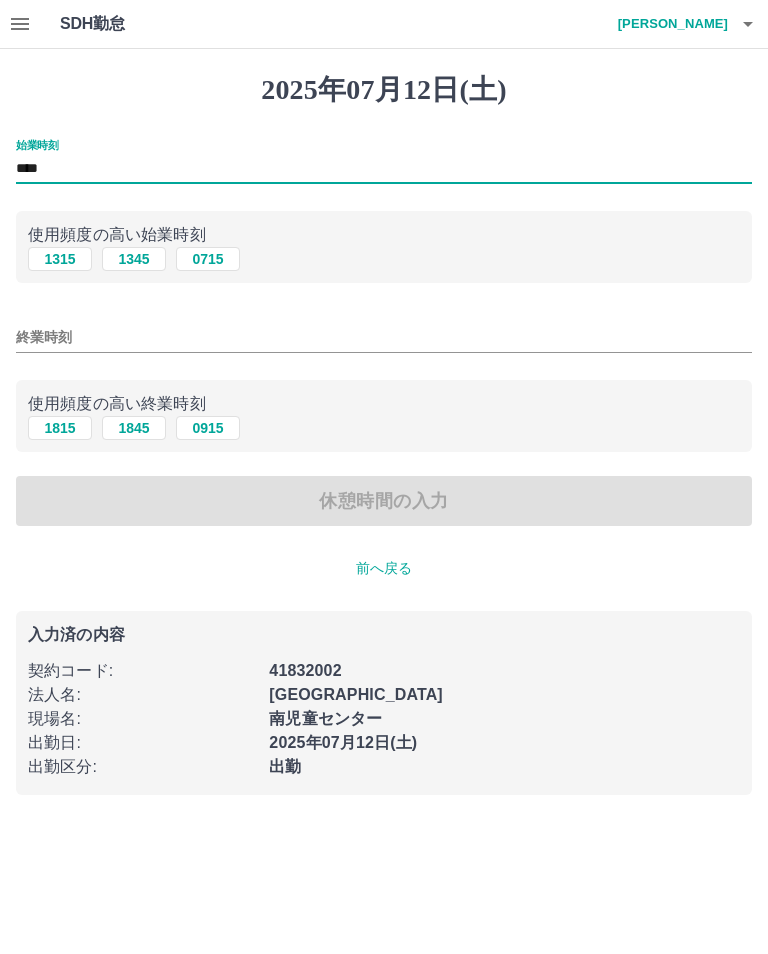 type on "****" 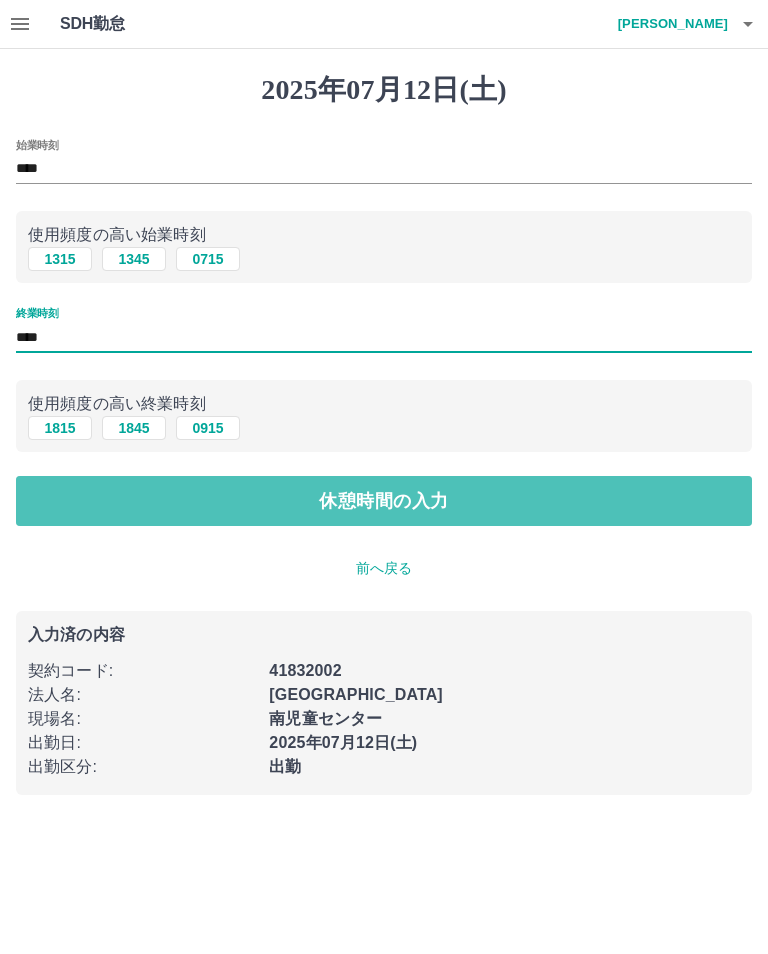 type on "****" 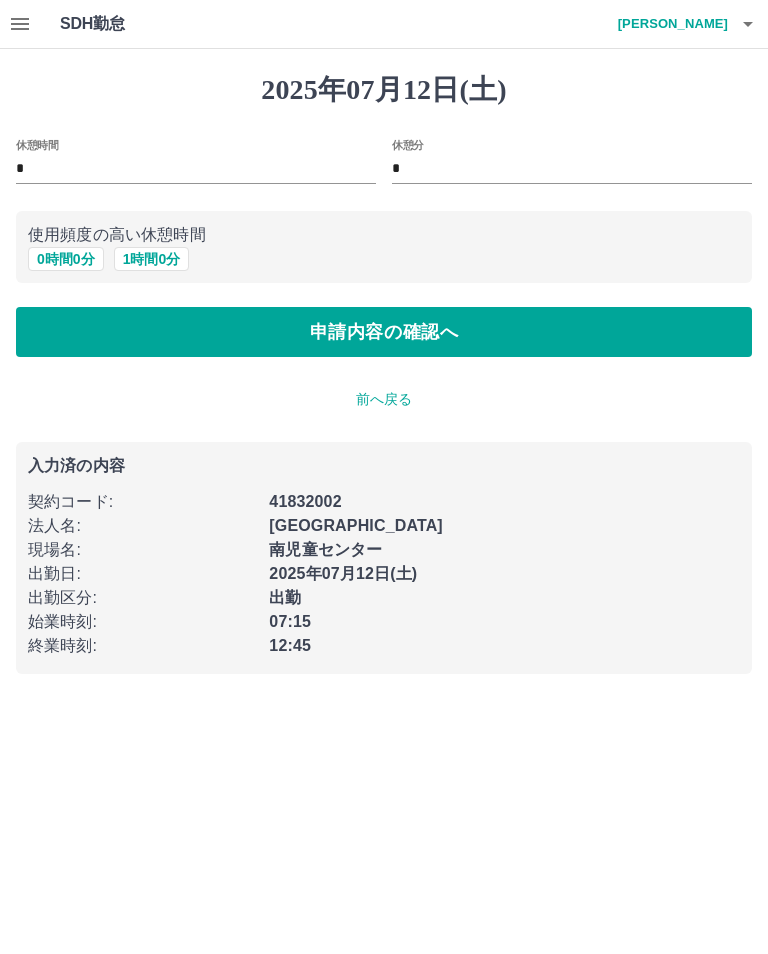 click on "申請内容の確認へ" at bounding box center [384, 332] 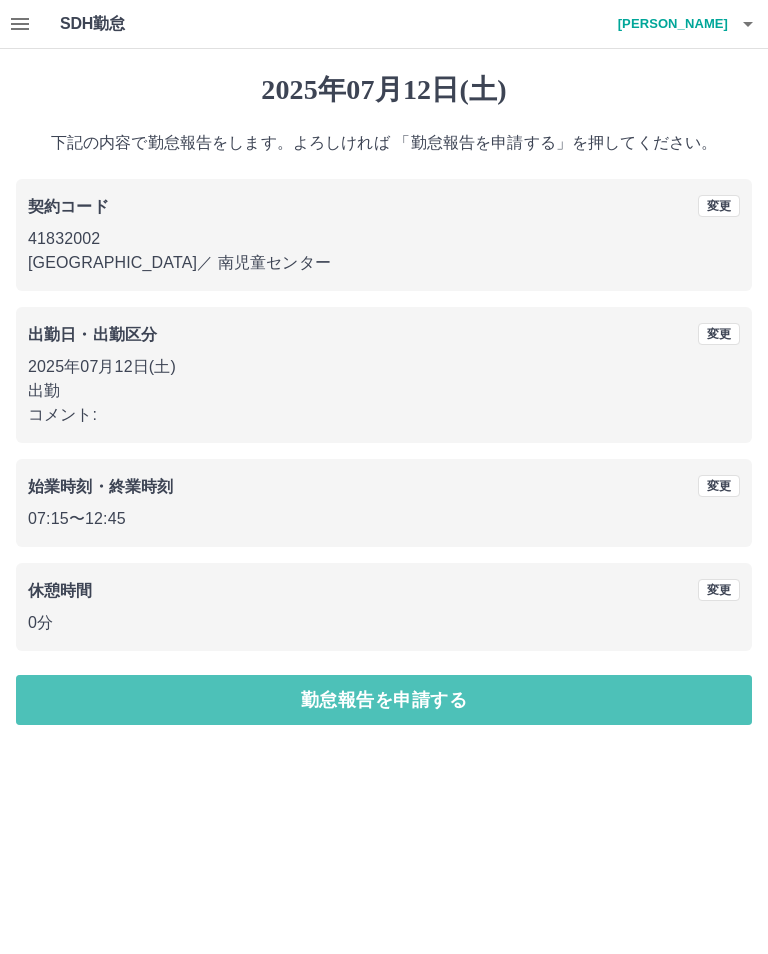 click on "勤怠報告を申請する" at bounding box center (384, 700) 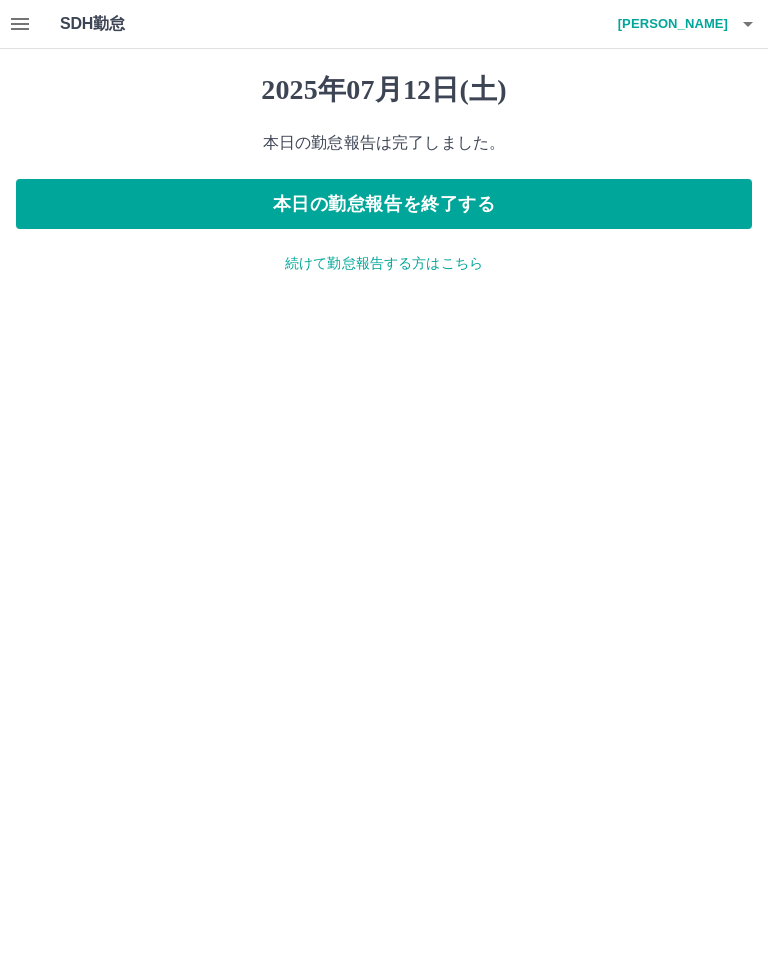 click on "本日の勤怠報告を終了する" at bounding box center (384, 204) 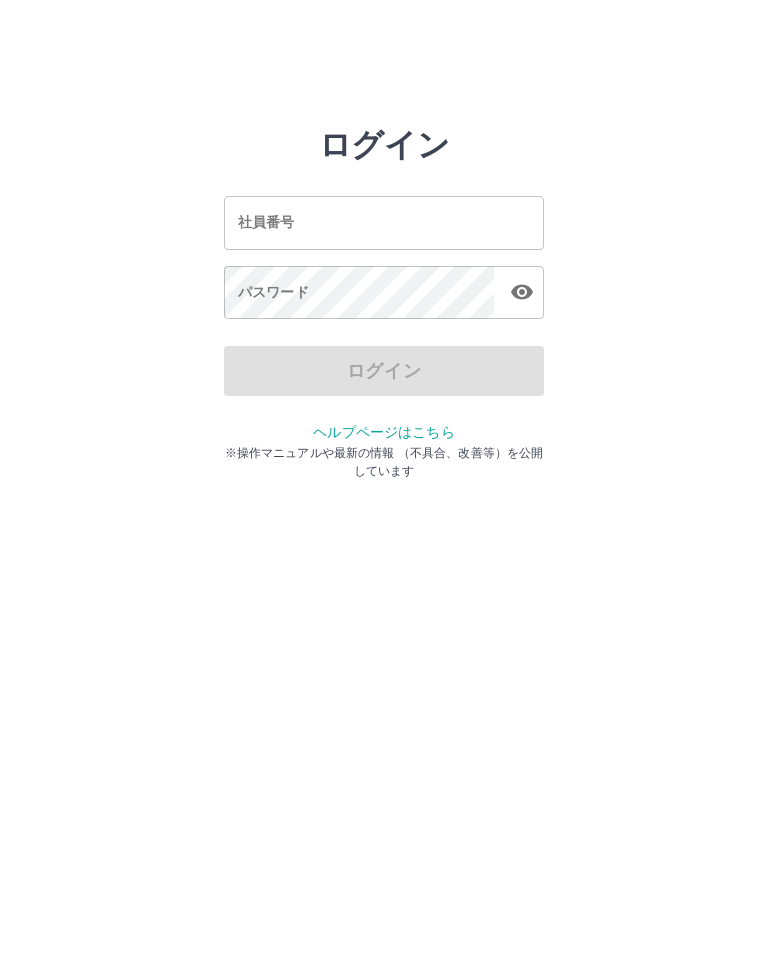scroll, scrollTop: 0, scrollLeft: 0, axis: both 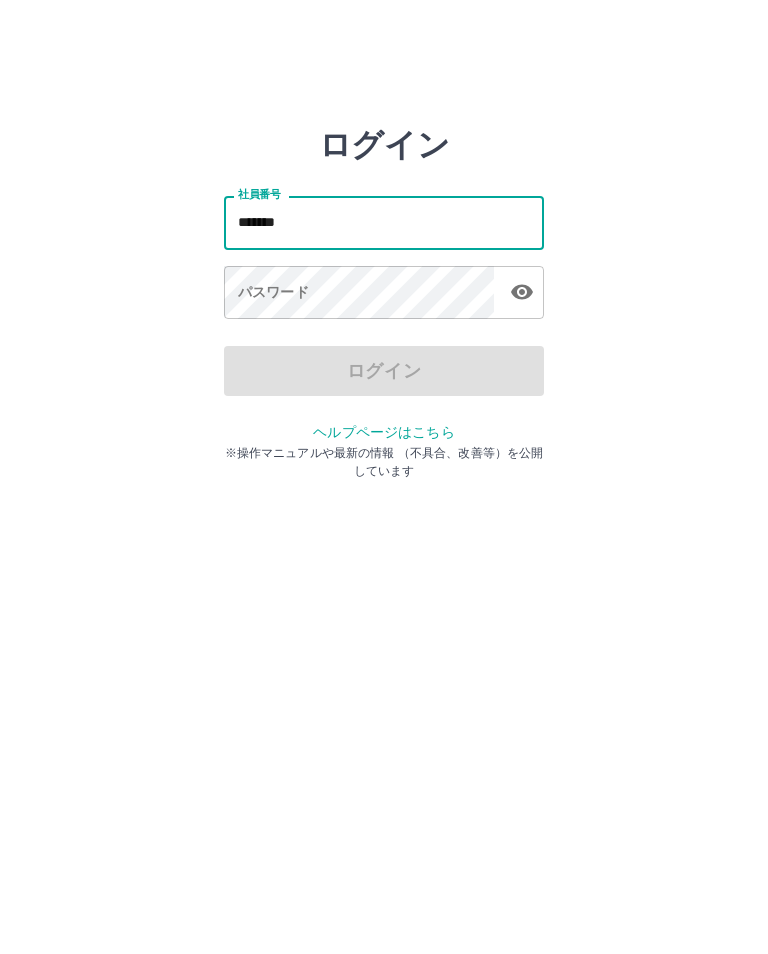 type on "*******" 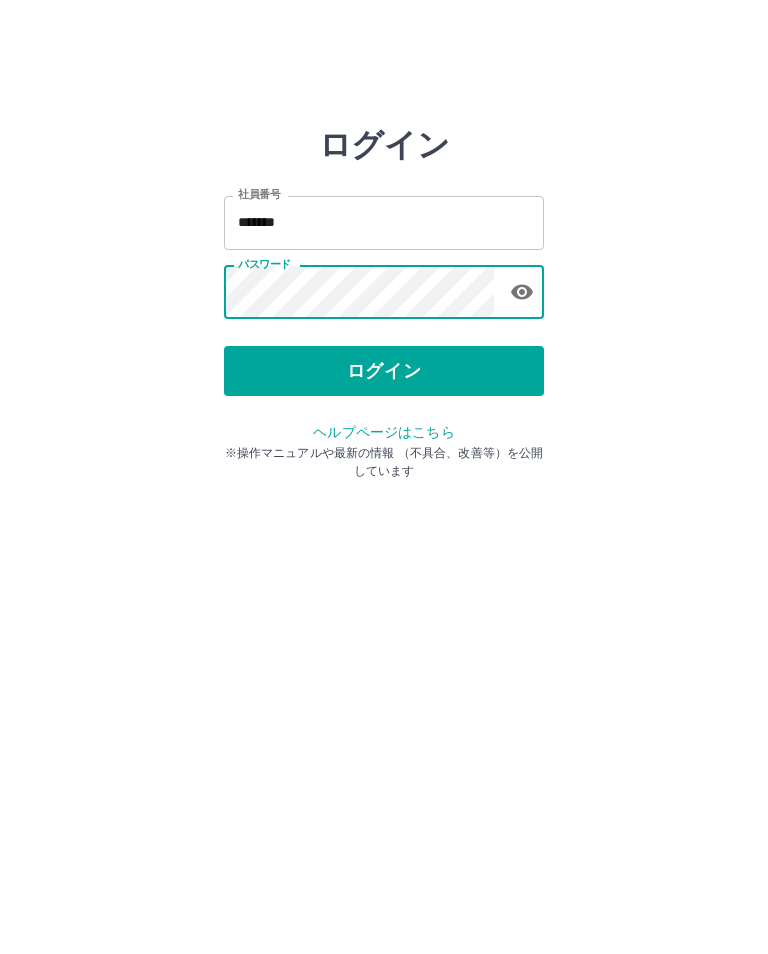click on "ログイン" at bounding box center (384, 371) 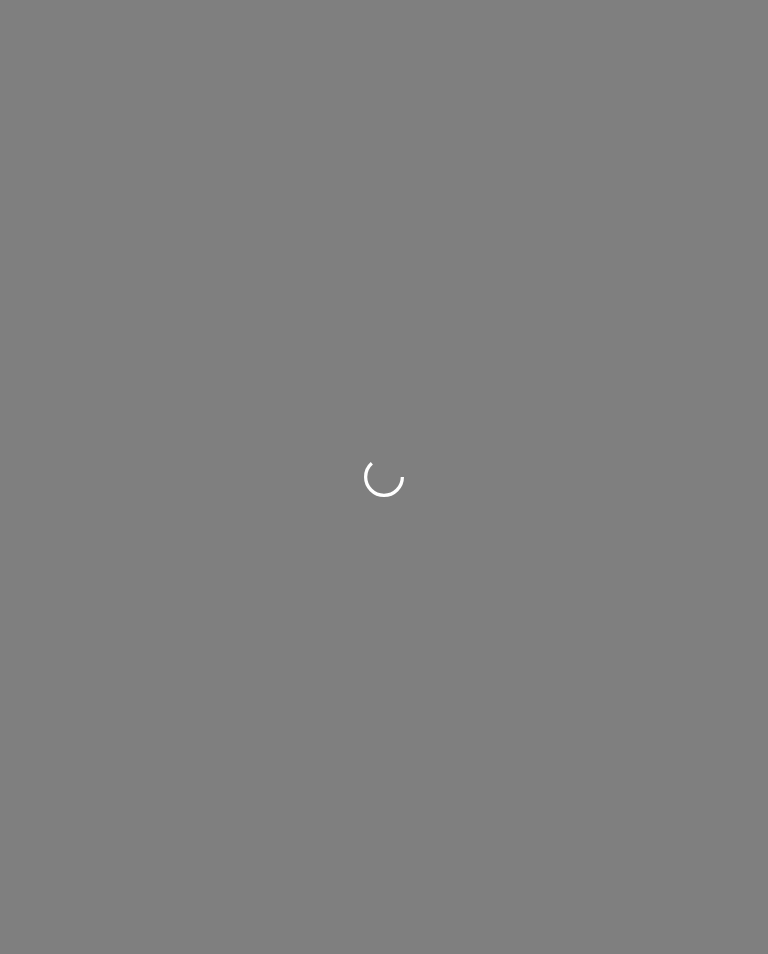 scroll, scrollTop: 0, scrollLeft: 0, axis: both 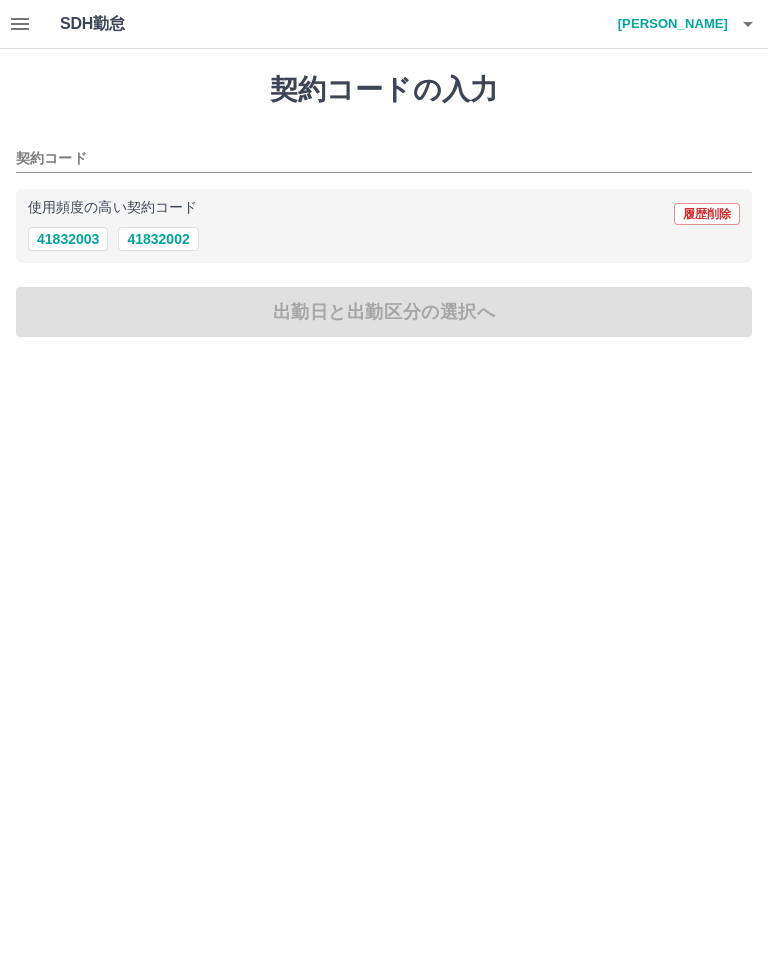 click on "契約コード" at bounding box center [369, 159] 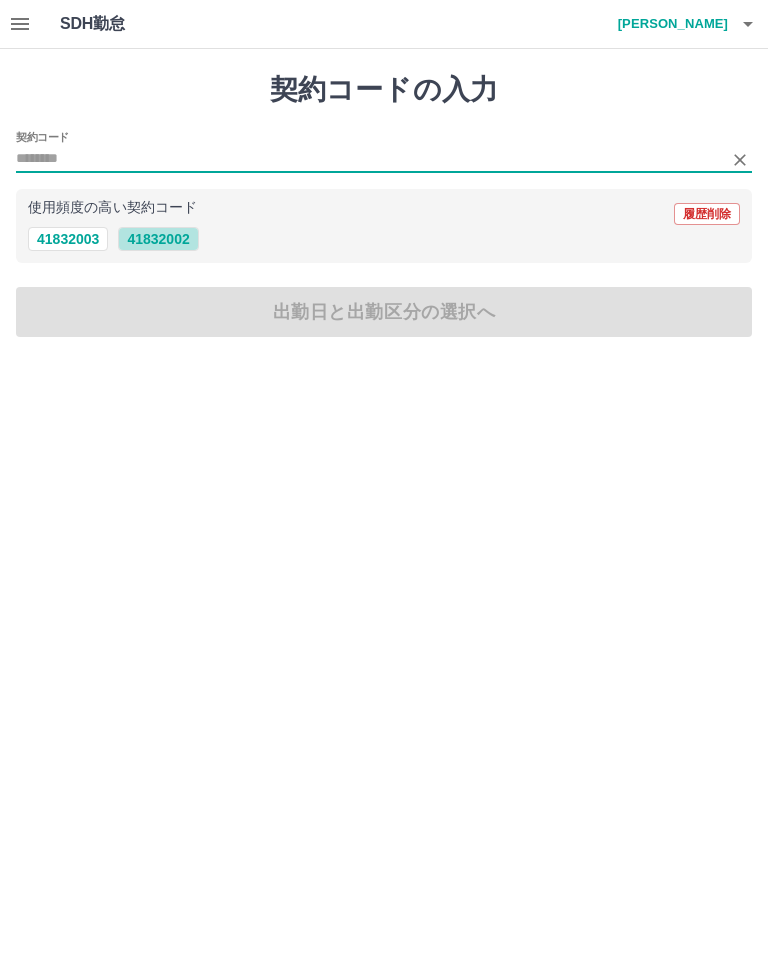 click on "41832002" at bounding box center [158, 239] 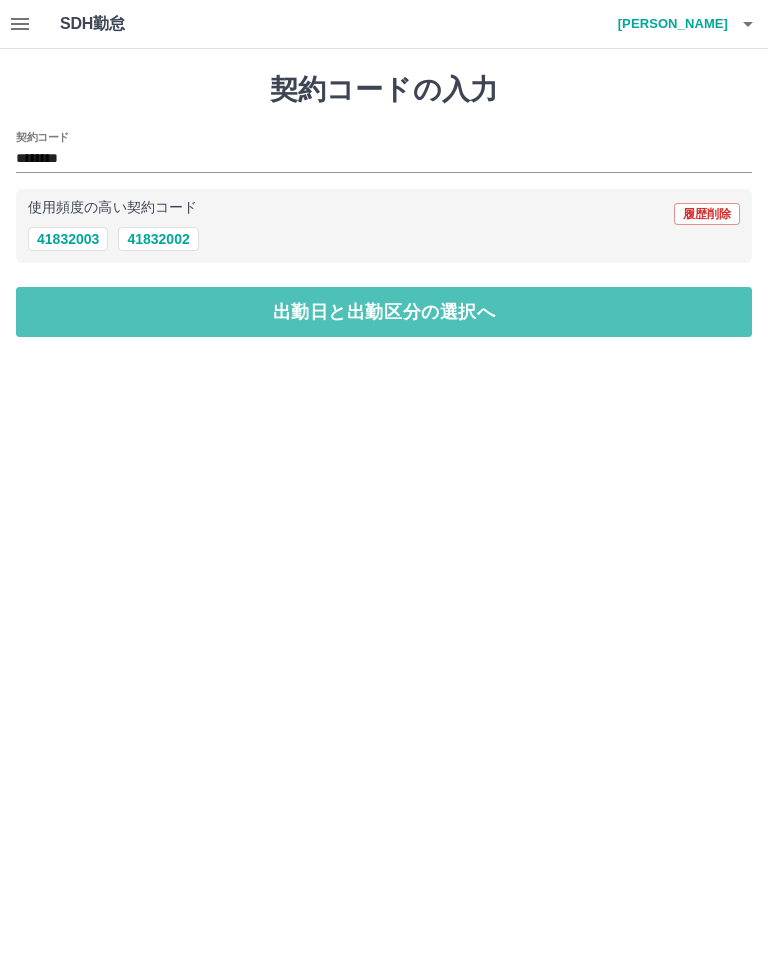 click on "出勤日と出勤区分の選択へ" at bounding box center (384, 312) 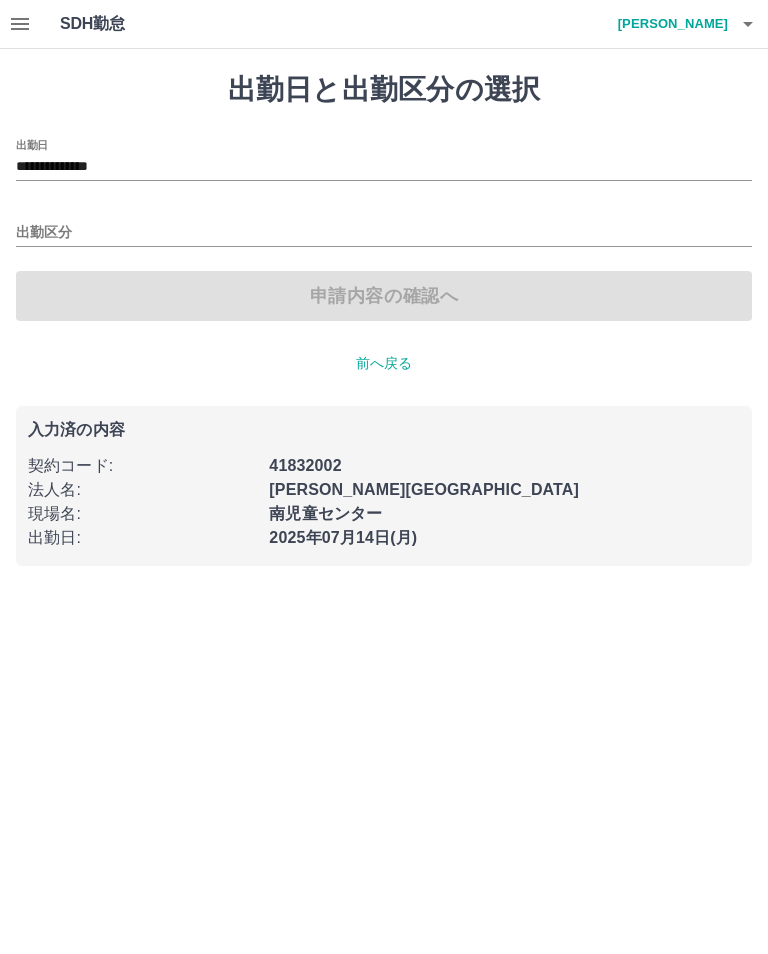 click on "**********" at bounding box center (384, 167) 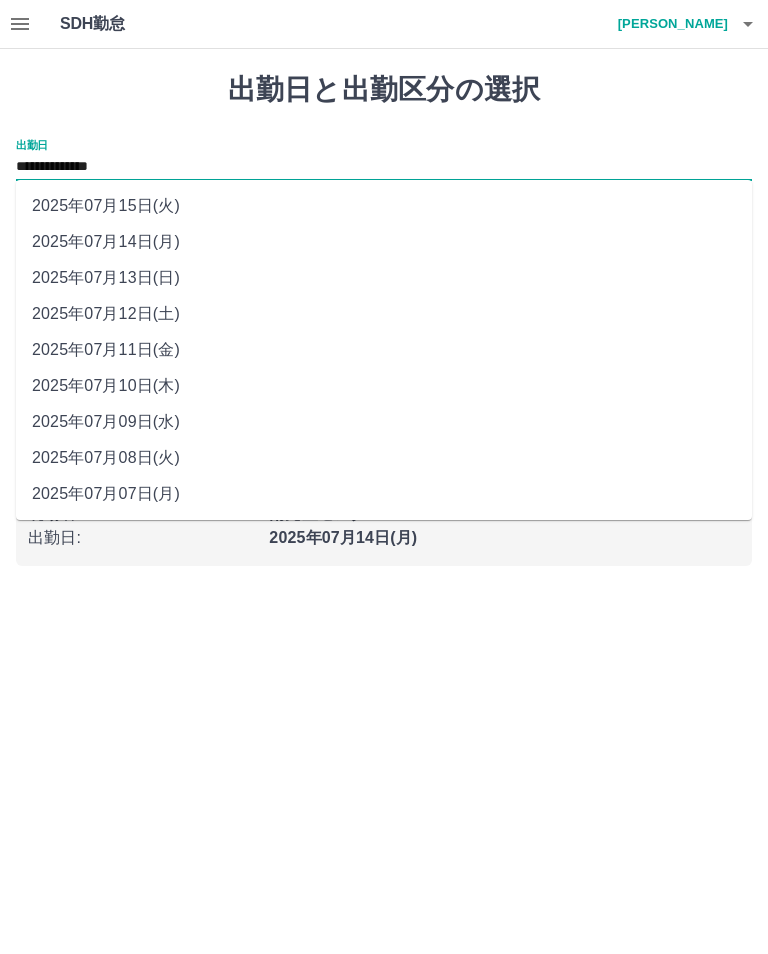 click on "2025年07月13日(日)" at bounding box center [384, 278] 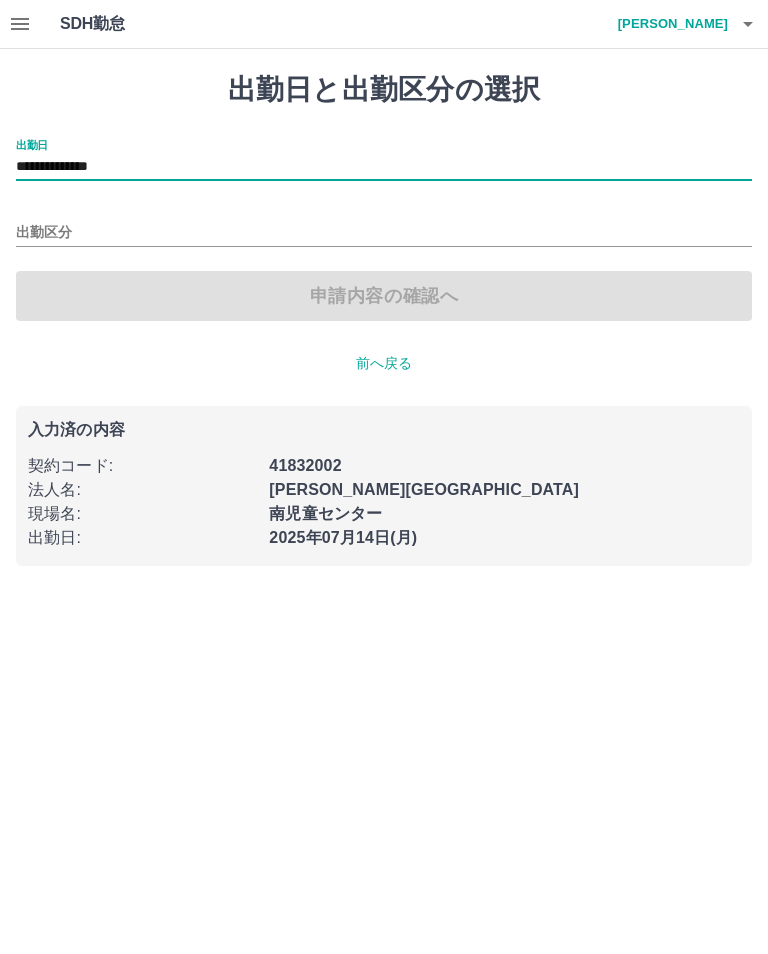 click on "出勤区分" at bounding box center [384, 233] 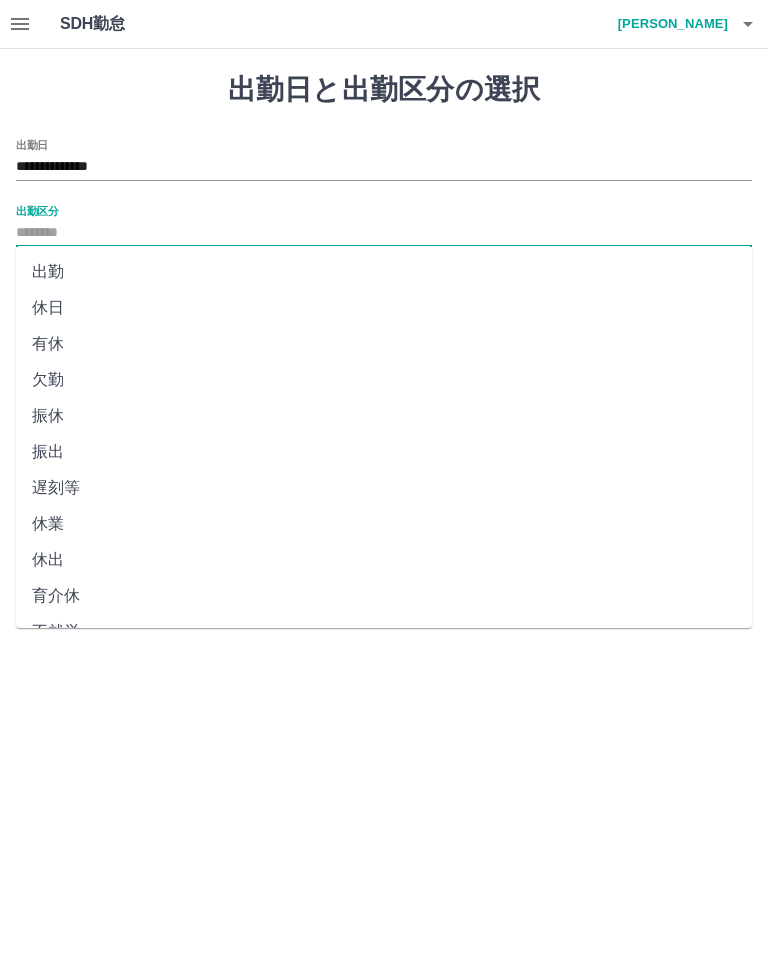 click on "**********" at bounding box center [384, 295] 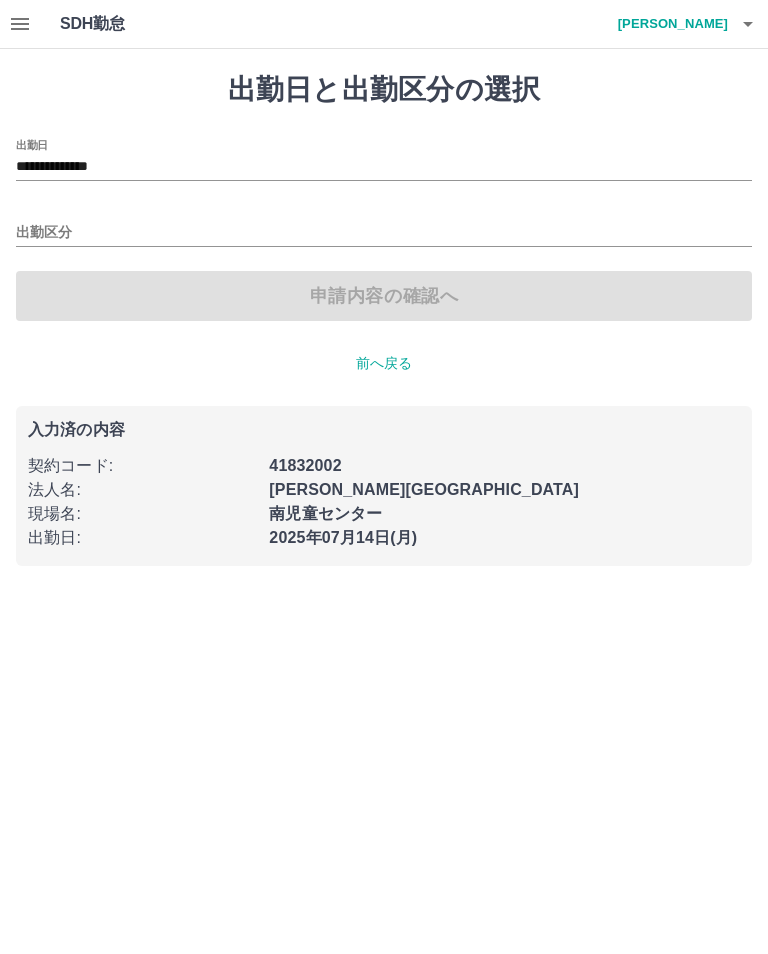 click on "前へ戻る" at bounding box center [384, 363] 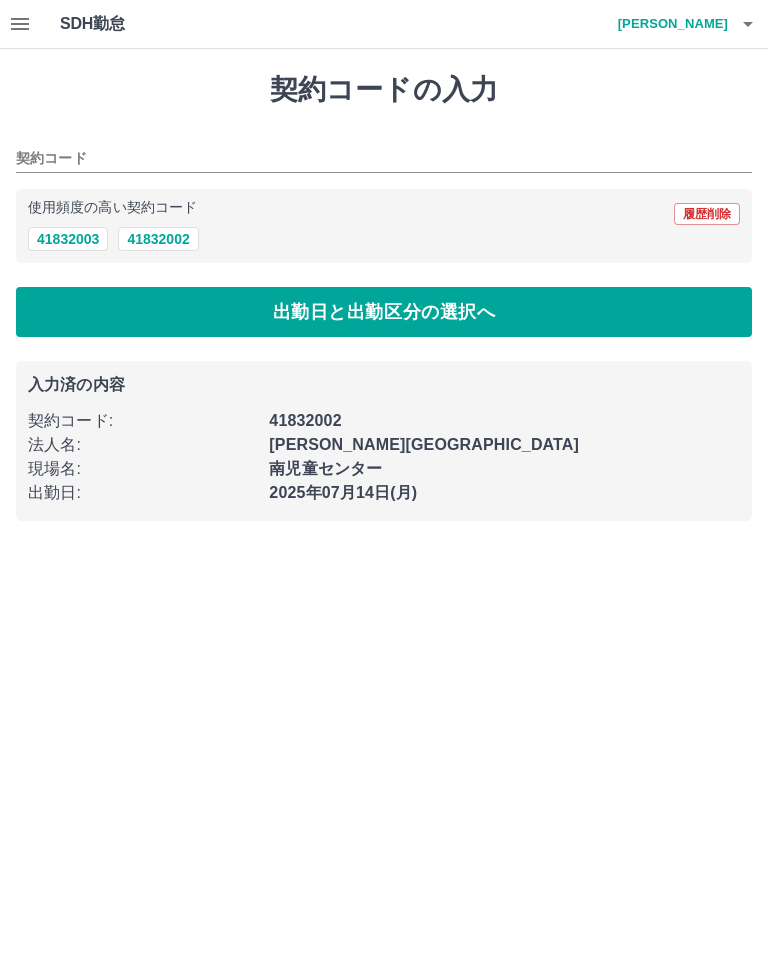 type on "********" 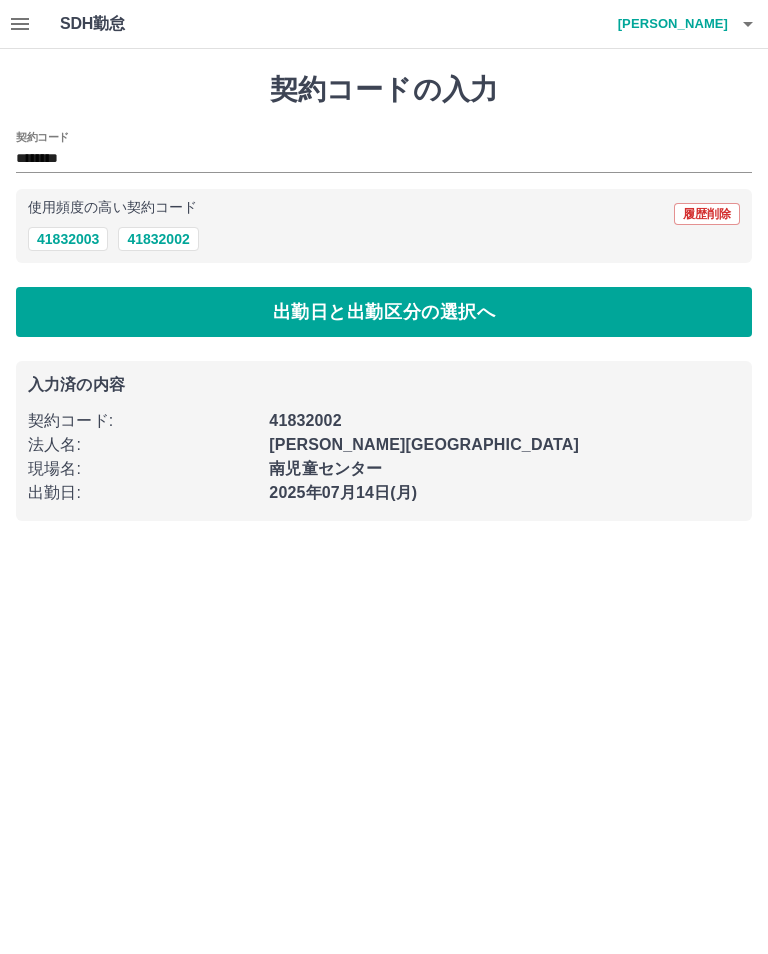click on "41832002" at bounding box center (158, 239) 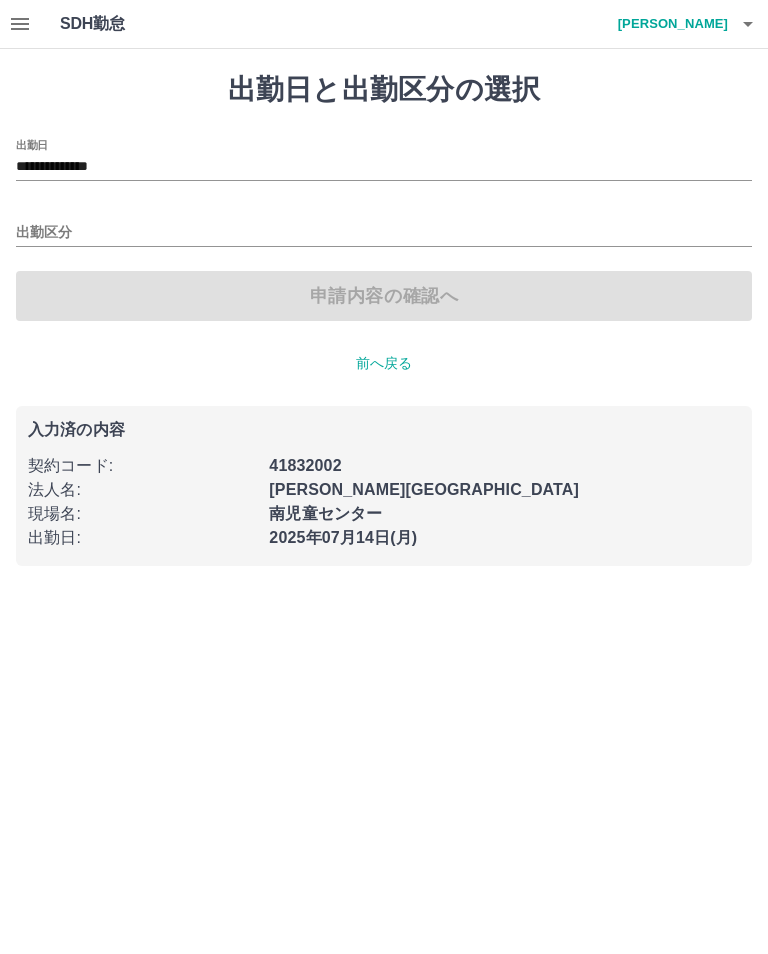 click on "**********" at bounding box center (384, 167) 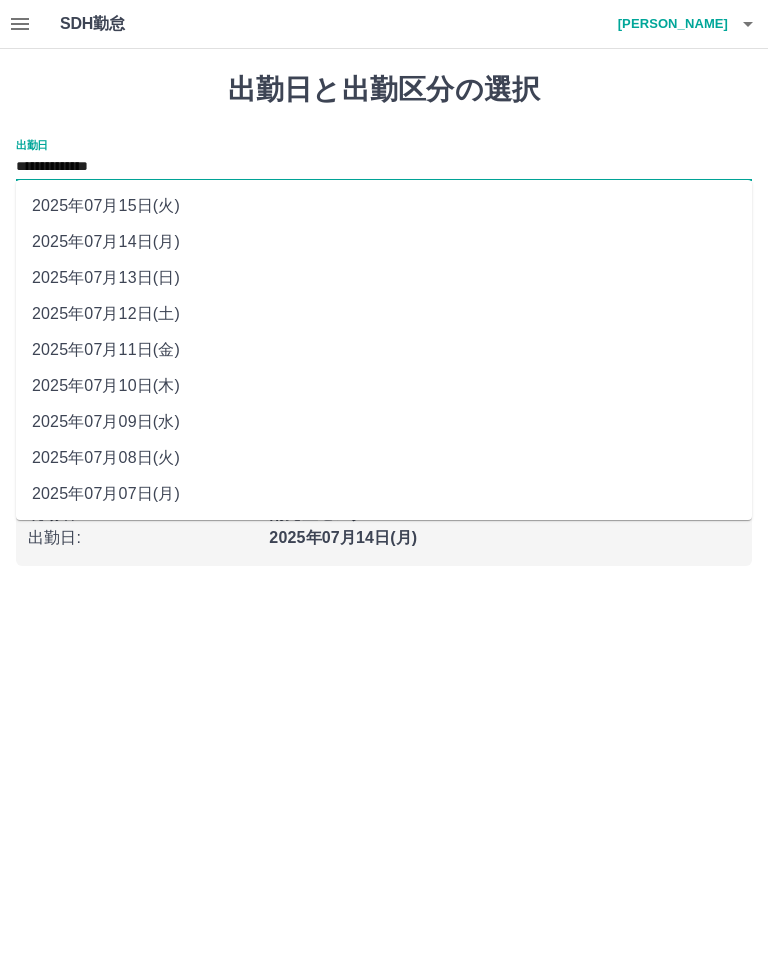 click on "2025年07月13日(日)" at bounding box center [384, 278] 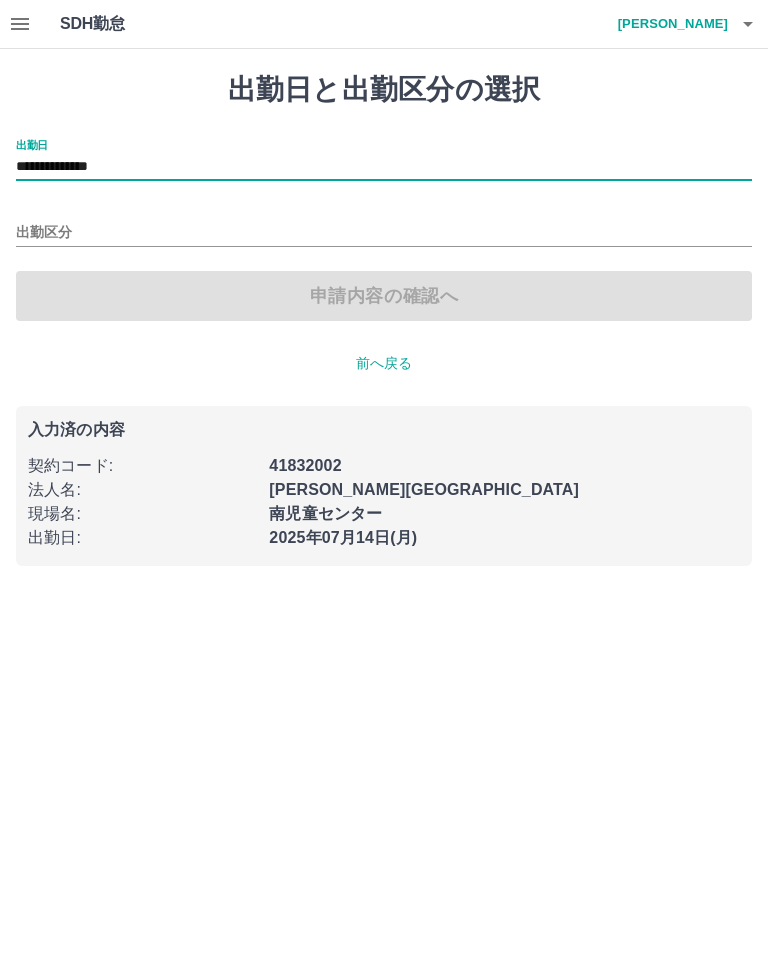 click on "出勤区分" at bounding box center (384, 233) 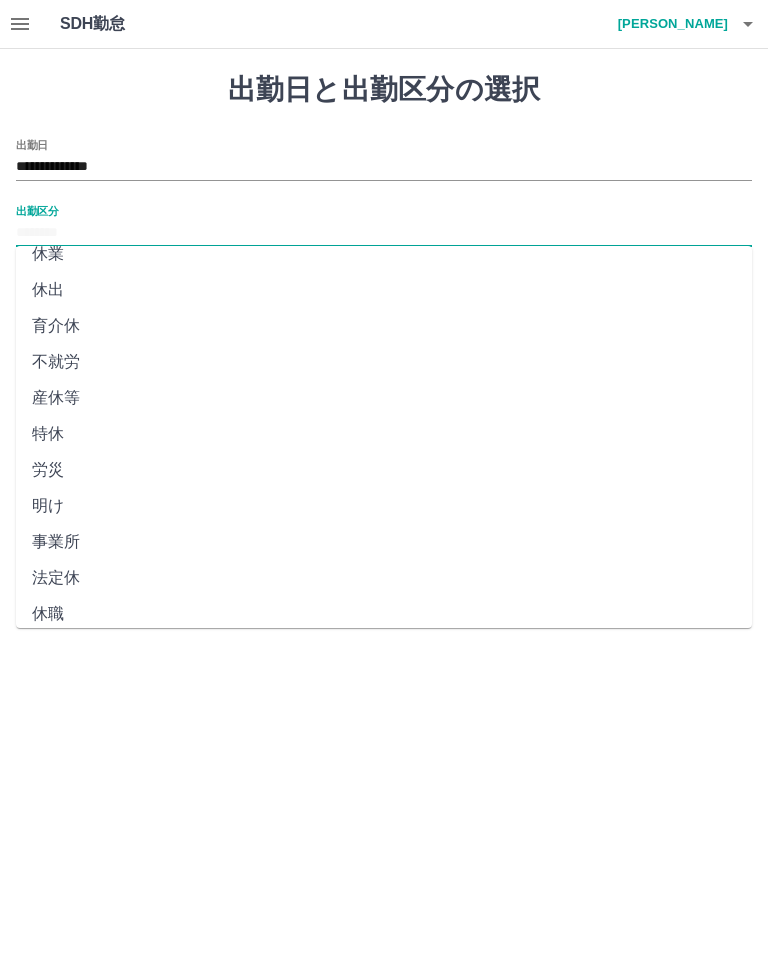 scroll, scrollTop: 270, scrollLeft: 0, axis: vertical 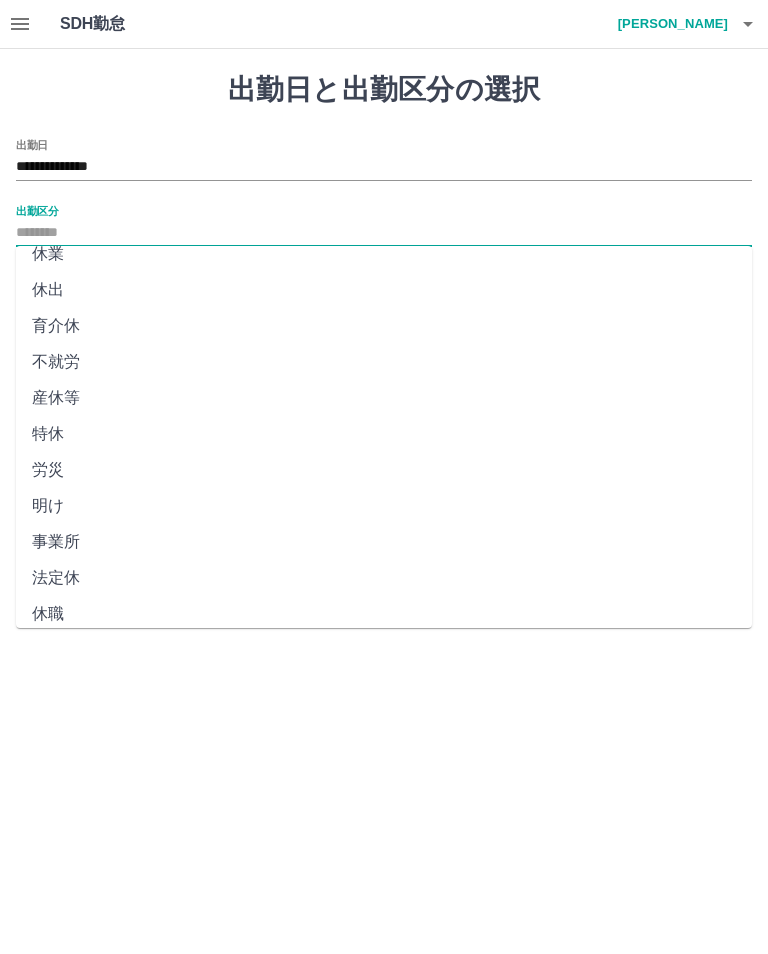 click on "法定休" at bounding box center [384, 578] 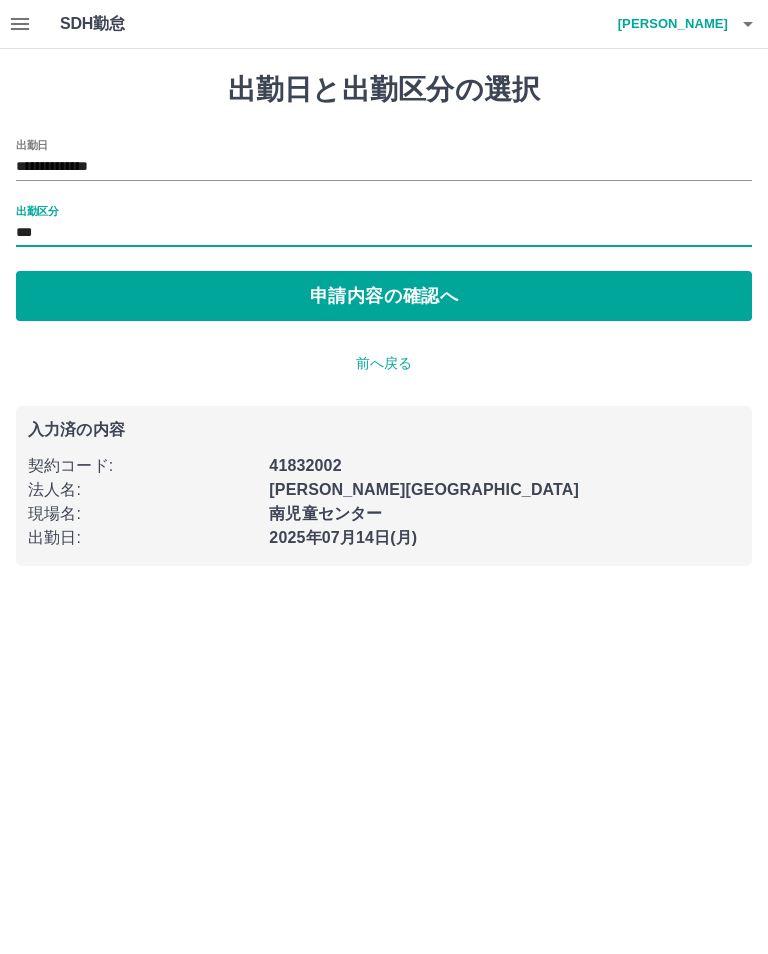 click on "申請内容の確認へ" at bounding box center (384, 296) 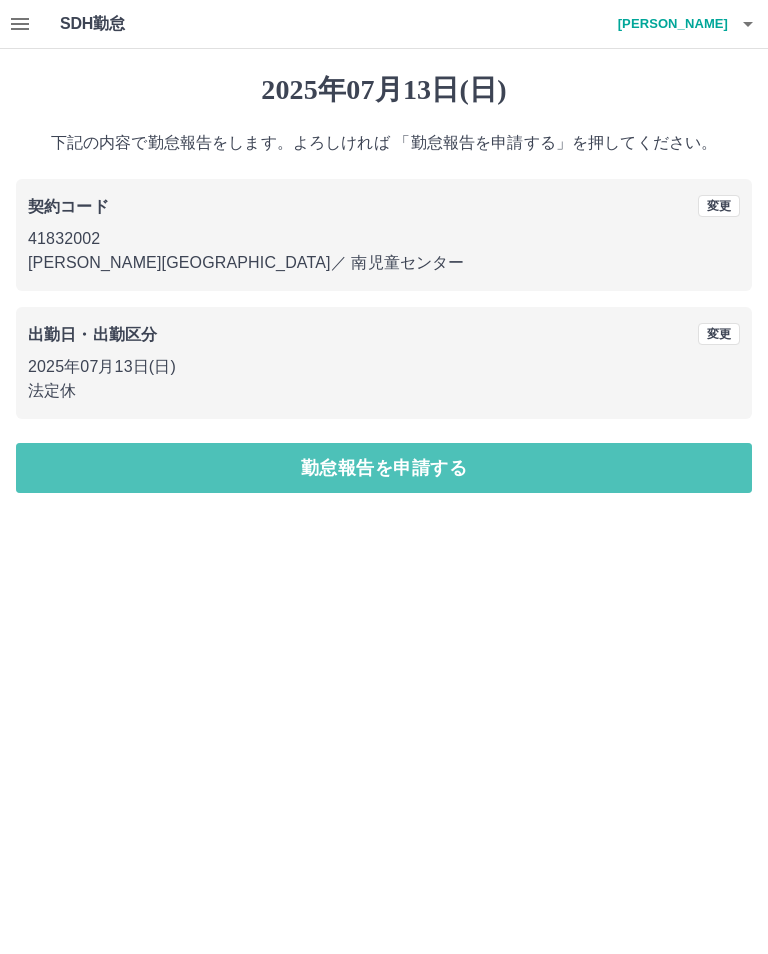 click on "勤怠報告を申請する" at bounding box center [384, 468] 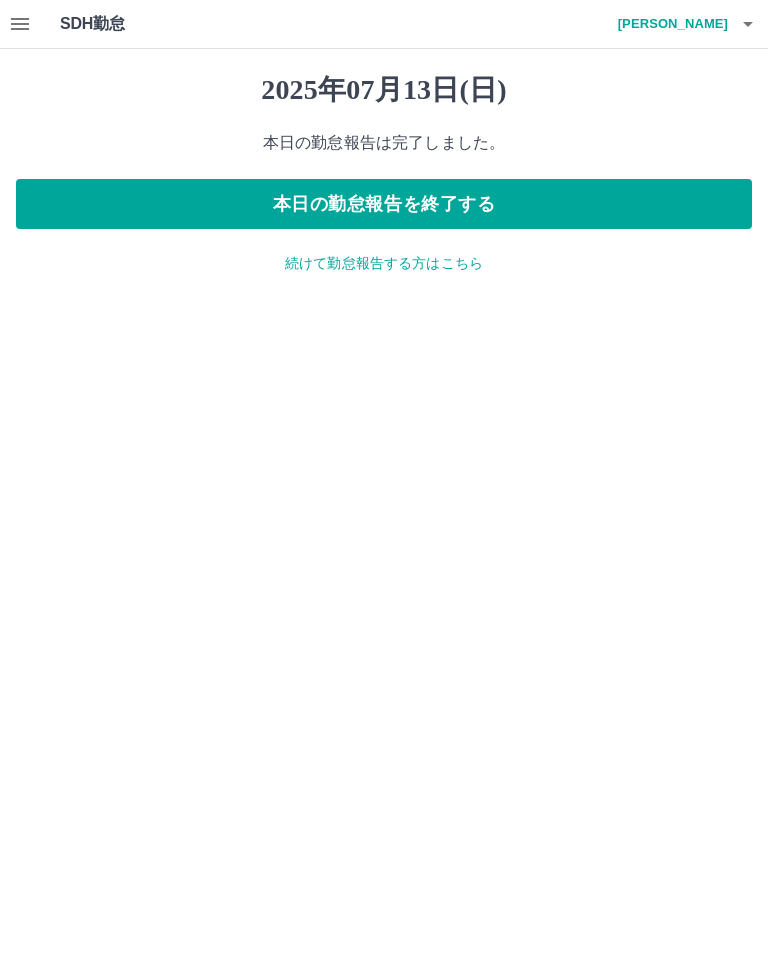 click on "本日の勤怠報告を終了する" at bounding box center (384, 204) 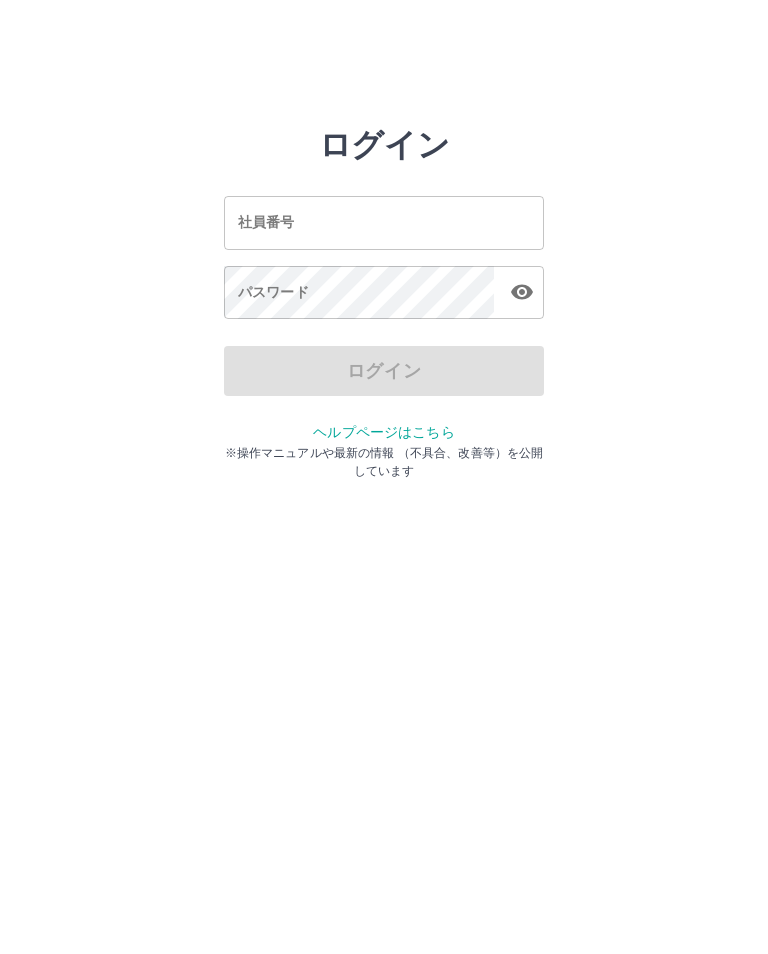 scroll, scrollTop: 0, scrollLeft: 0, axis: both 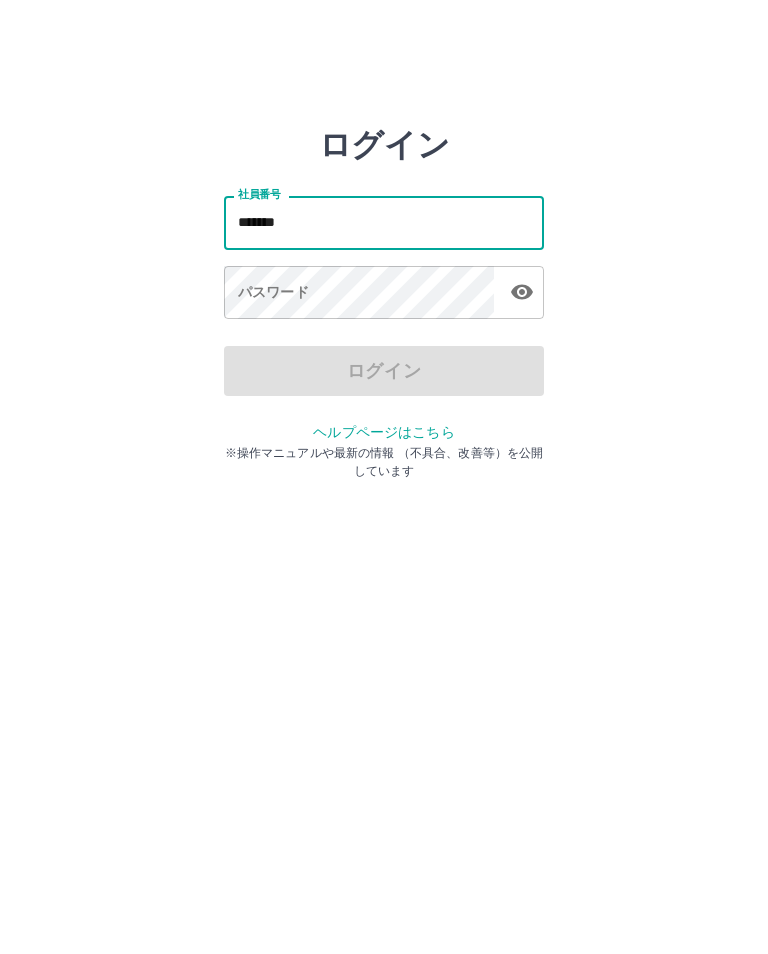 type on "*******" 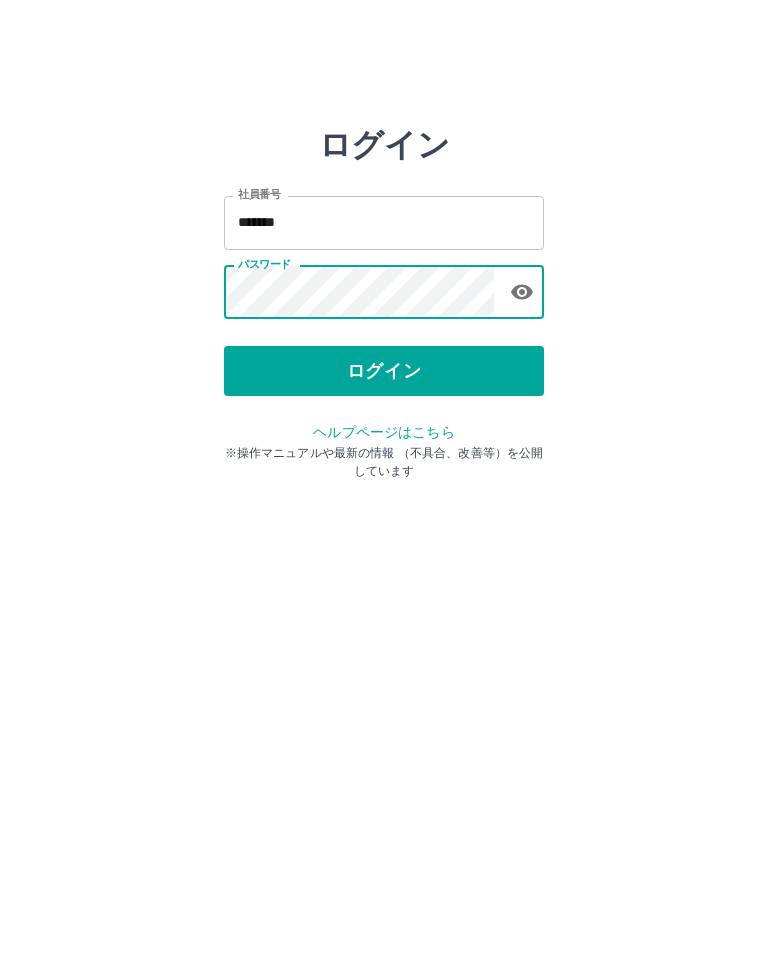 click on "ログイン" at bounding box center [384, 371] 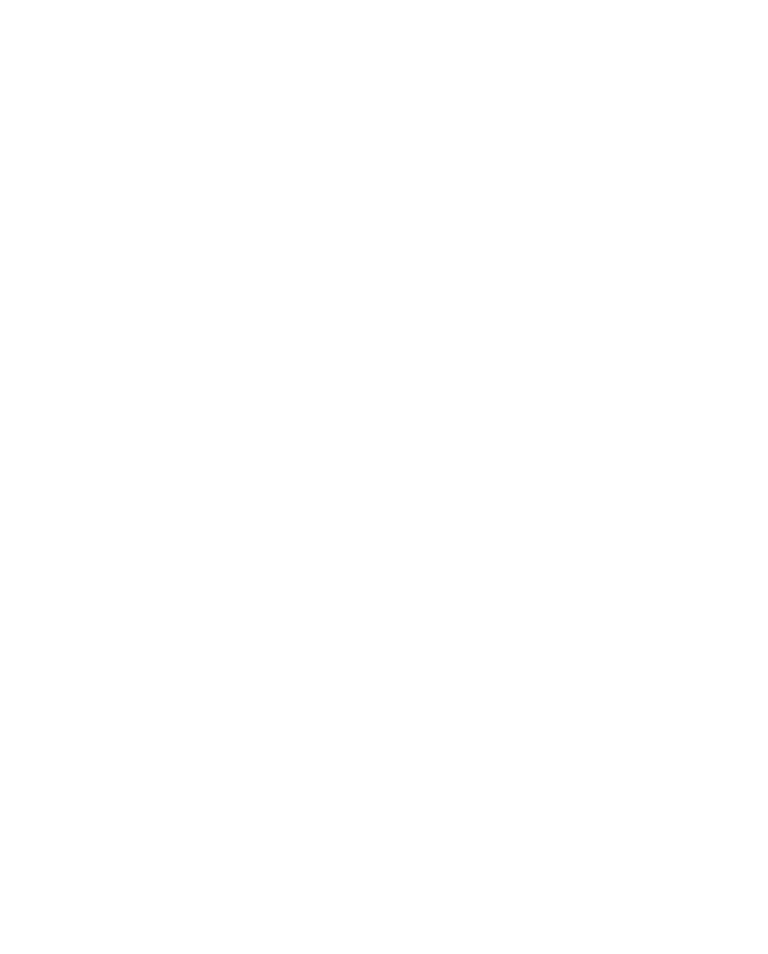 scroll, scrollTop: 0, scrollLeft: 0, axis: both 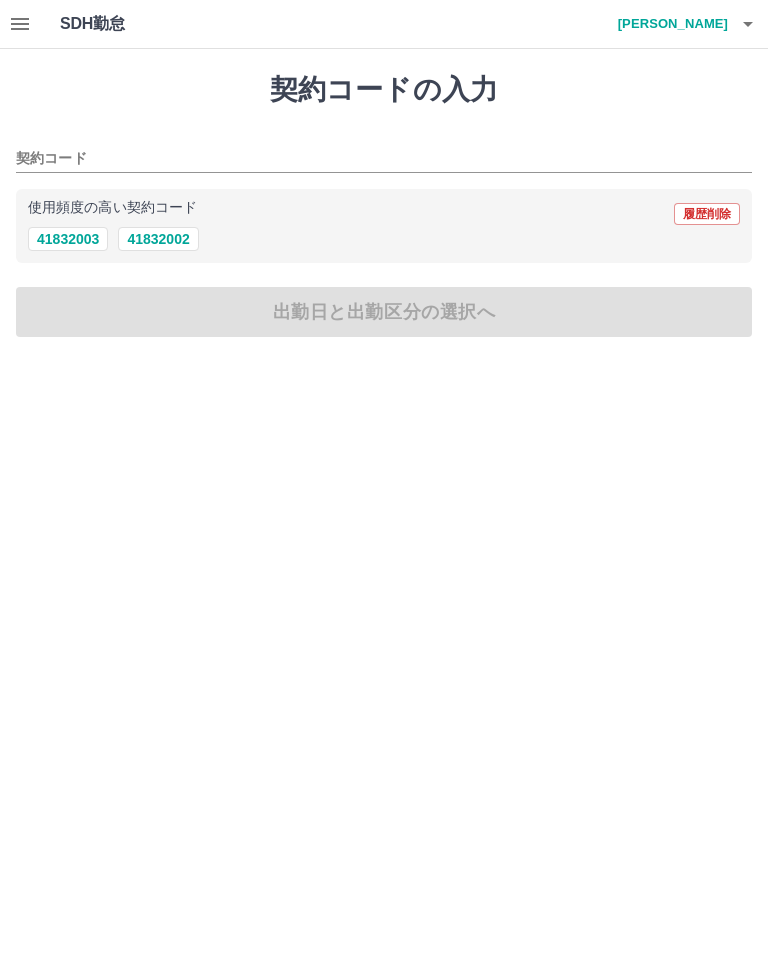 click on "41832002" at bounding box center (158, 239) 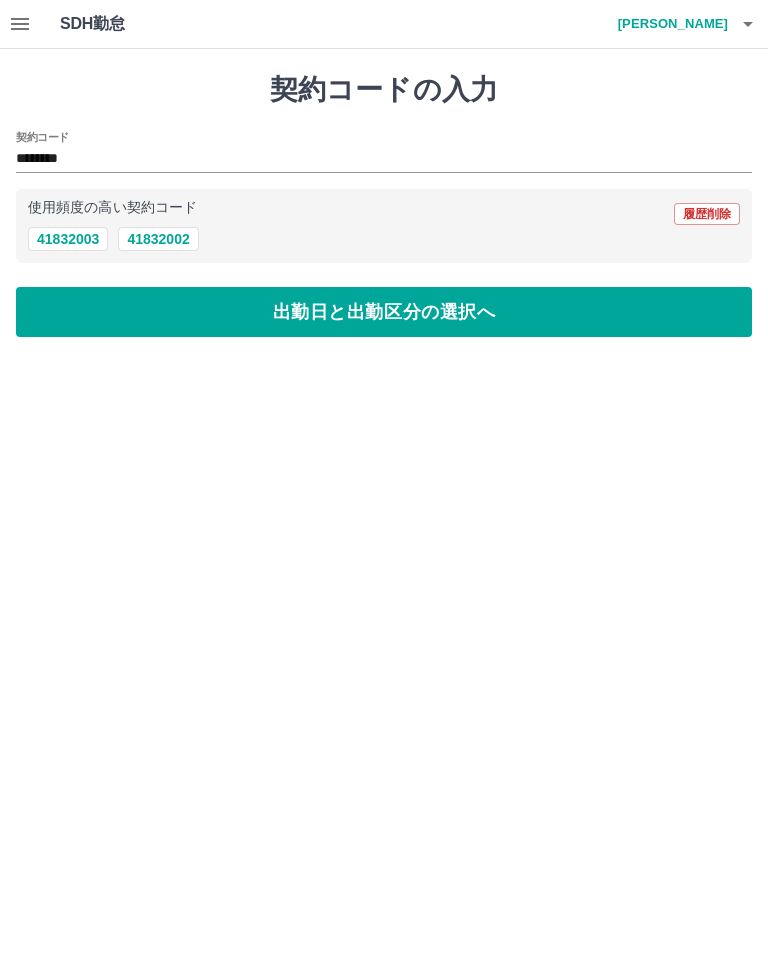 click on "出勤日と出勤区分の選択へ" at bounding box center (384, 312) 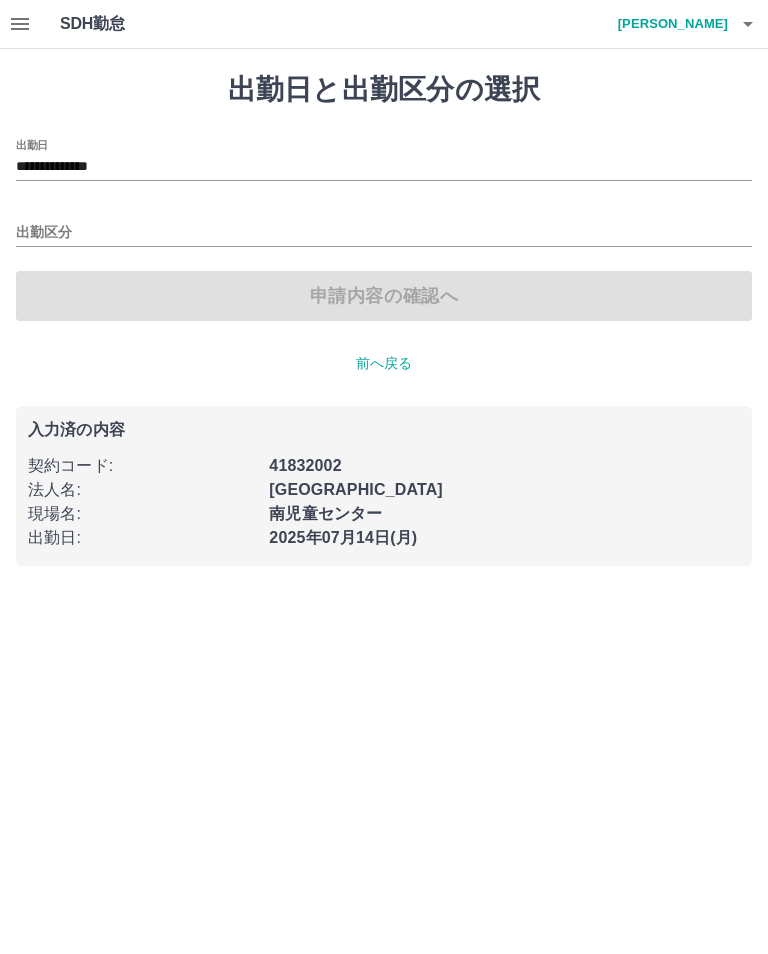 click on "**********" at bounding box center [384, 167] 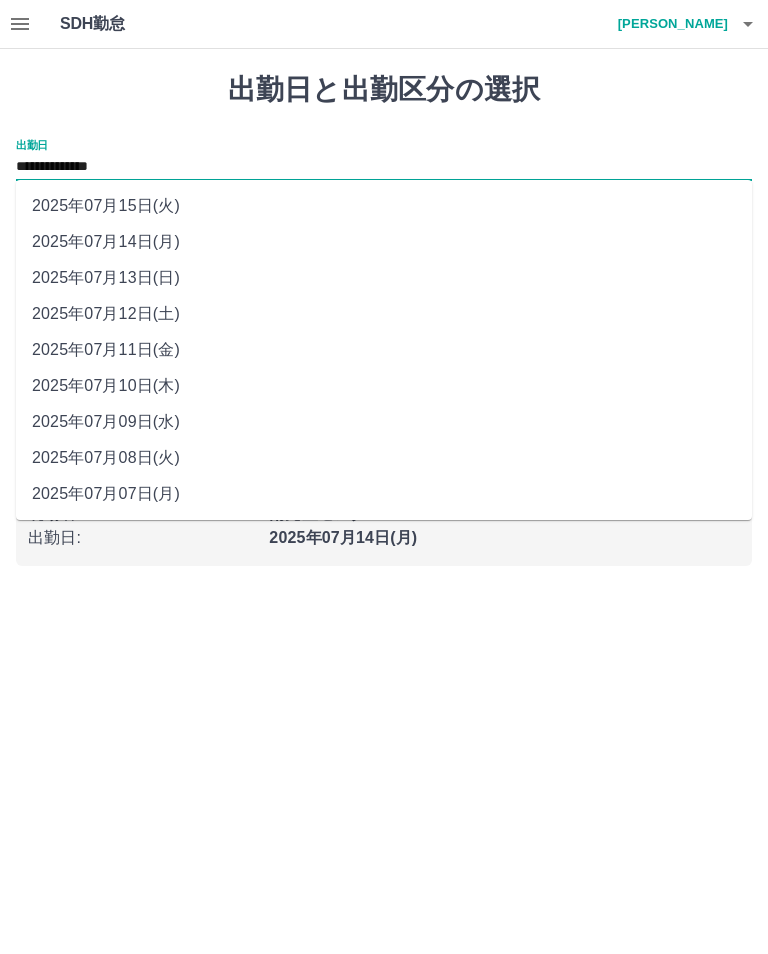 click on "2025年07月10日(木)" at bounding box center (384, 386) 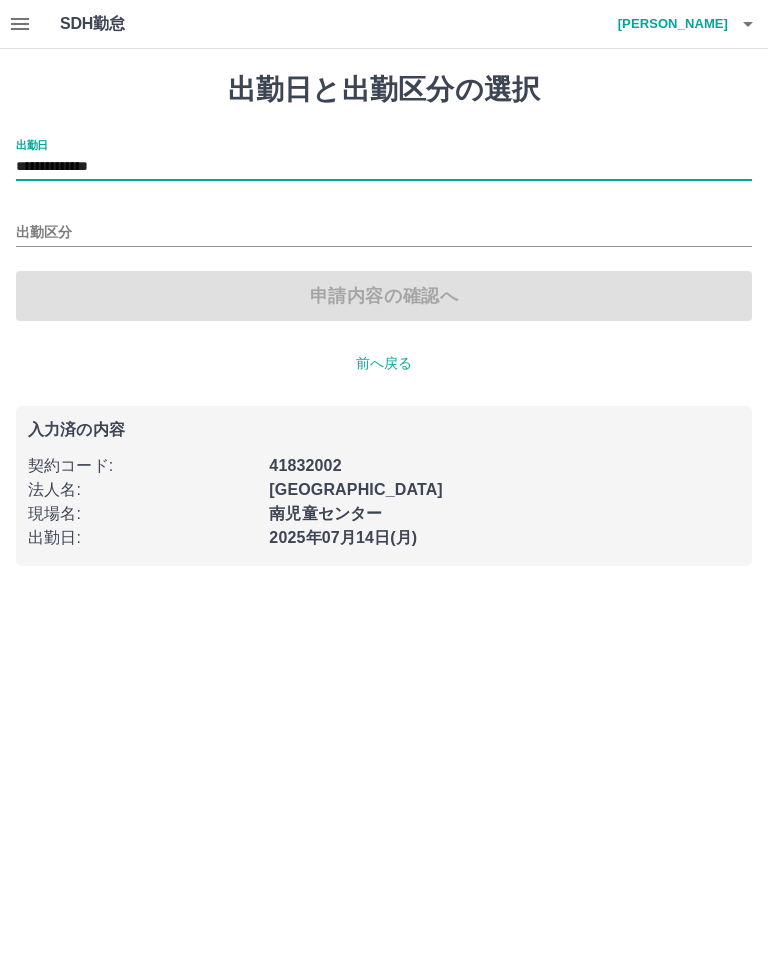 click on "**********" at bounding box center [384, 167] 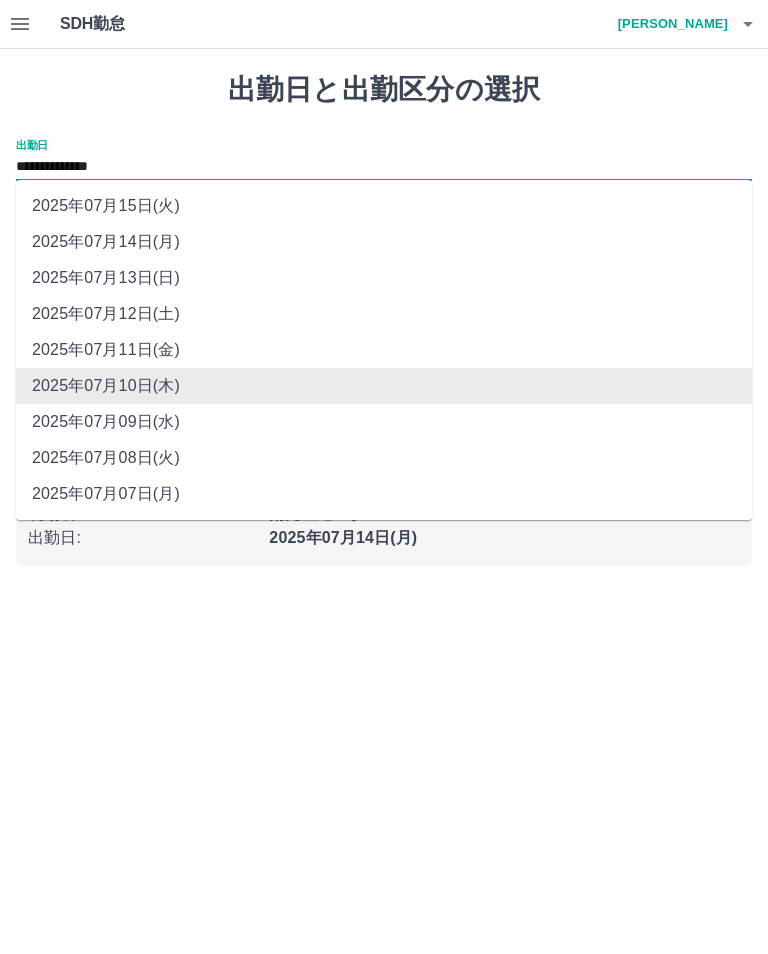 click on "2025年07月10日(木)" at bounding box center (384, 386) 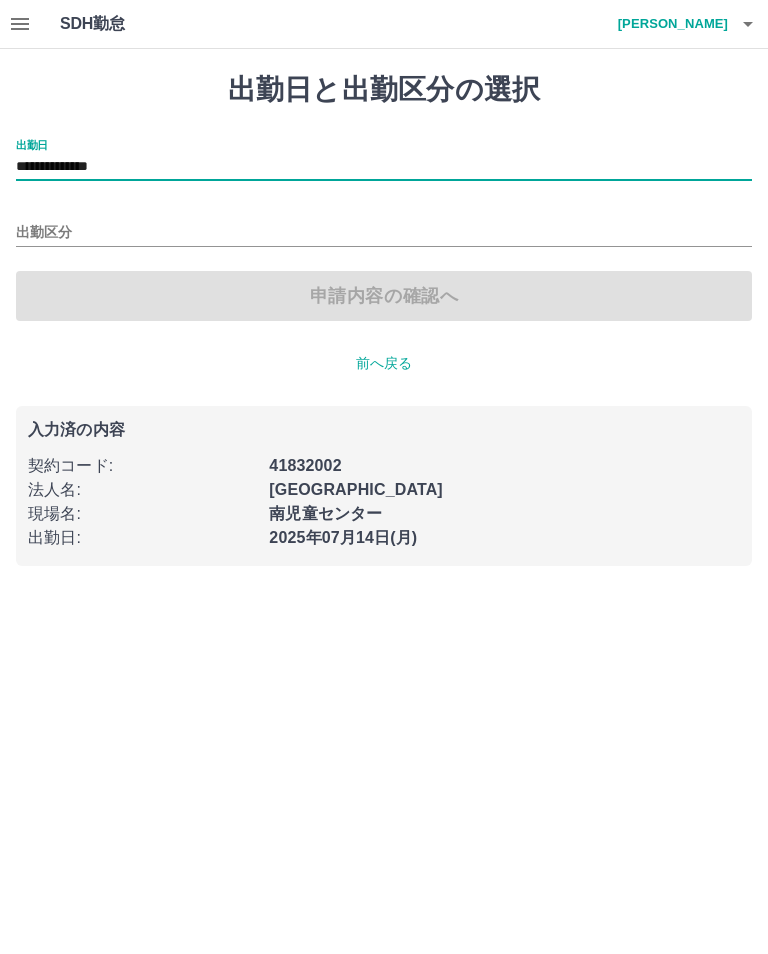 click on "出勤区分" at bounding box center [384, 233] 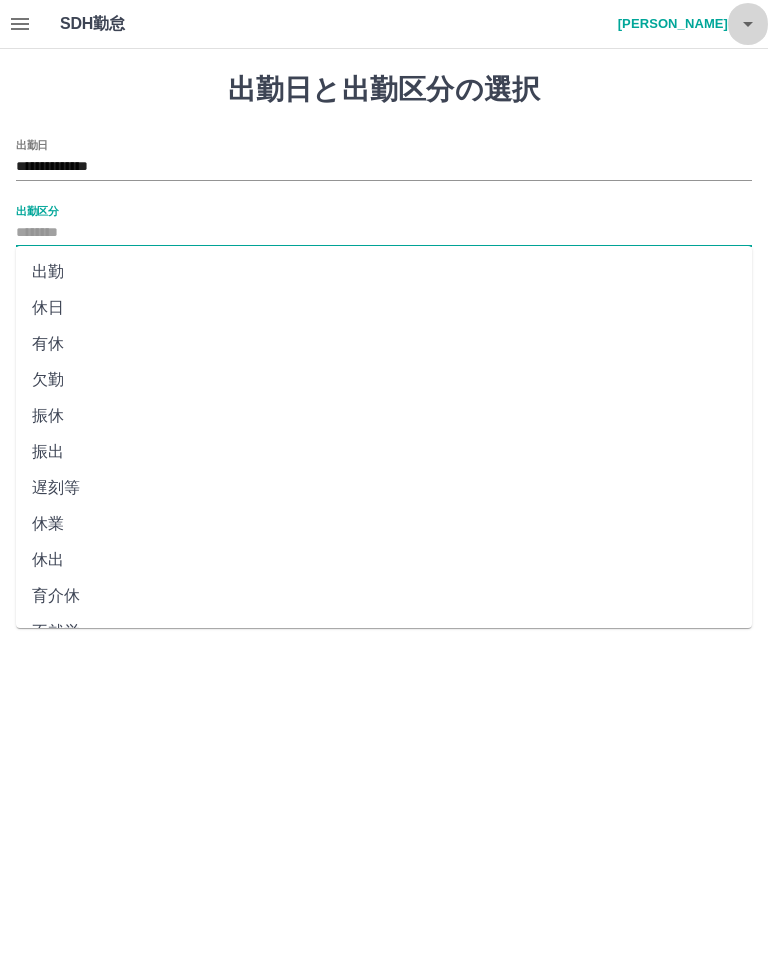 click 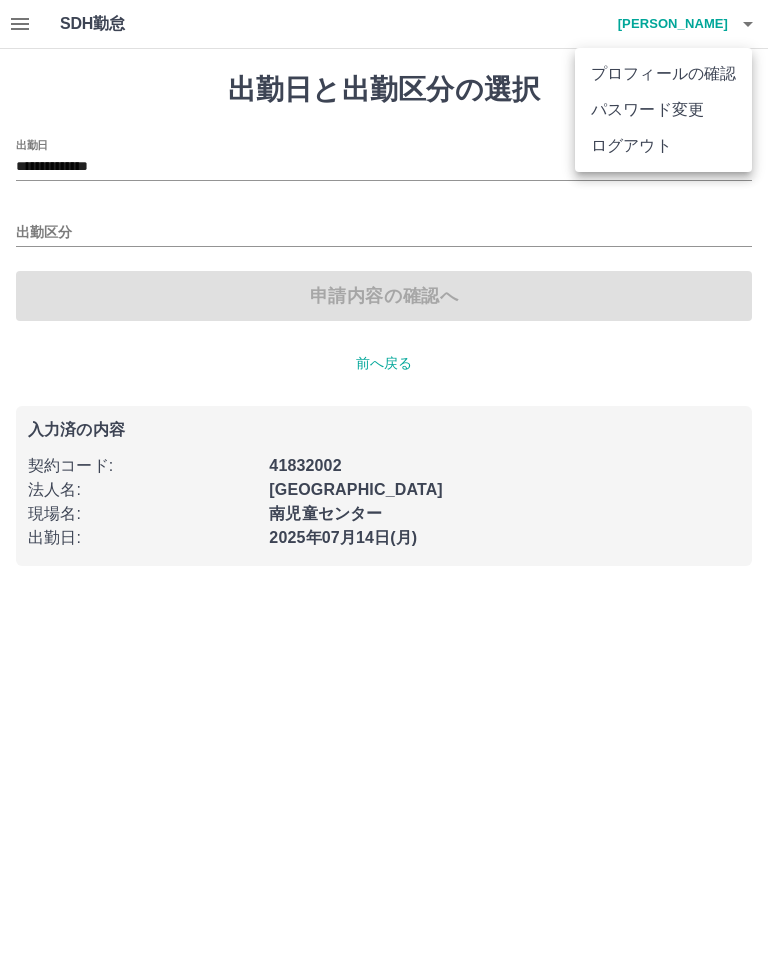 click on "ログアウト" at bounding box center [663, 146] 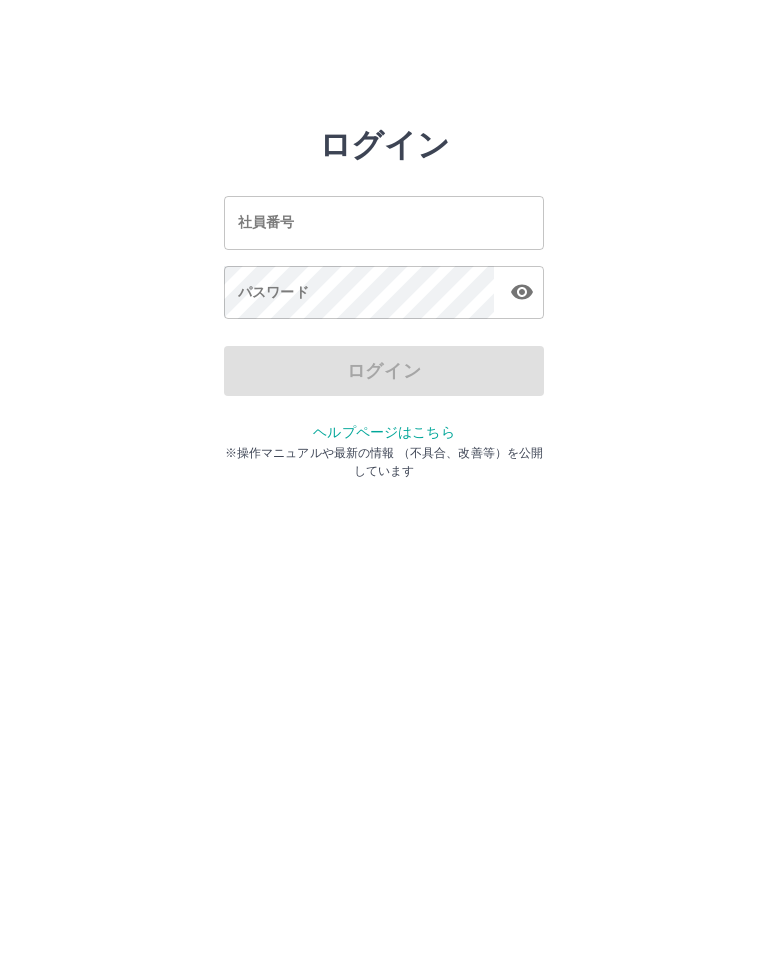 scroll, scrollTop: 0, scrollLeft: 0, axis: both 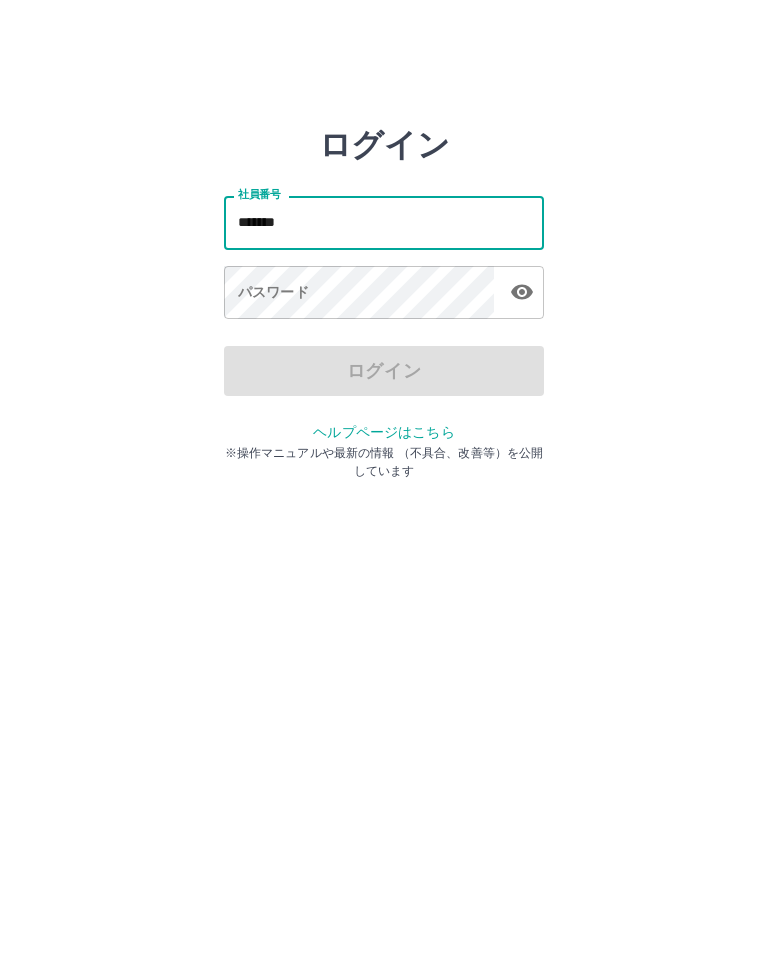 type on "*******" 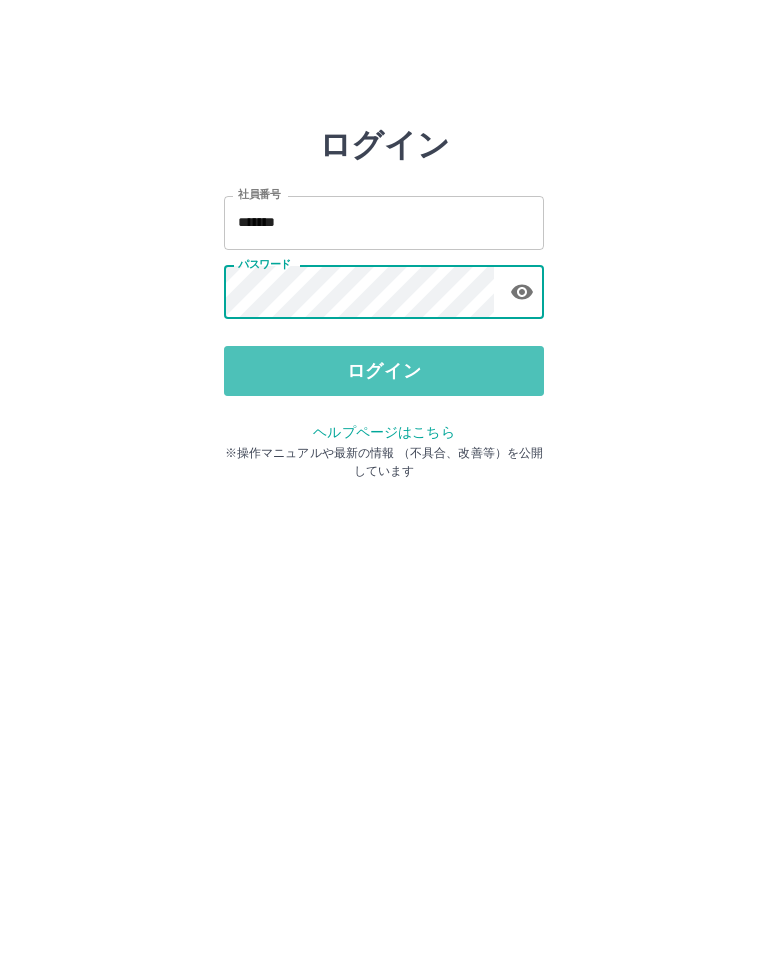 click on "ログイン" at bounding box center (384, 371) 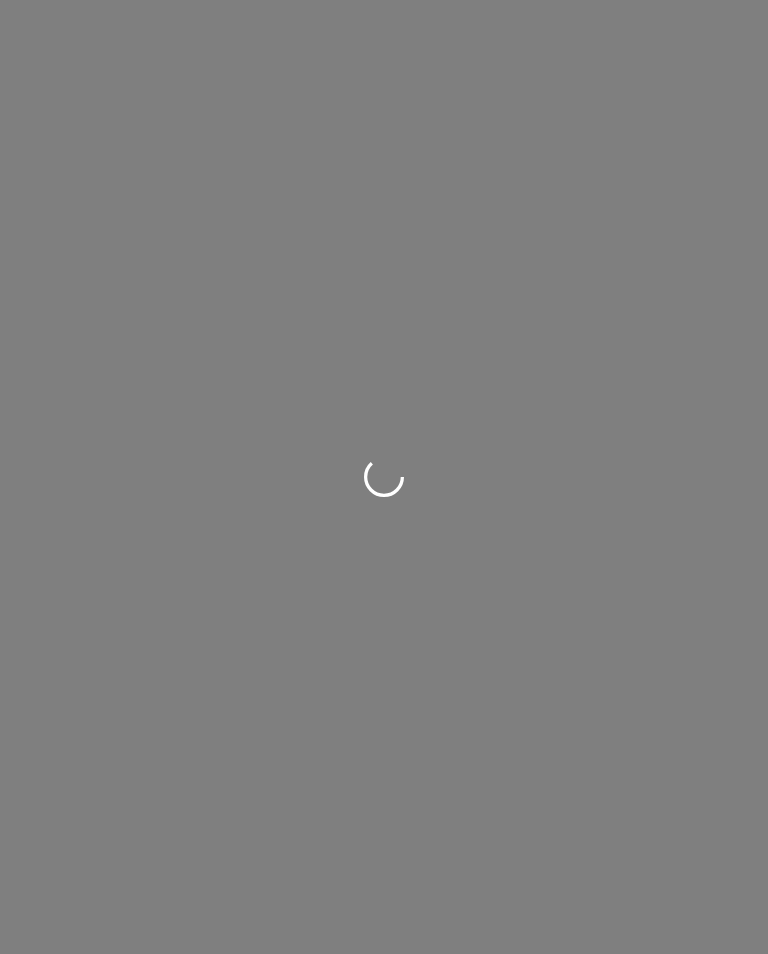 scroll, scrollTop: 0, scrollLeft: 0, axis: both 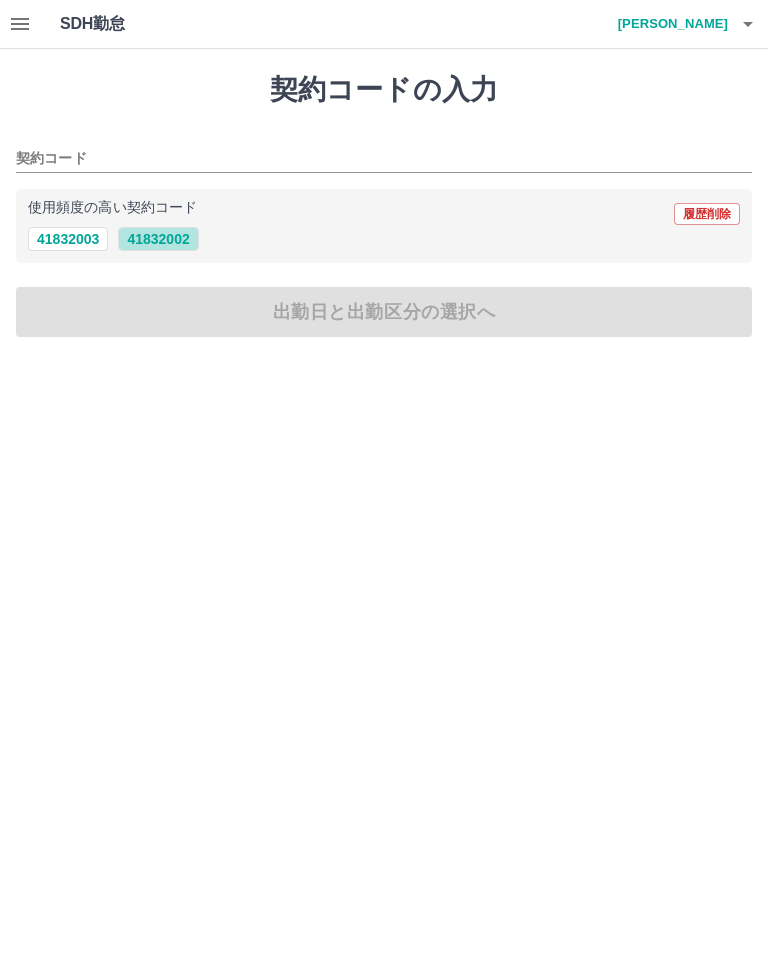 click on "41832002" at bounding box center (158, 239) 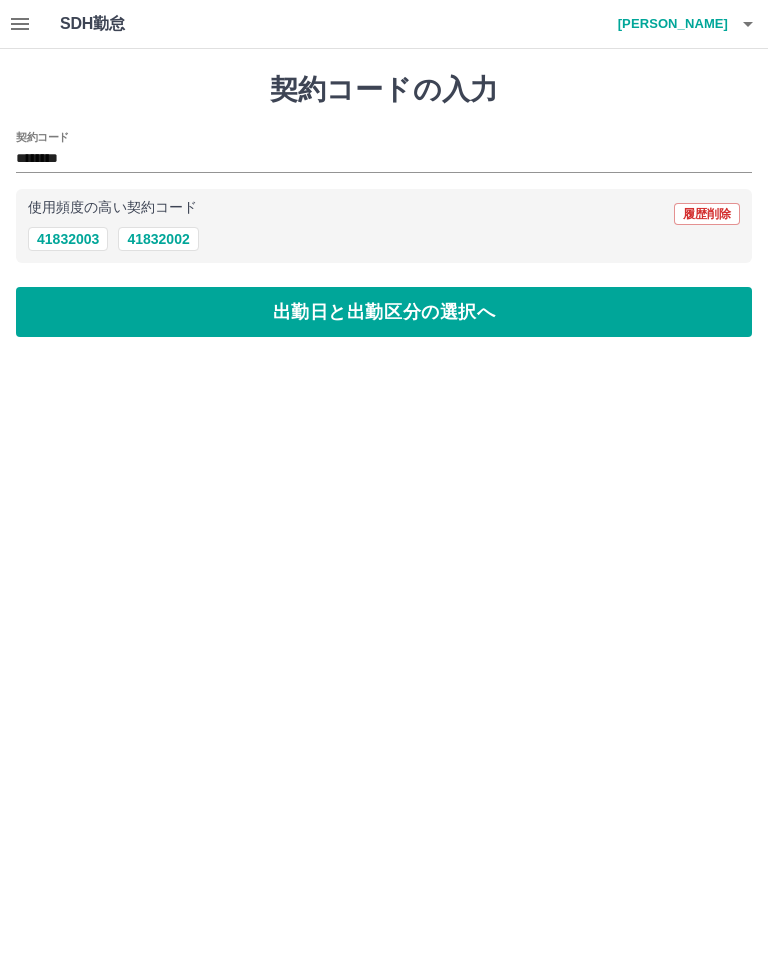 click on "出勤日と出勤区分の選択へ" at bounding box center [384, 312] 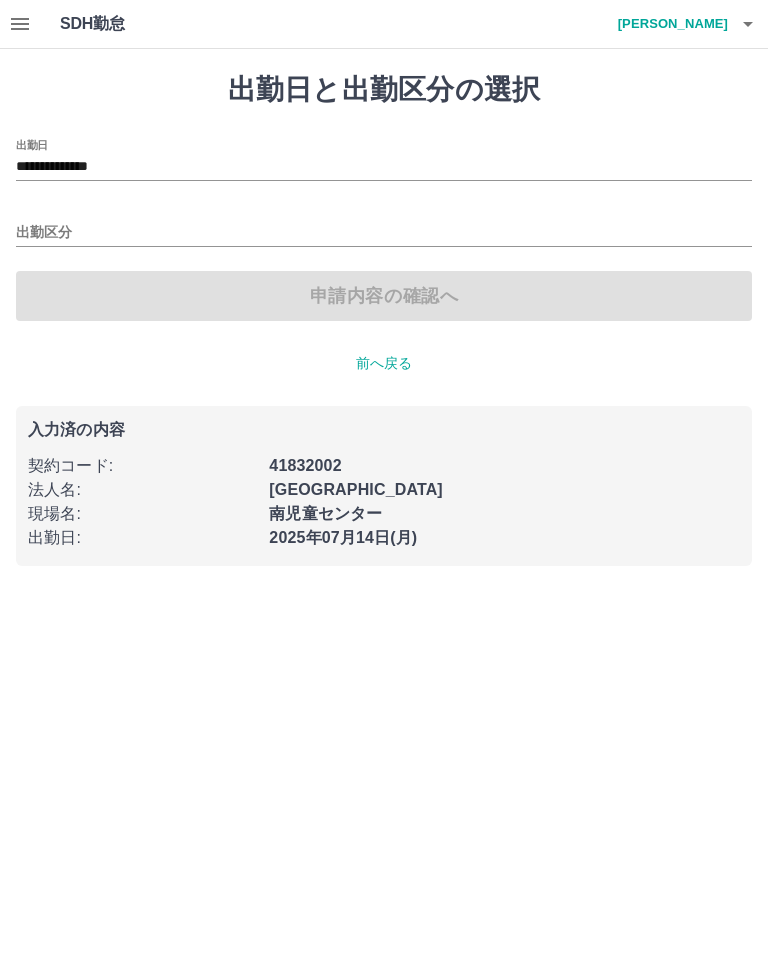 click on "**********" at bounding box center [384, 167] 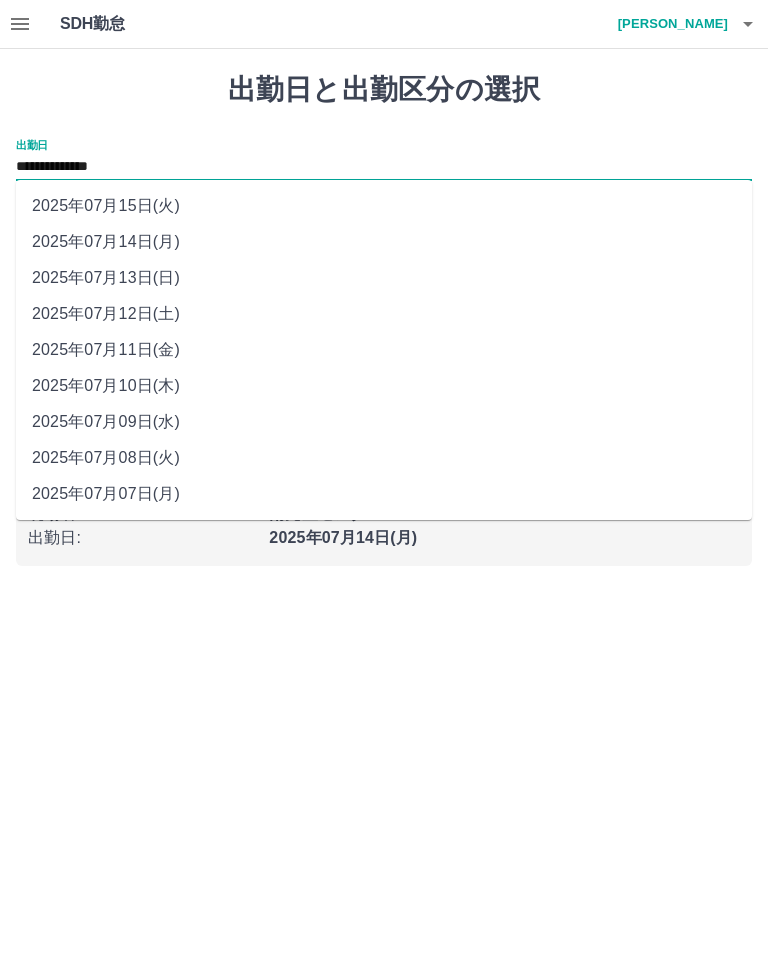 click on "2025年07月11日(金)" at bounding box center (384, 350) 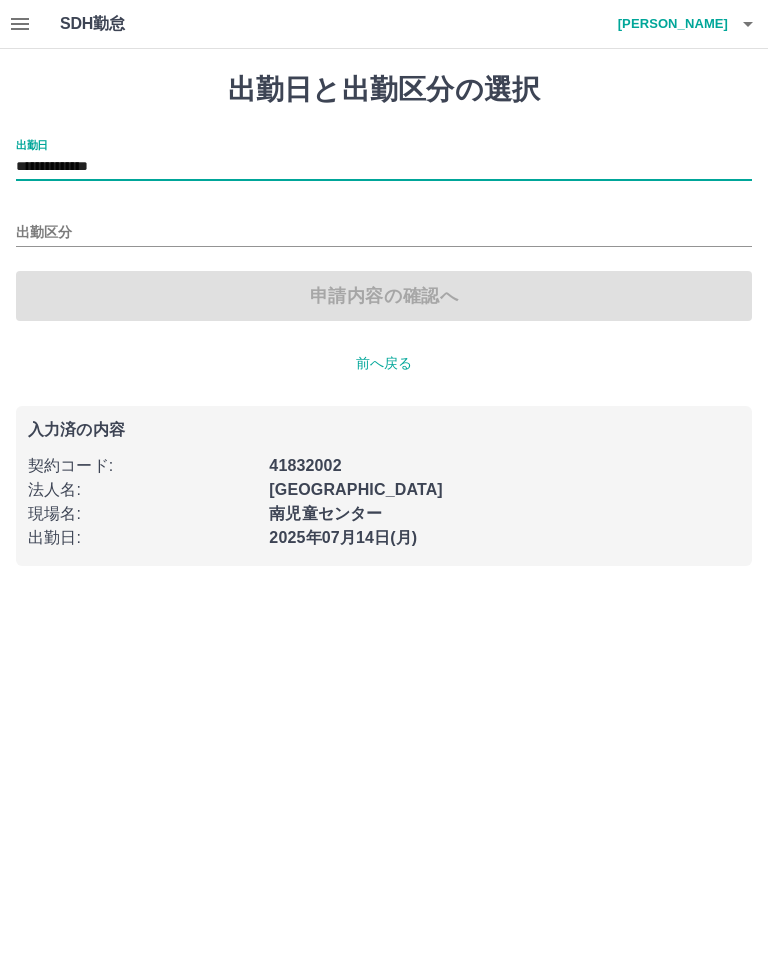 click on "出勤区分" at bounding box center (384, 233) 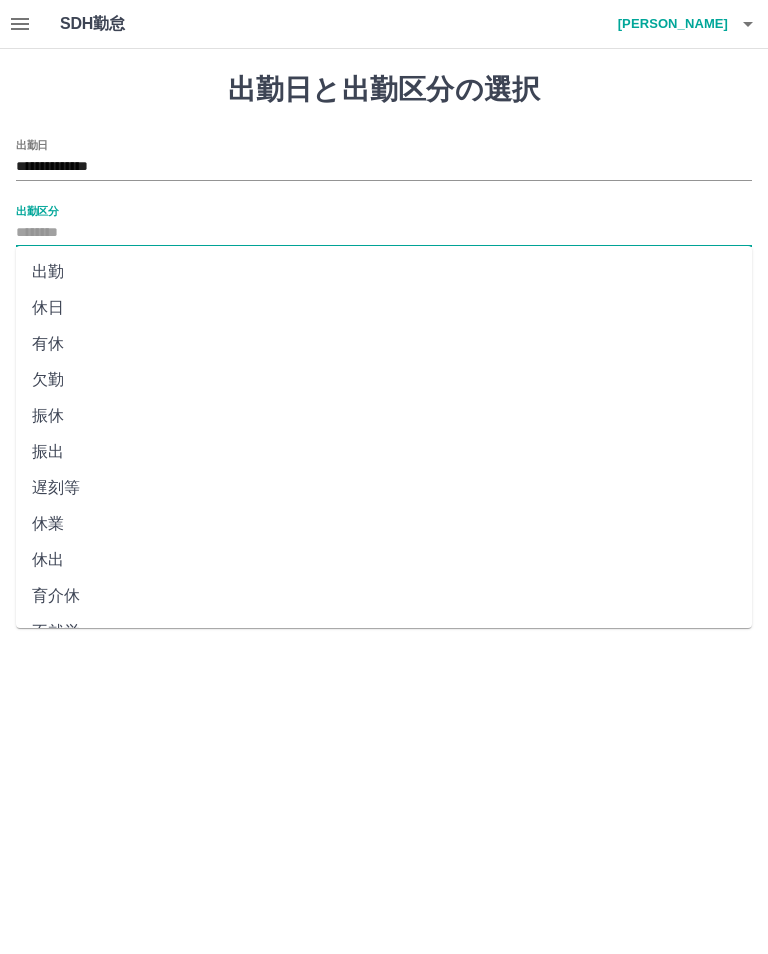 click on "出勤" at bounding box center (384, 272) 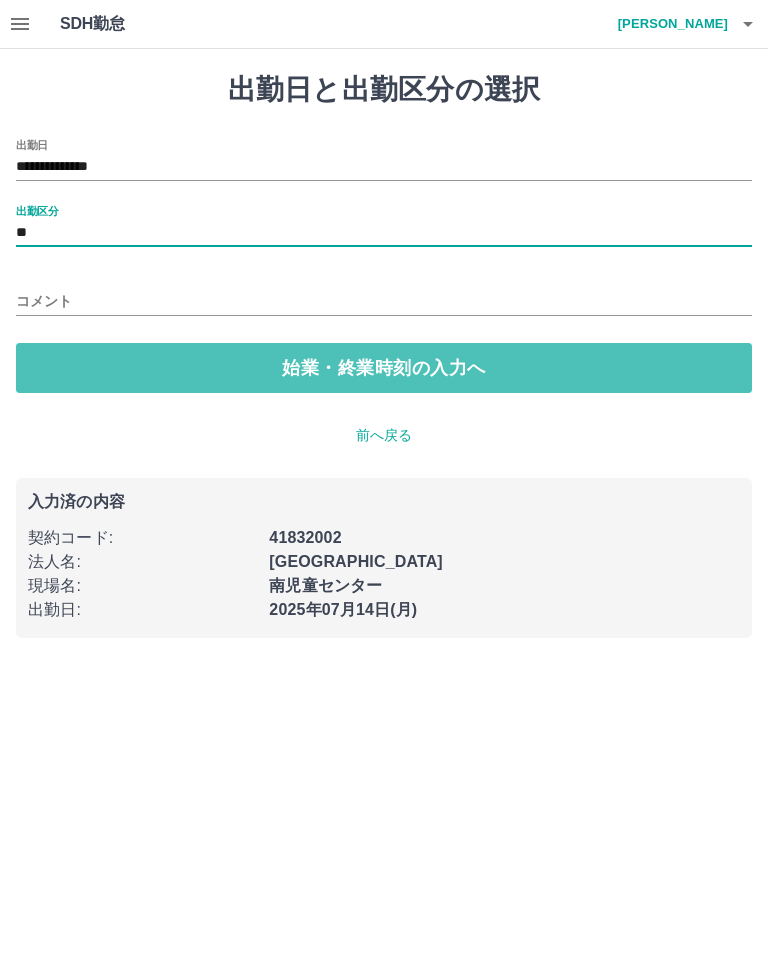 click on "始業・終業時刻の入力へ" at bounding box center (384, 368) 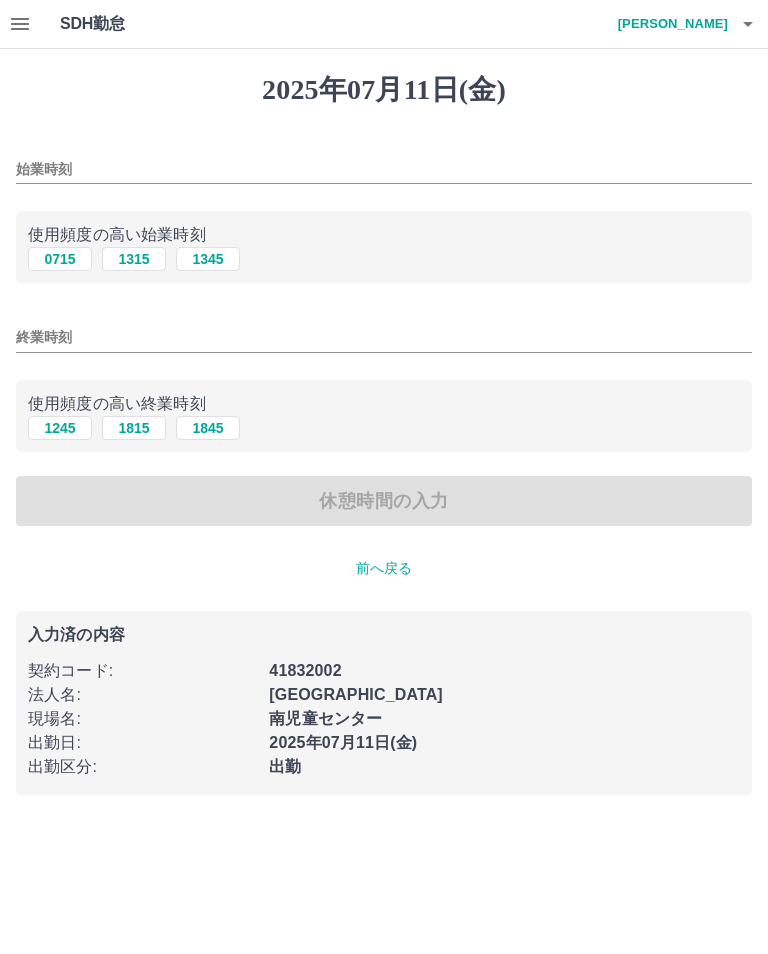 click on "始業時刻" at bounding box center (384, 169) 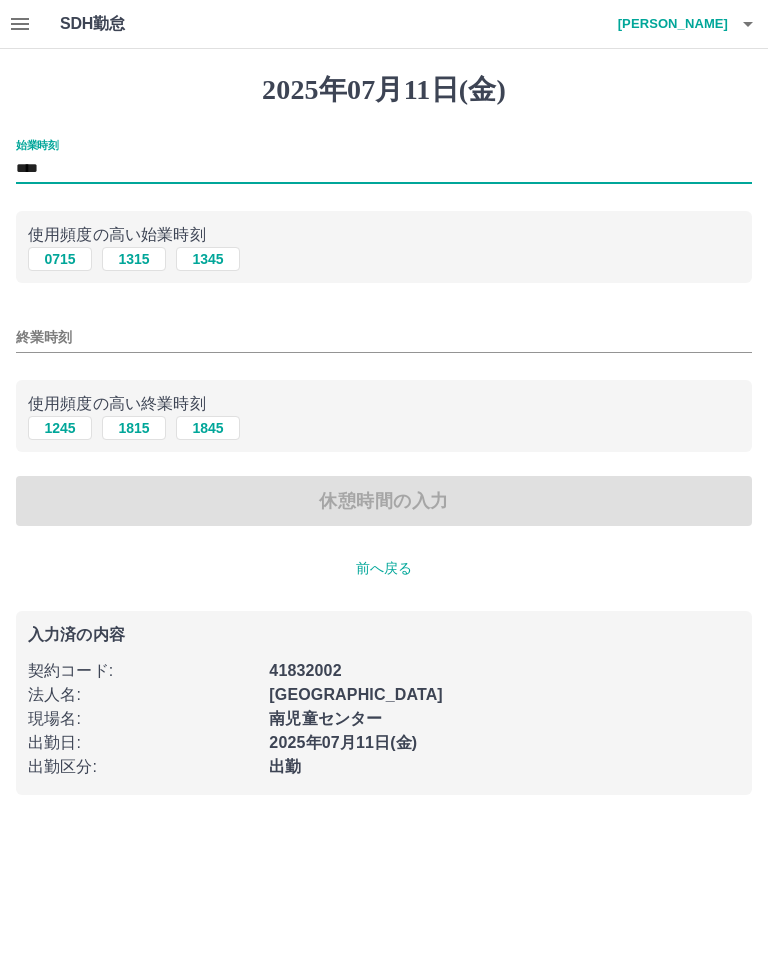 type on "****" 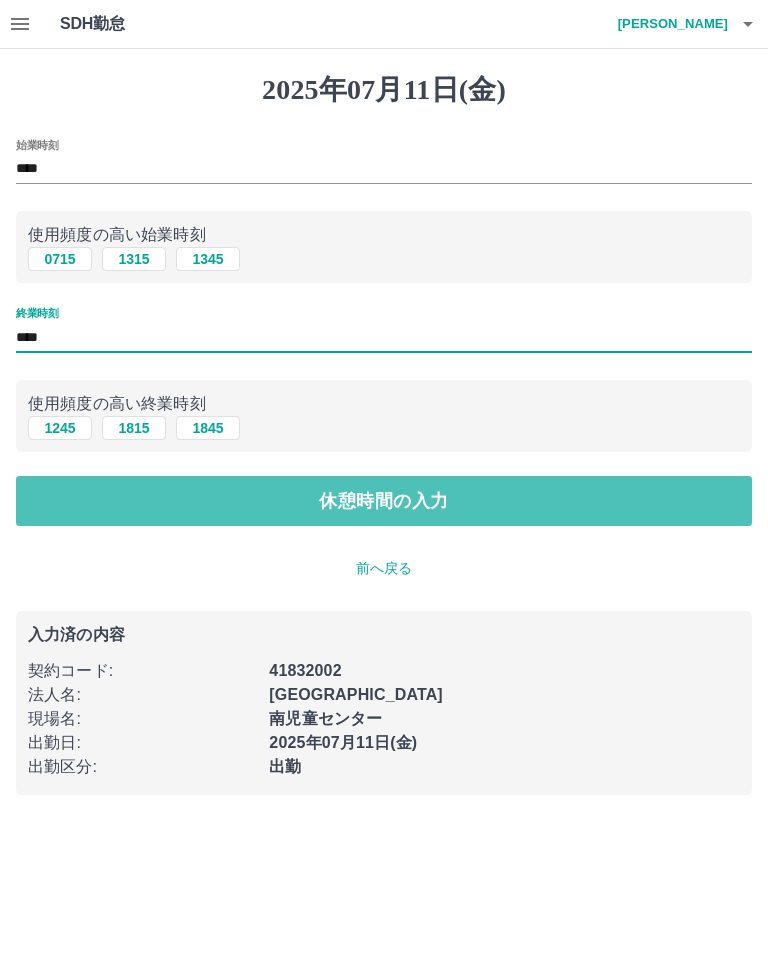 type on "****" 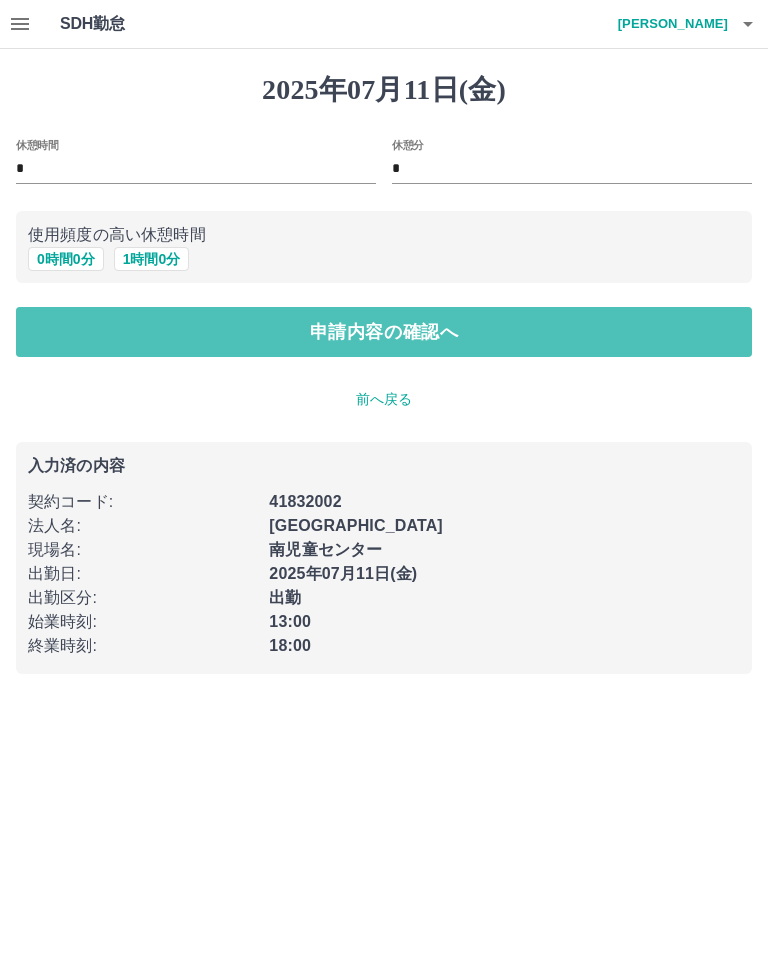 click on "申請内容の確認へ" at bounding box center (384, 332) 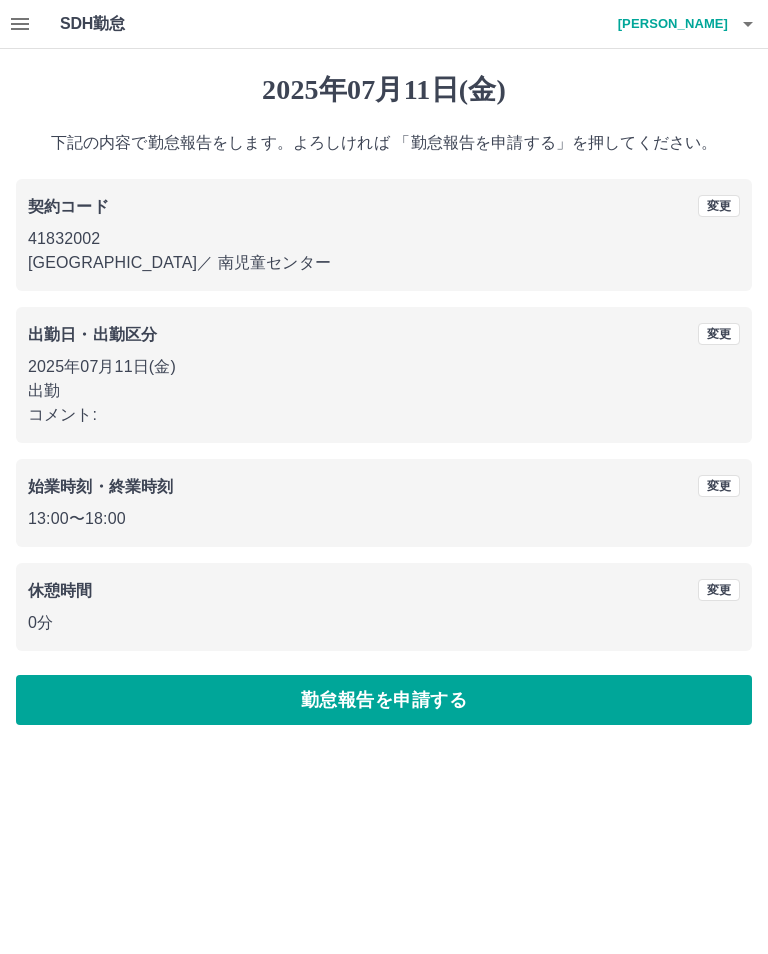 click on "勤怠報告を申請する" at bounding box center (384, 700) 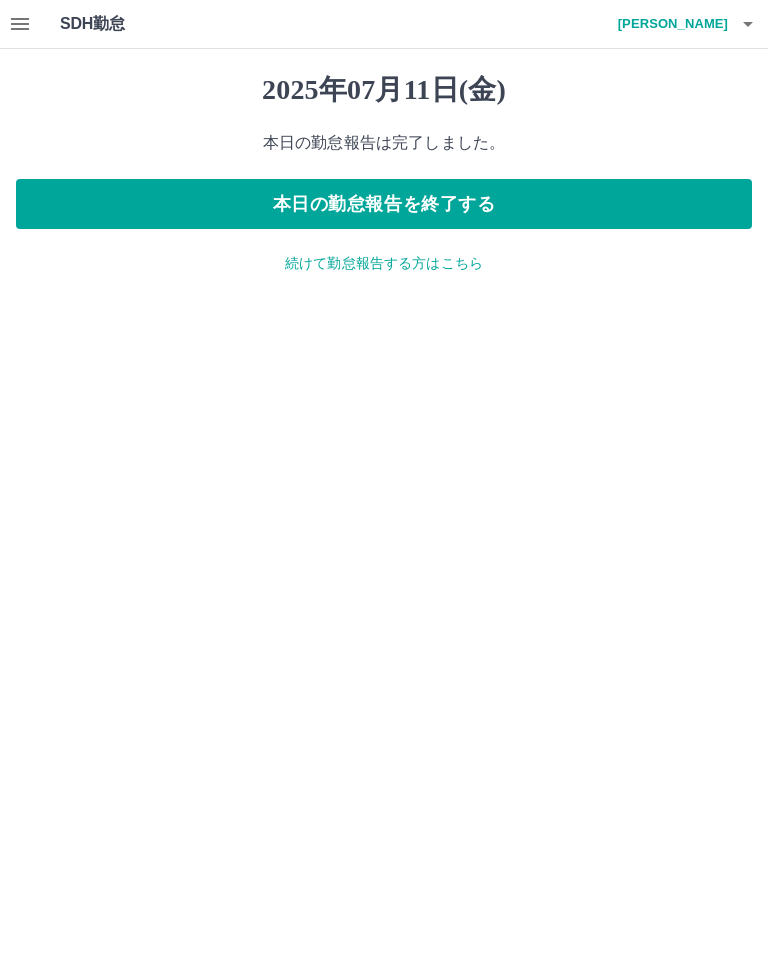 click on "続けて勤怠報告する方はこちら" at bounding box center [384, 263] 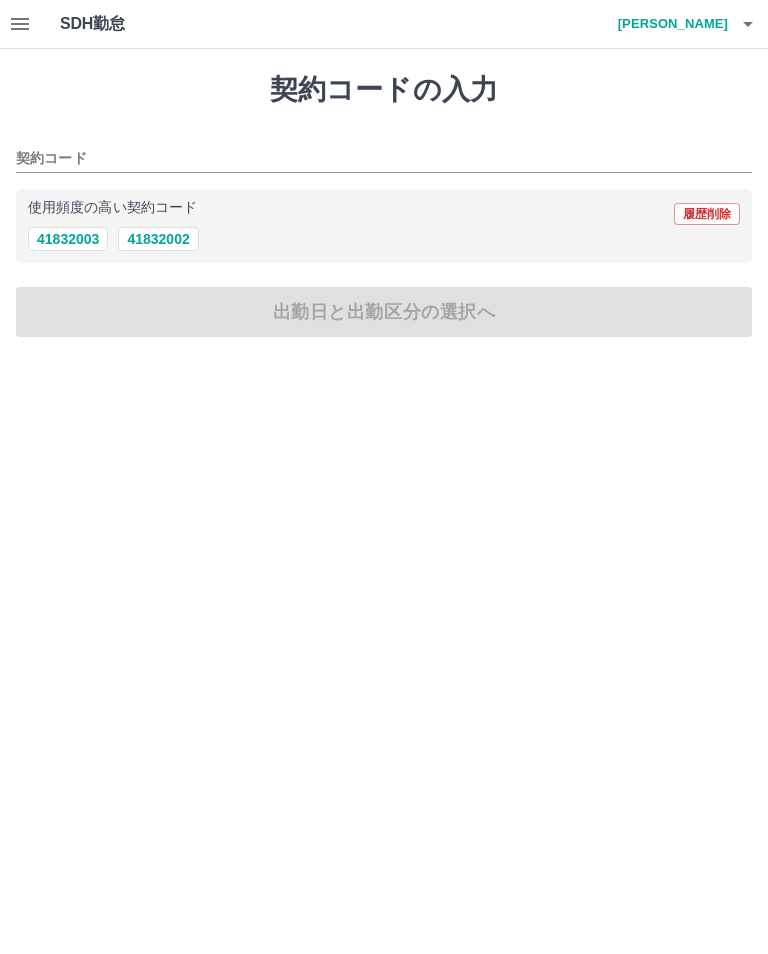 click on "41832002" at bounding box center [158, 239] 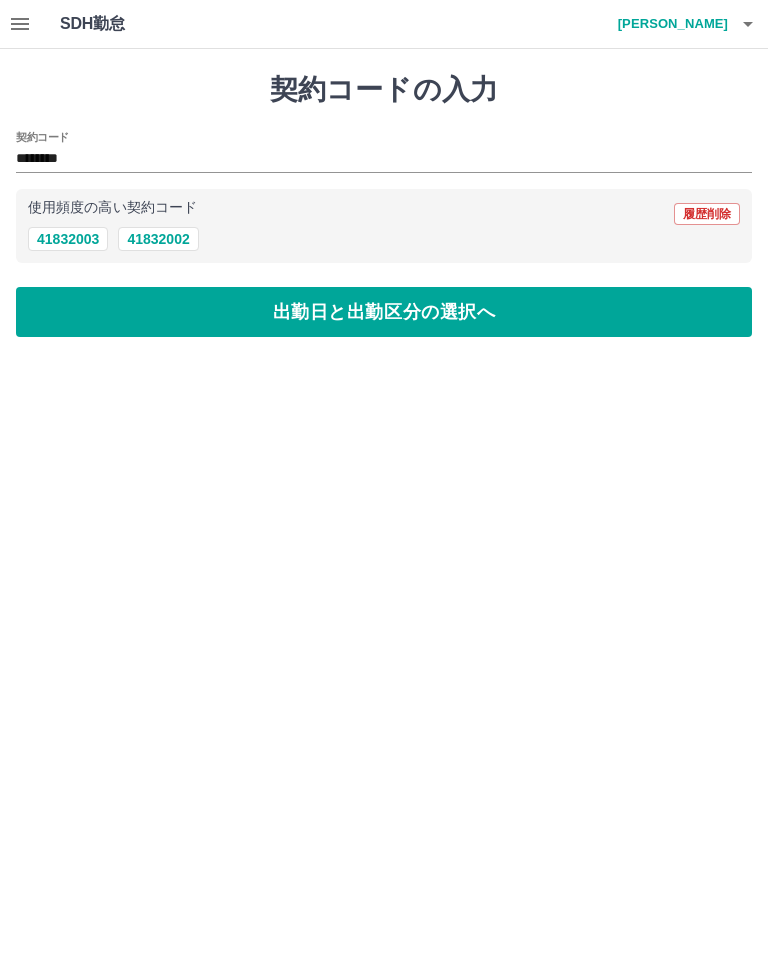 click on "出勤日と出勤区分の選択へ" at bounding box center (384, 312) 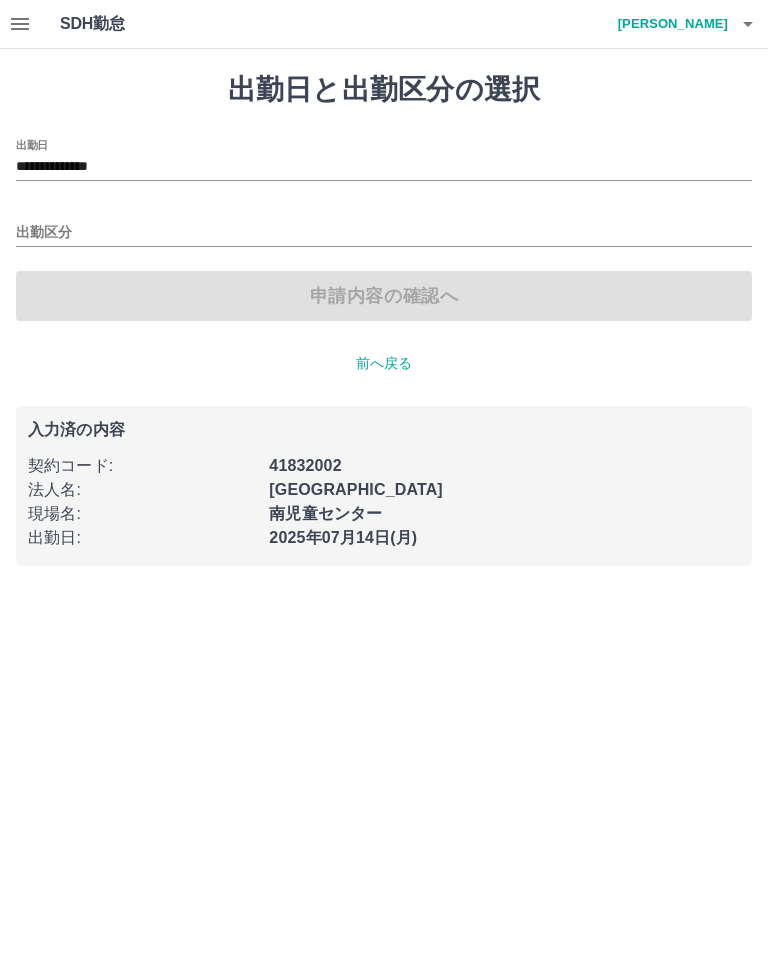 click on "**********" at bounding box center [384, 167] 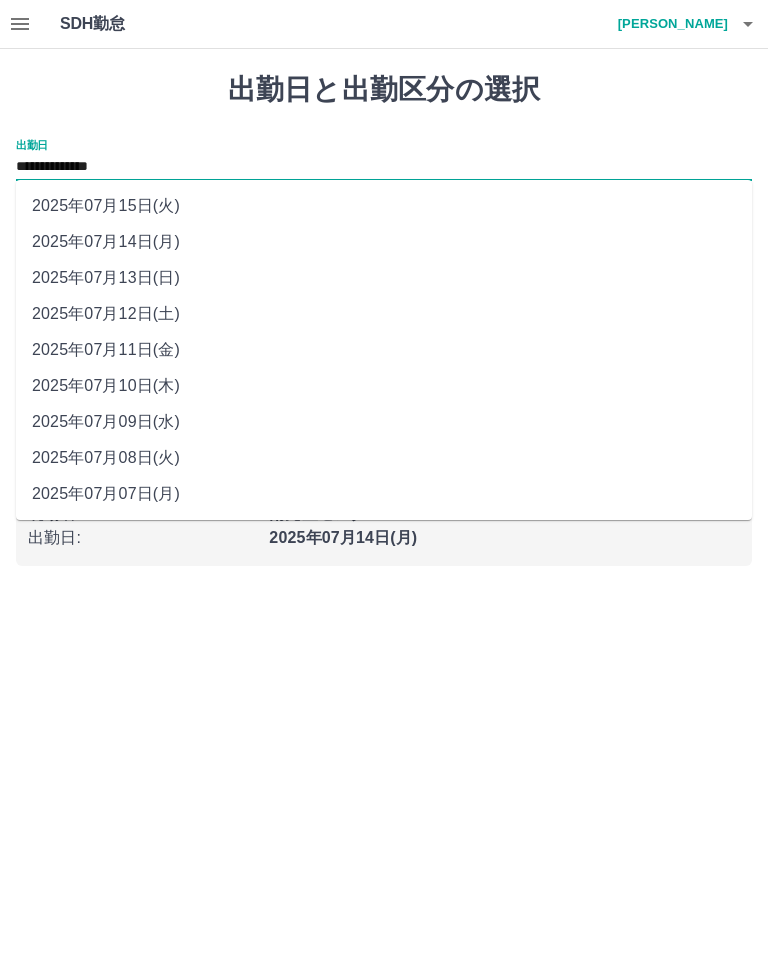 click on "2025年07月12日(土)" at bounding box center [384, 314] 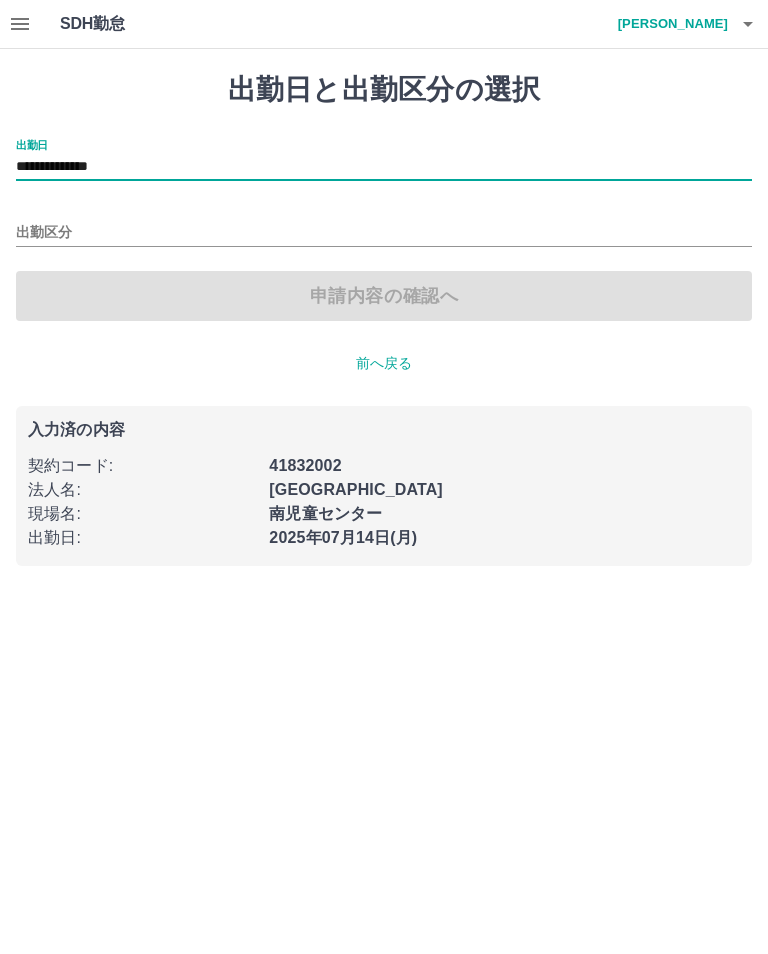 click on "出勤区分" at bounding box center [384, 233] 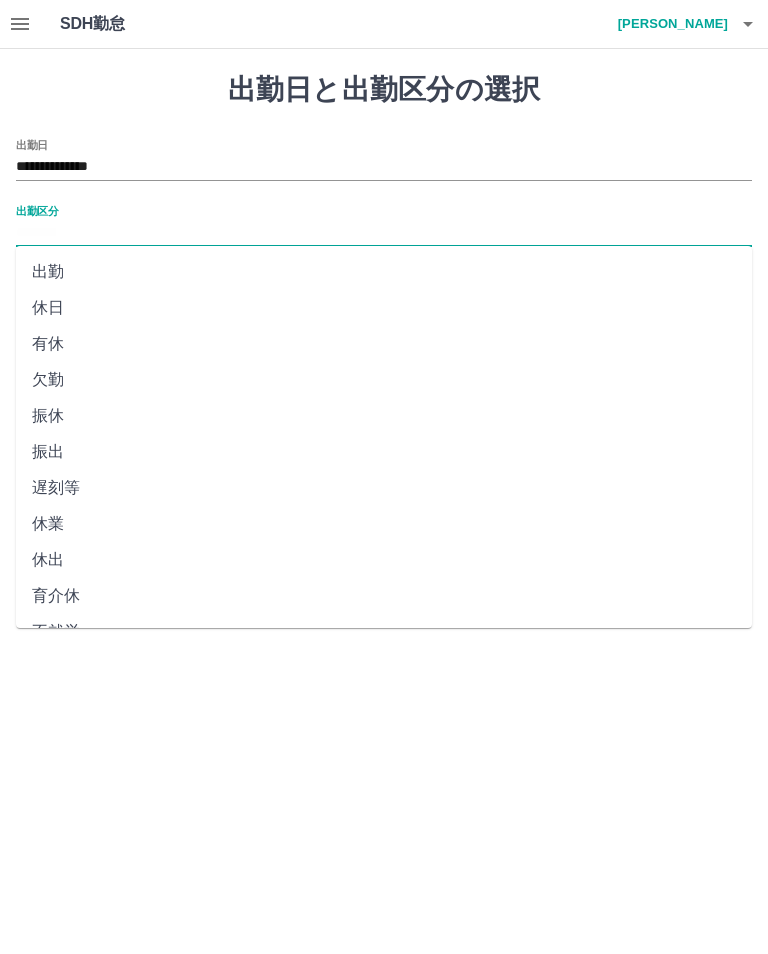 click on "出勤" at bounding box center (384, 272) 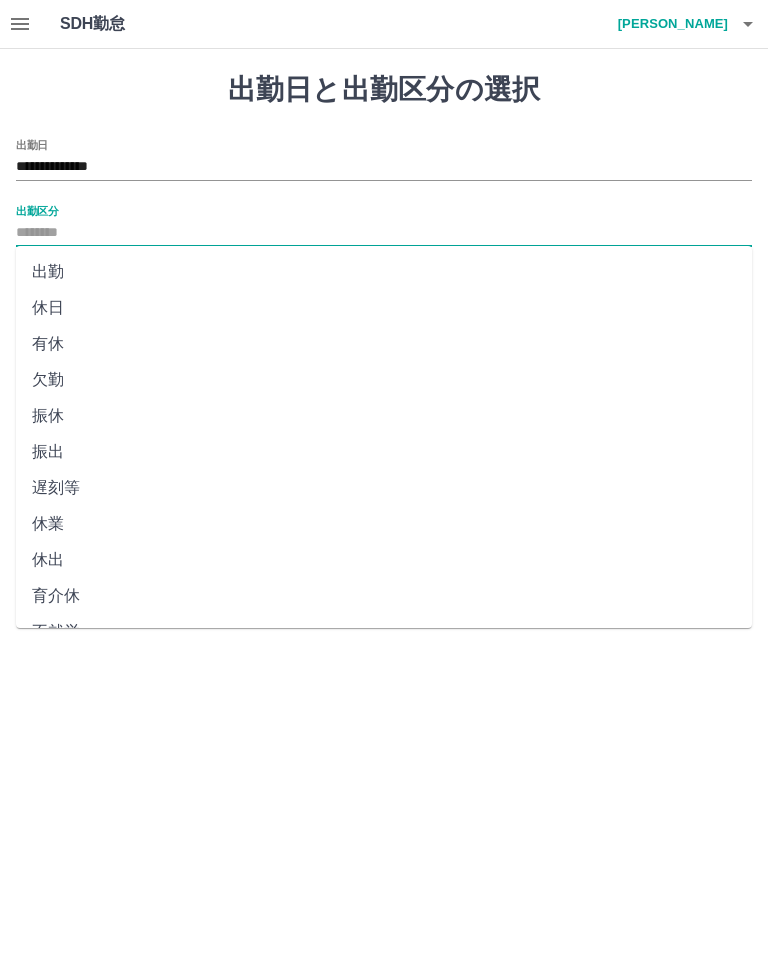 type on "**" 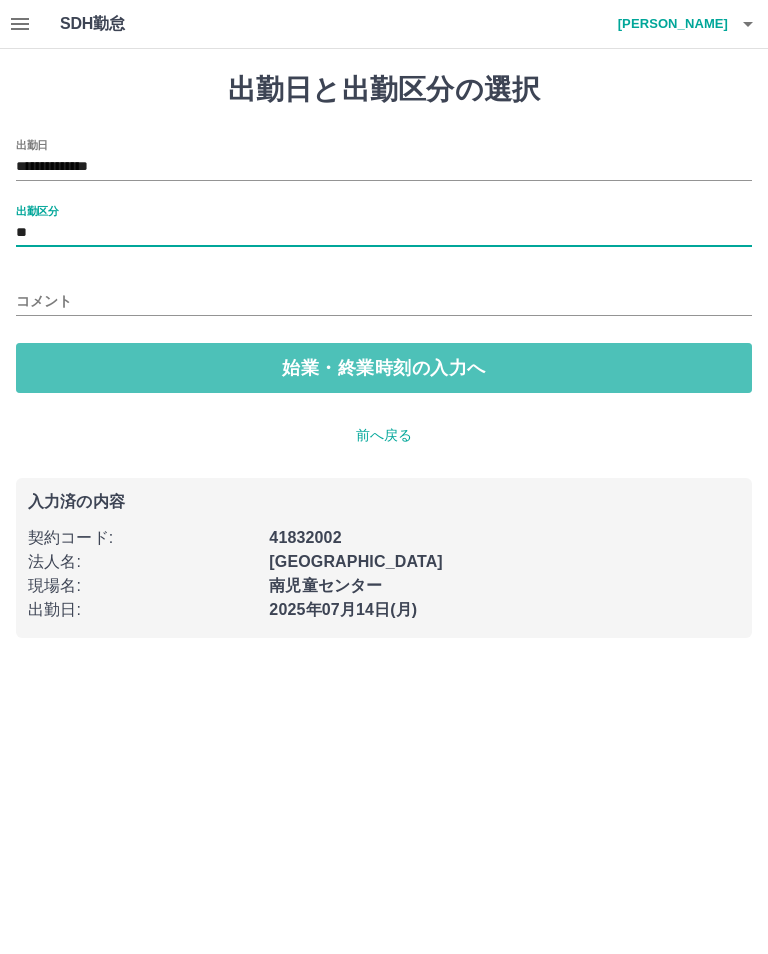 click on "始業・終業時刻の入力へ" at bounding box center (384, 368) 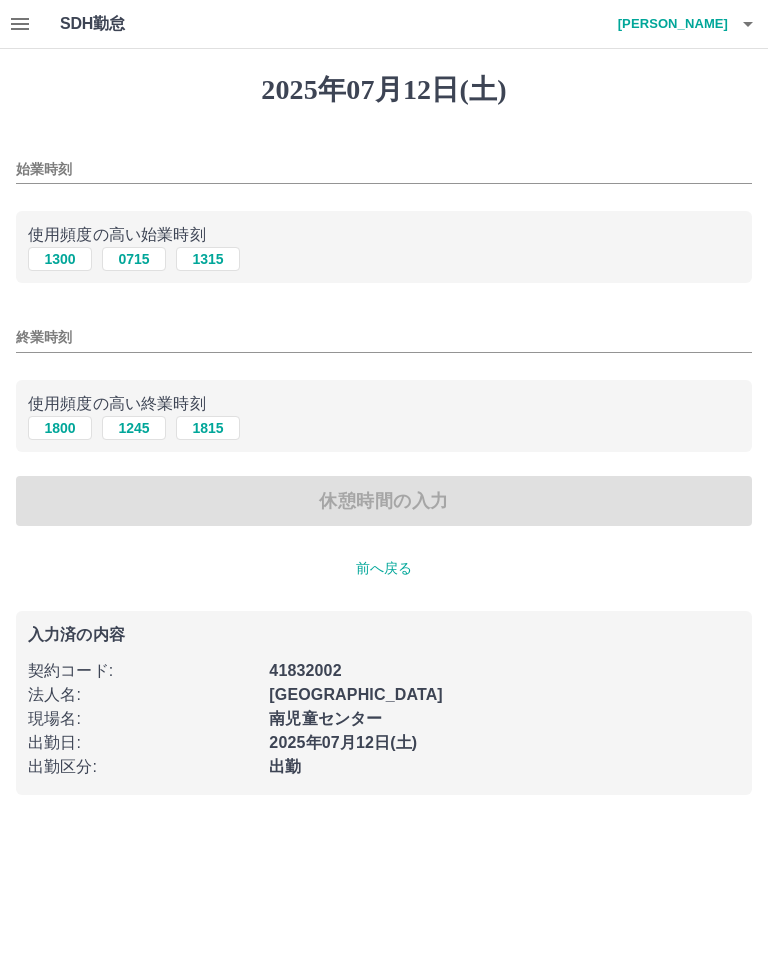 click on "始業時刻" at bounding box center (384, 169) 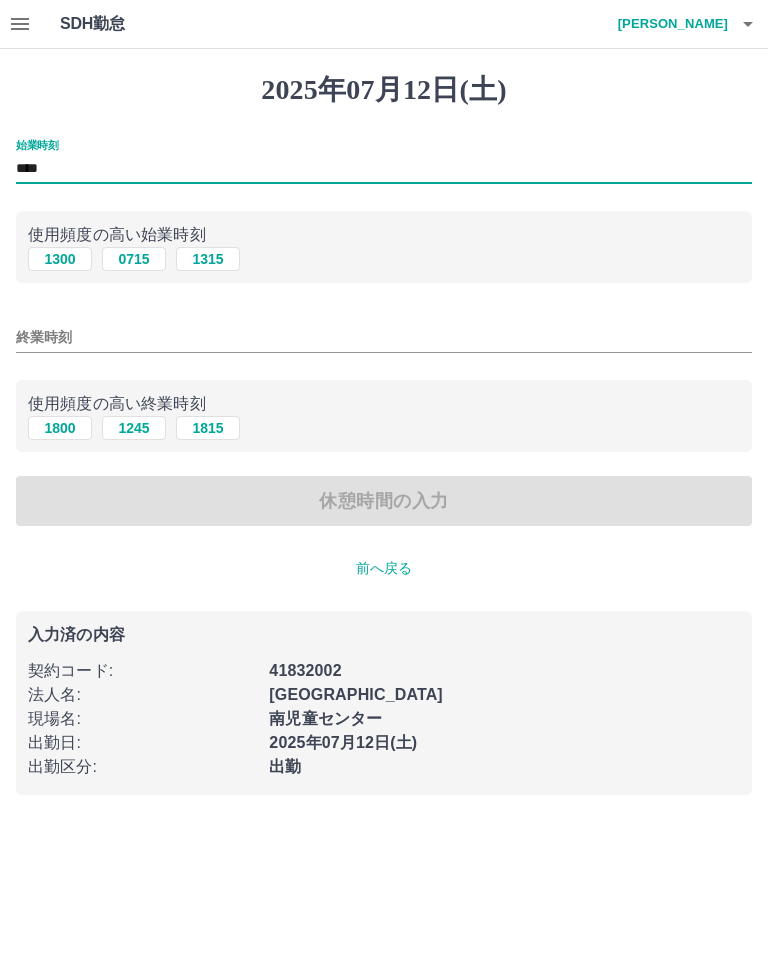 type on "****" 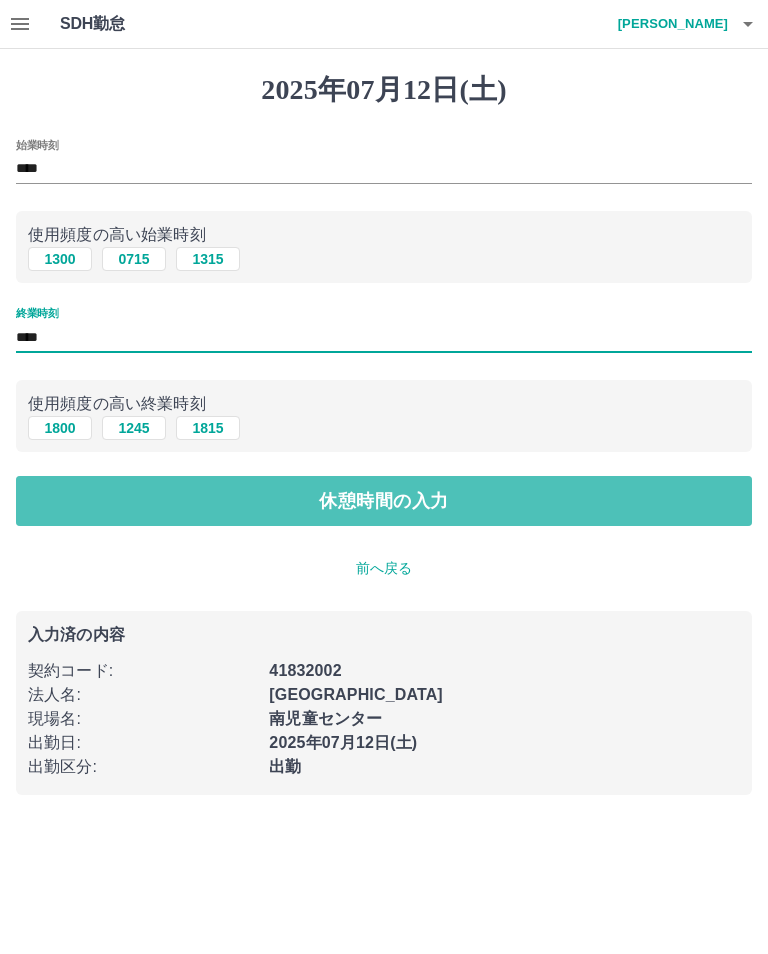 type on "****" 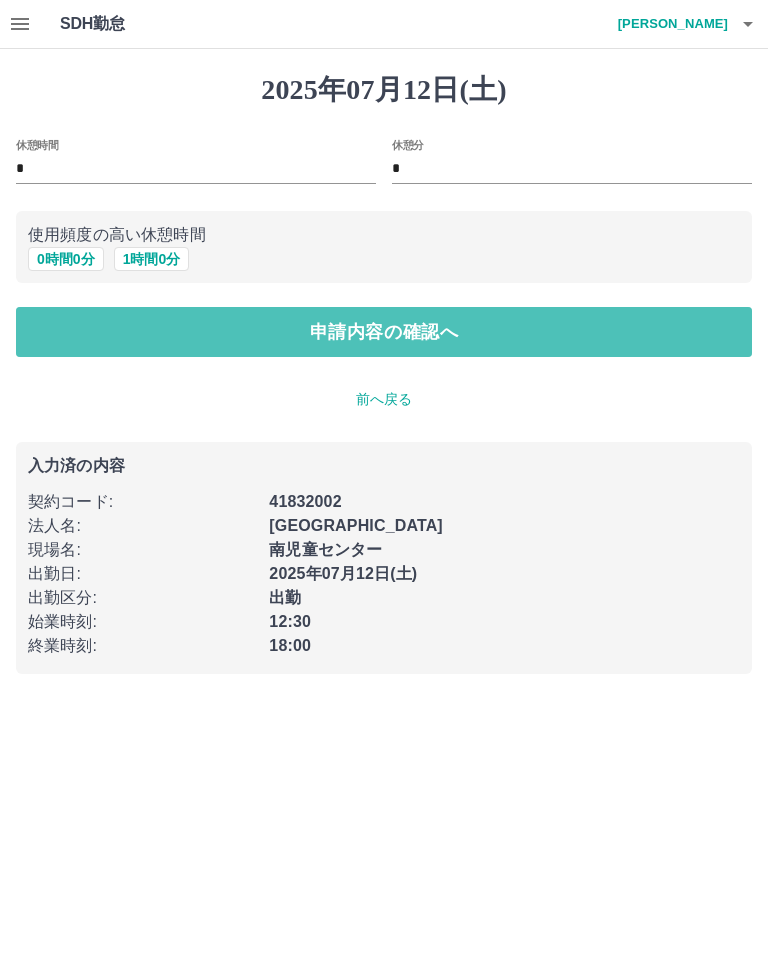click on "申請内容の確認へ" at bounding box center [384, 332] 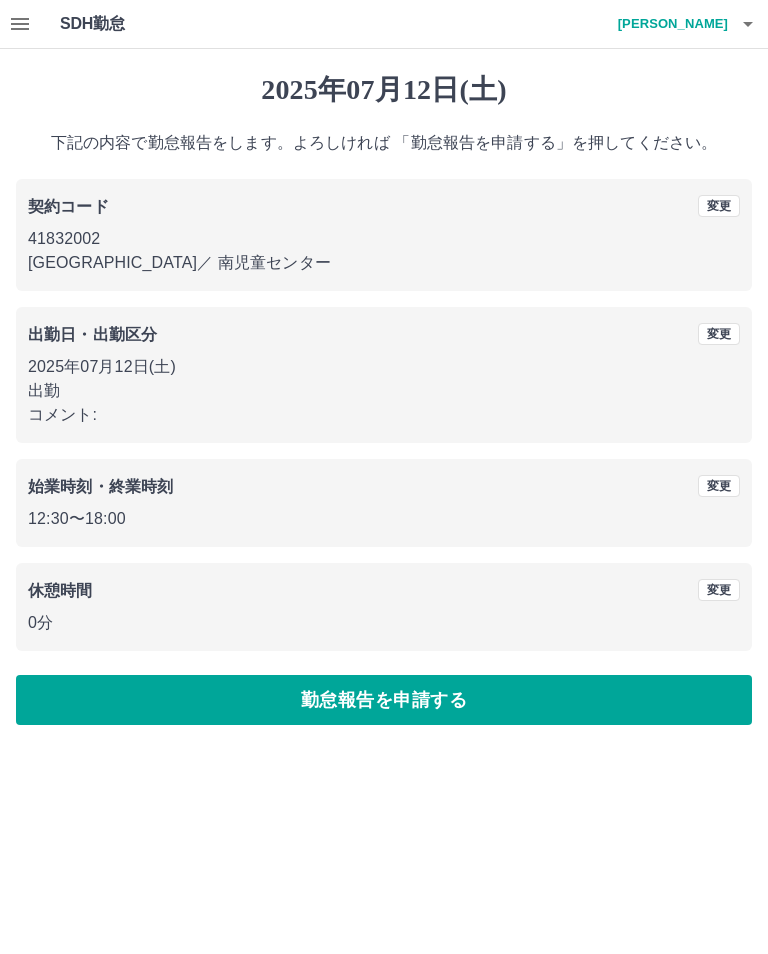 click on "勤怠報告を申請する" at bounding box center (384, 700) 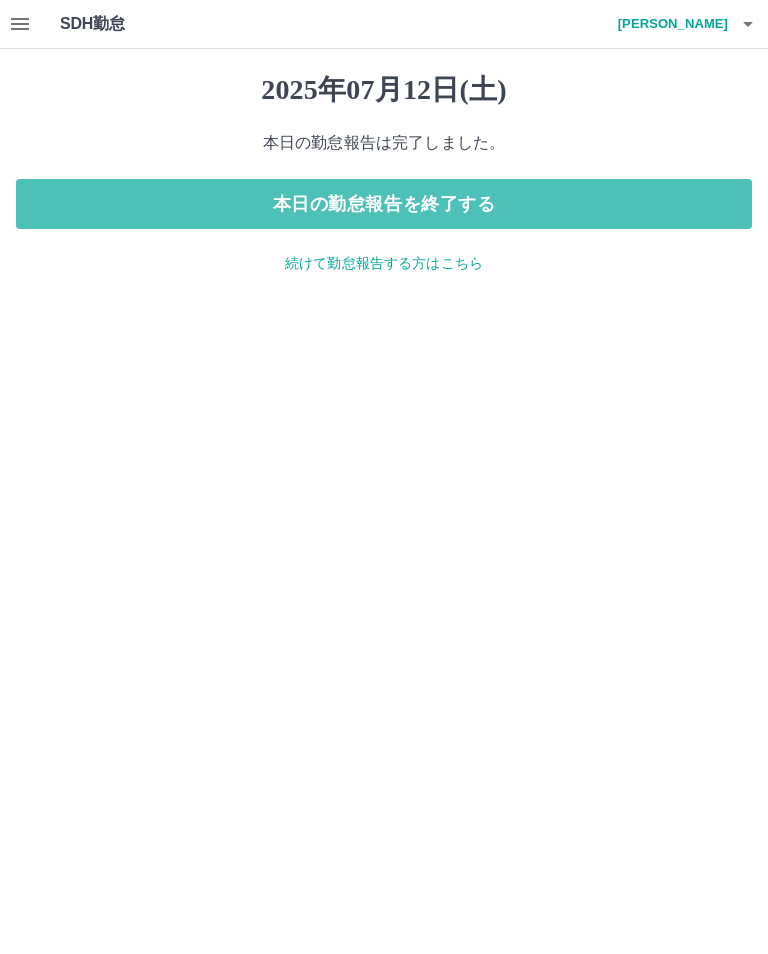 click on "本日の勤怠報告を終了する" at bounding box center (384, 204) 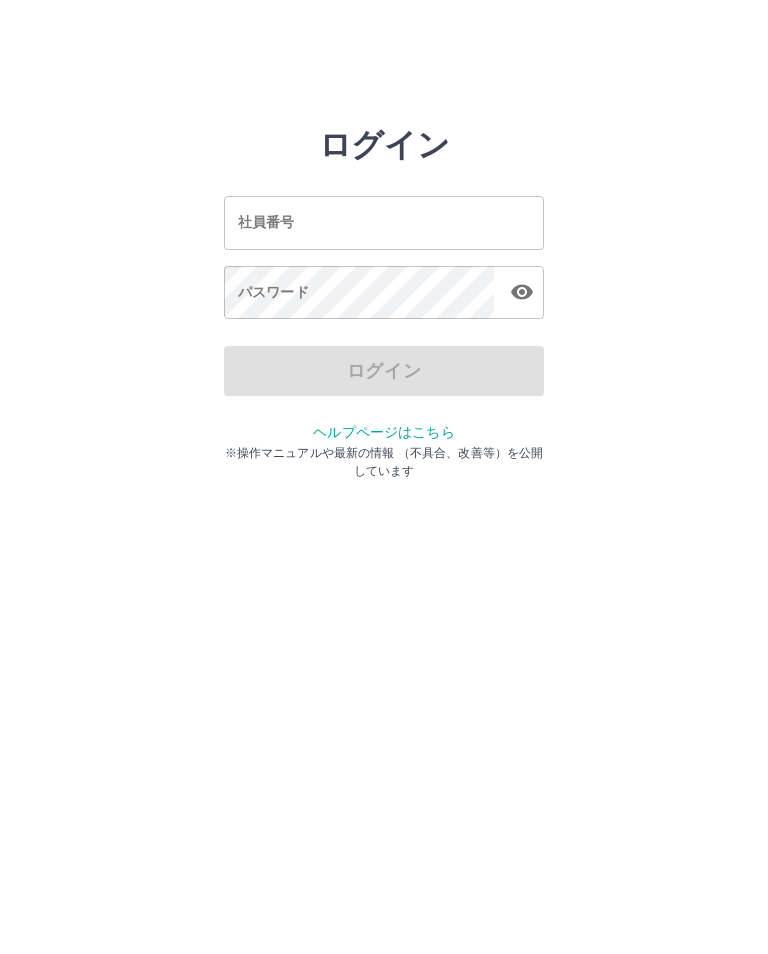scroll, scrollTop: 0, scrollLeft: 0, axis: both 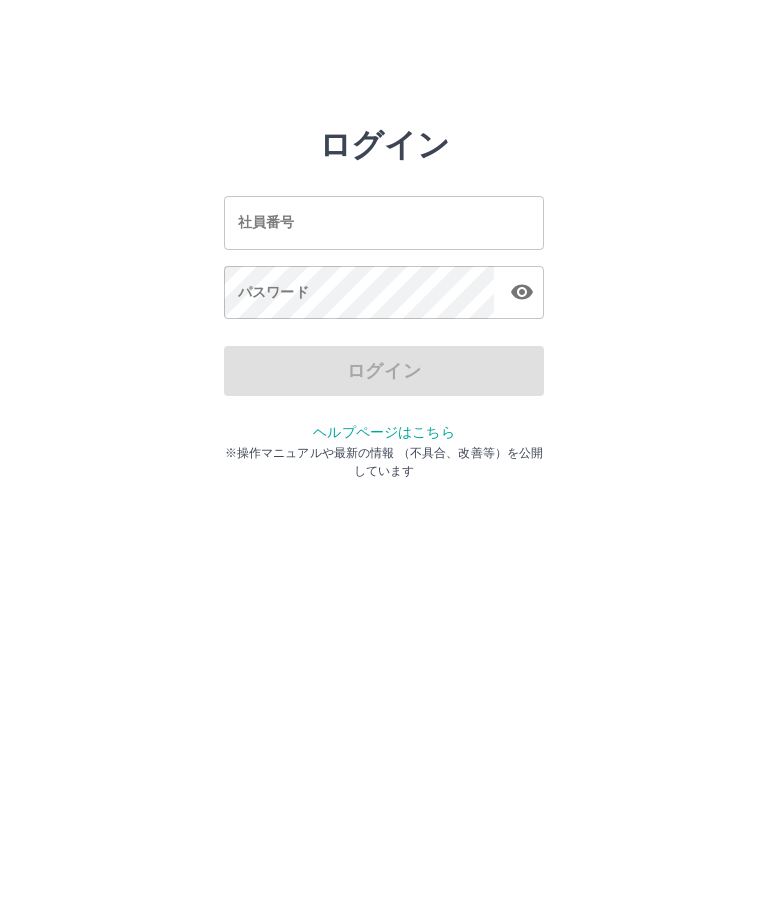 click on "社員番号" at bounding box center (384, 222) 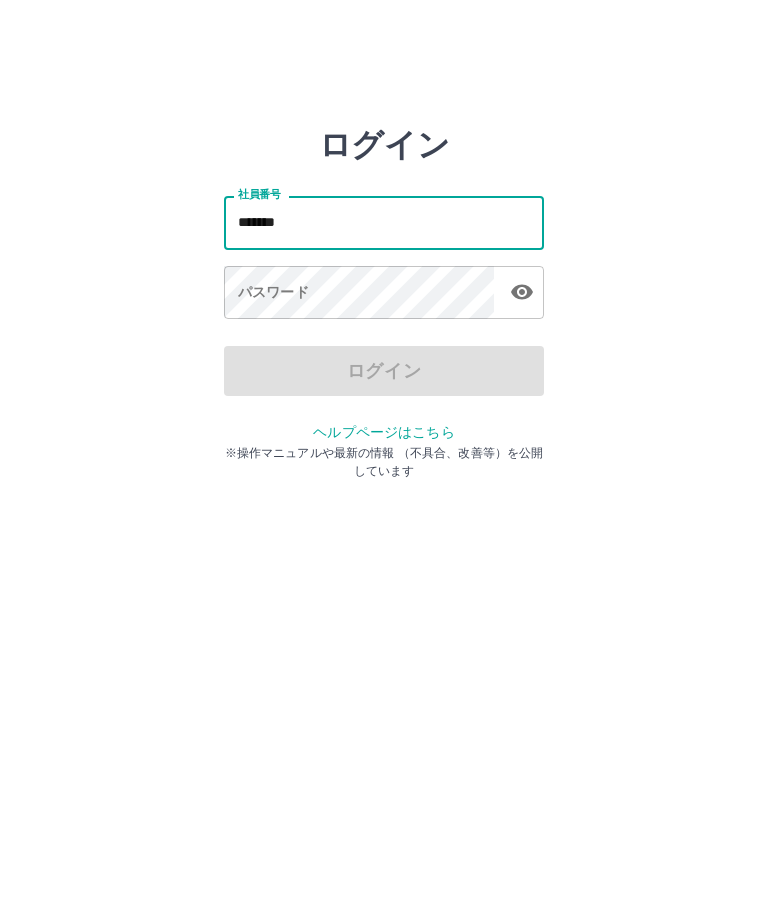 type on "*******" 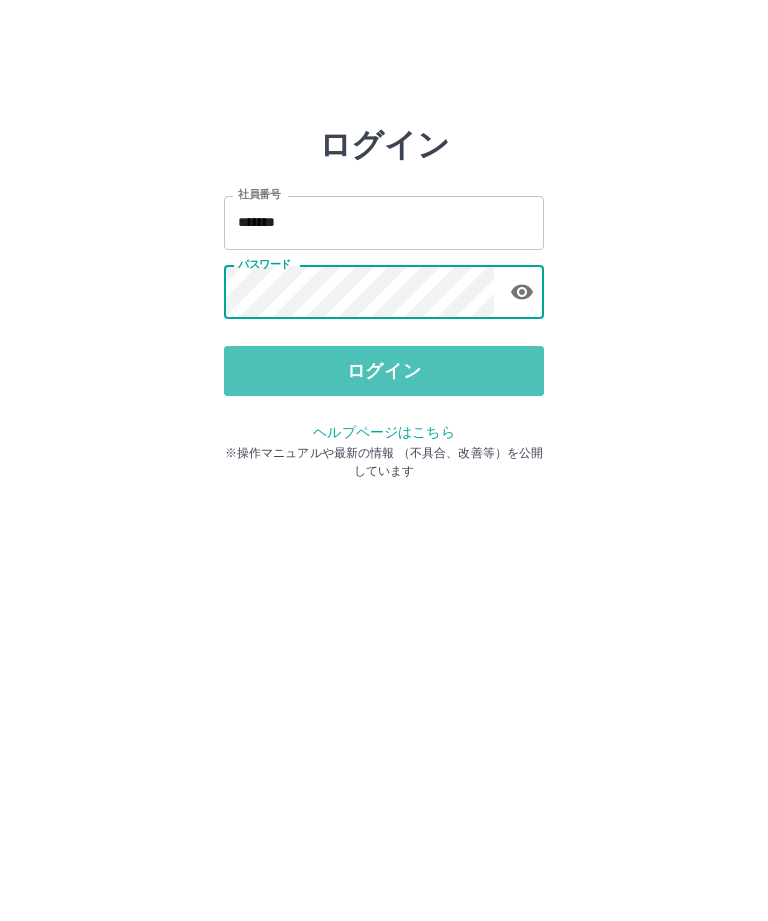 click on "ログイン" at bounding box center [384, 371] 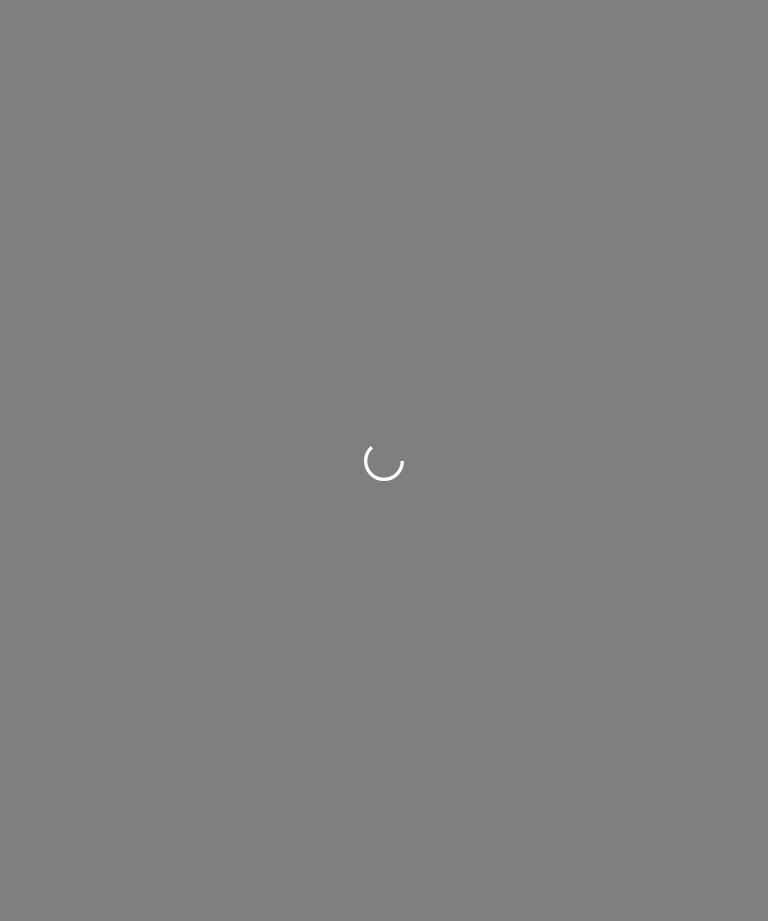 scroll, scrollTop: 0, scrollLeft: 0, axis: both 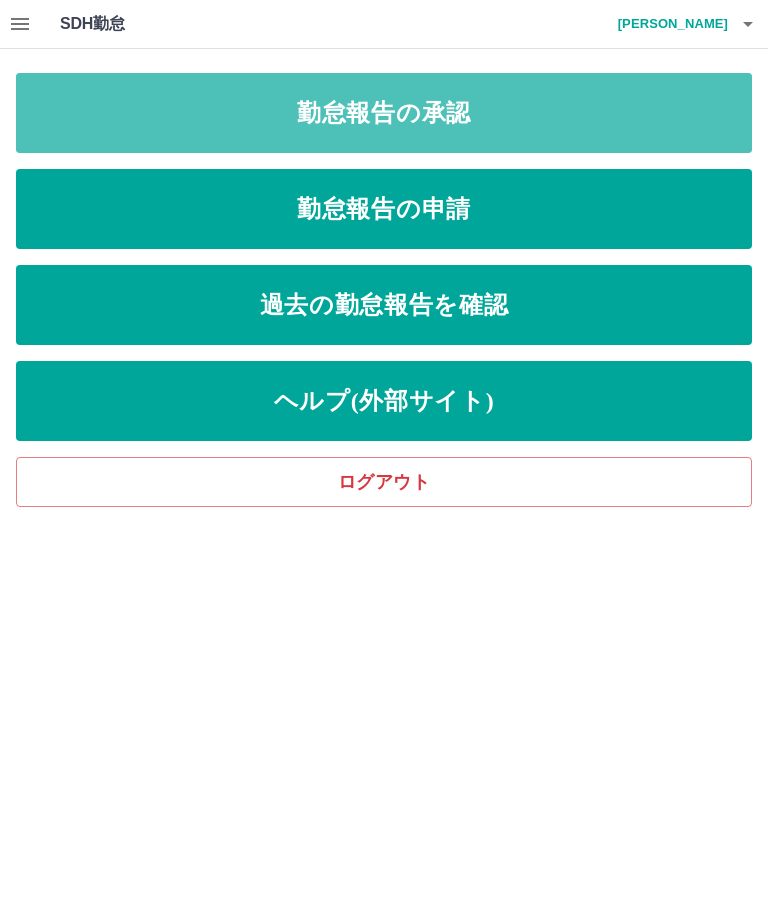 click on "勤怠報告の承認" at bounding box center (384, 113) 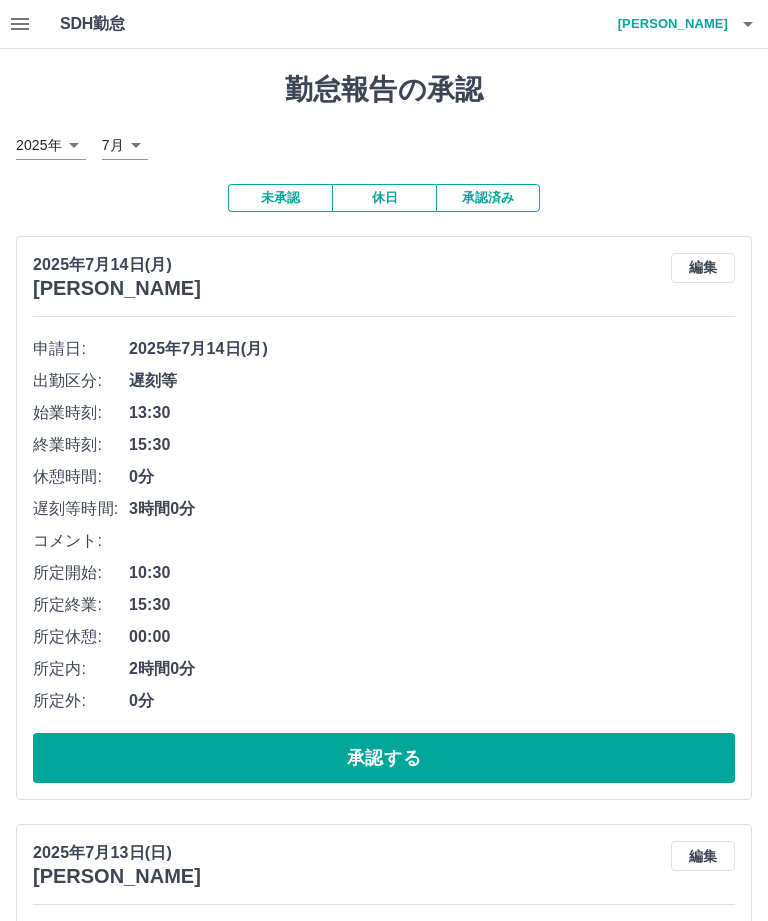 click 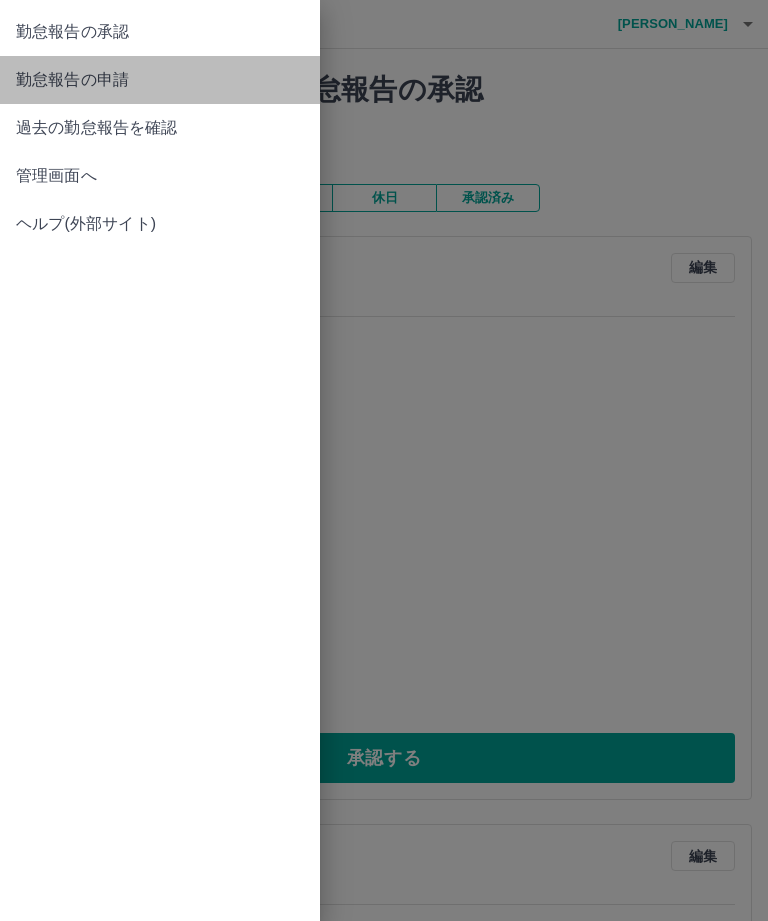 click on "勤怠報告の申請" at bounding box center (160, 80) 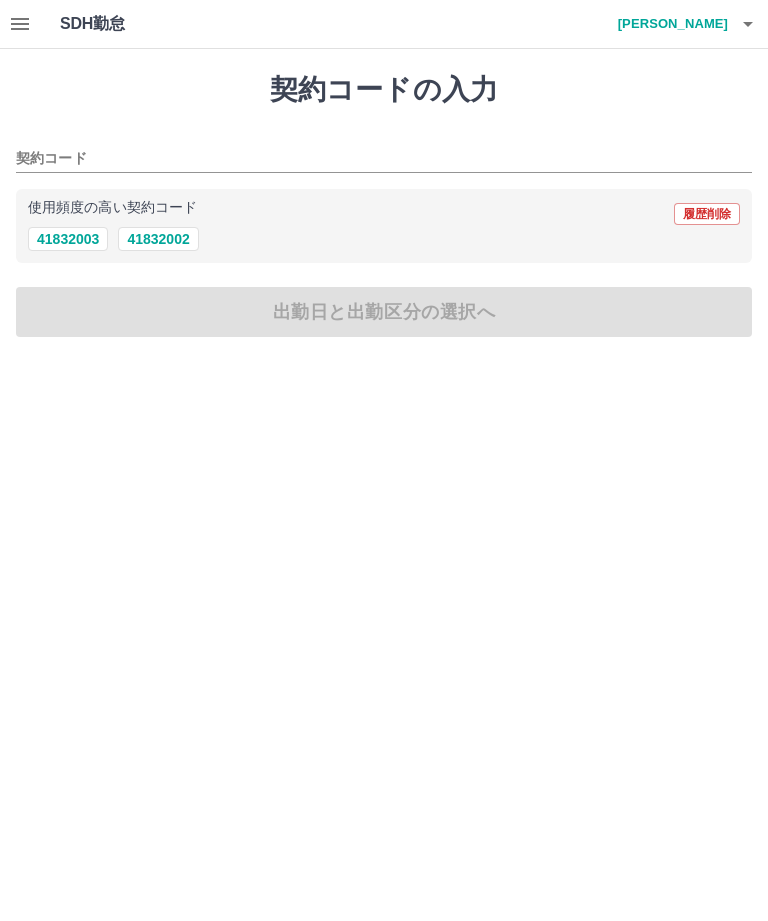 click on "41832002" at bounding box center (158, 239) 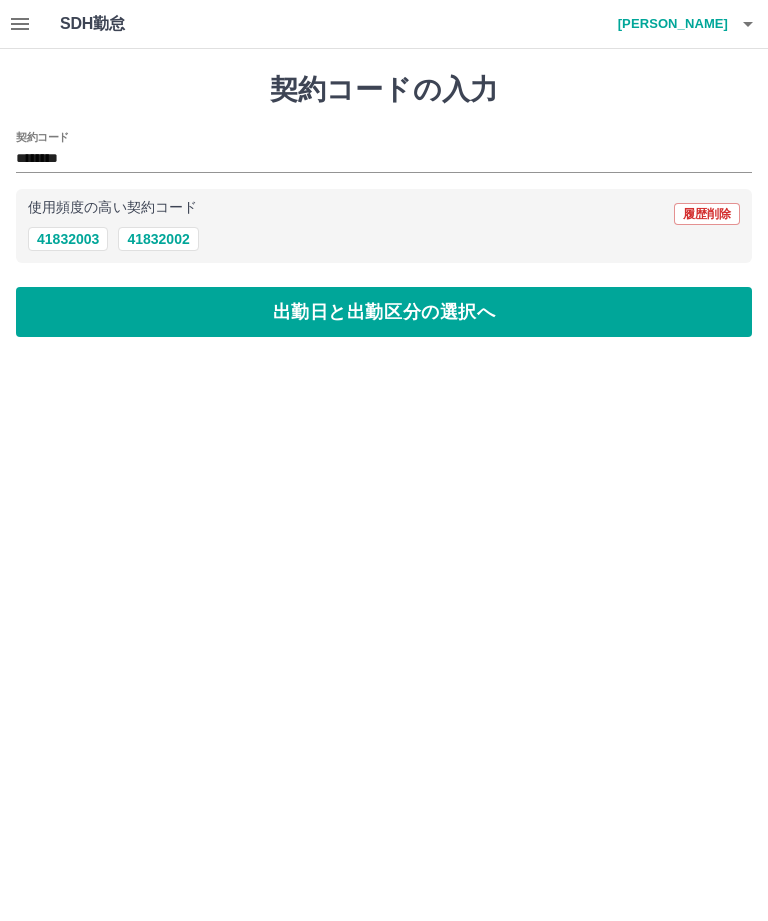 click on "出勤日と出勤区分の選択へ" at bounding box center [384, 312] 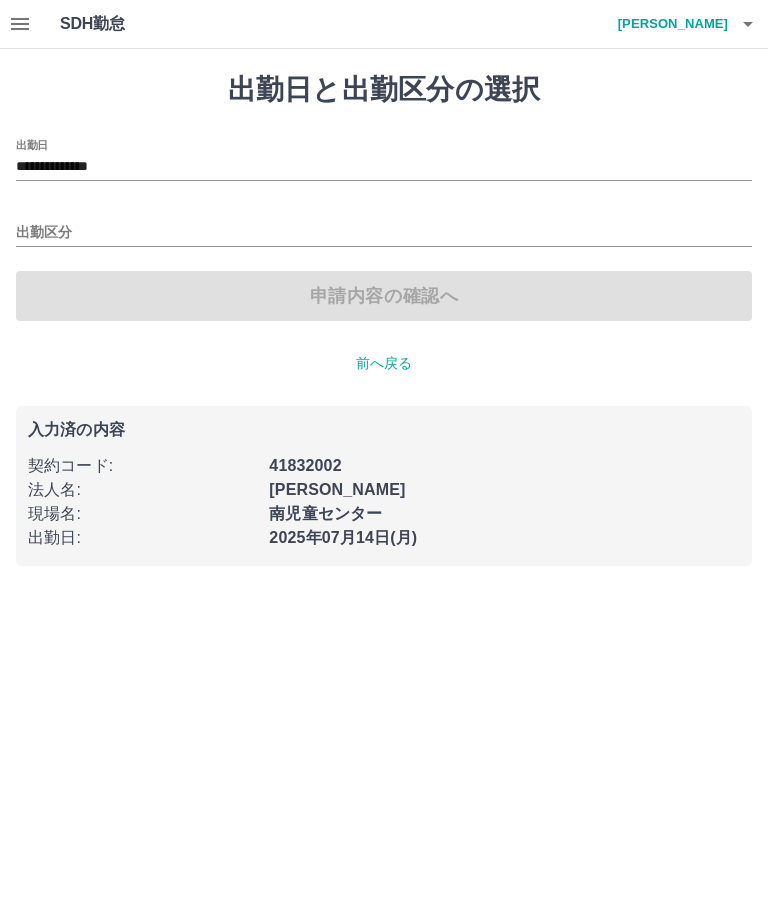 click on "**********" at bounding box center [384, 167] 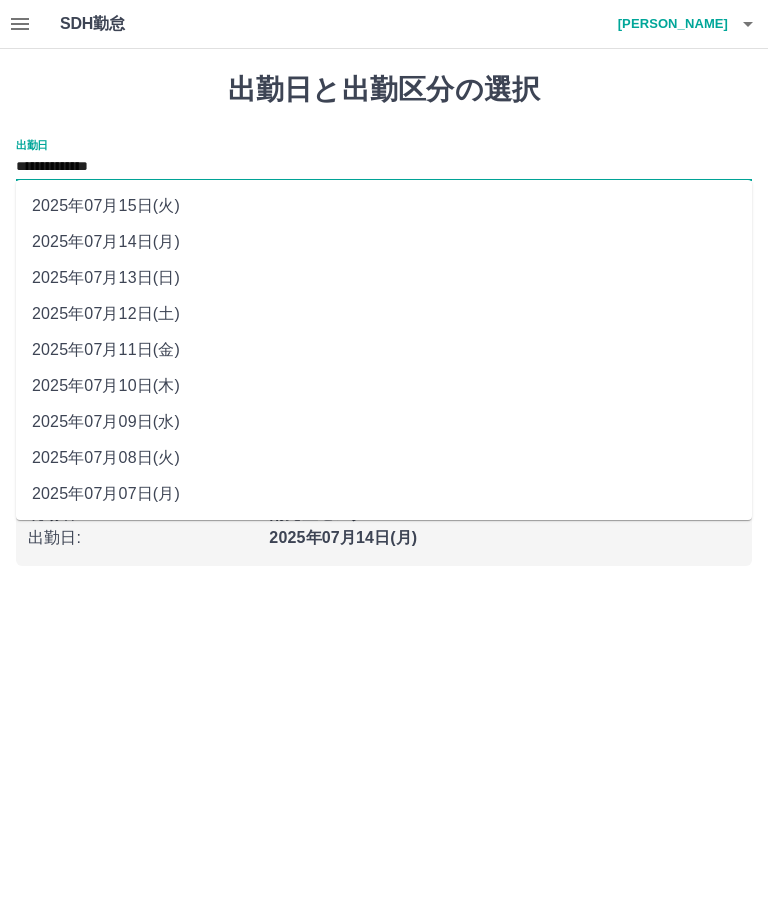 click on "2025年07月11日(金)" at bounding box center [384, 350] 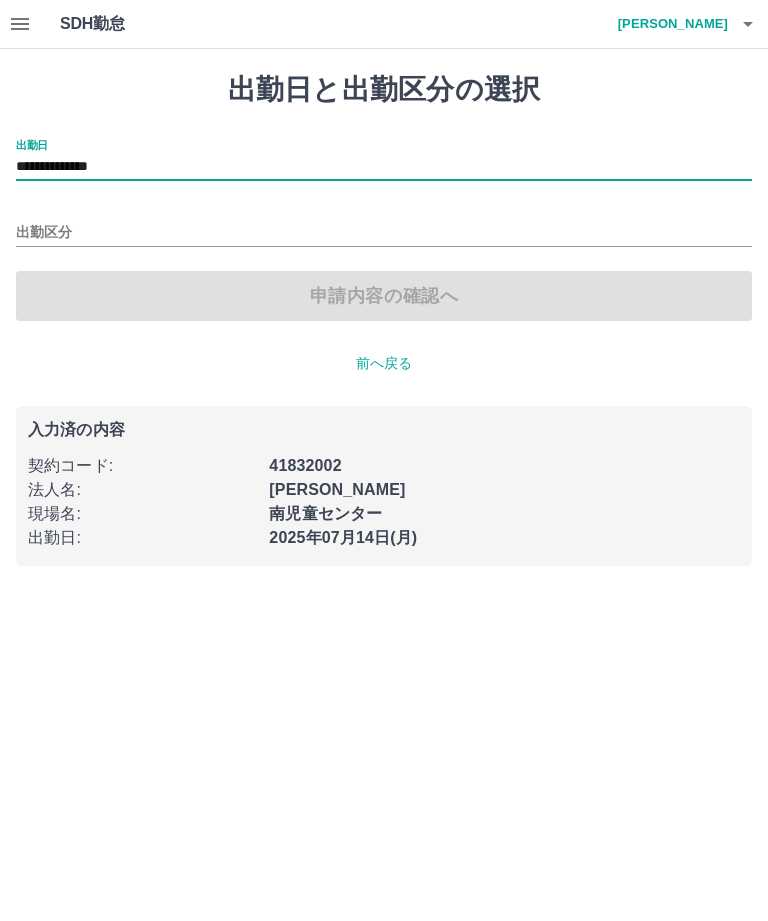 click on "出勤区分" at bounding box center (384, 233) 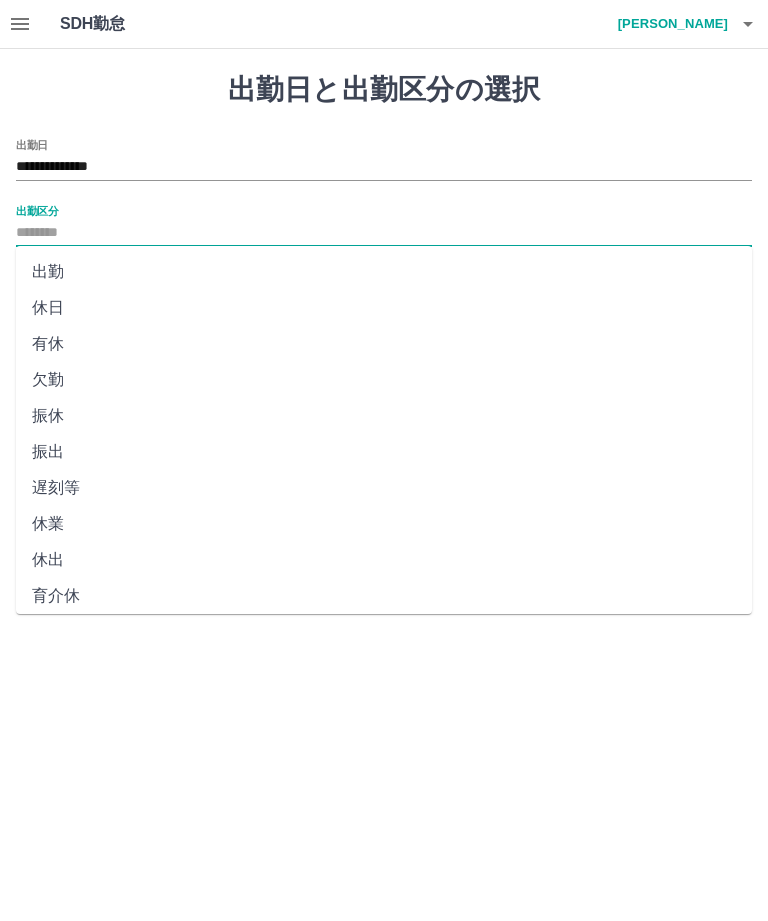 click on "出勤" at bounding box center (384, 272) 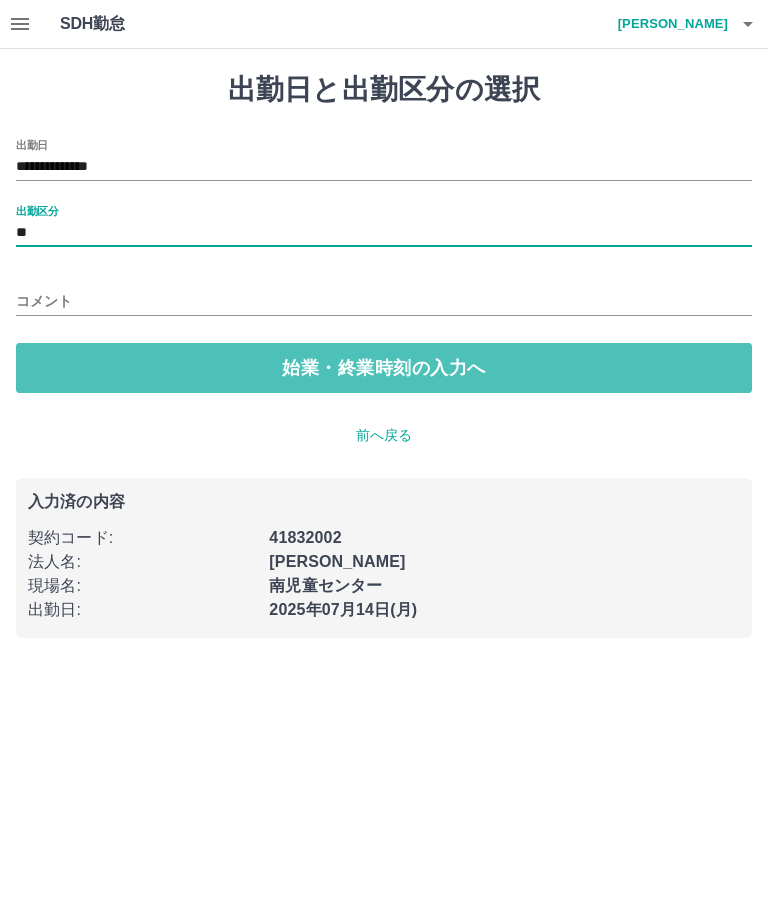 click on "始業・終業時刻の入力へ" at bounding box center (384, 368) 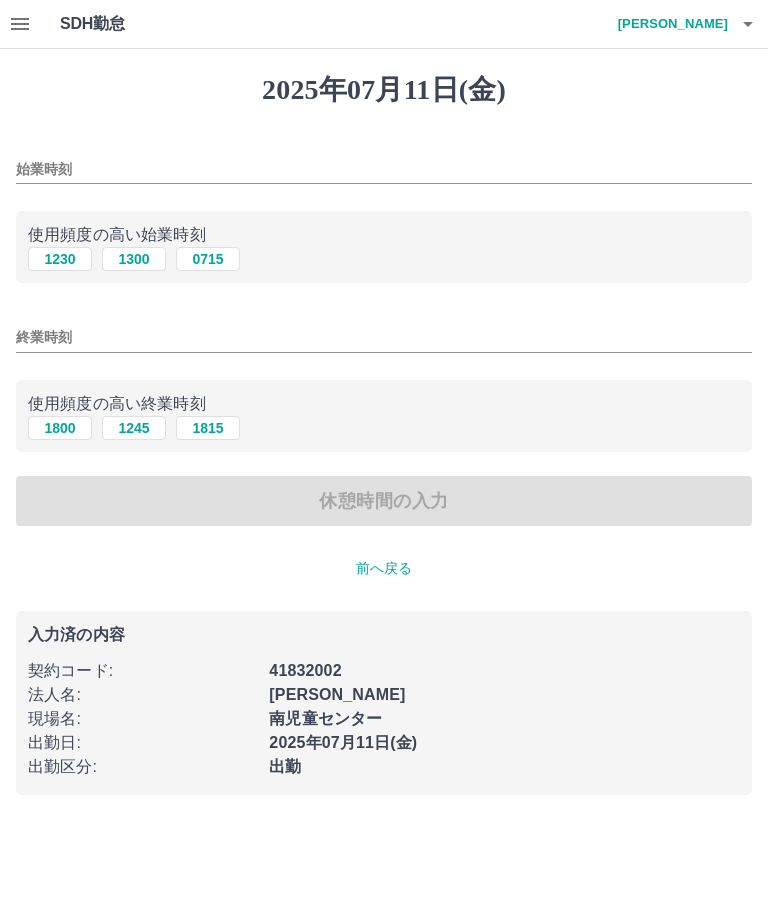 click on "始業時刻" at bounding box center [384, 169] 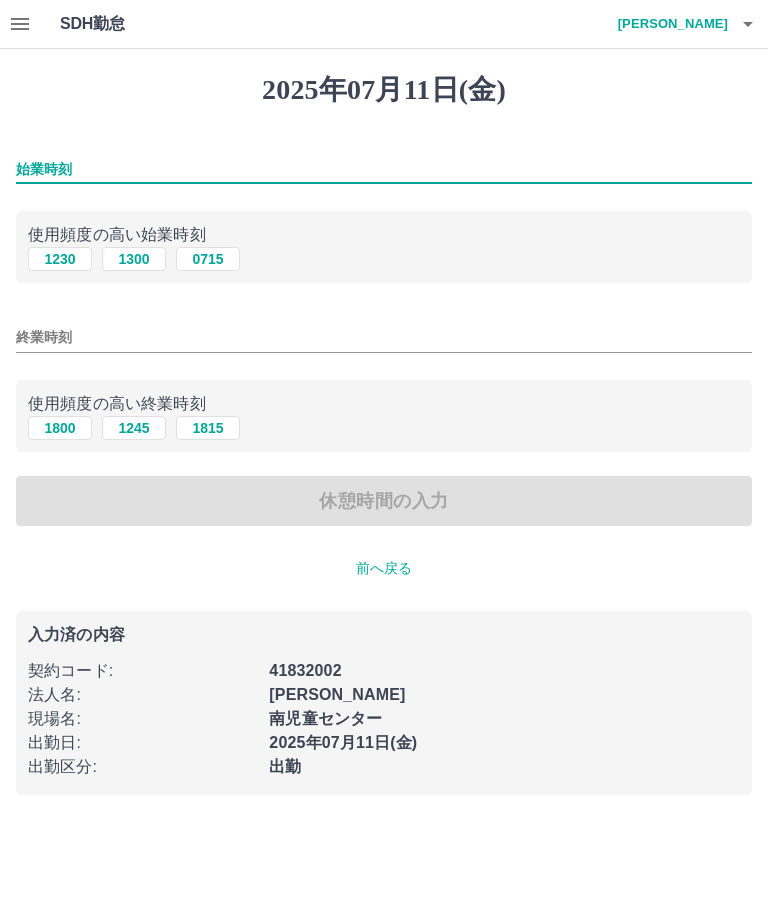 type on "*" 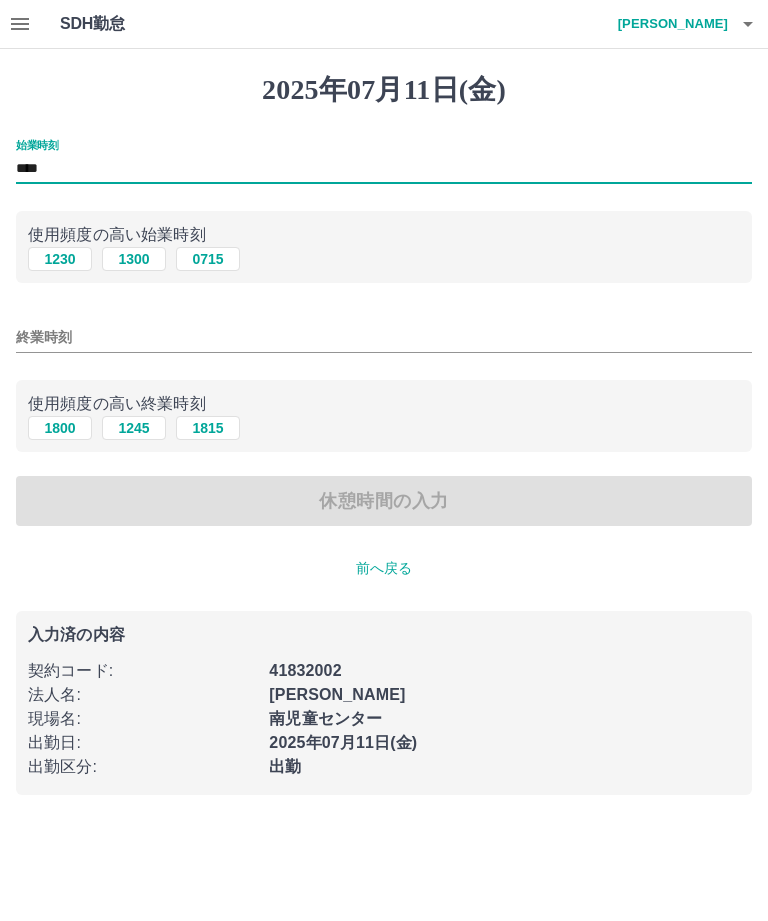 type on "****" 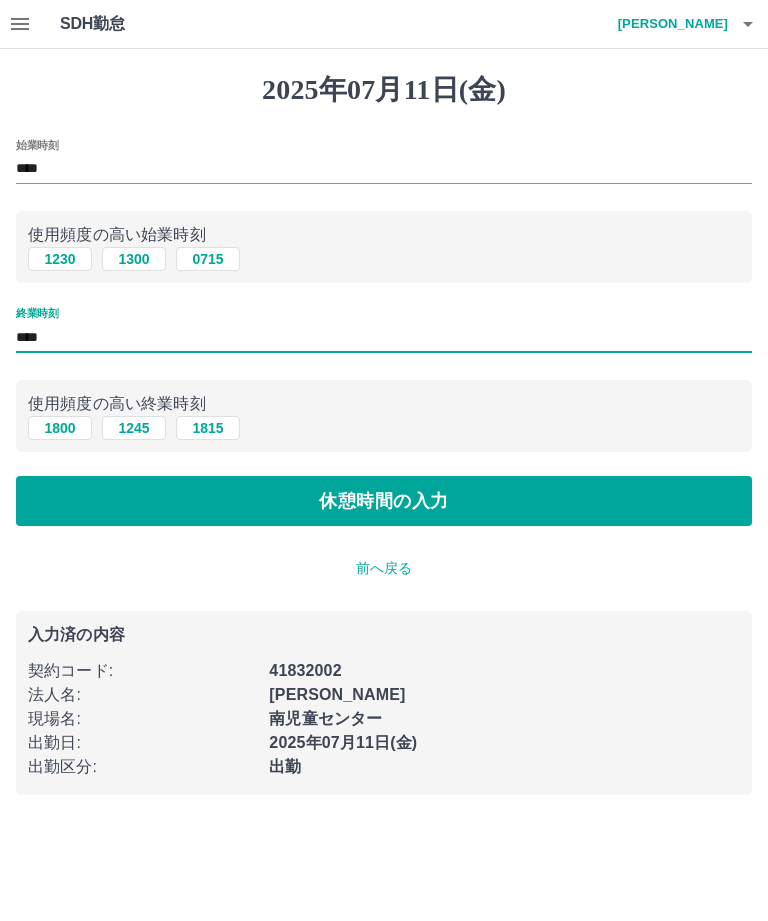 type on "****" 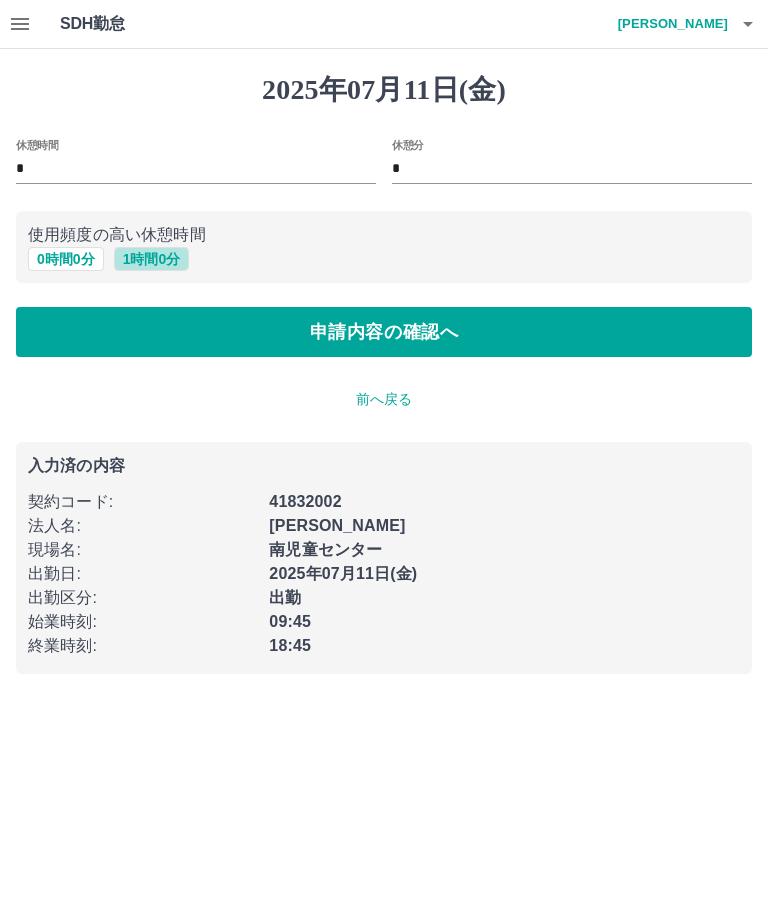 click on "1 時間 0 分" at bounding box center (152, 259) 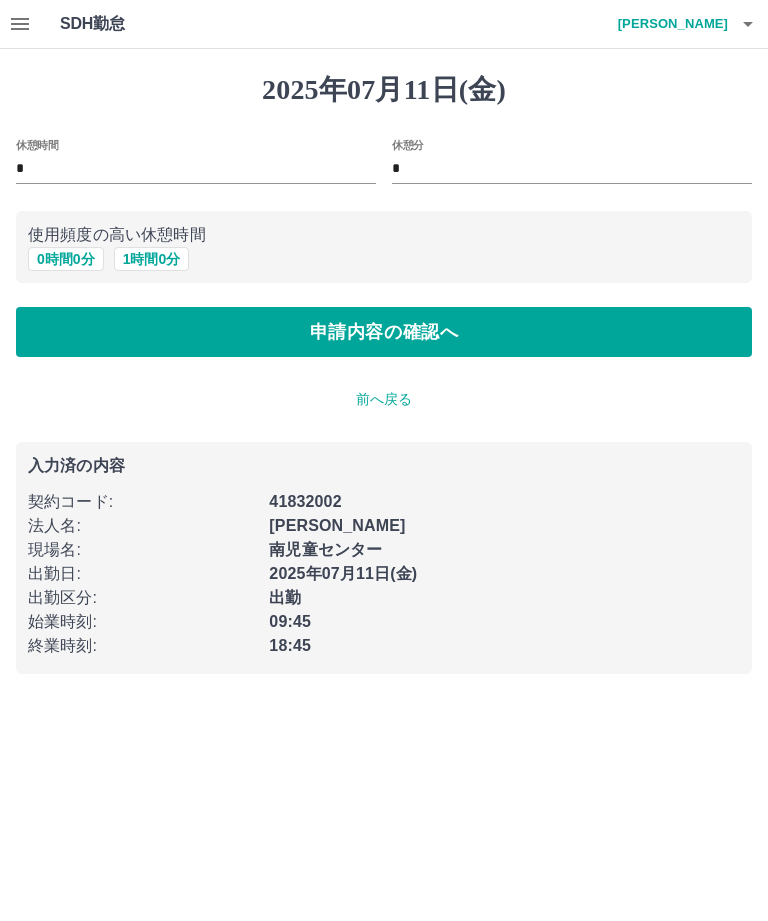 click on "申請内容の確認へ" at bounding box center [384, 332] 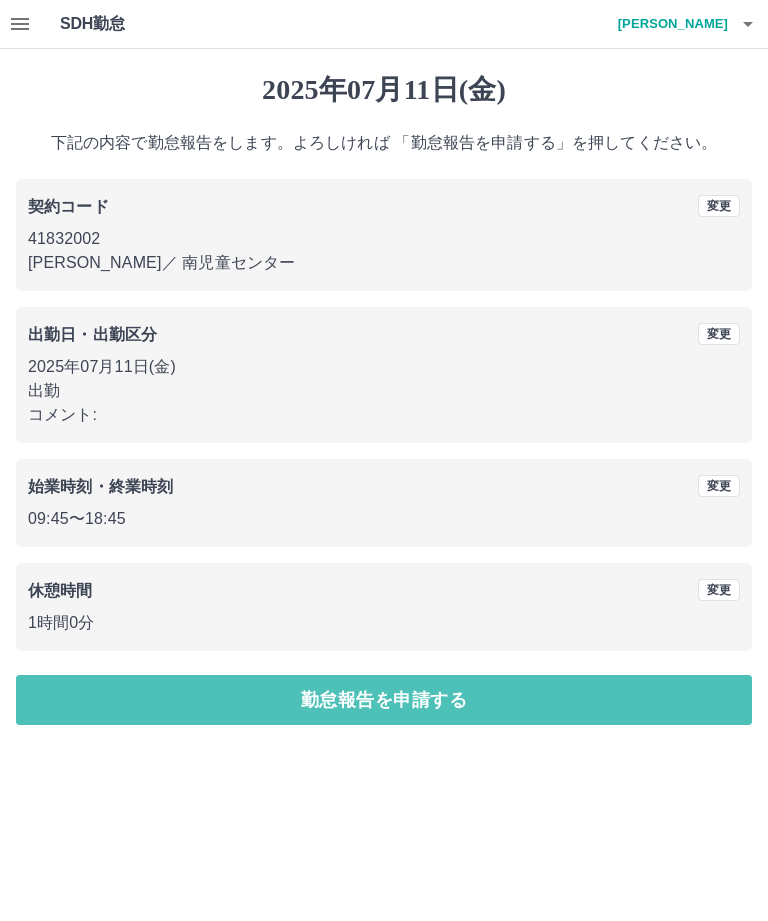 click on "勤怠報告を申請する" at bounding box center (384, 700) 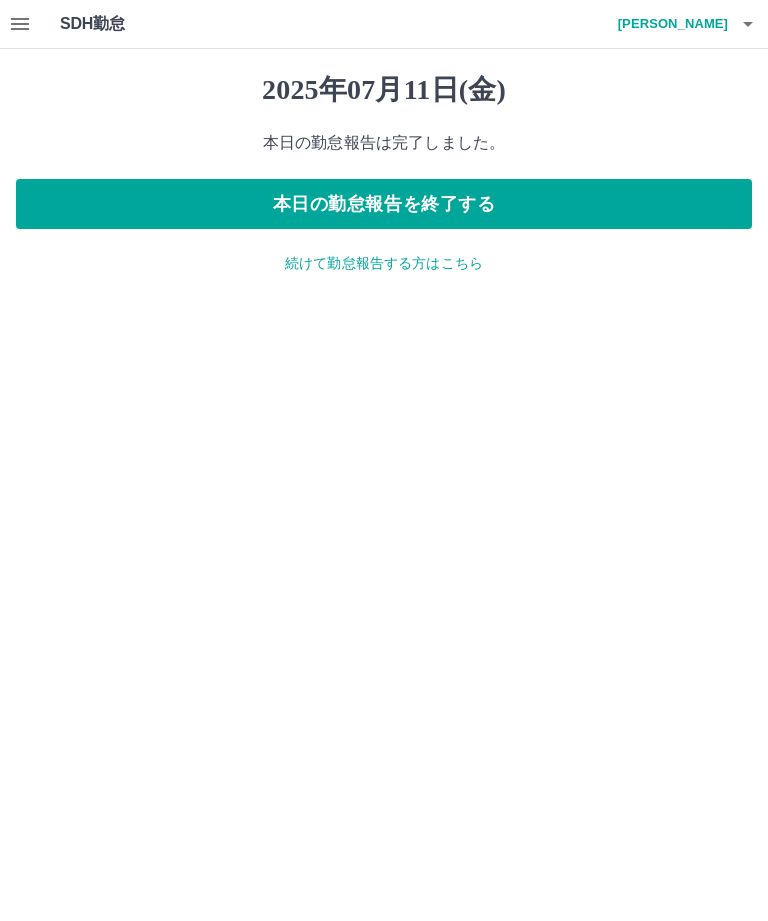 click on "続けて勤怠報告する方はこちら" at bounding box center (384, 263) 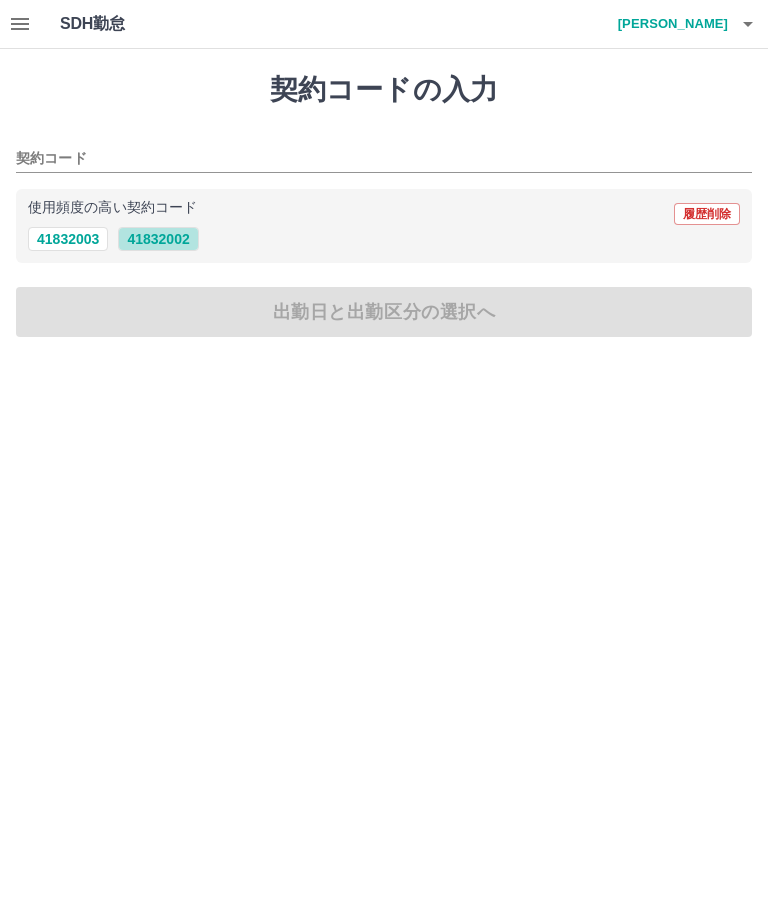click on "41832002" at bounding box center [158, 239] 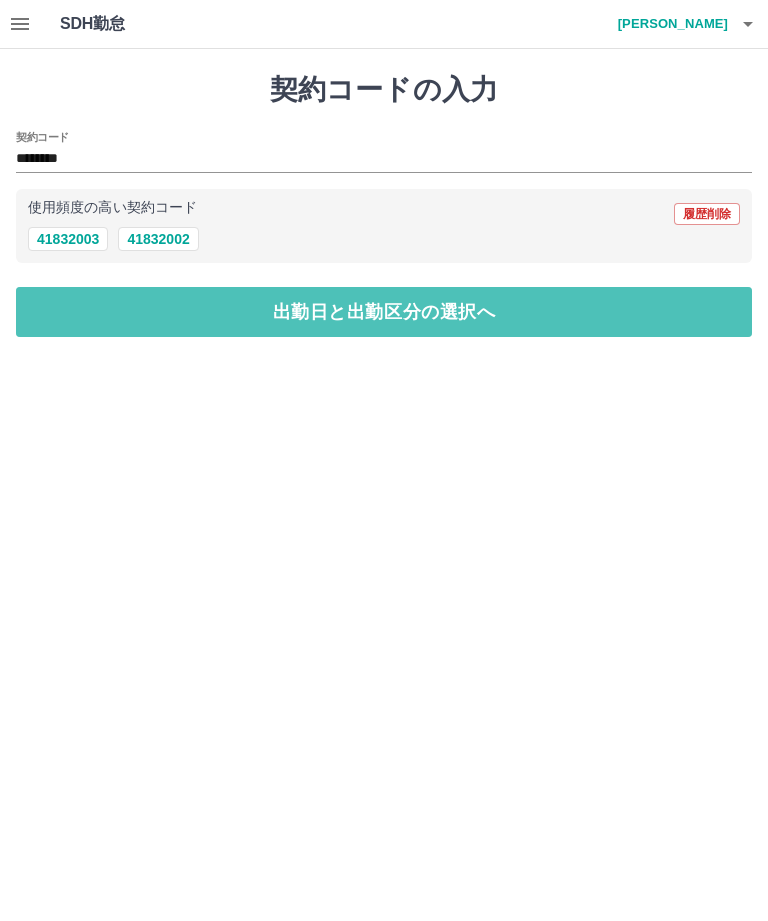 click on "出勤日と出勤区分の選択へ" at bounding box center [384, 312] 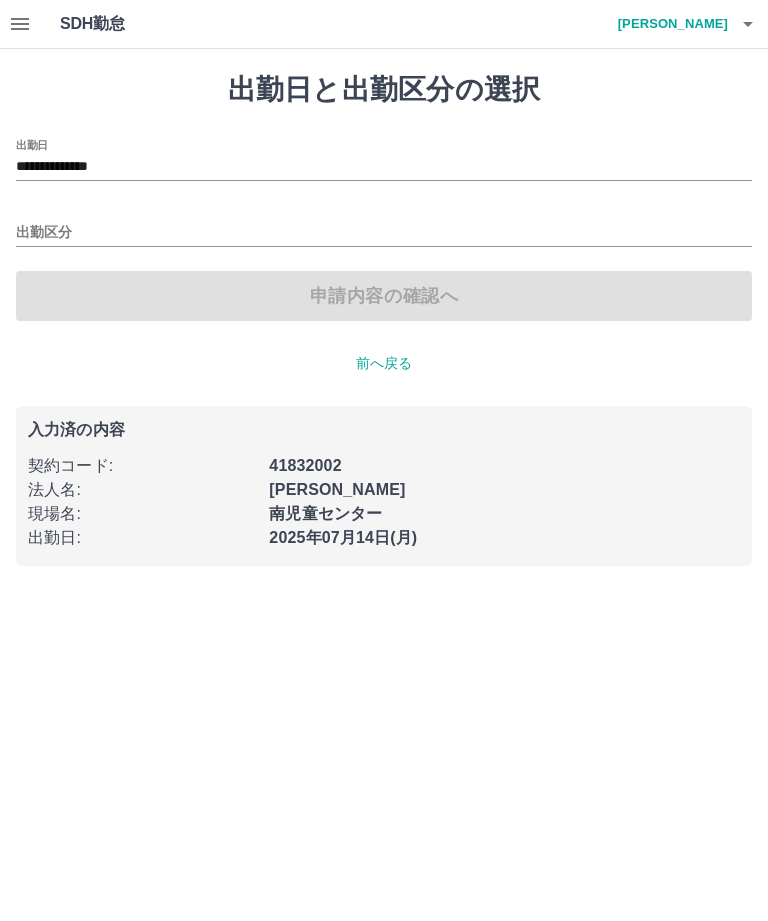 click on "**********" at bounding box center (384, 167) 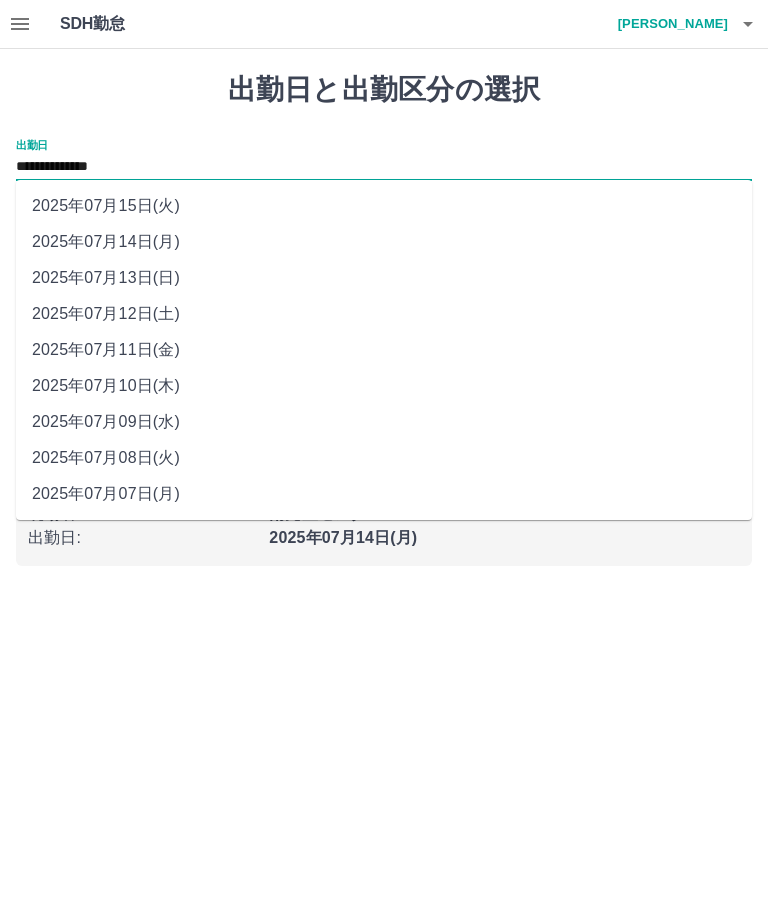 click on "2025年07月12日(土)" at bounding box center [384, 314] 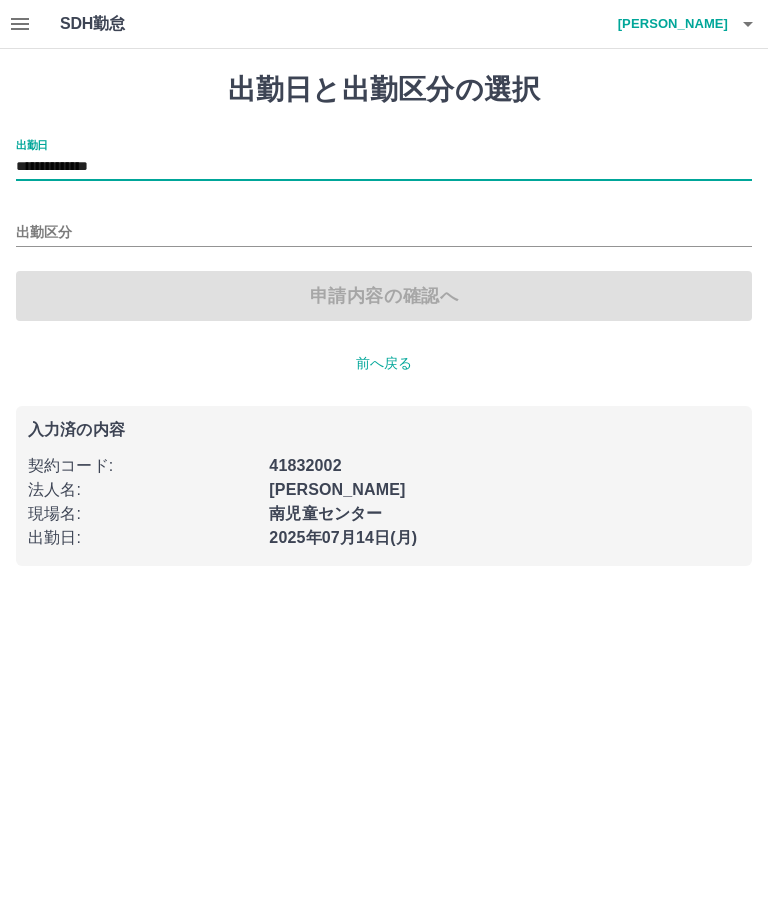 click on "出勤区分" at bounding box center (384, 233) 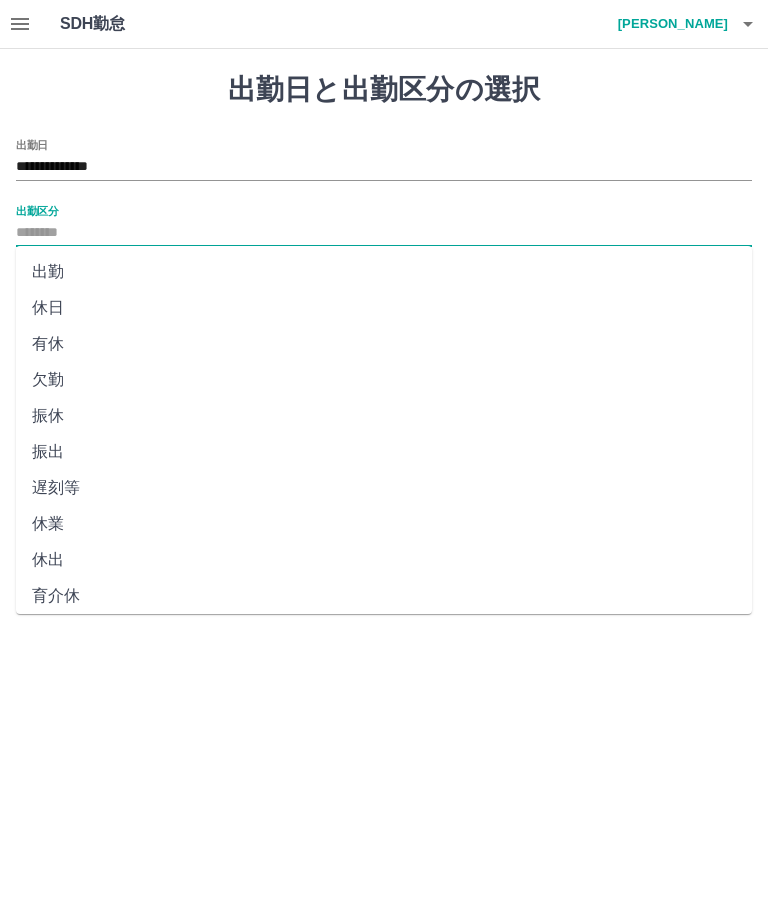 click on "休日" at bounding box center [384, 308] 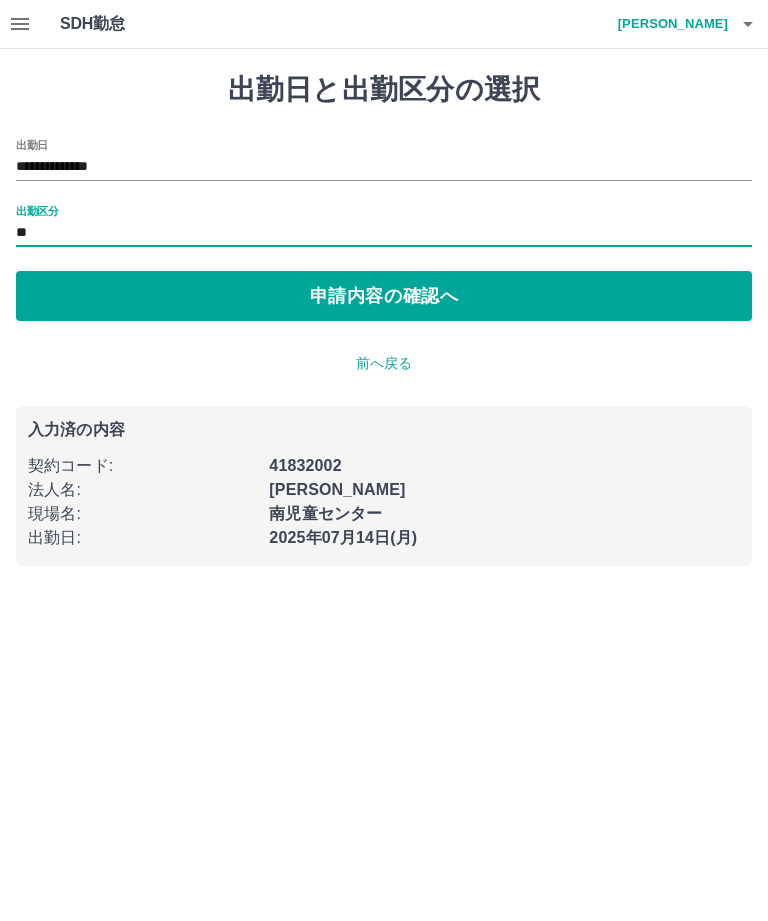 click on "申請内容の確認へ" at bounding box center [384, 296] 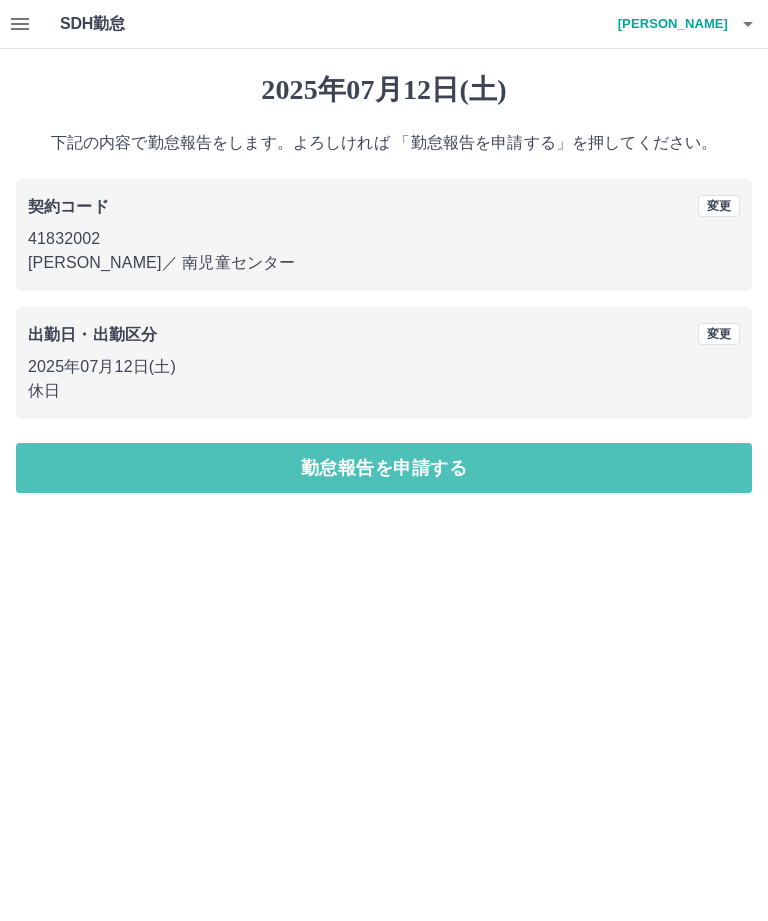 click on "勤怠報告を申請する" at bounding box center [384, 468] 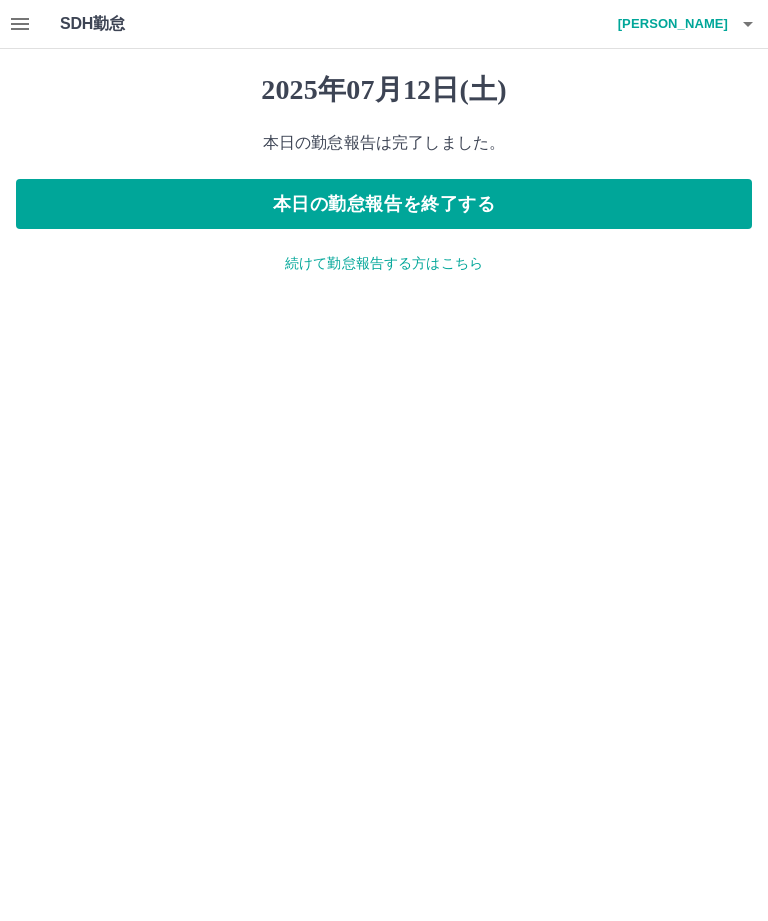 click on "続けて勤怠報告する方はこちら" at bounding box center (384, 263) 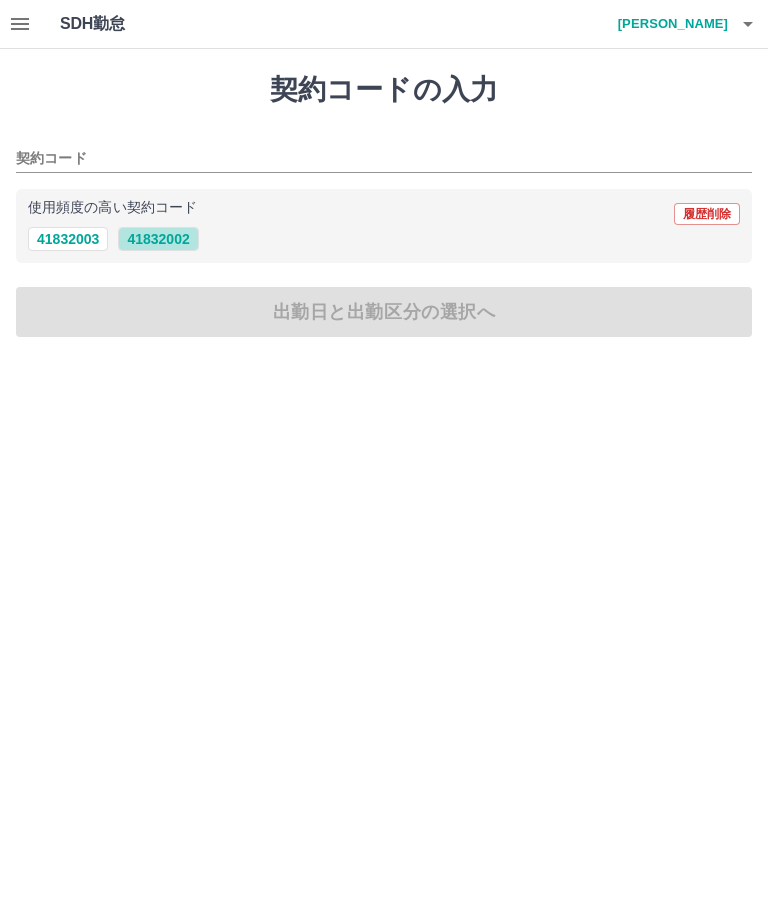 click on "41832002" at bounding box center [158, 239] 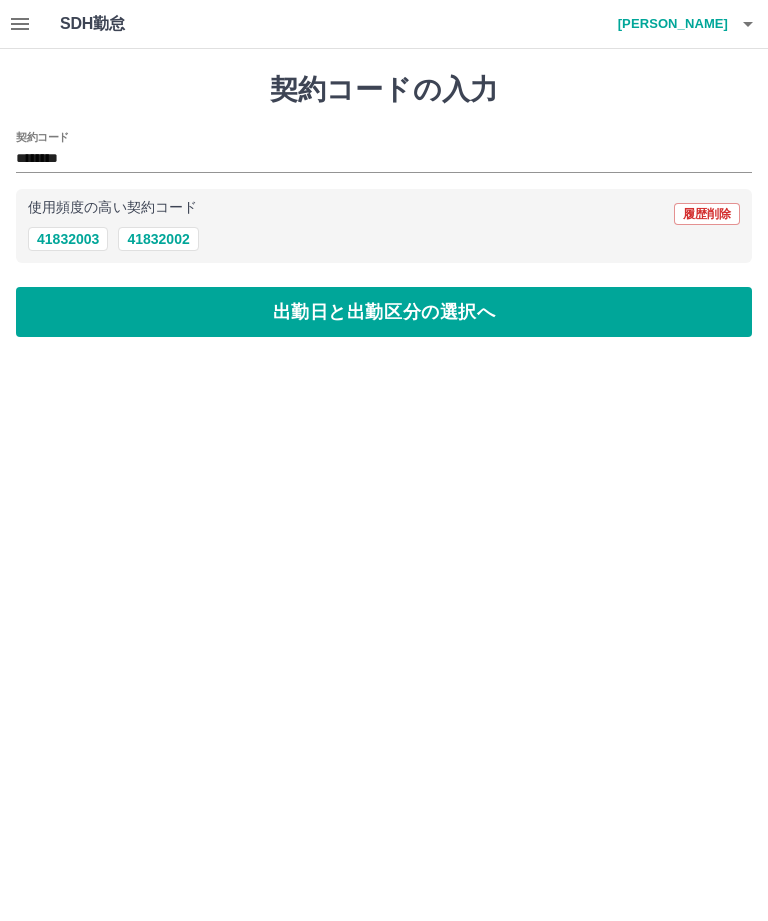 click on "出勤日と出勤区分の選択へ" at bounding box center [384, 312] 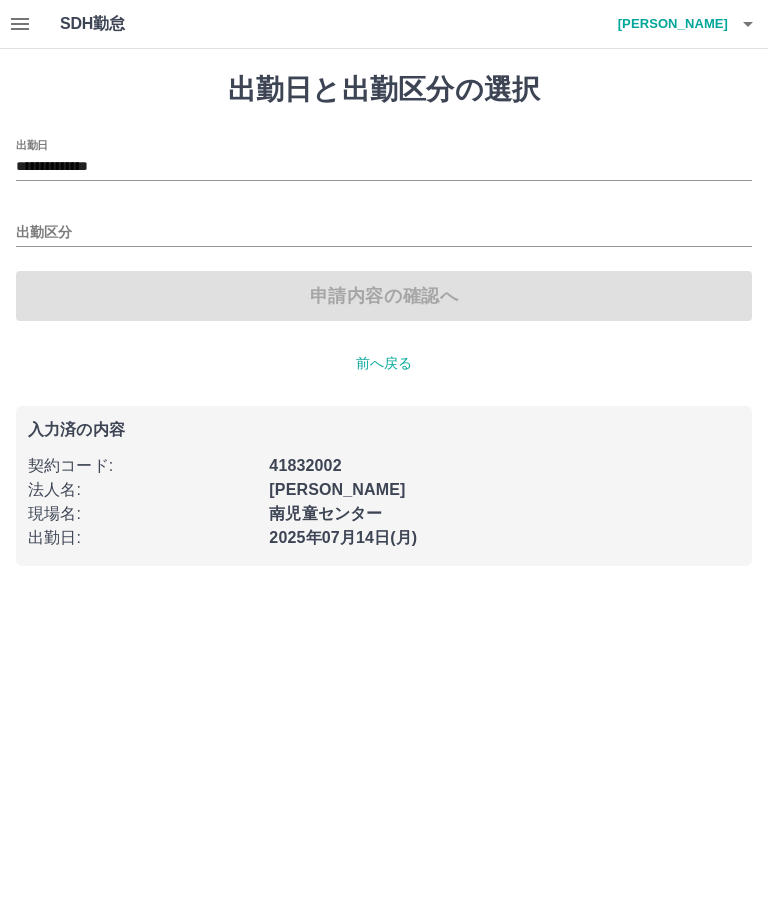 click on "出勤区分" at bounding box center [384, 233] 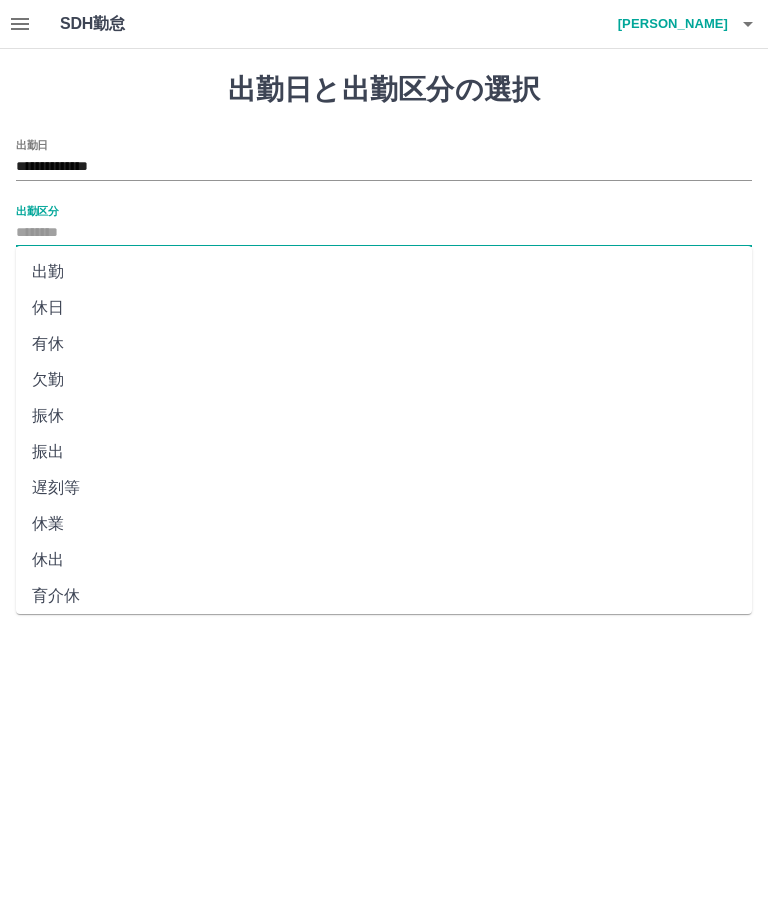 click on "**********" at bounding box center [384, 167] 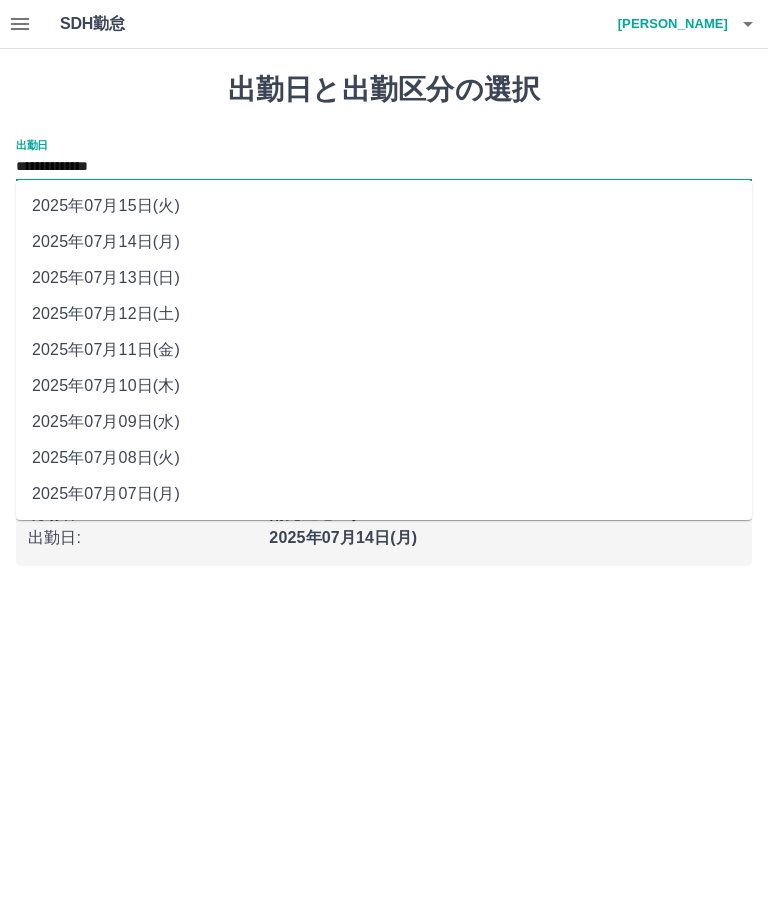 click on "2025年07月13日(日)" at bounding box center (384, 278) 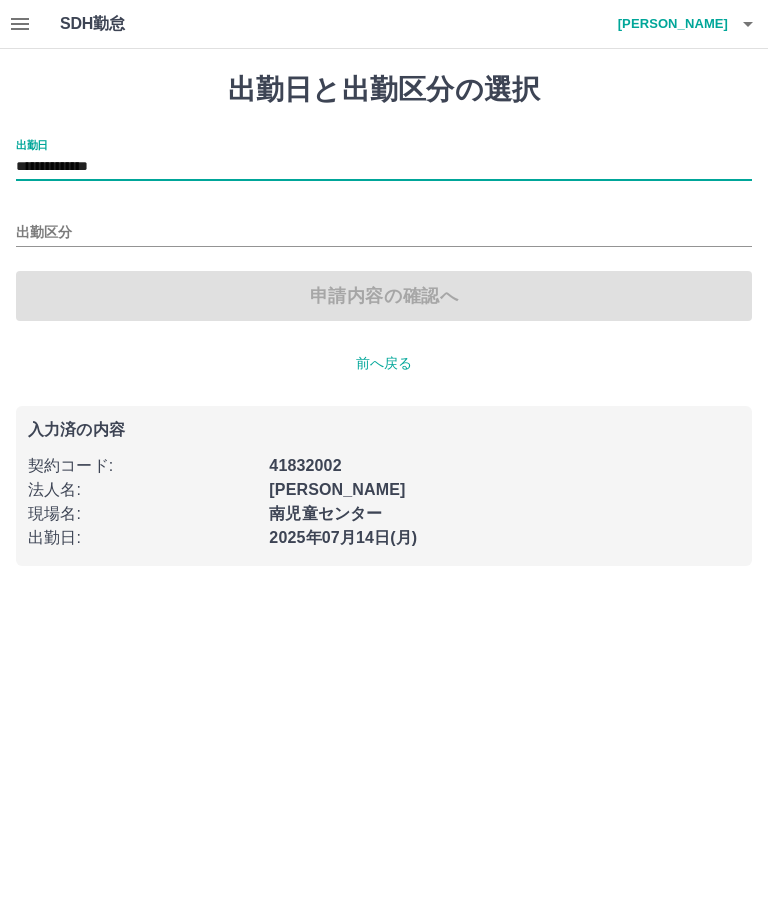click on "出勤区分" at bounding box center (384, 233) 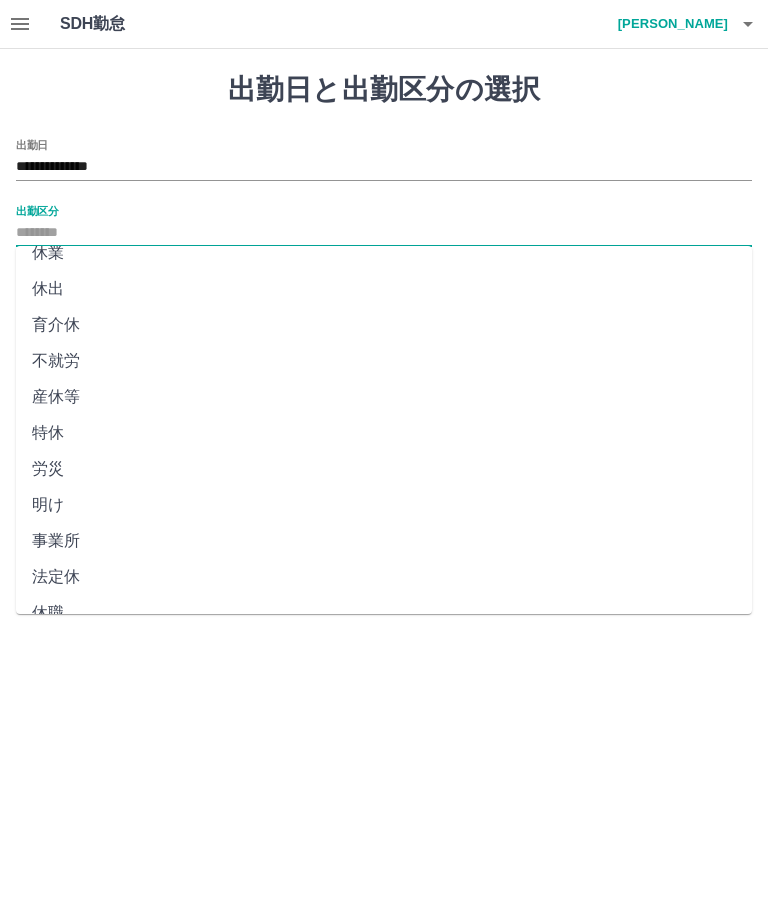 scroll, scrollTop: 270, scrollLeft: 0, axis: vertical 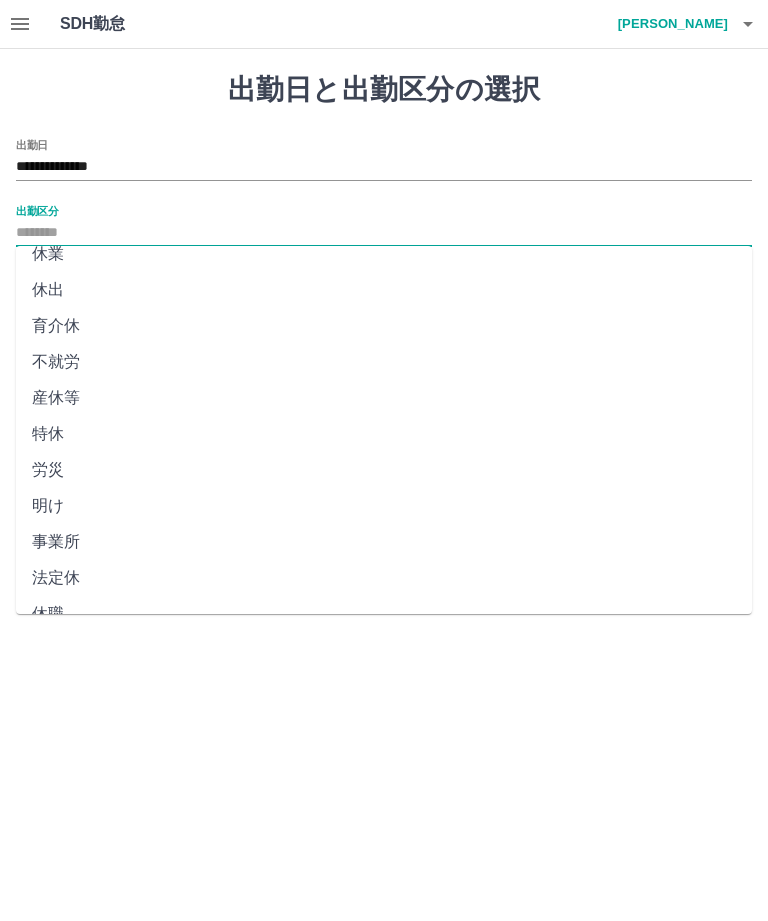 click on "法定休" at bounding box center (384, 578) 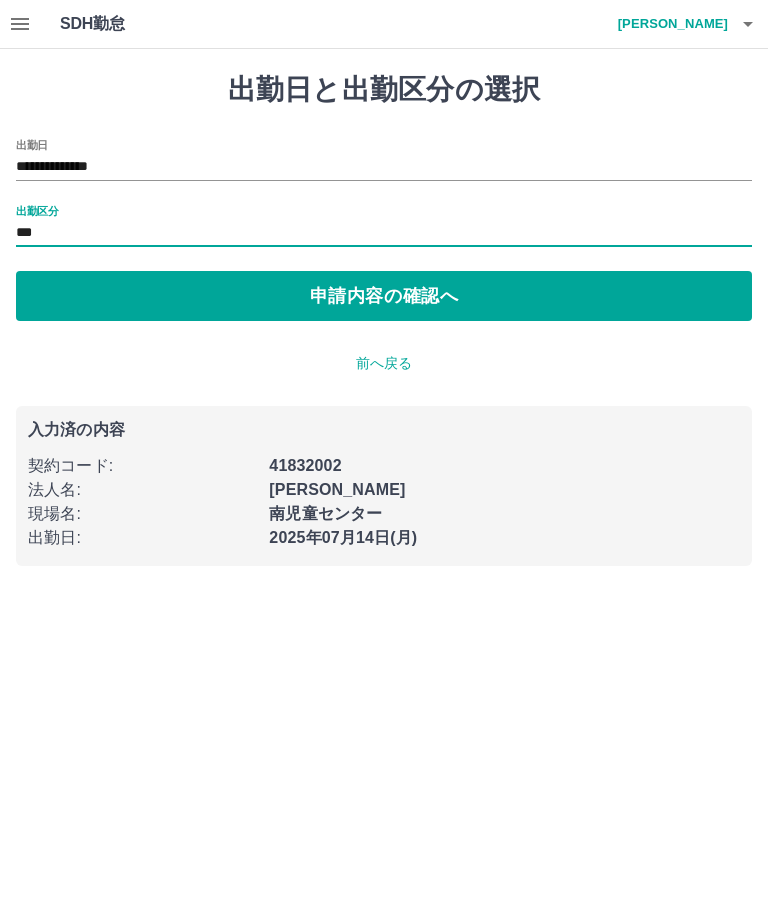 type on "***" 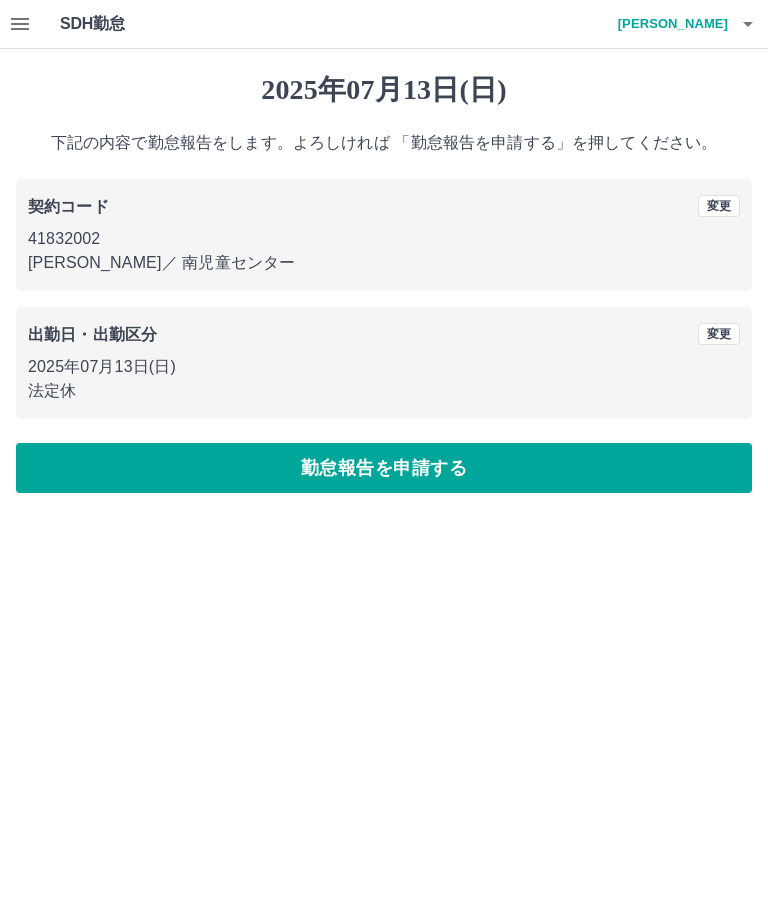 click on "勤怠報告を申請する" at bounding box center (384, 468) 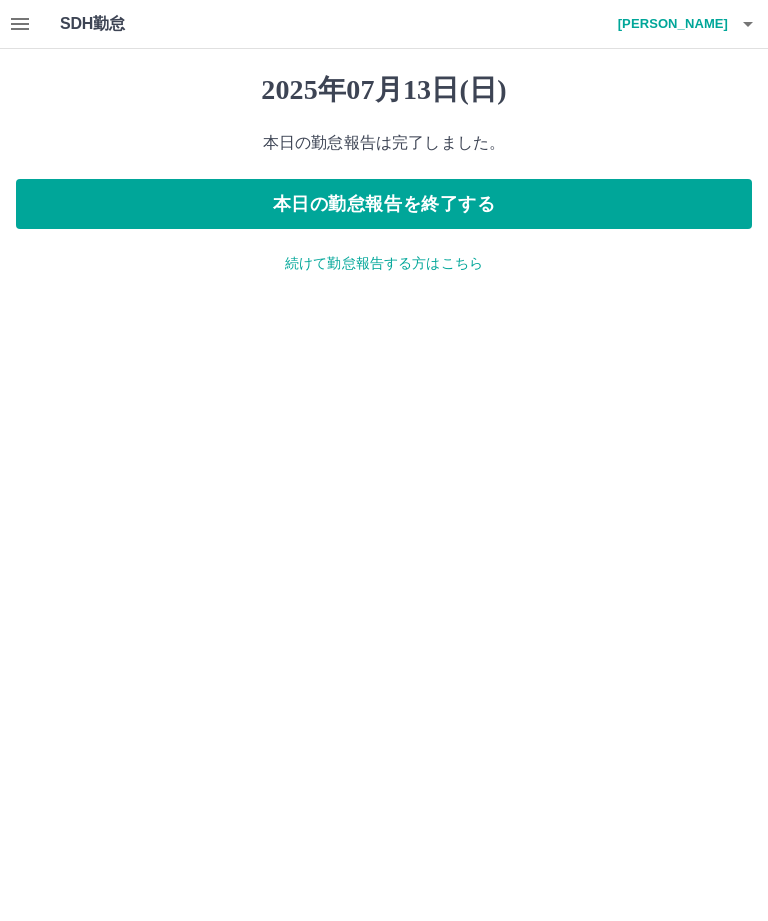 click at bounding box center [748, 24] 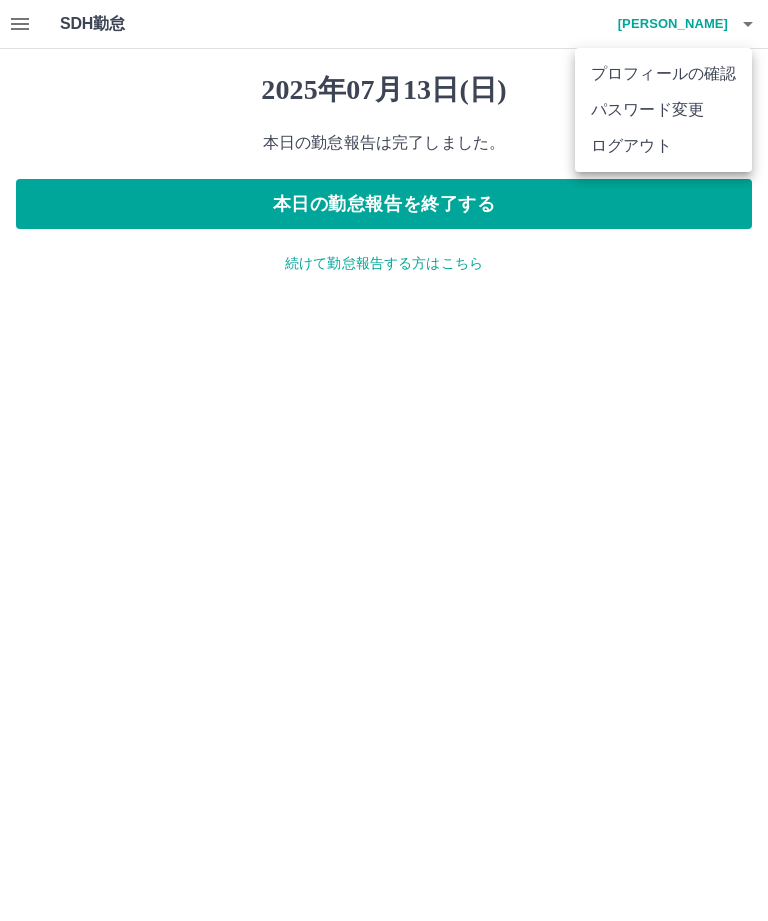 click on "ログアウト" at bounding box center [663, 146] 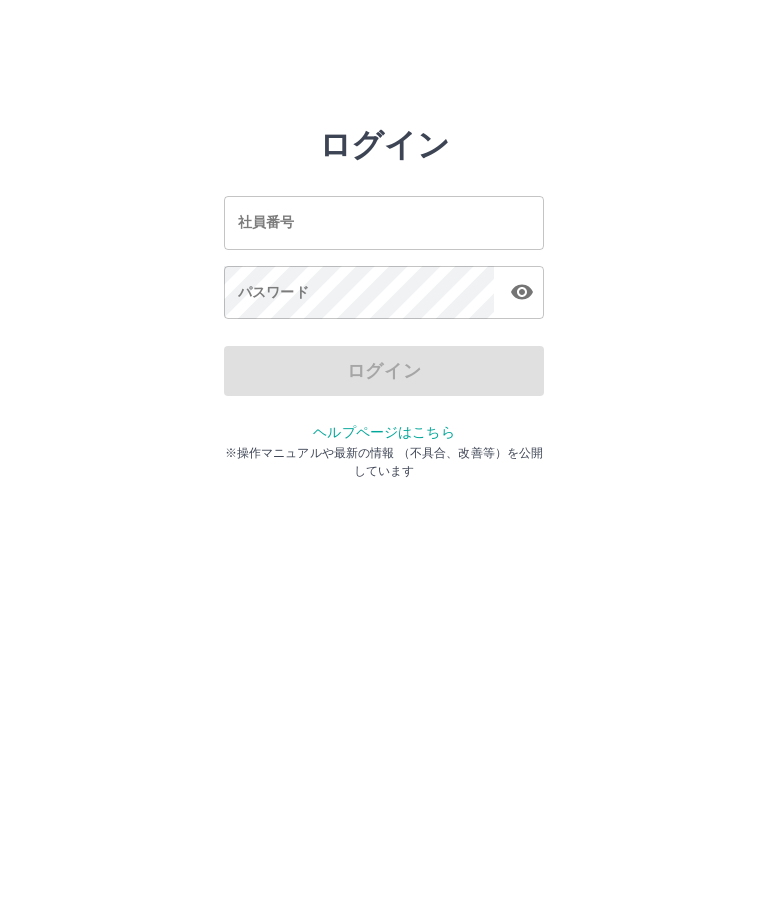 scroll, scrollTop: 0, scrollLeft: 0, axis: both 